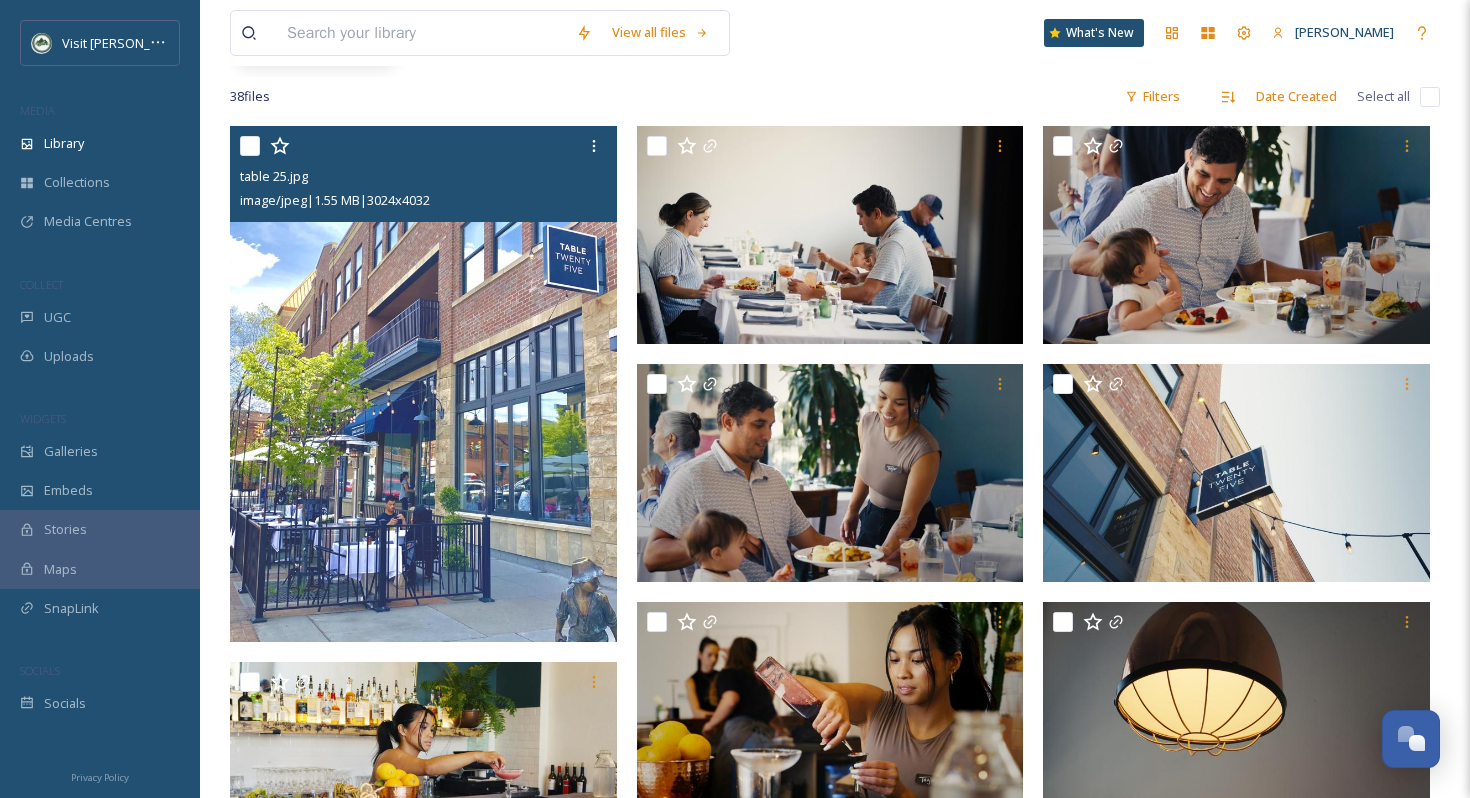 scroll, scrollTop: 0, scrollLeft: 0, axis: both 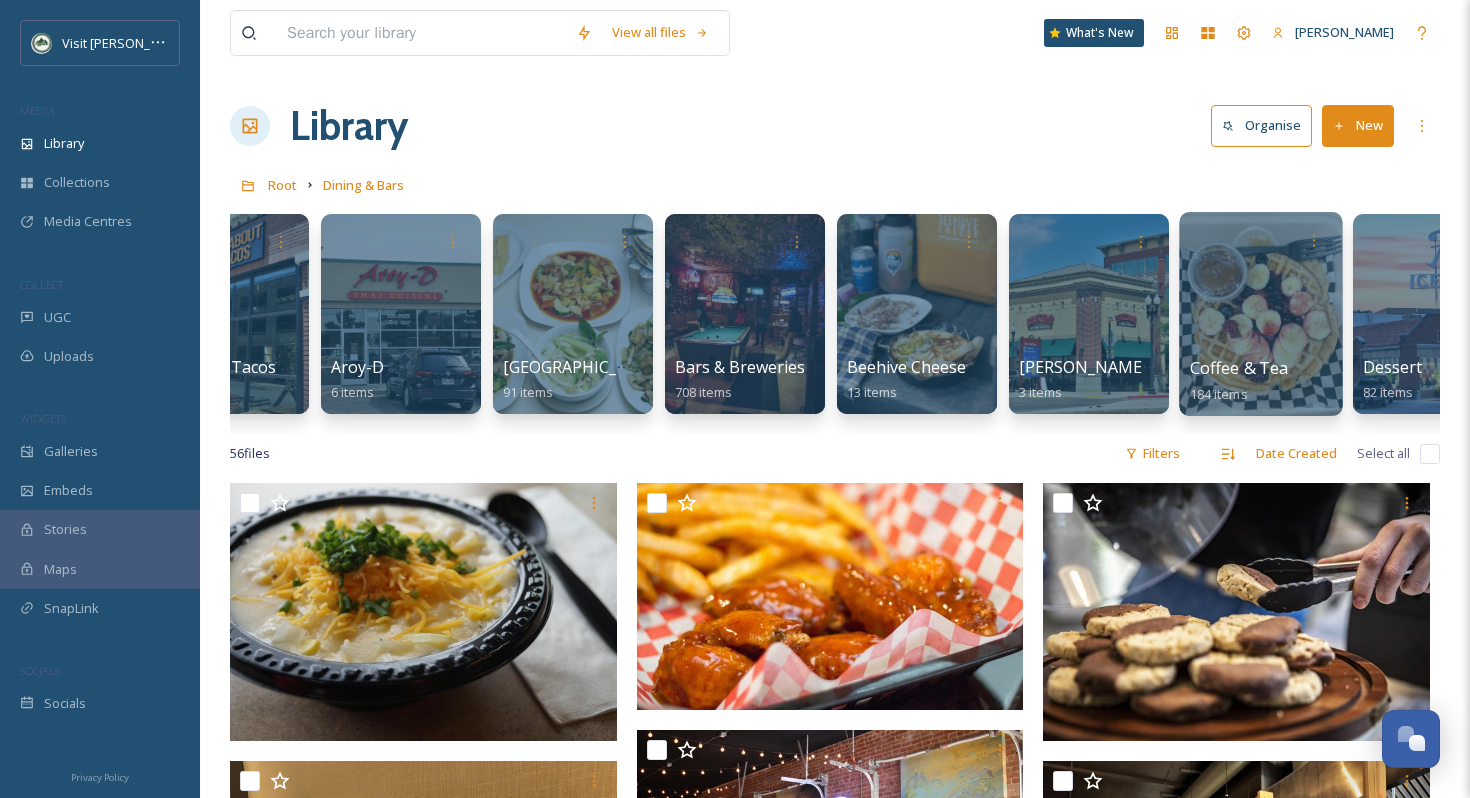 click at bounding box center [1260, 314] 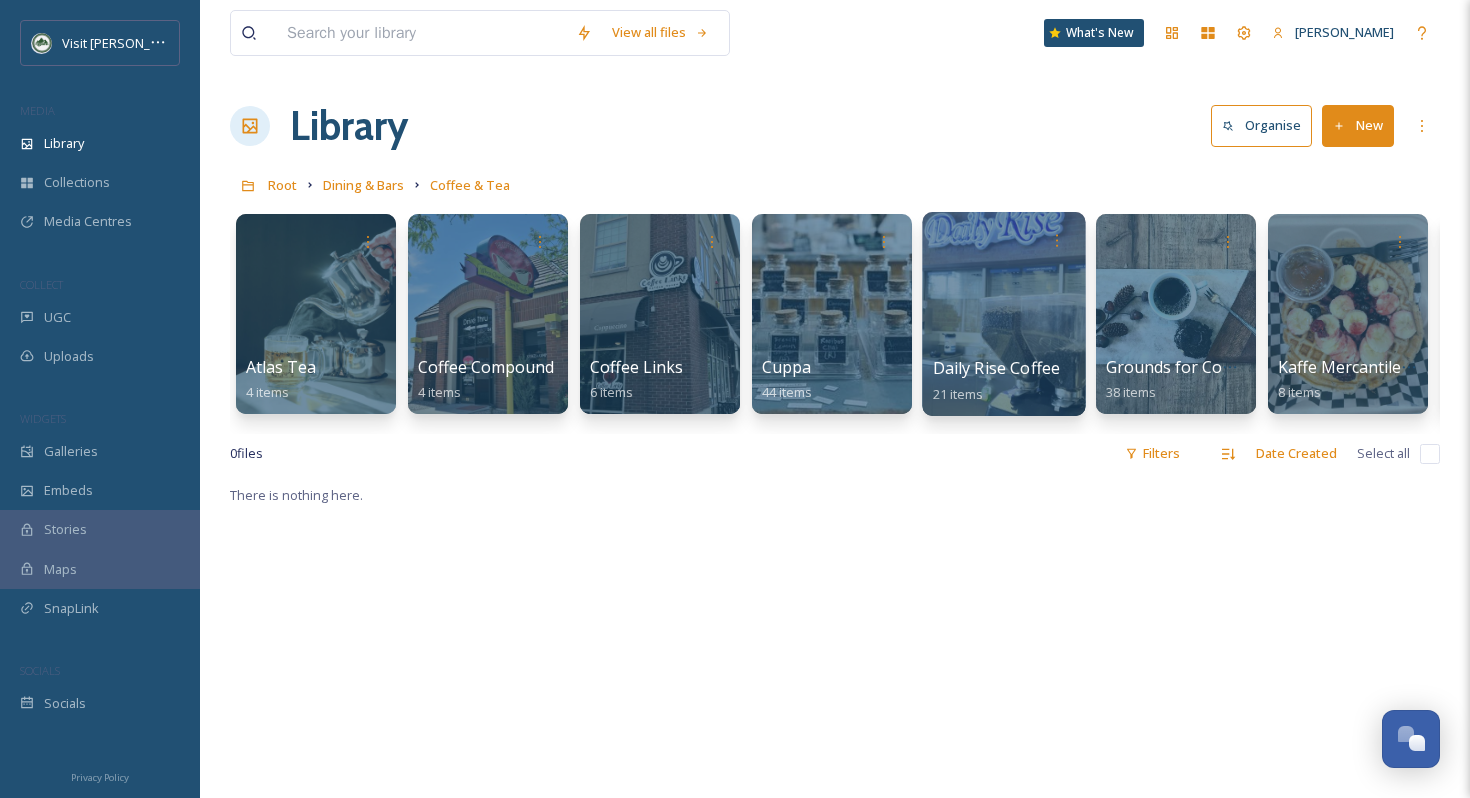 click at bounding box center [1003, 314] 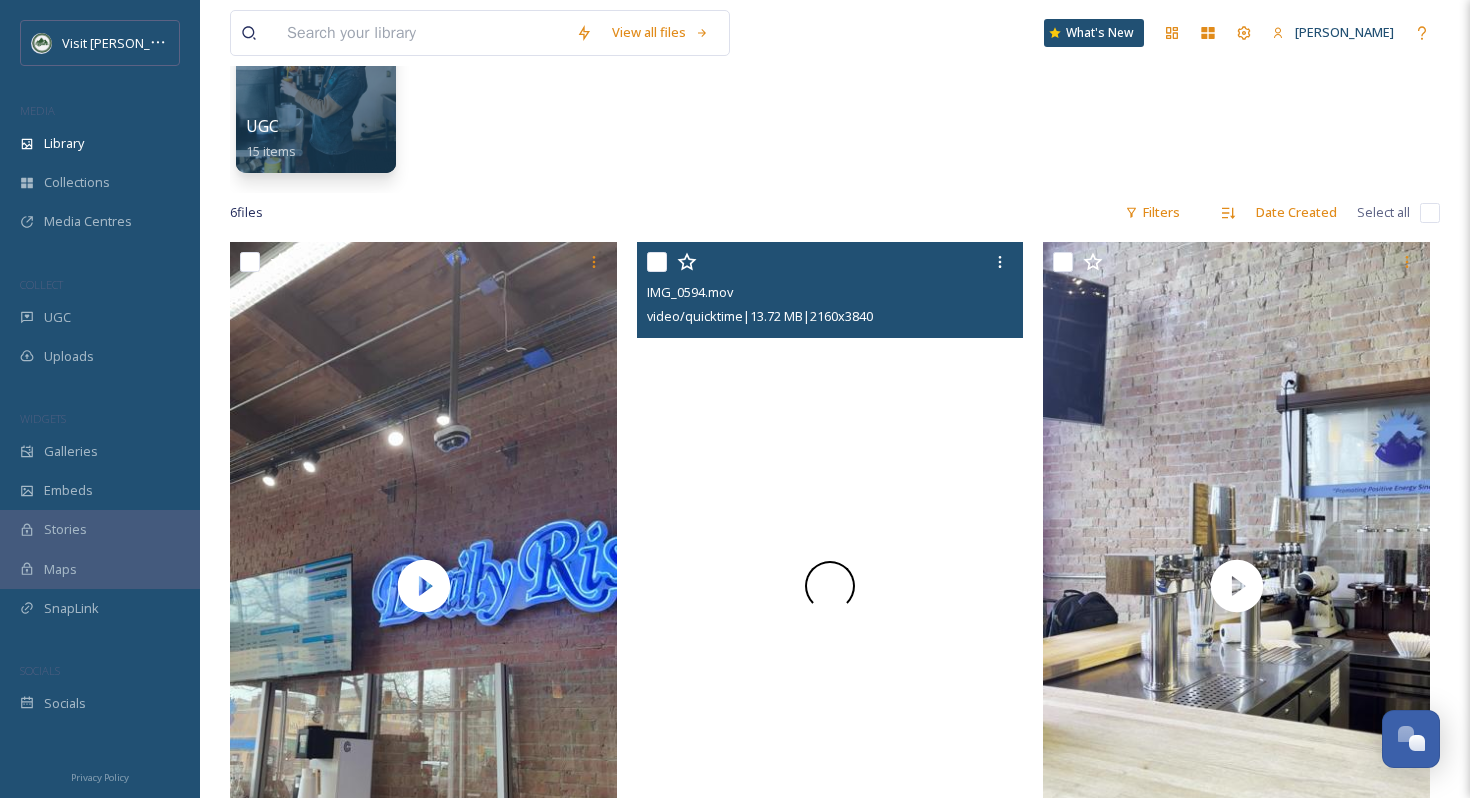 scroll, scrollTop: 0, scrollLeft: 0, axis: both 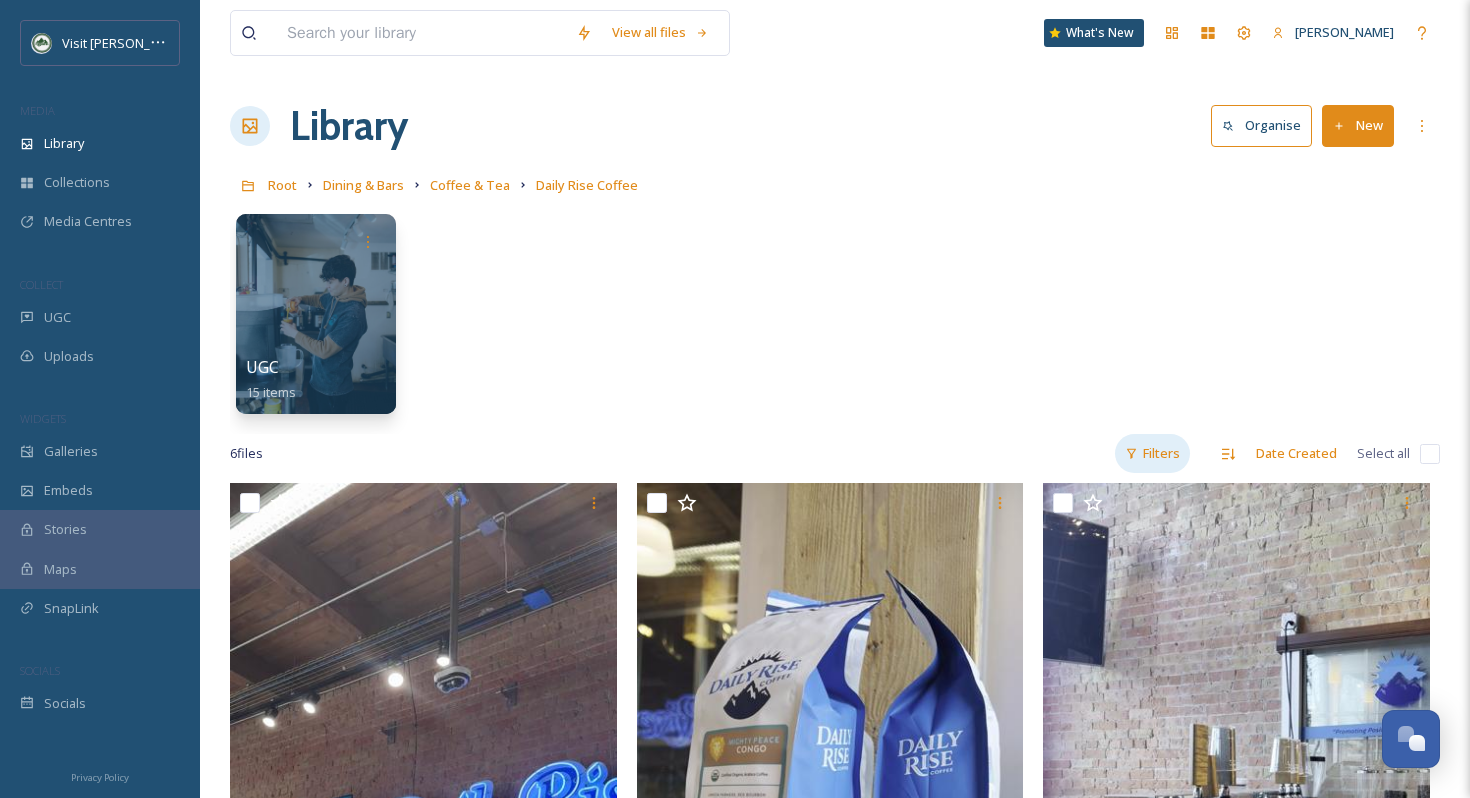 click on "Filters" at bounding box center (1152, 453) 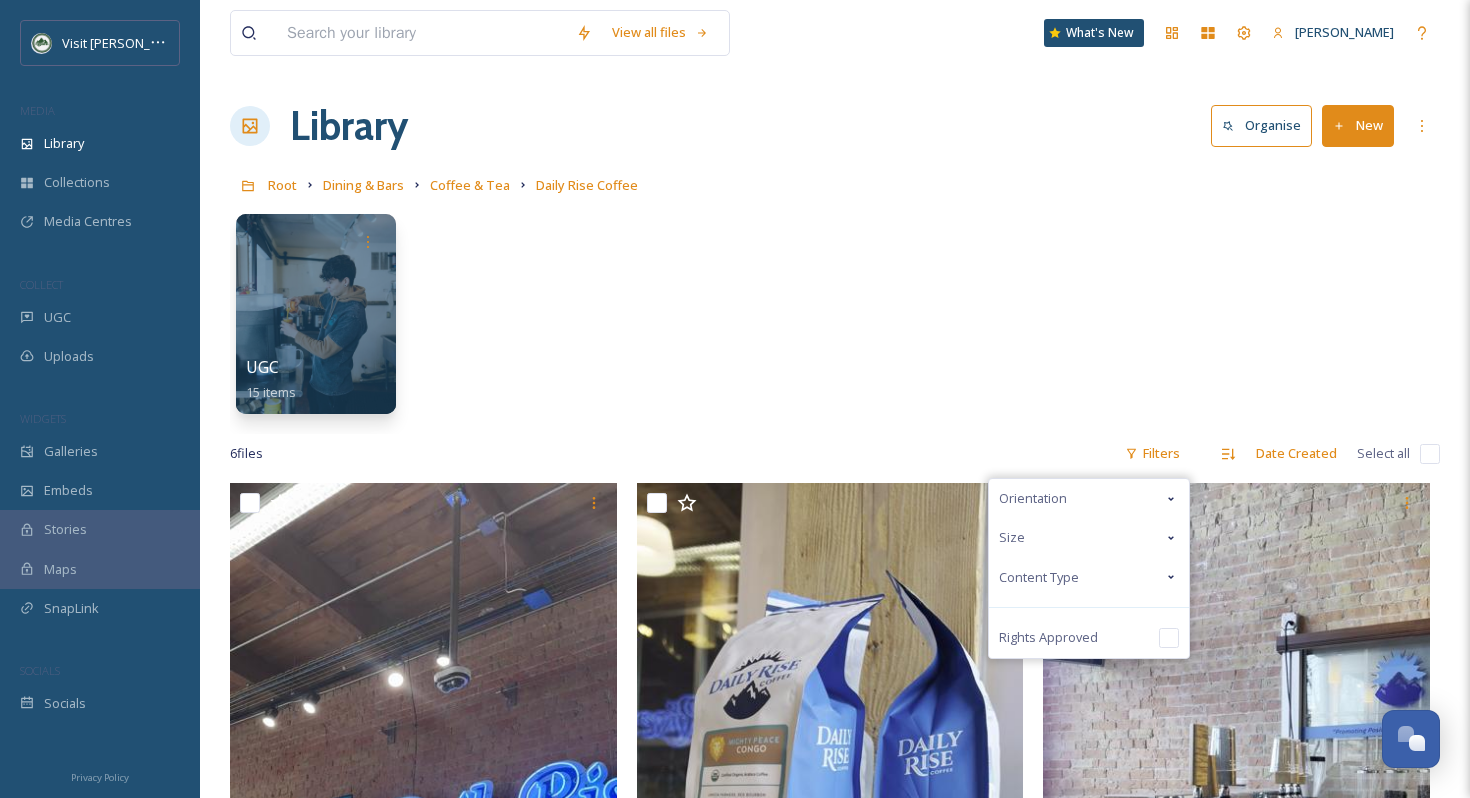 click on "Content Type" at bounding box center [1039, 577] 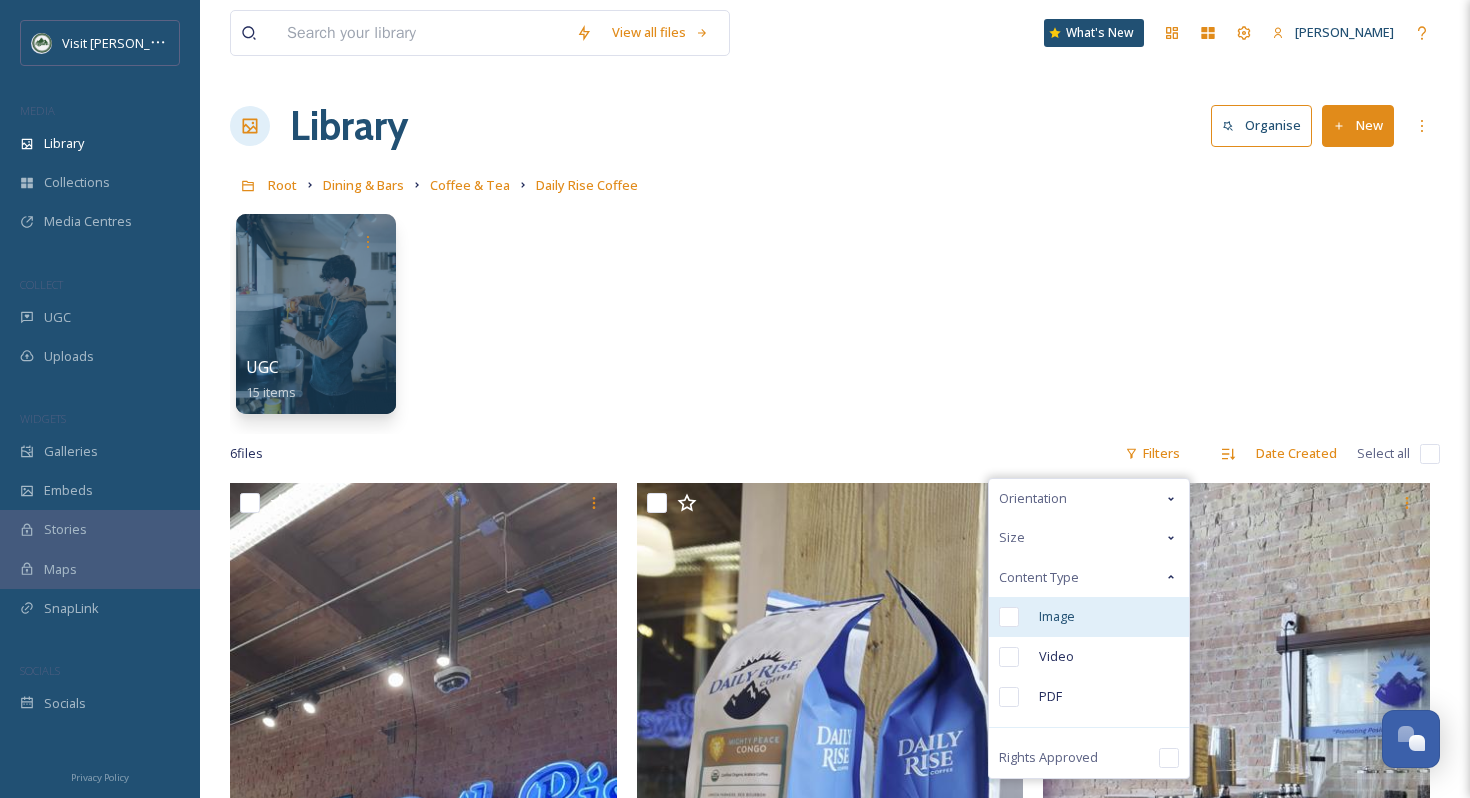 click on "Image" at bounding box center [1057, 616] 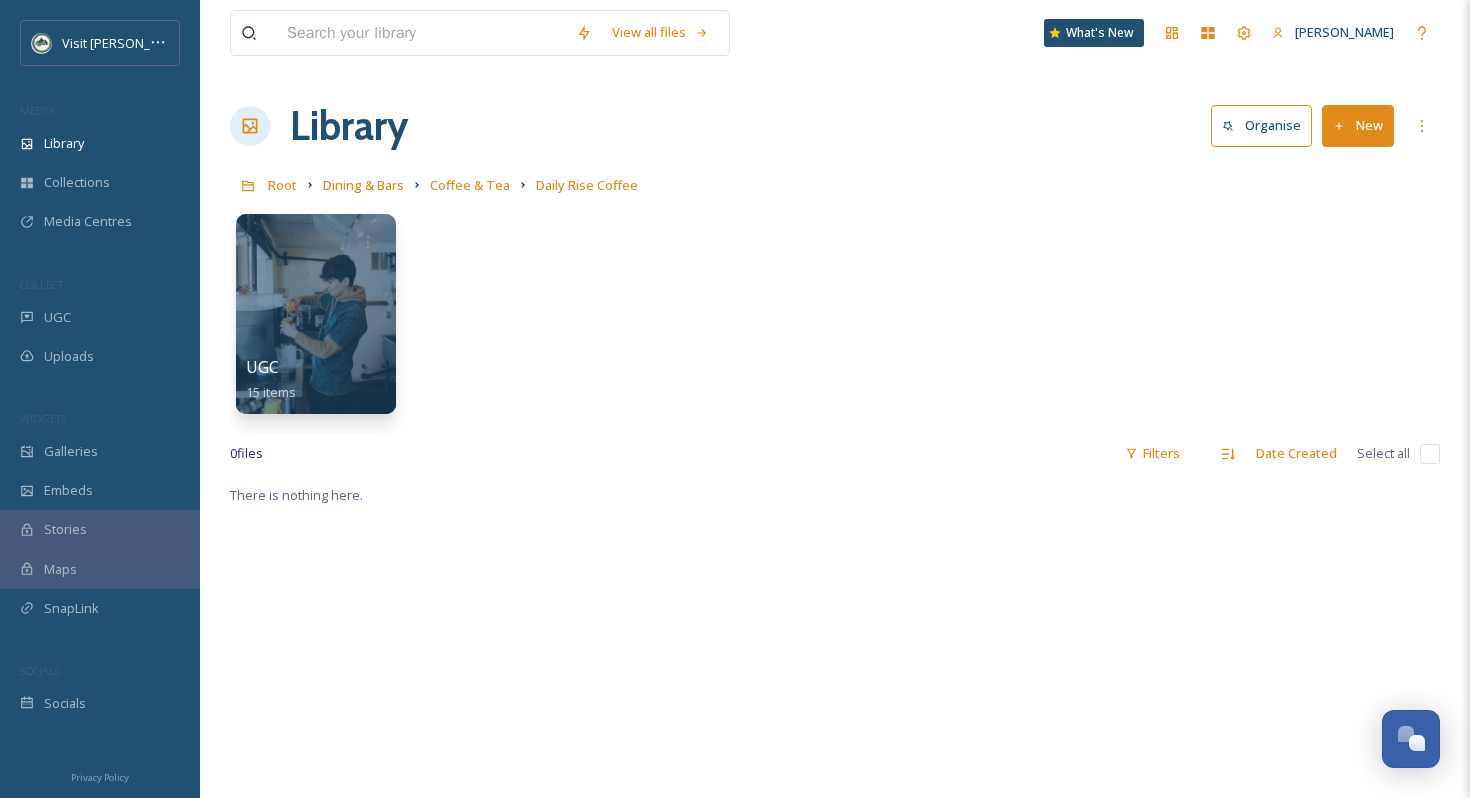 click on "Coffee & Tea" at bounding box center [470, 185] 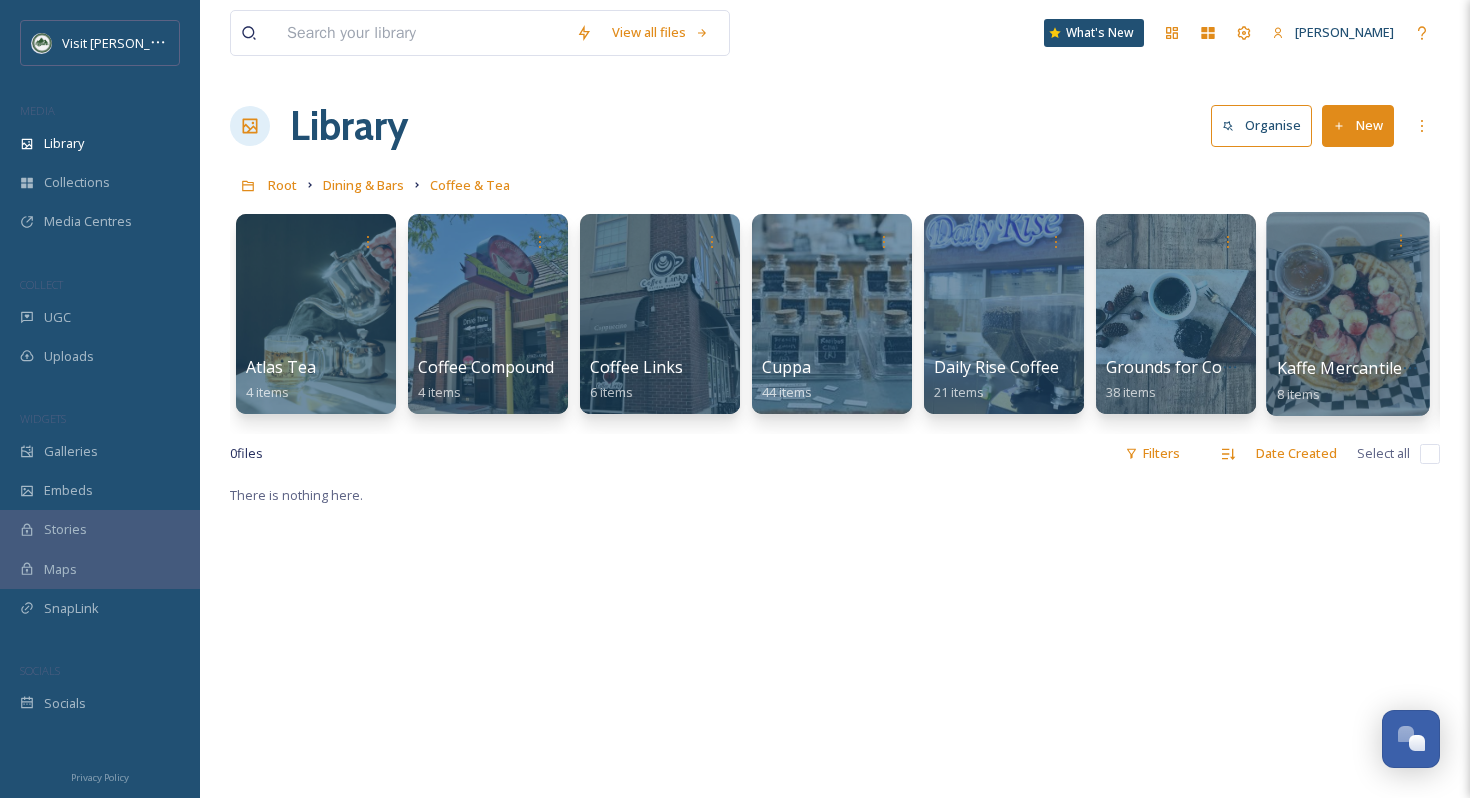 click at bounding box center (1347, 314) 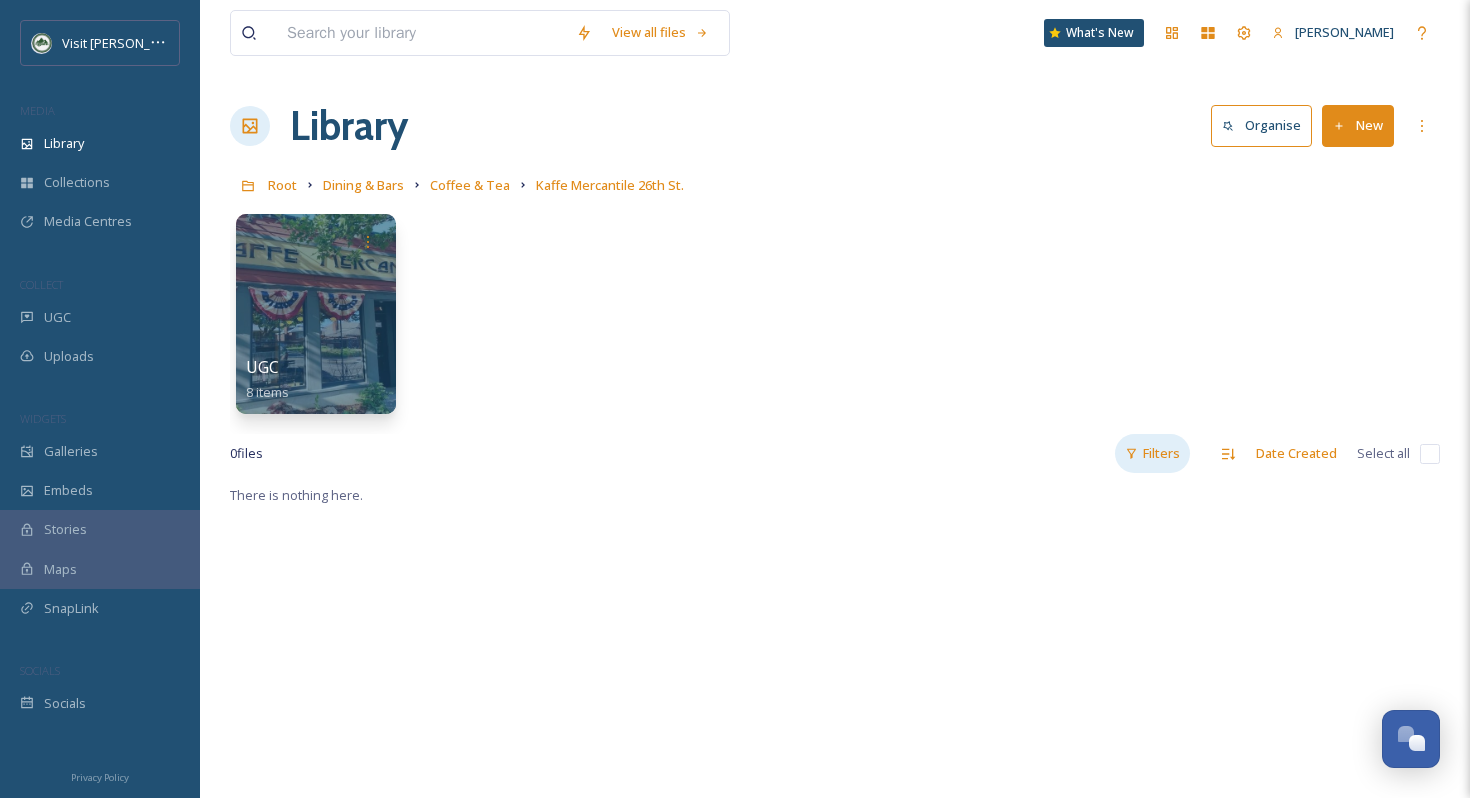 click on "Filters" at bounding box center [1152, 453] 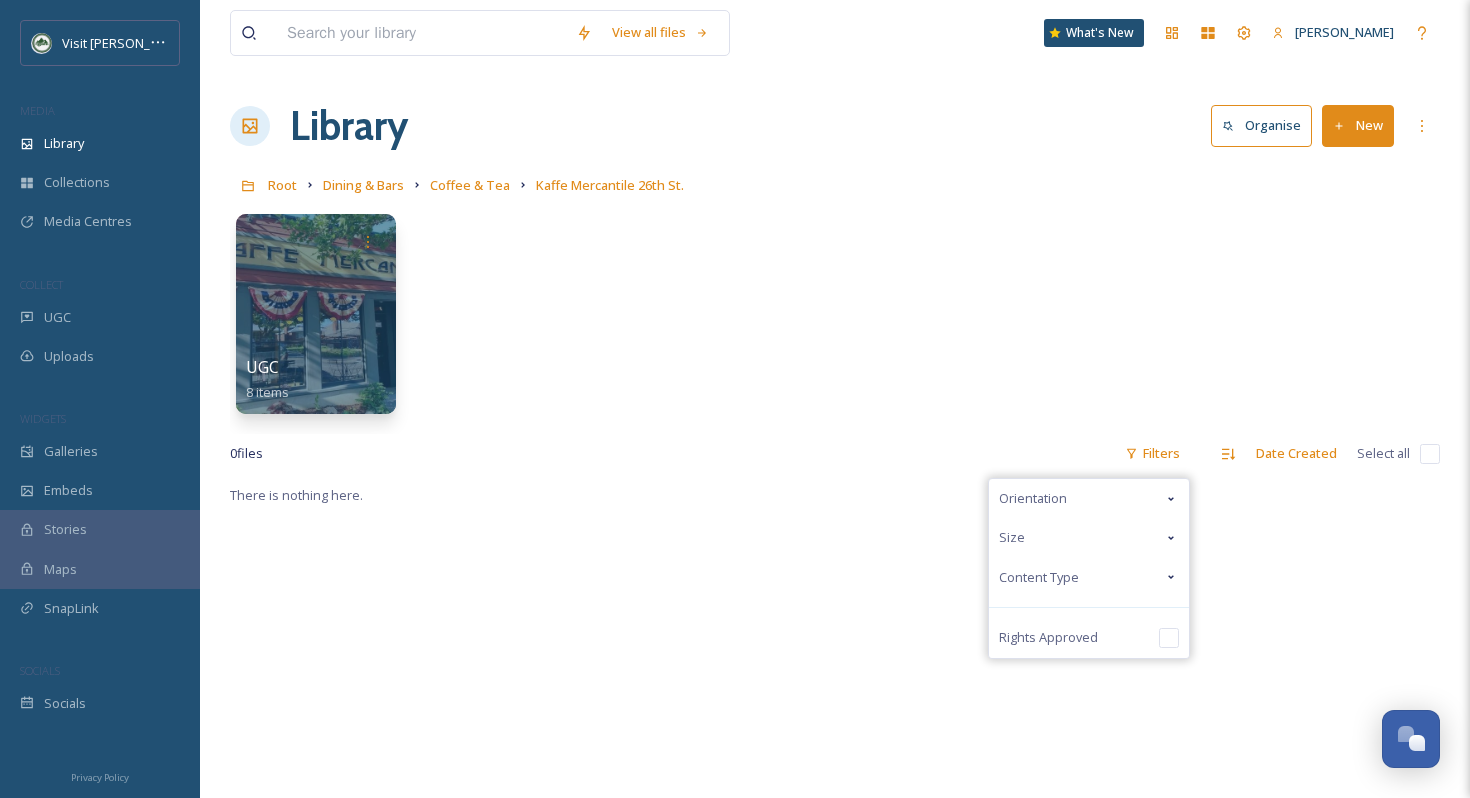 click on "UGC 8   items" at bounding box center (835, 319) 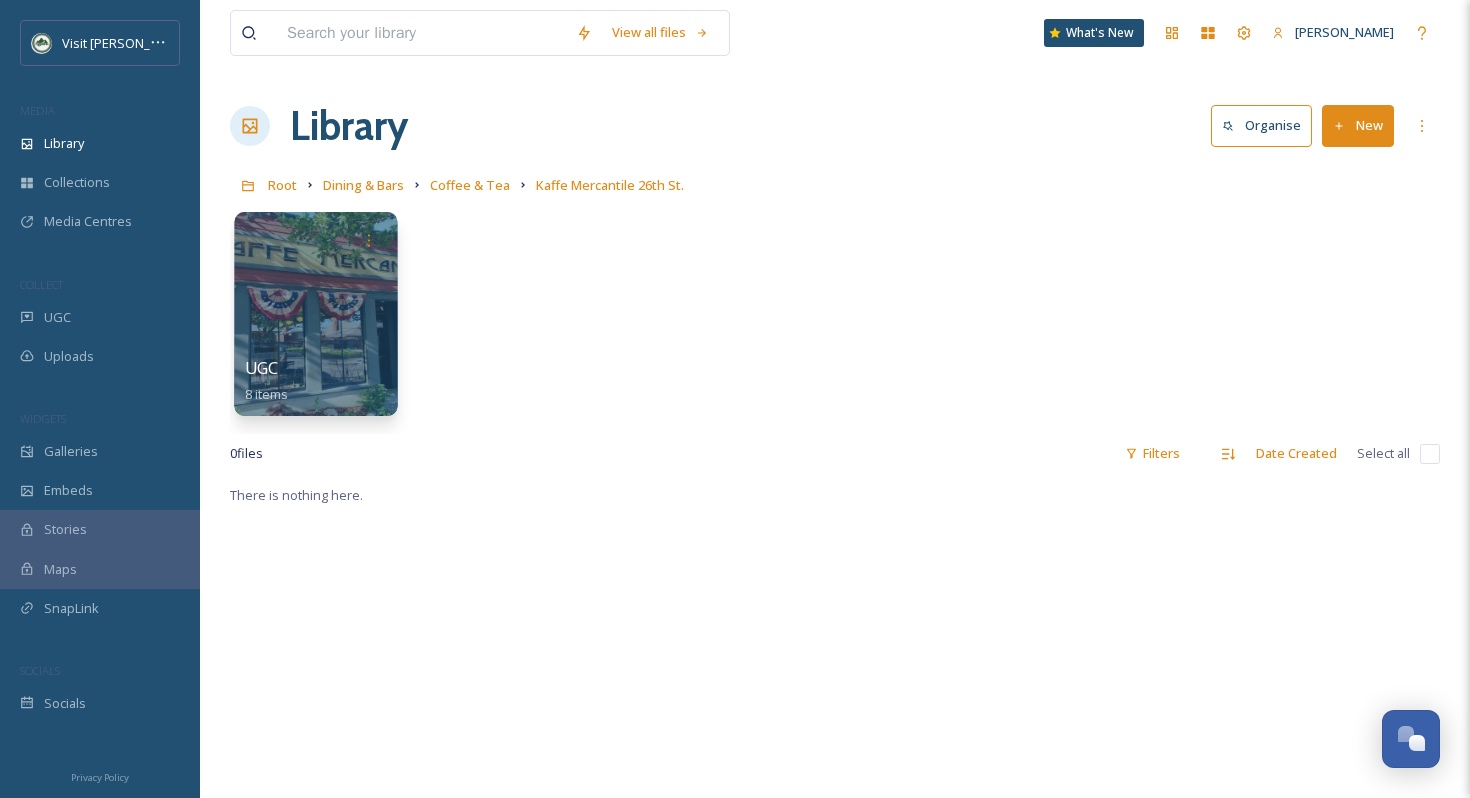 click at bounding box center [315, 314] 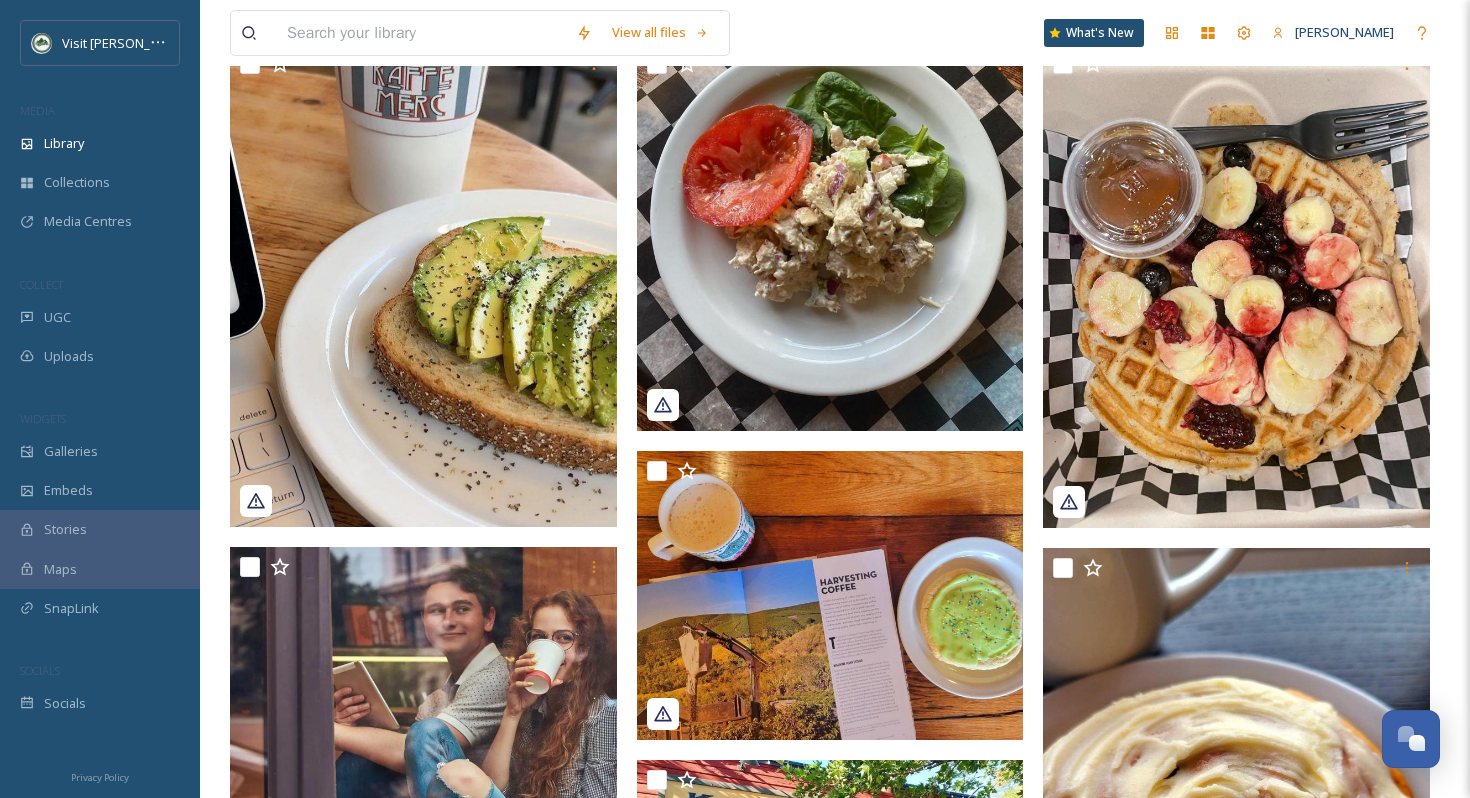 scroll, scrollTop: 0, scrollLeft: 0, axis: both 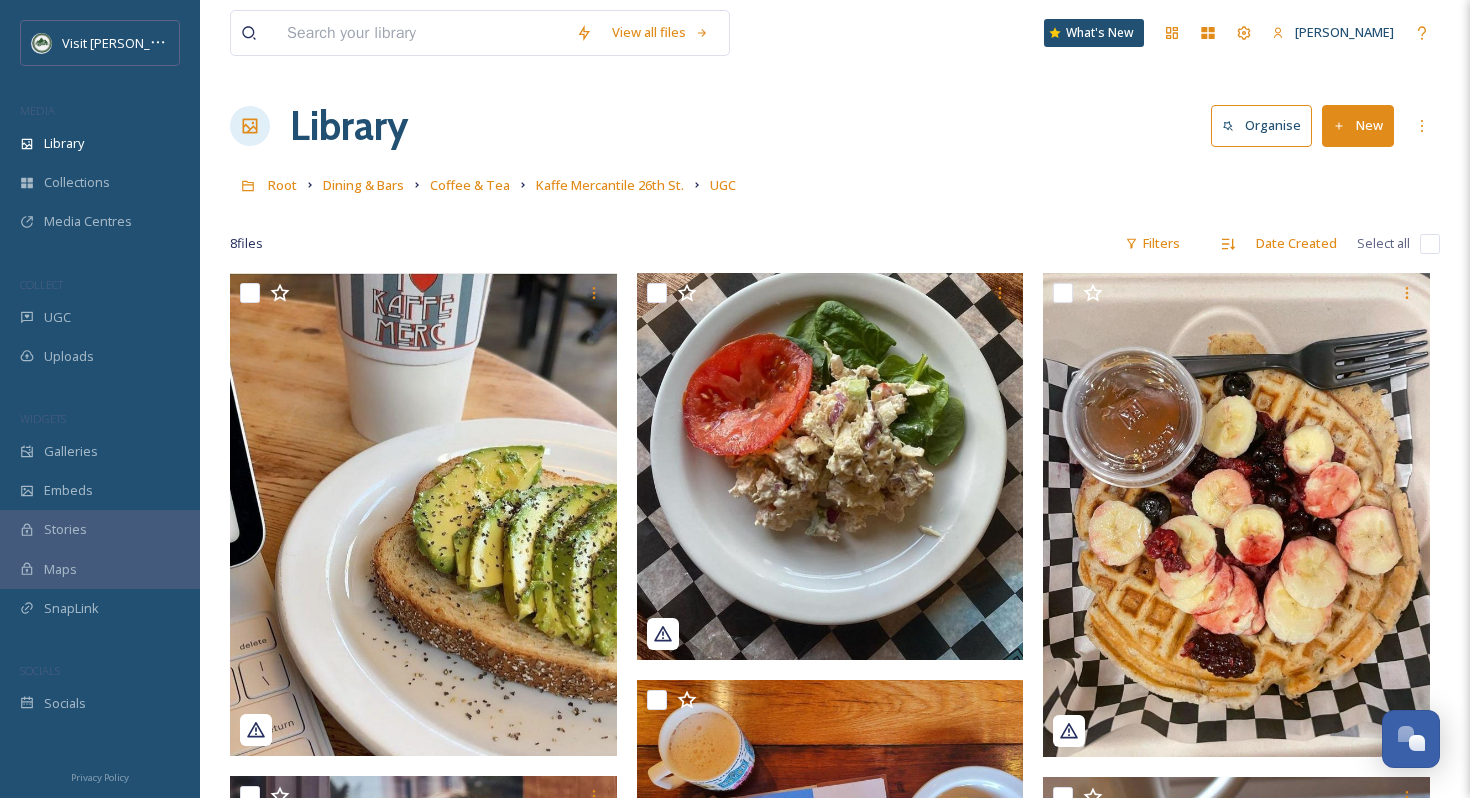click on "Root Dining & Bars Coffee & Tea Kaffe Mercantile 26th St. UGC" at bounding box center [835, 185] 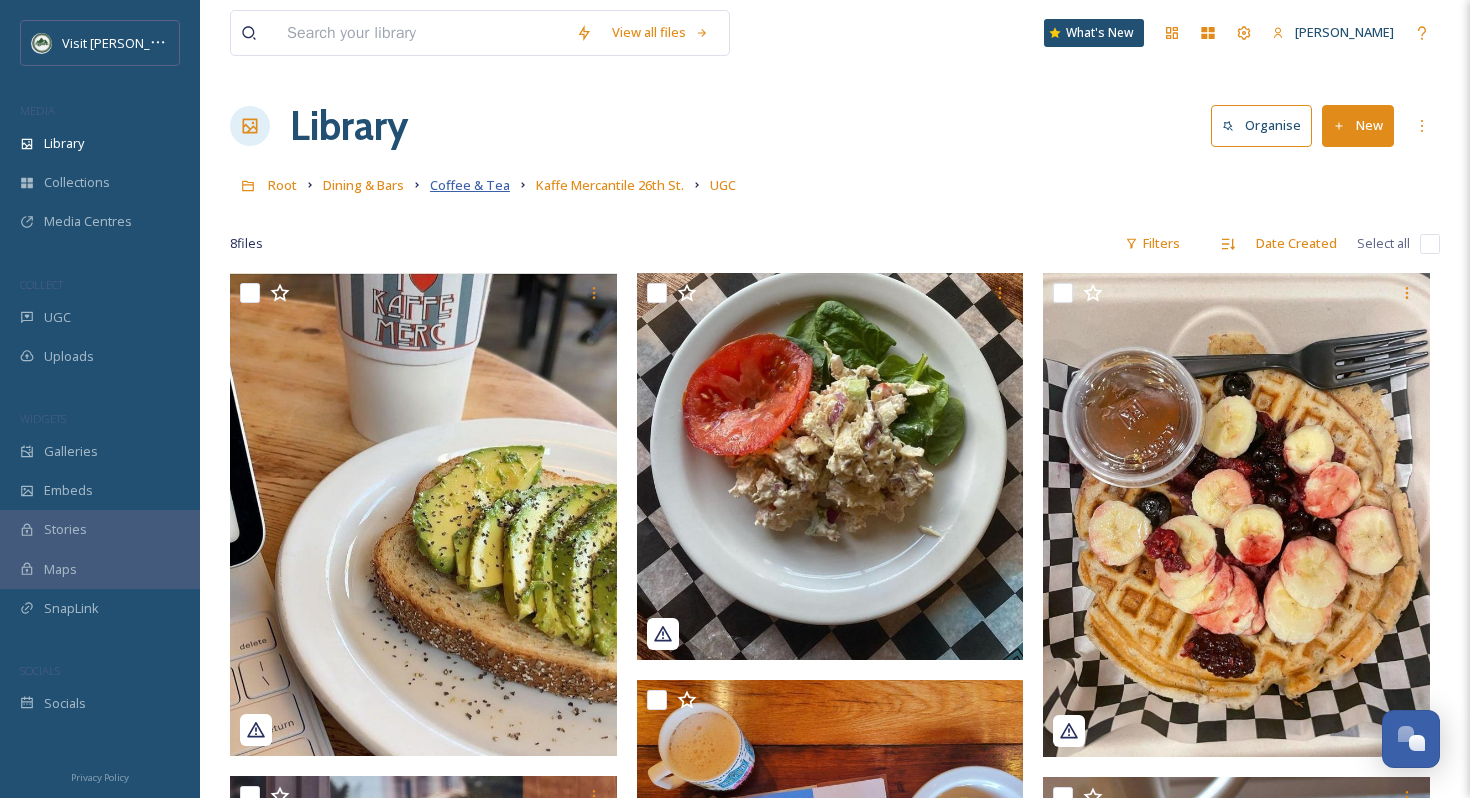 click on "Coffee & Tea" at bounding box center (470, 185) 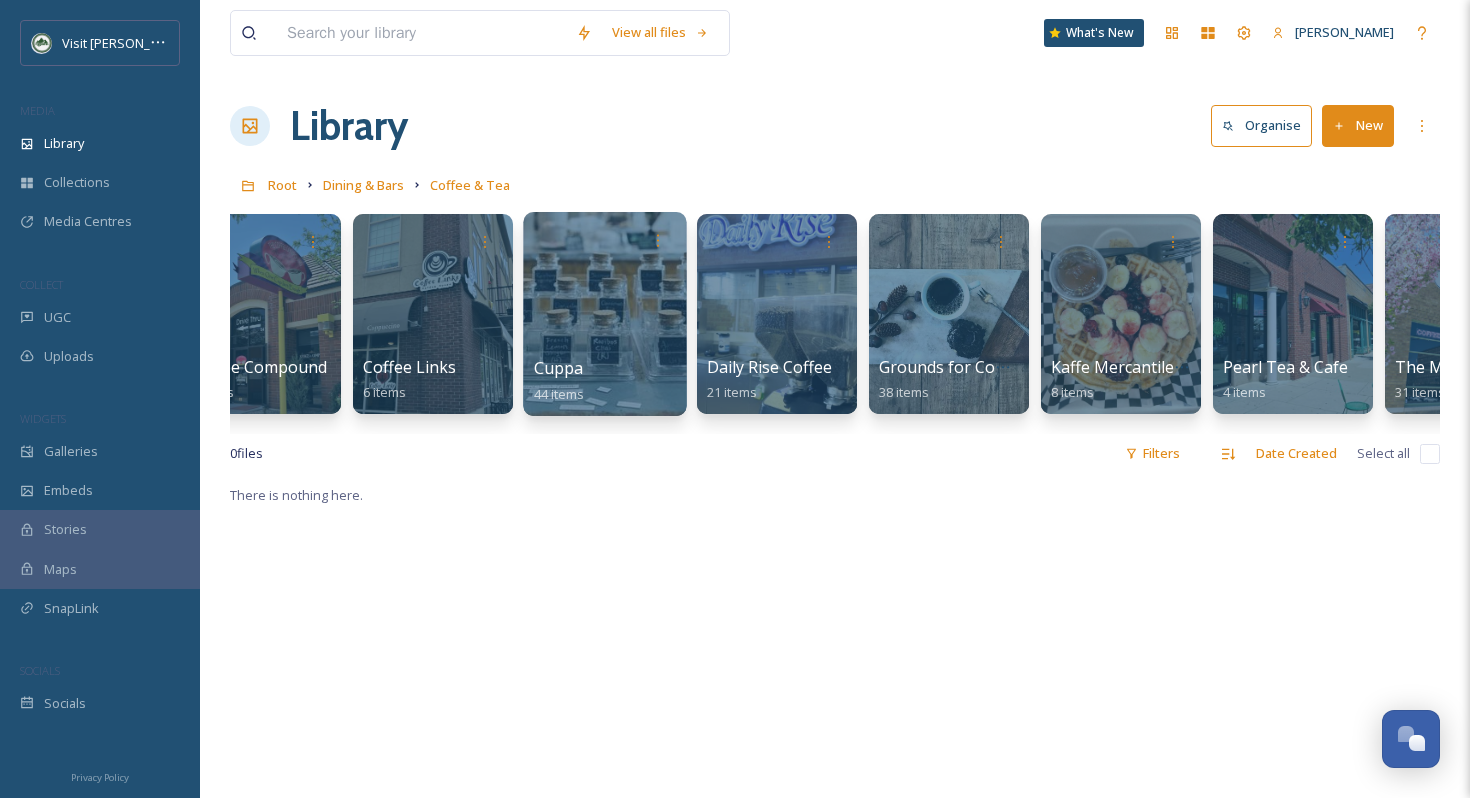 scroll, scrollTop: 0, scrollLeft: 510, axis: horizontal 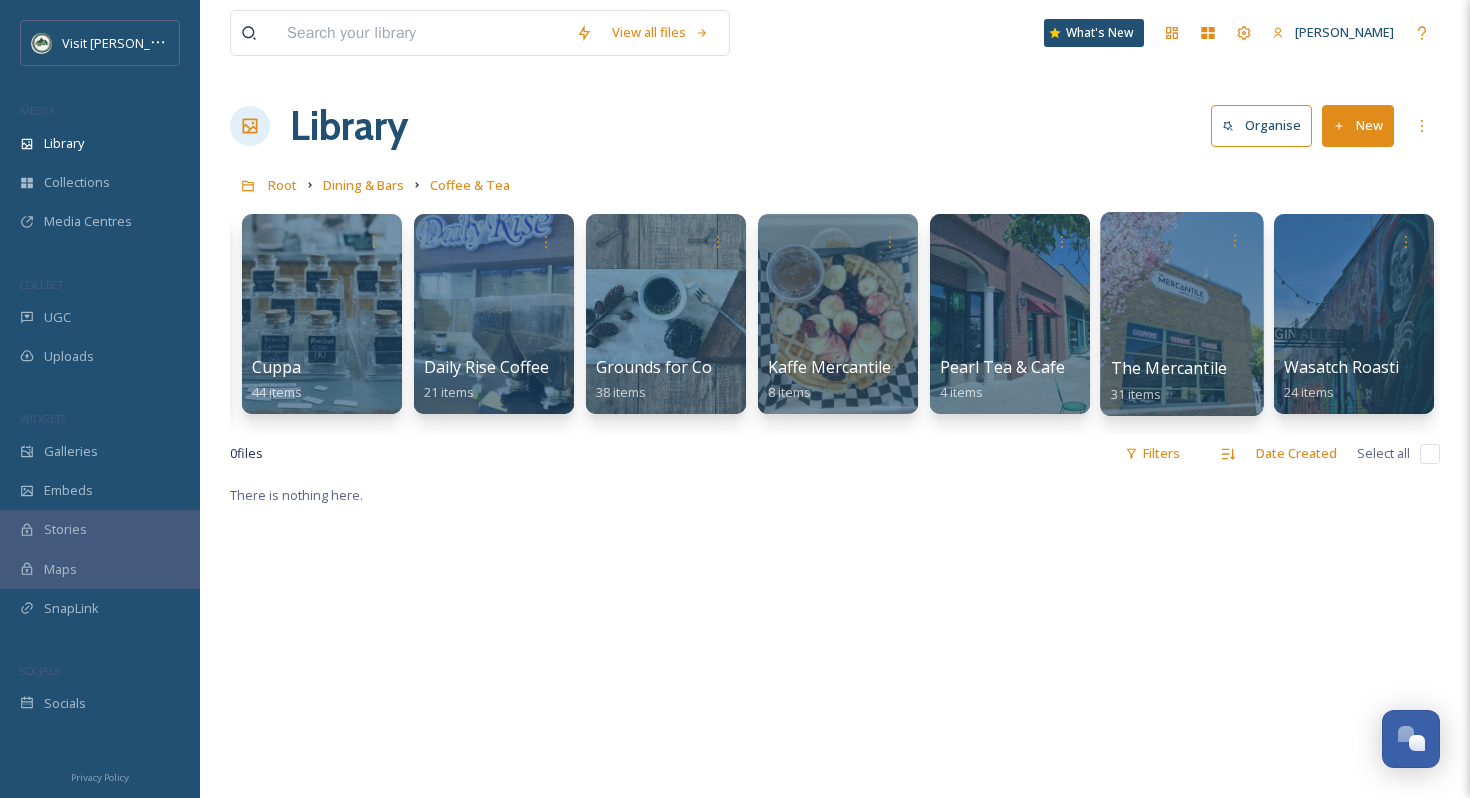 click at bounding box center [1181, 314] 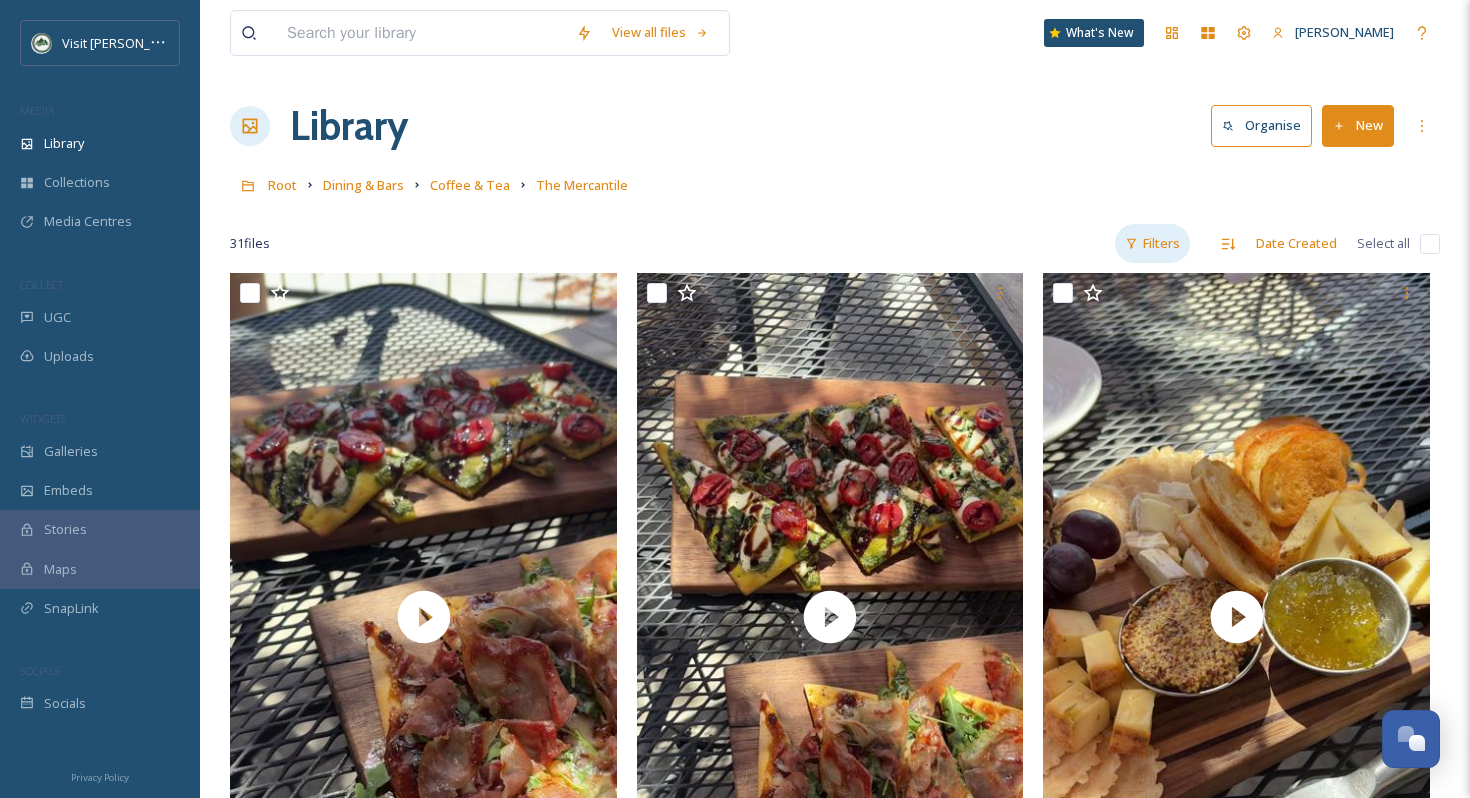 click on "Filters" at bounding box center [1152, 243] 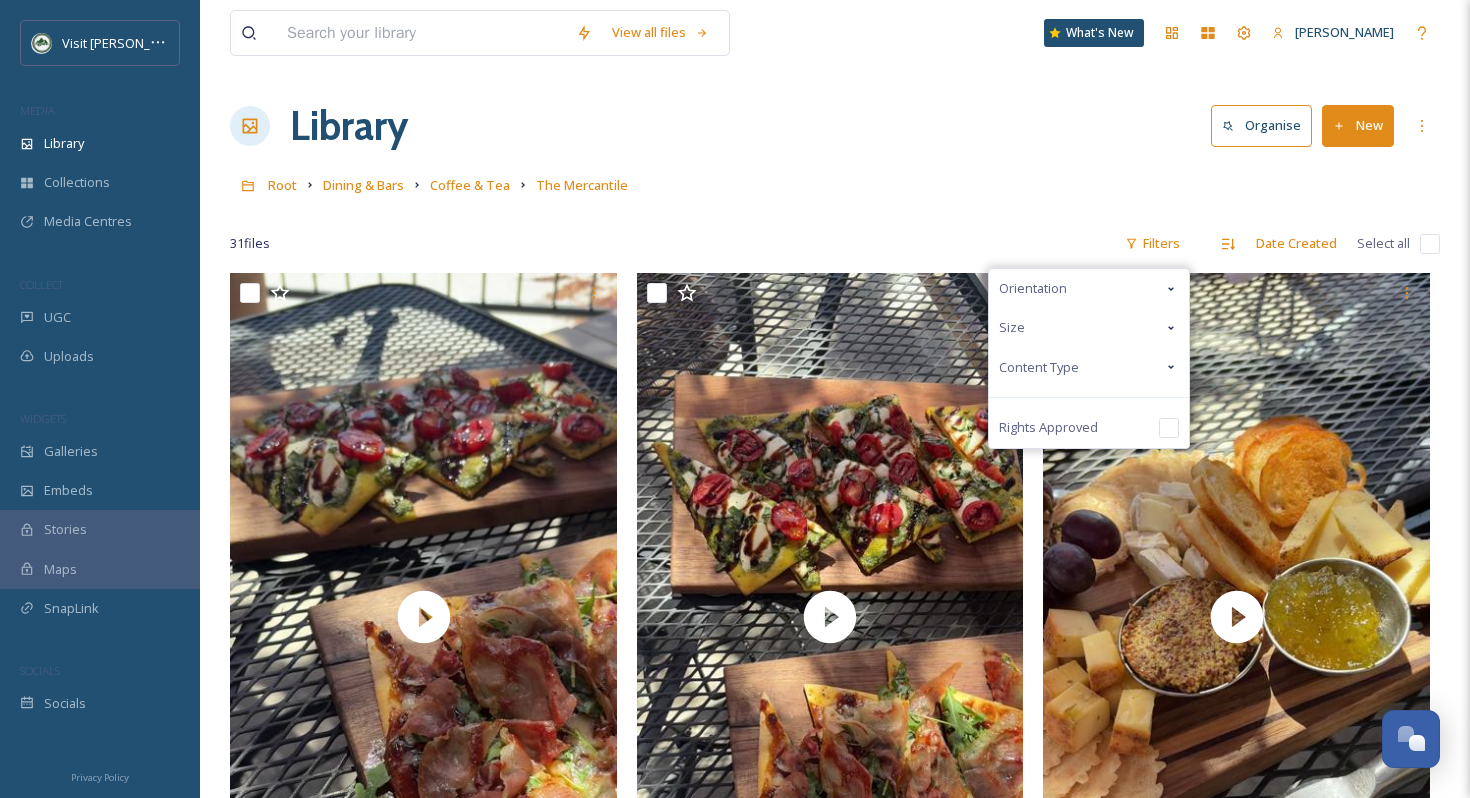 click on "Content Type" at bounding box center (1089, 367) 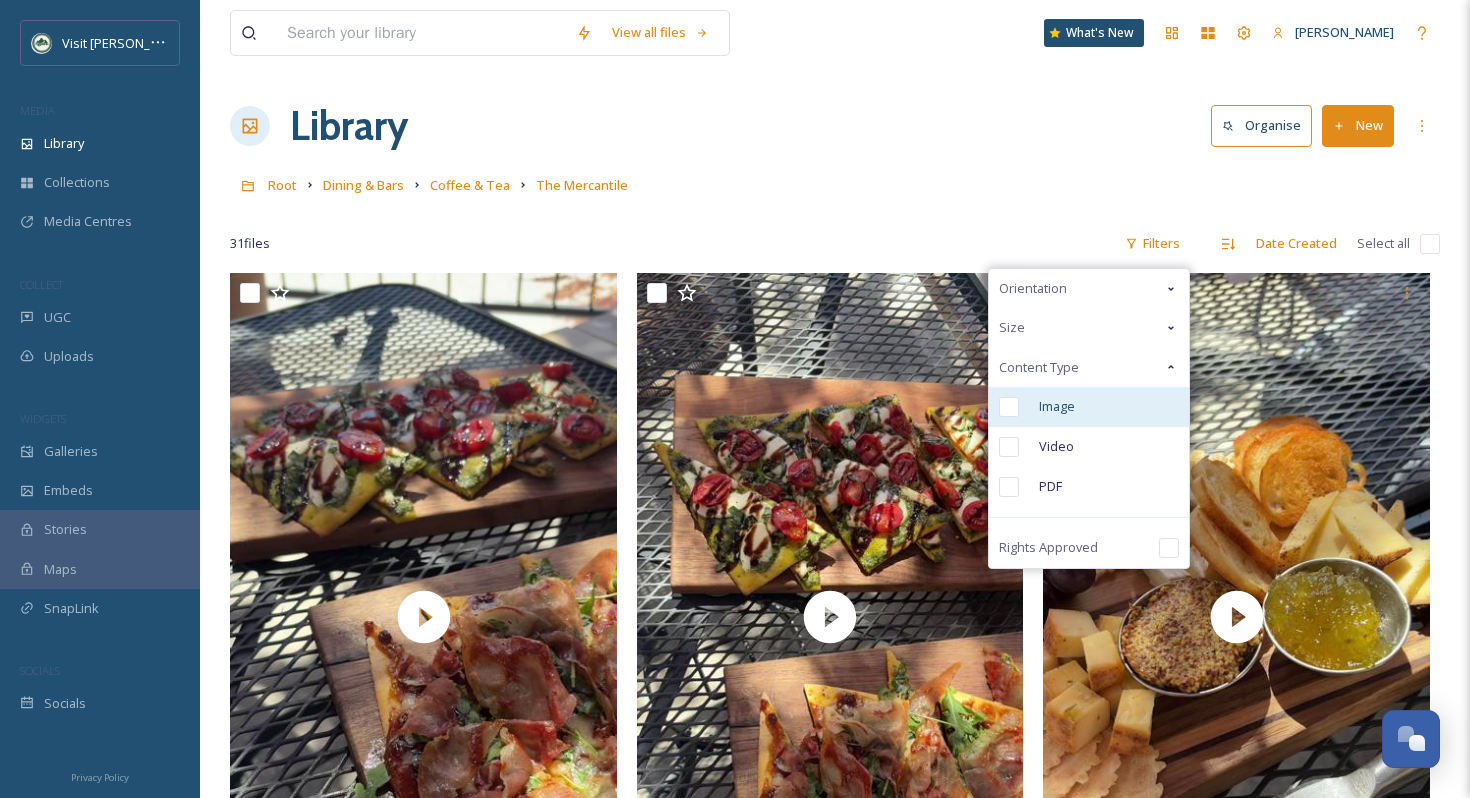 click on "Image" at bounding box center [1089, 407] 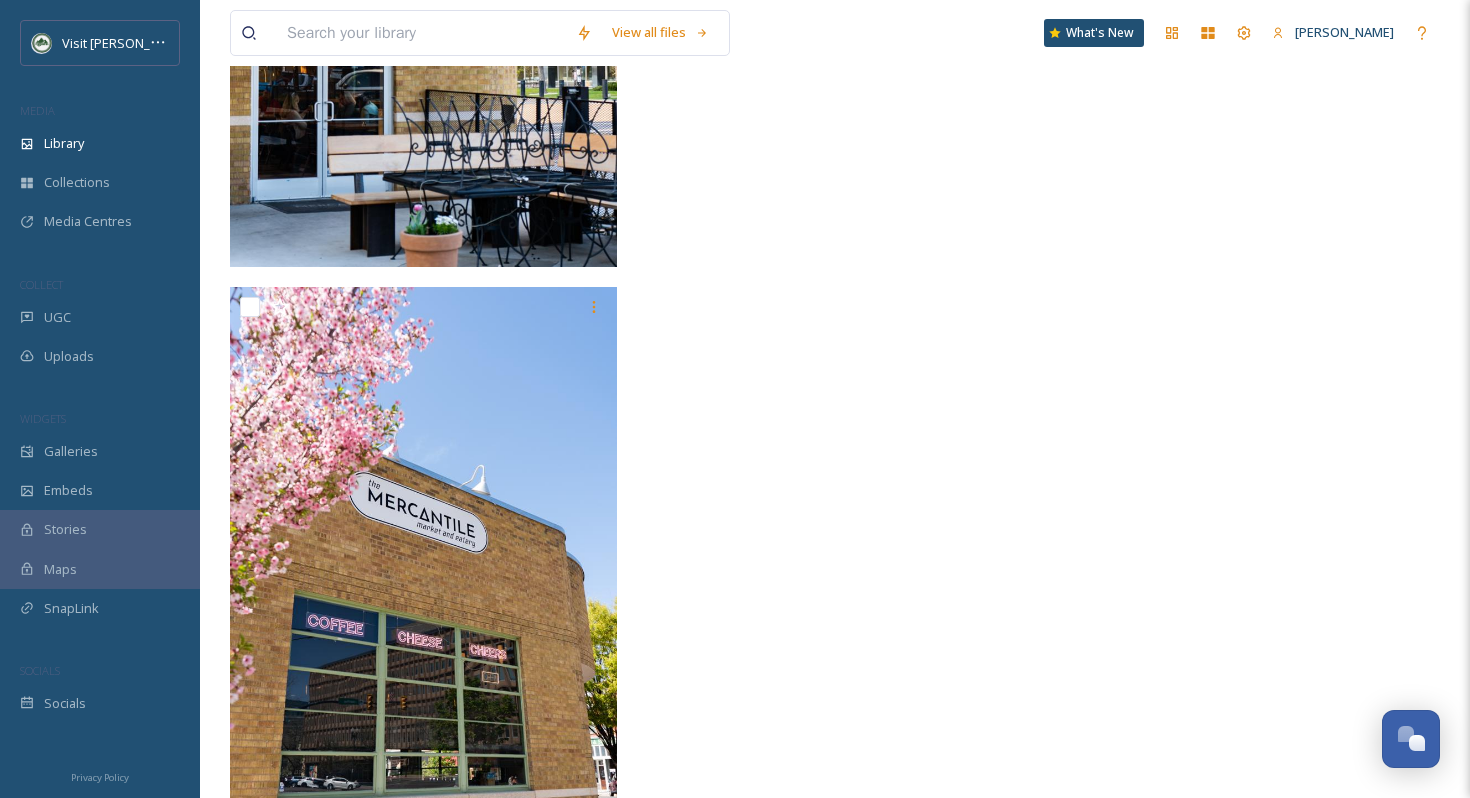 scroll, scrollTop: 690, scrollLeft: 0, axis: vertical 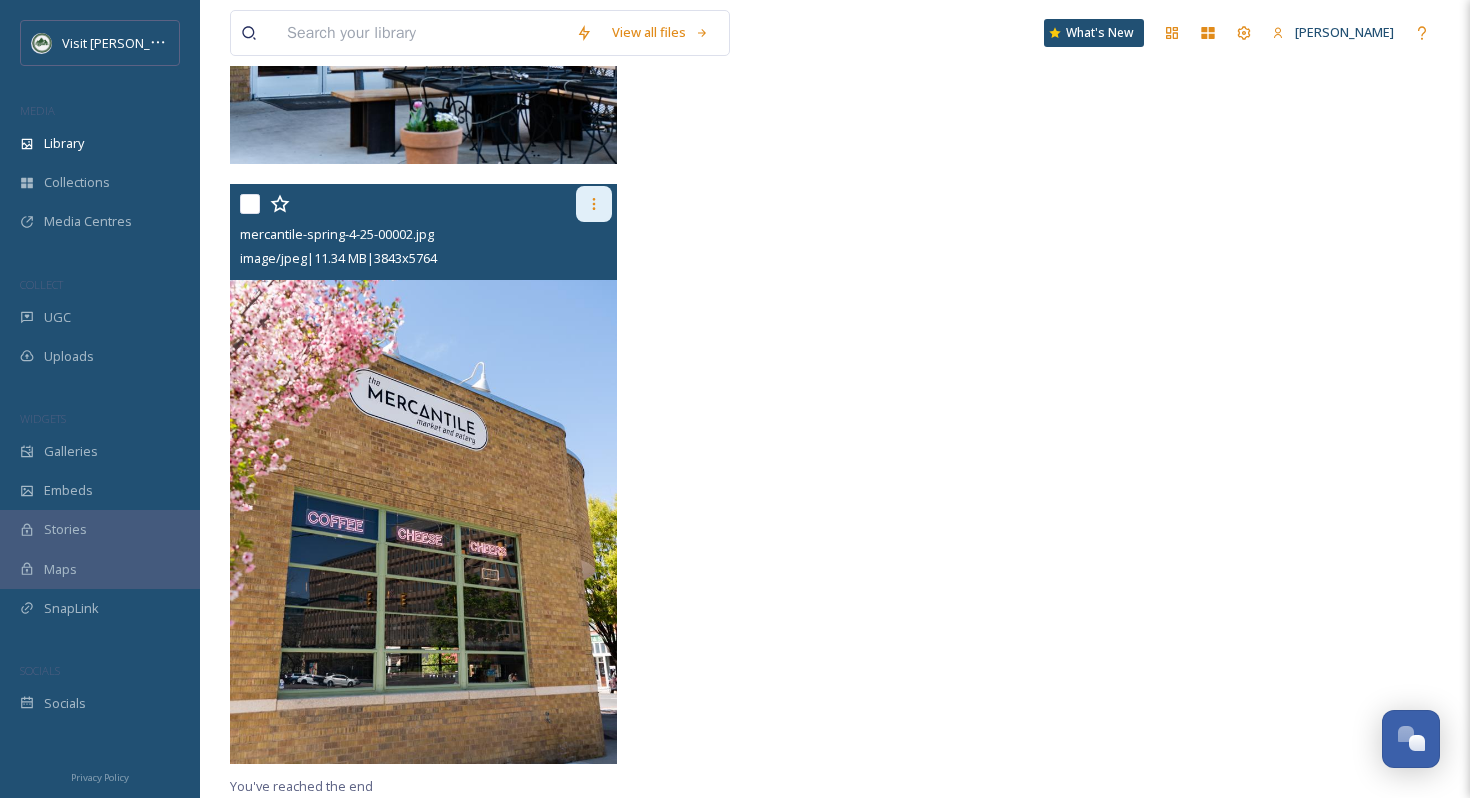 click 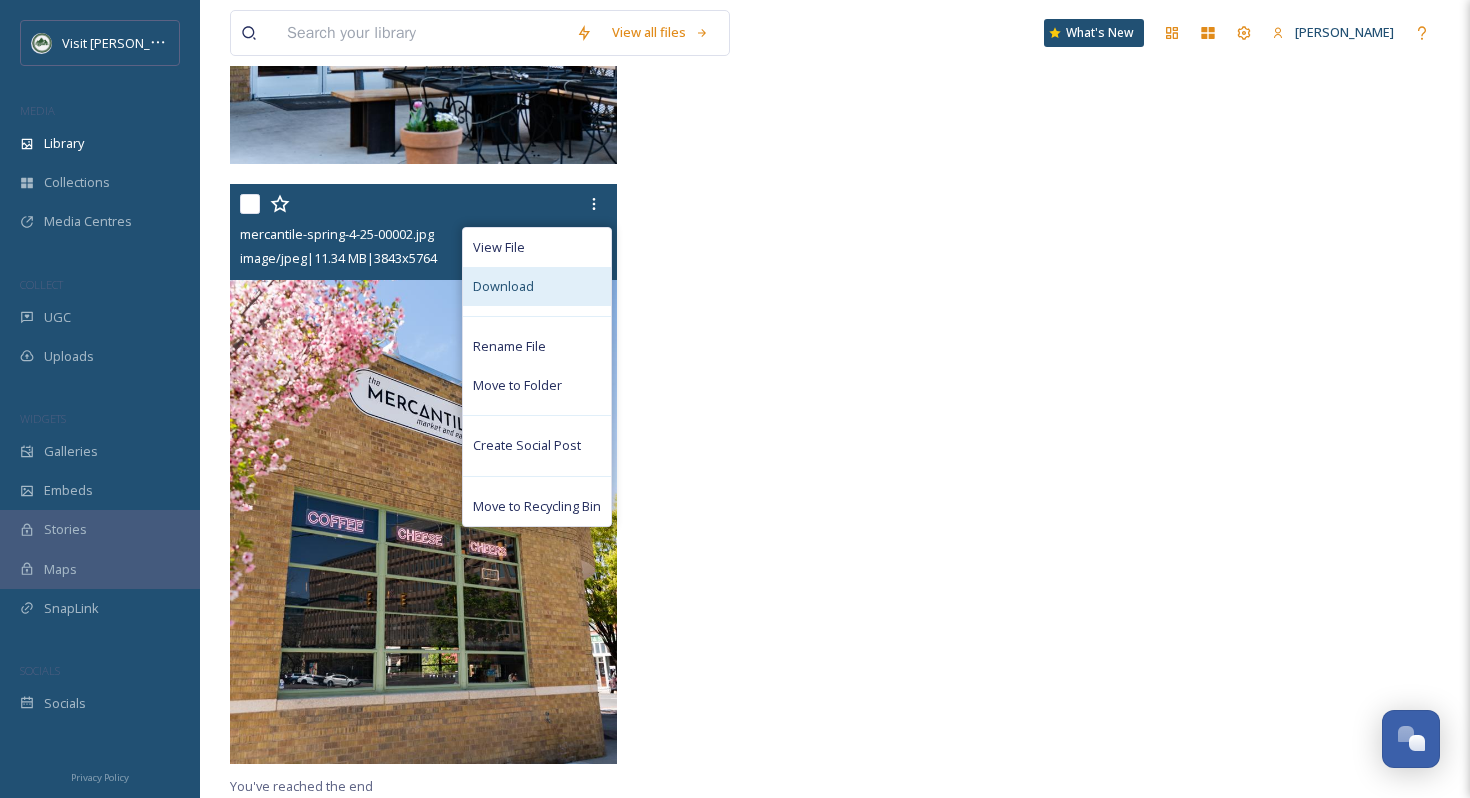 click on "Download" at bounding box center (537, 286) 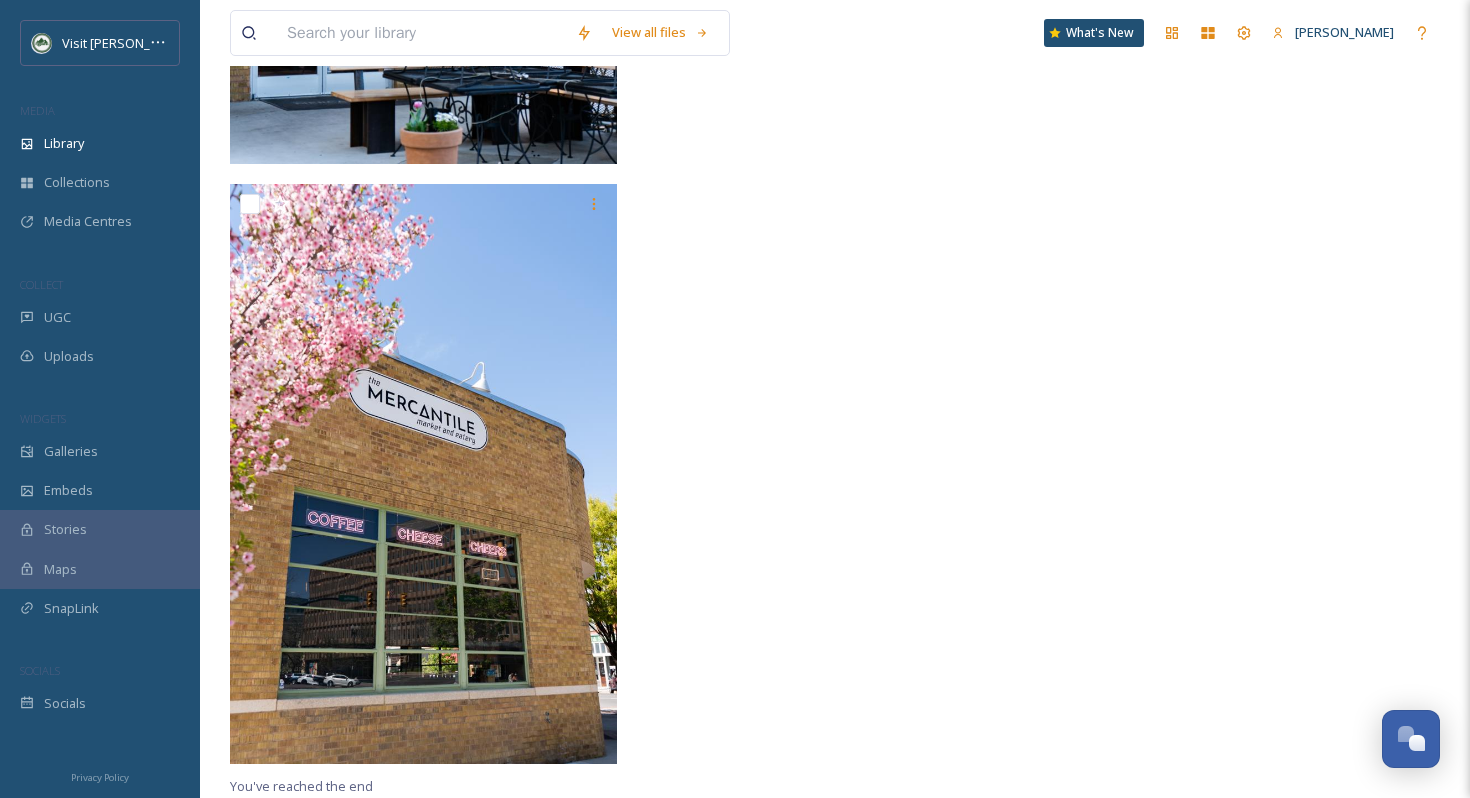 click at bounding box center (835, 178) 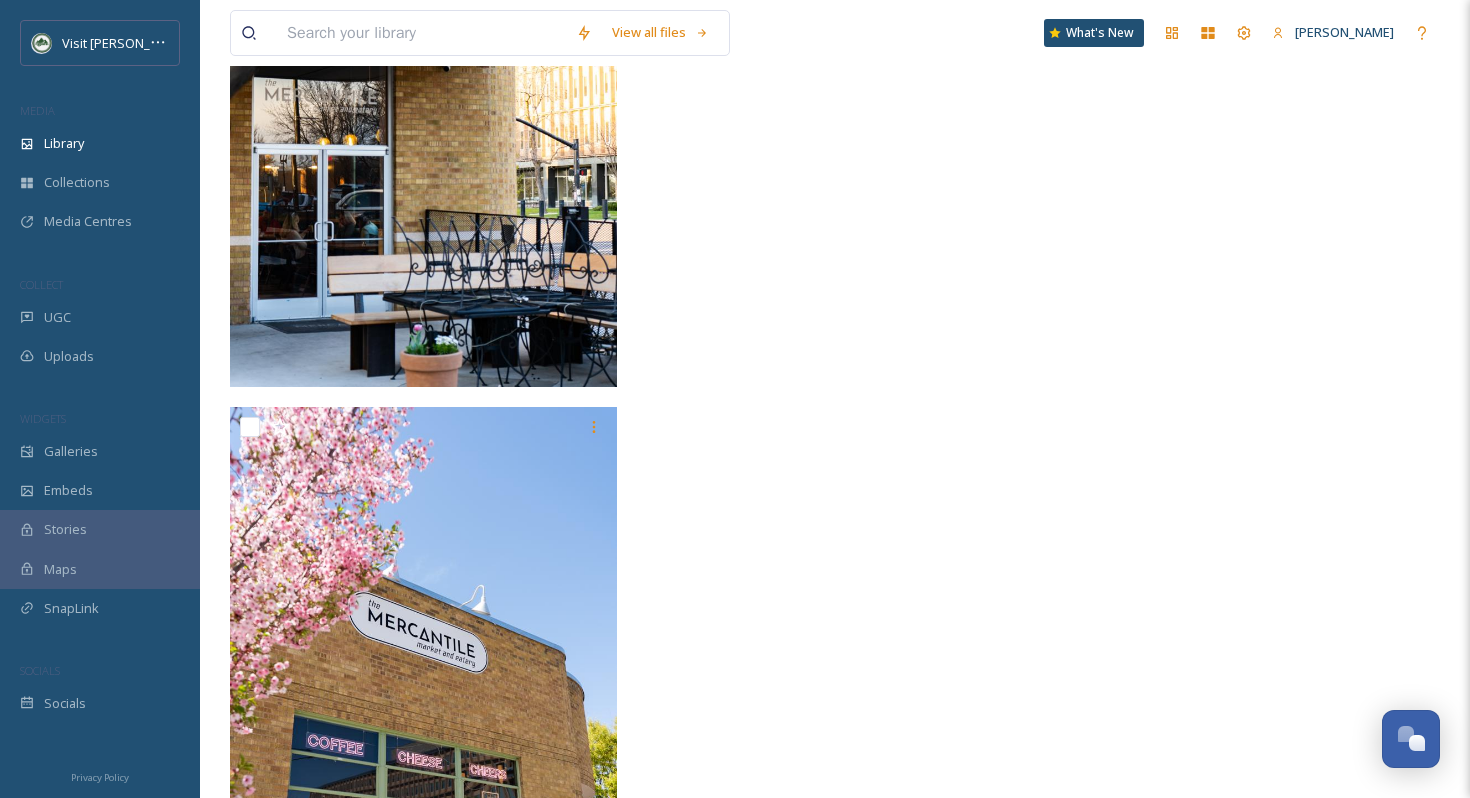 scroll, scrollTop: 0, scrollLeft: 0, axis: both 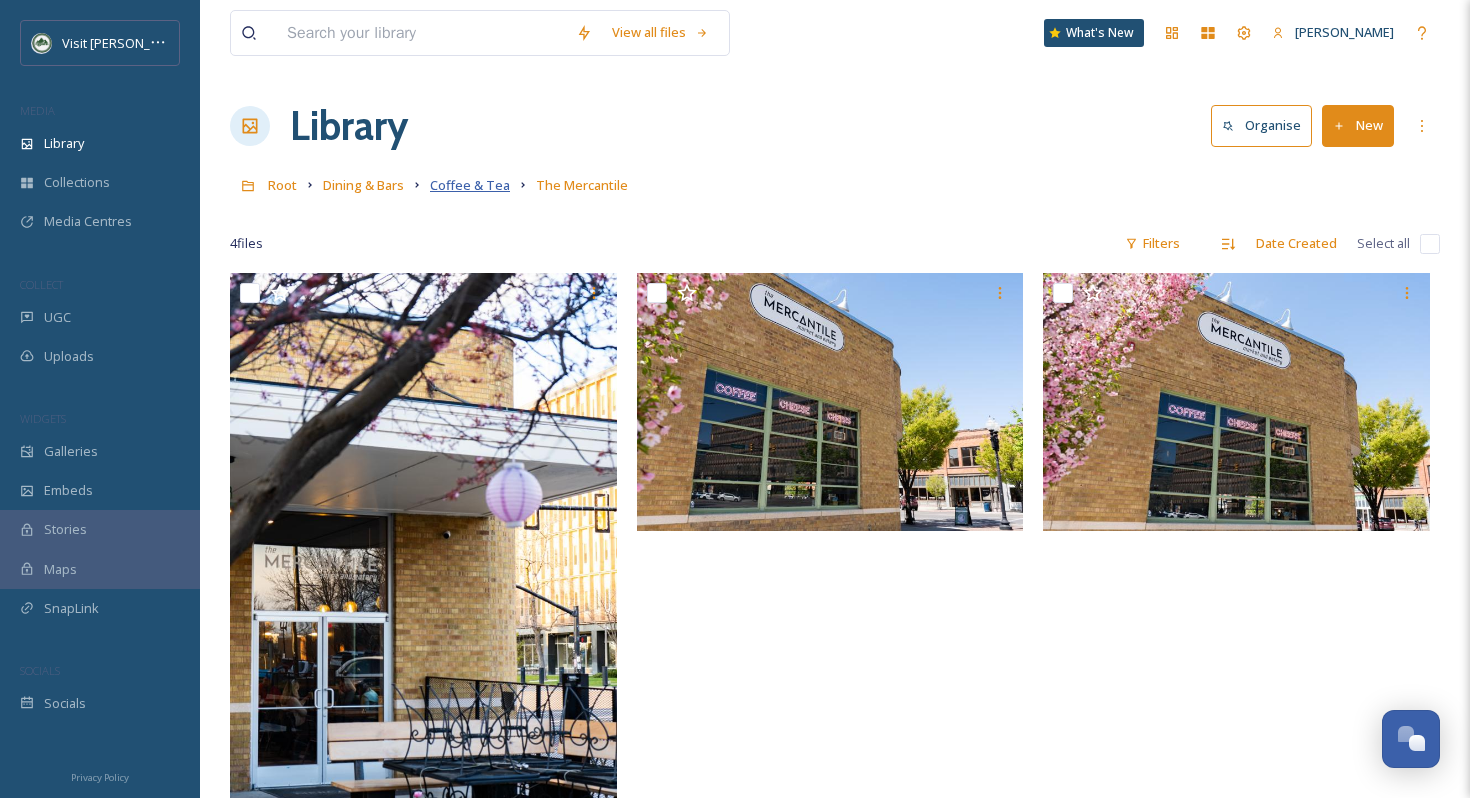 click on "Coffee & Tea" at bounding box center [470, 185] 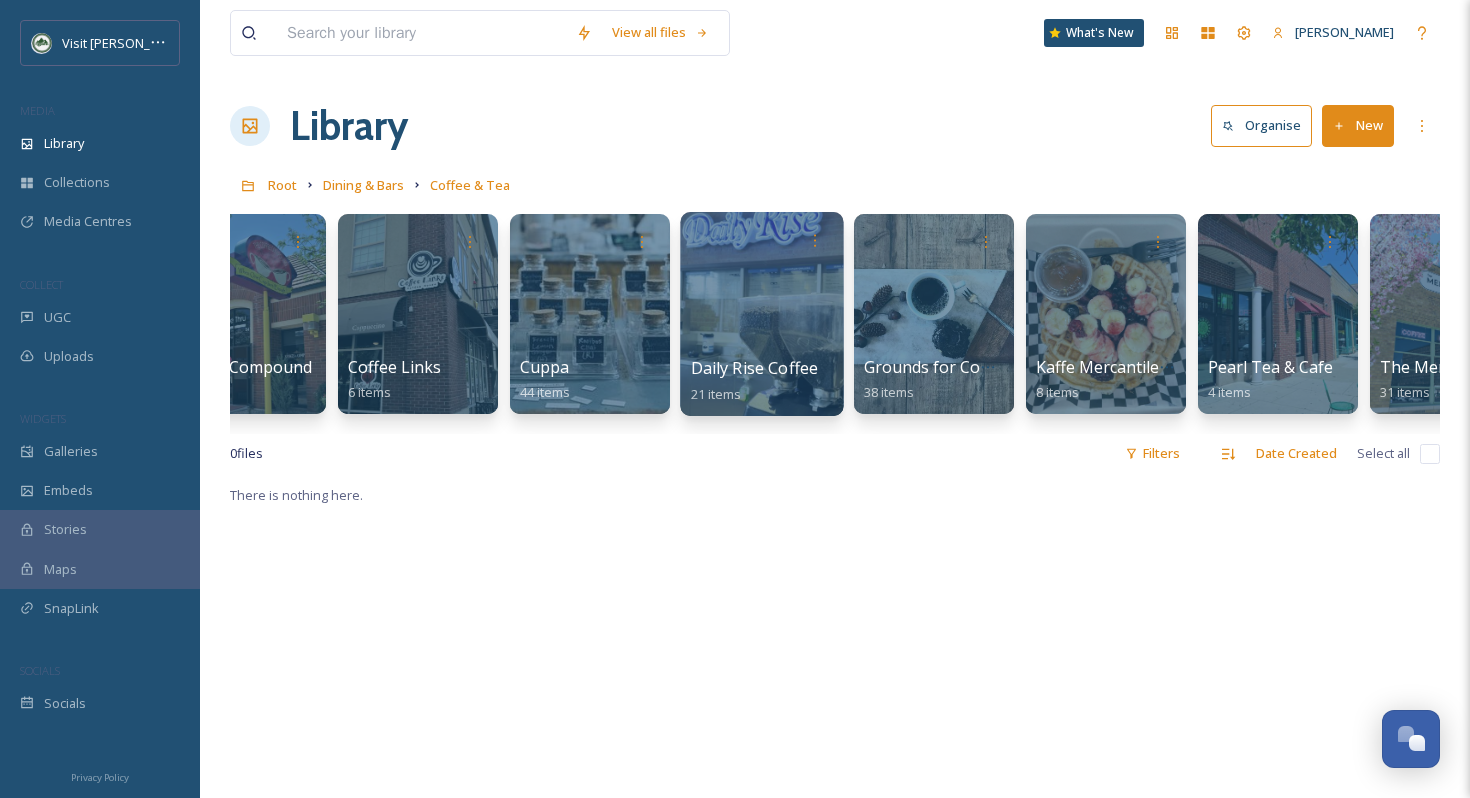 scroll, scrollTop: 0, scrollLeft: 254, axis: horizontal 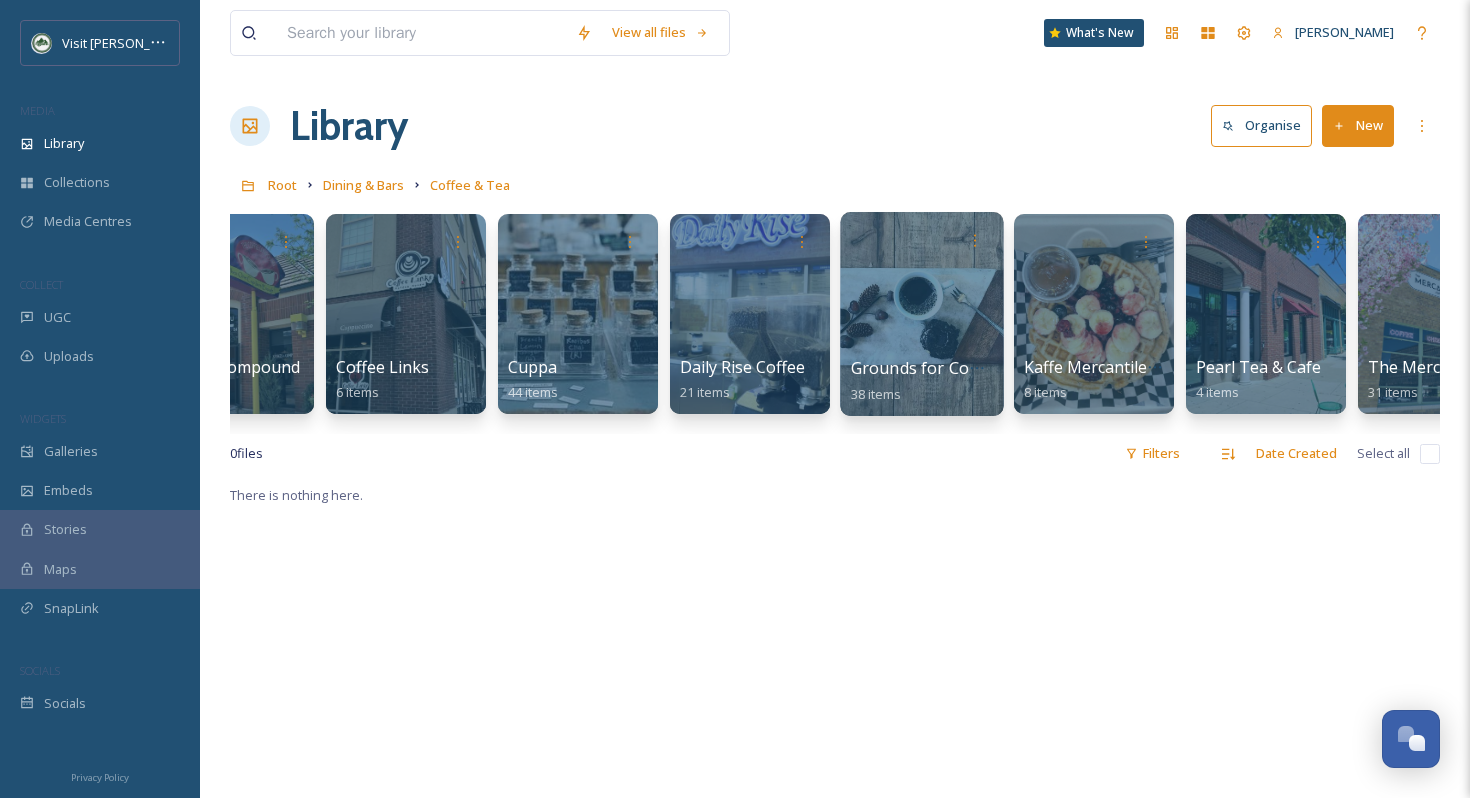 click at bounding box center [921, 314] 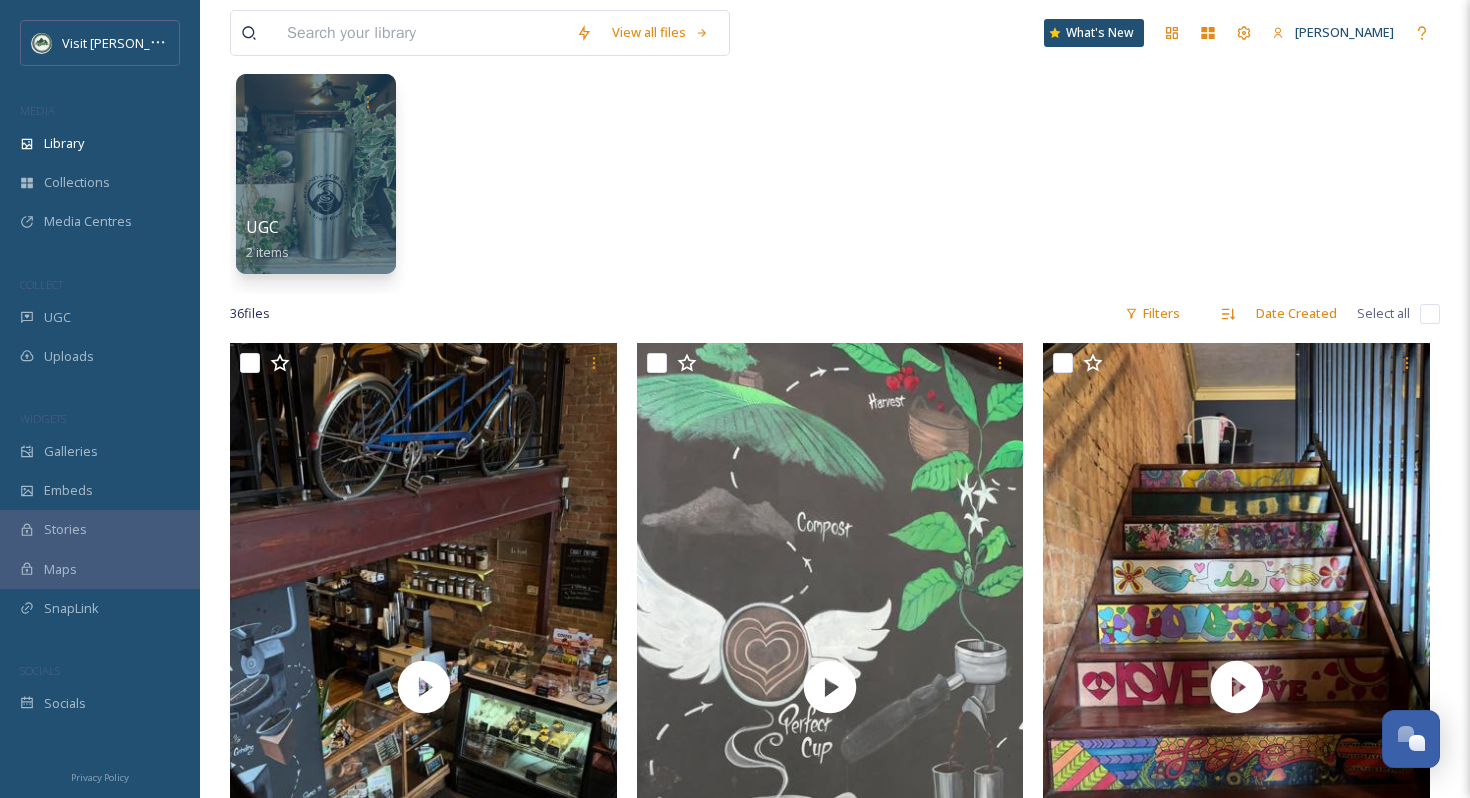 scroll, scrollTop: 191, scrollLeft: 0, axis: vertical 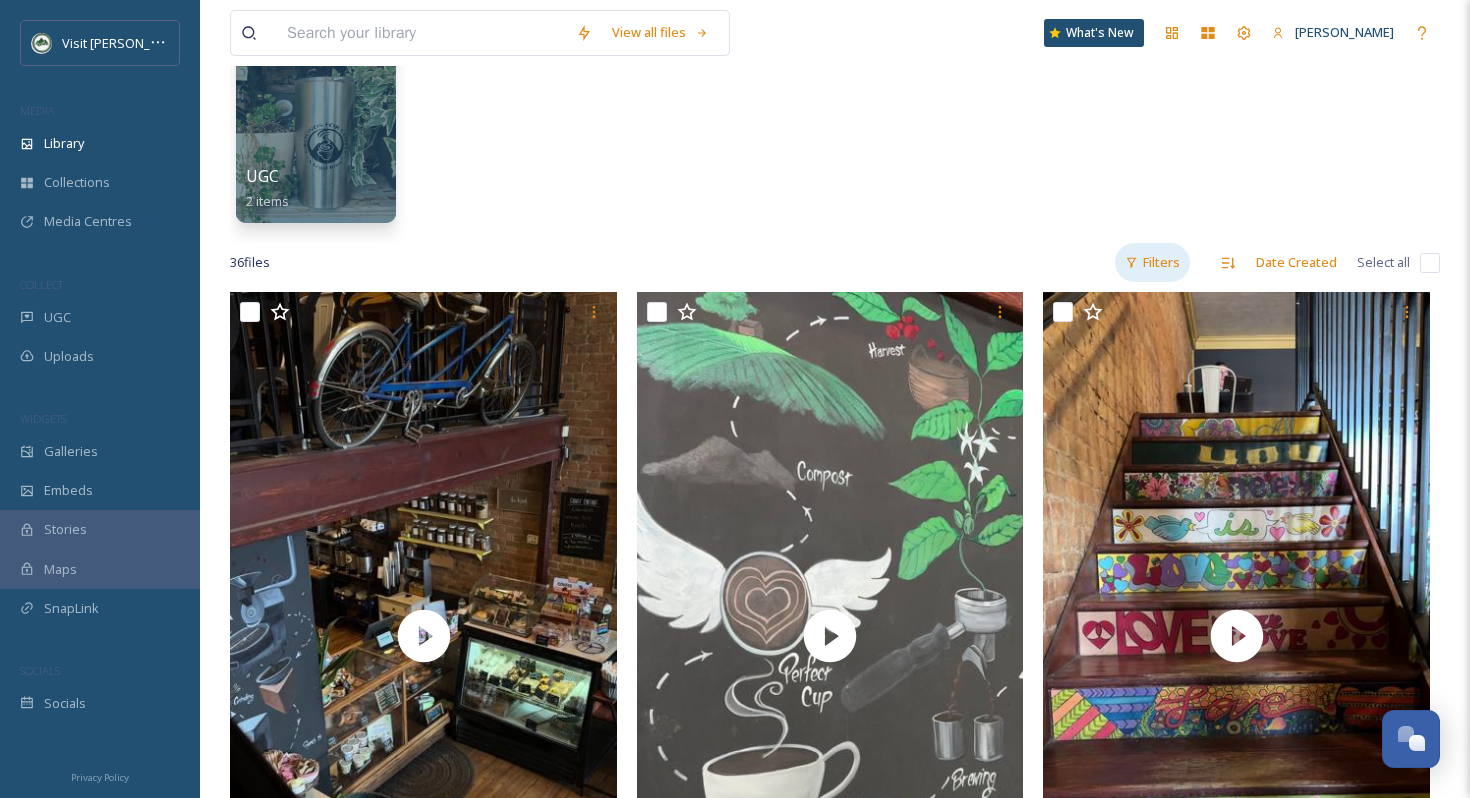 click on "Filters" at bounding box center (1152, 262) 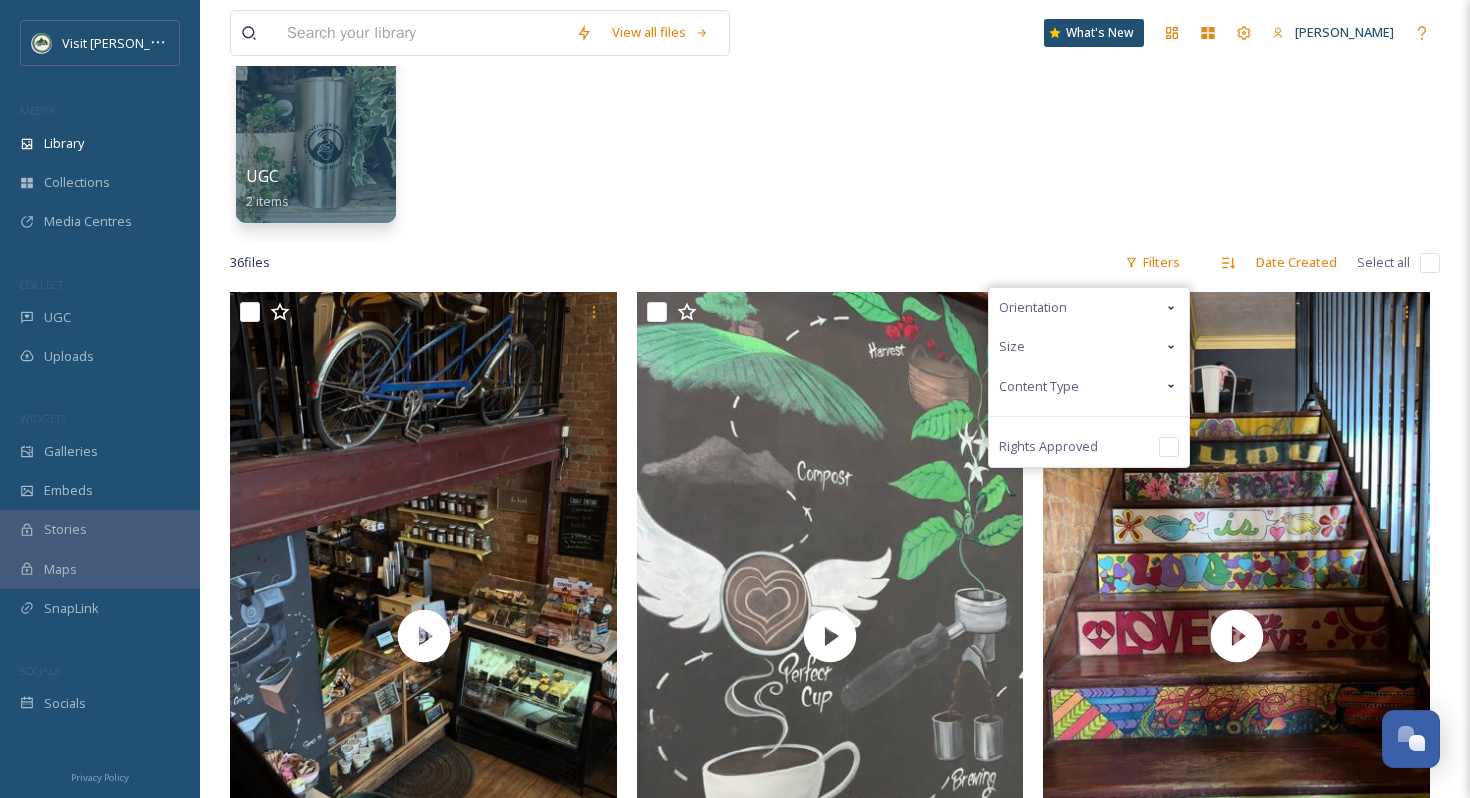click on "Content Type" at bounding box center (1089, 386) 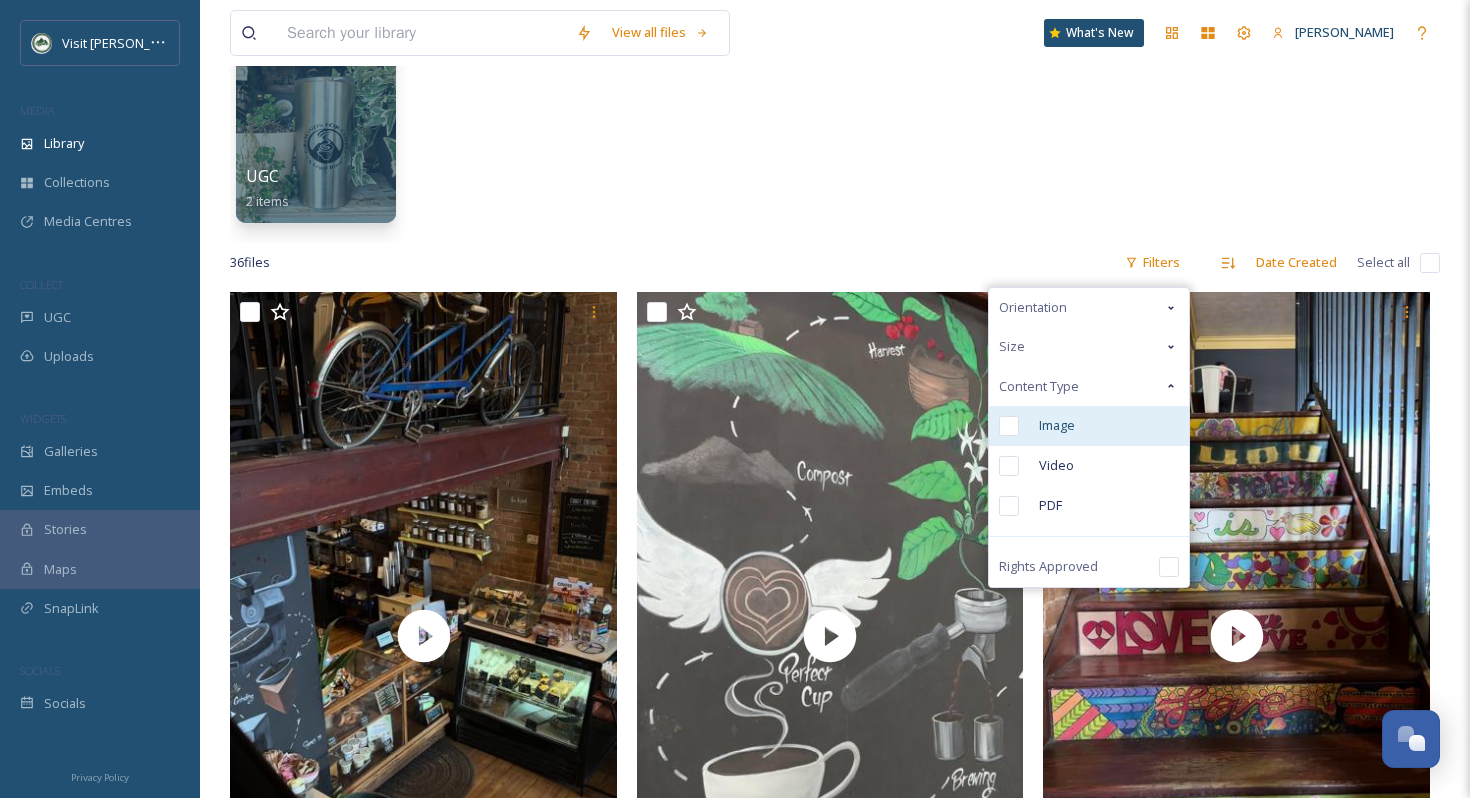 click on "Image" at bounding box center [1089, 426] 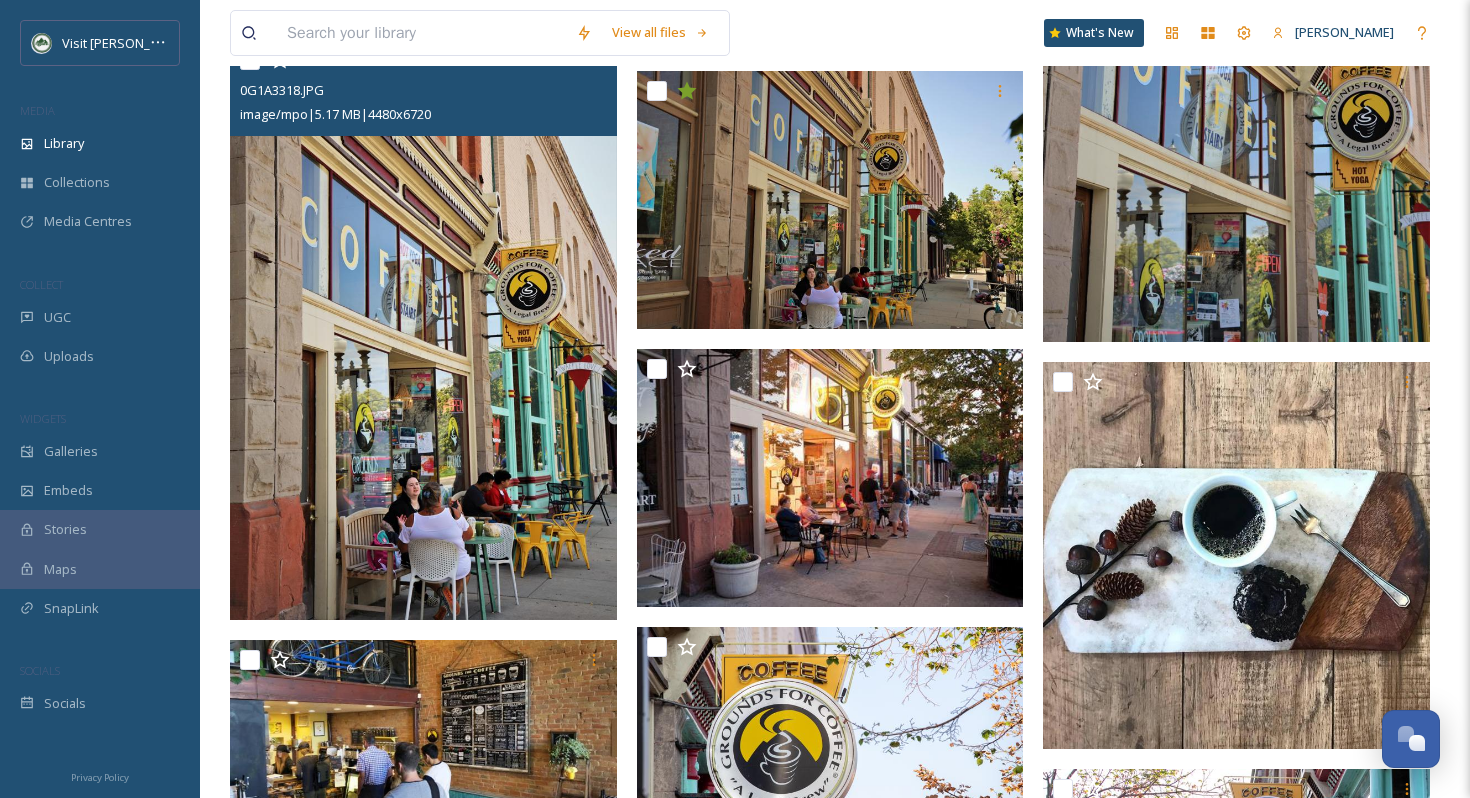 scroll, scrollTop: 948, scrollLeft: 0, axis: vertical 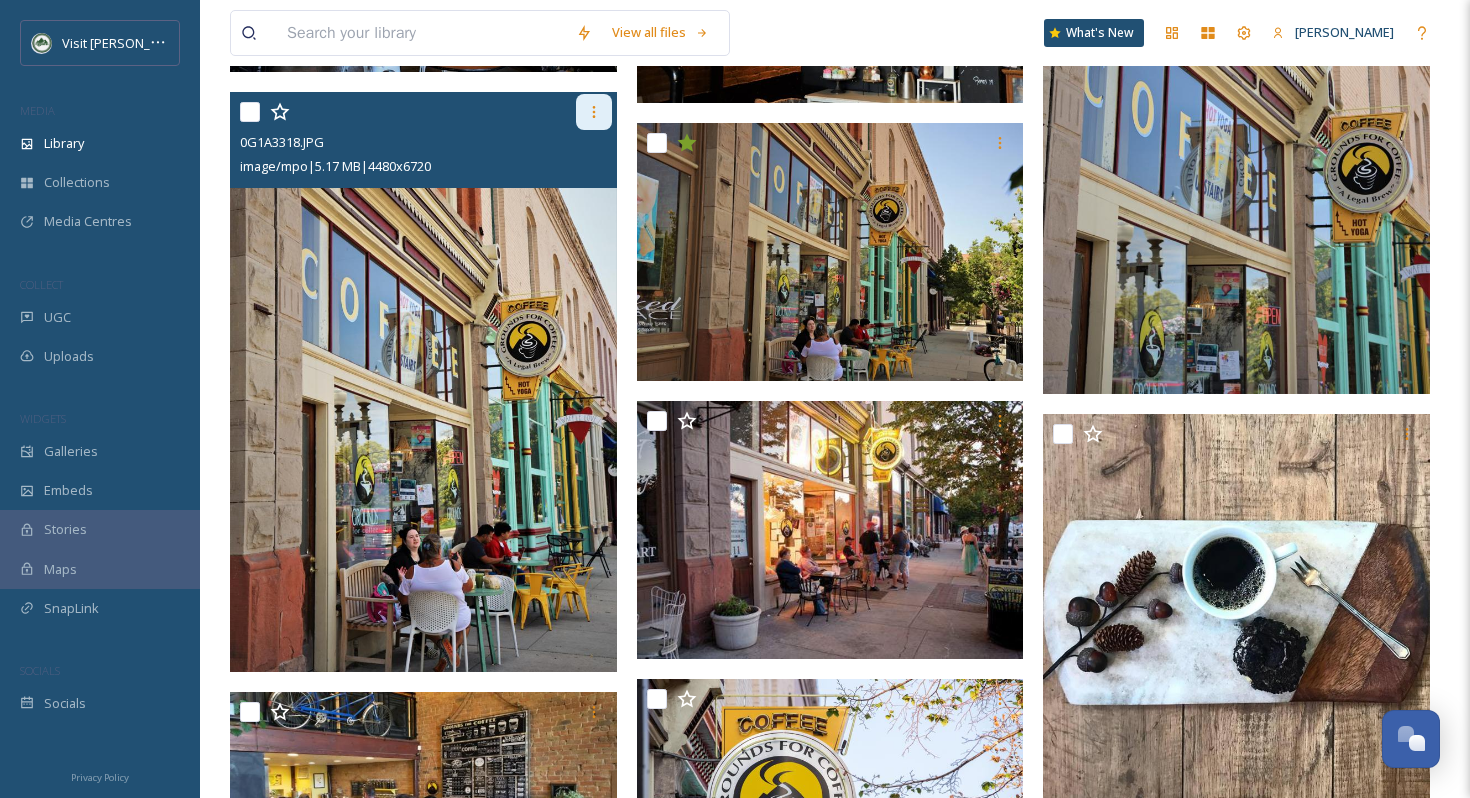 click 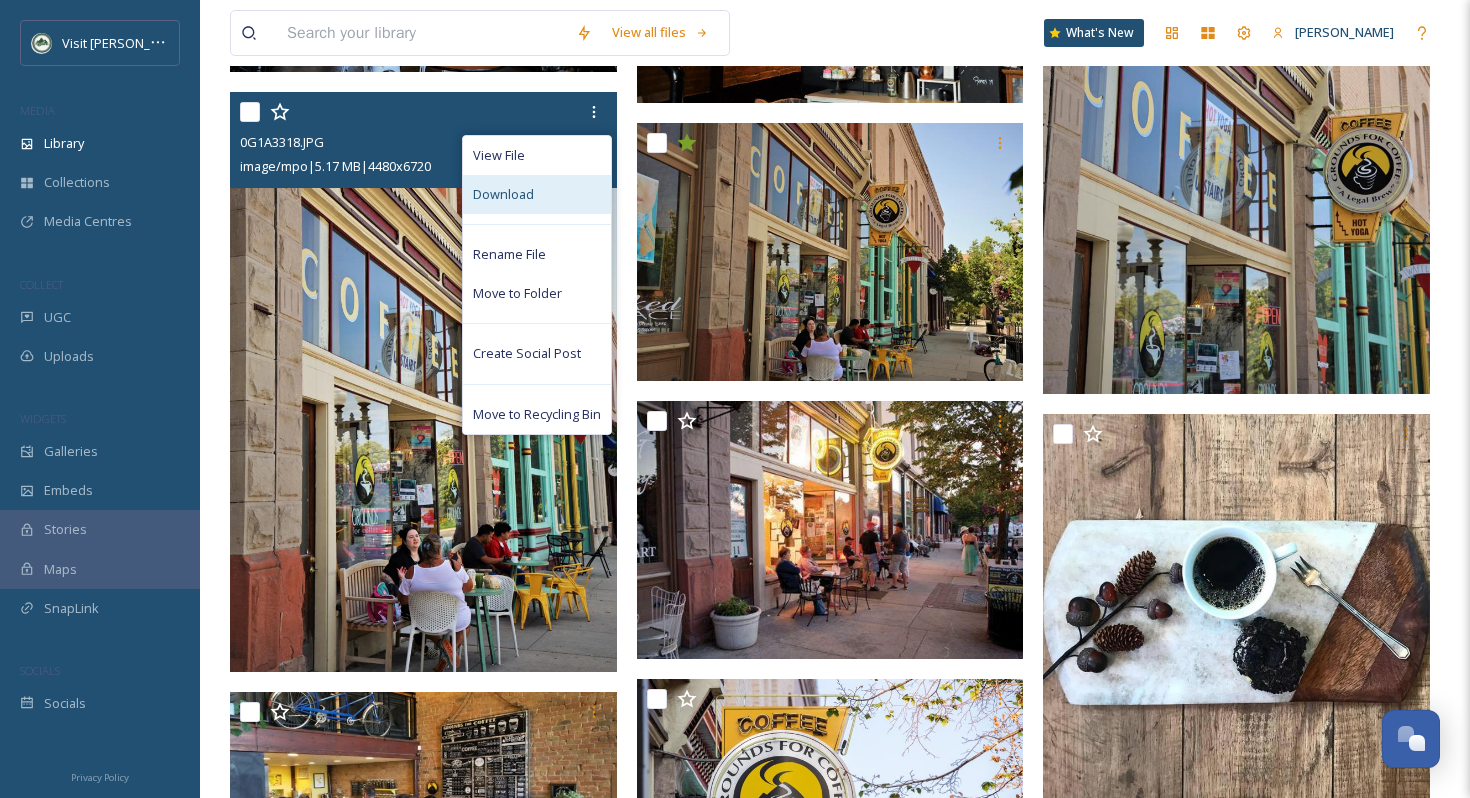 click on "Download" at bounding box center (537, 194) 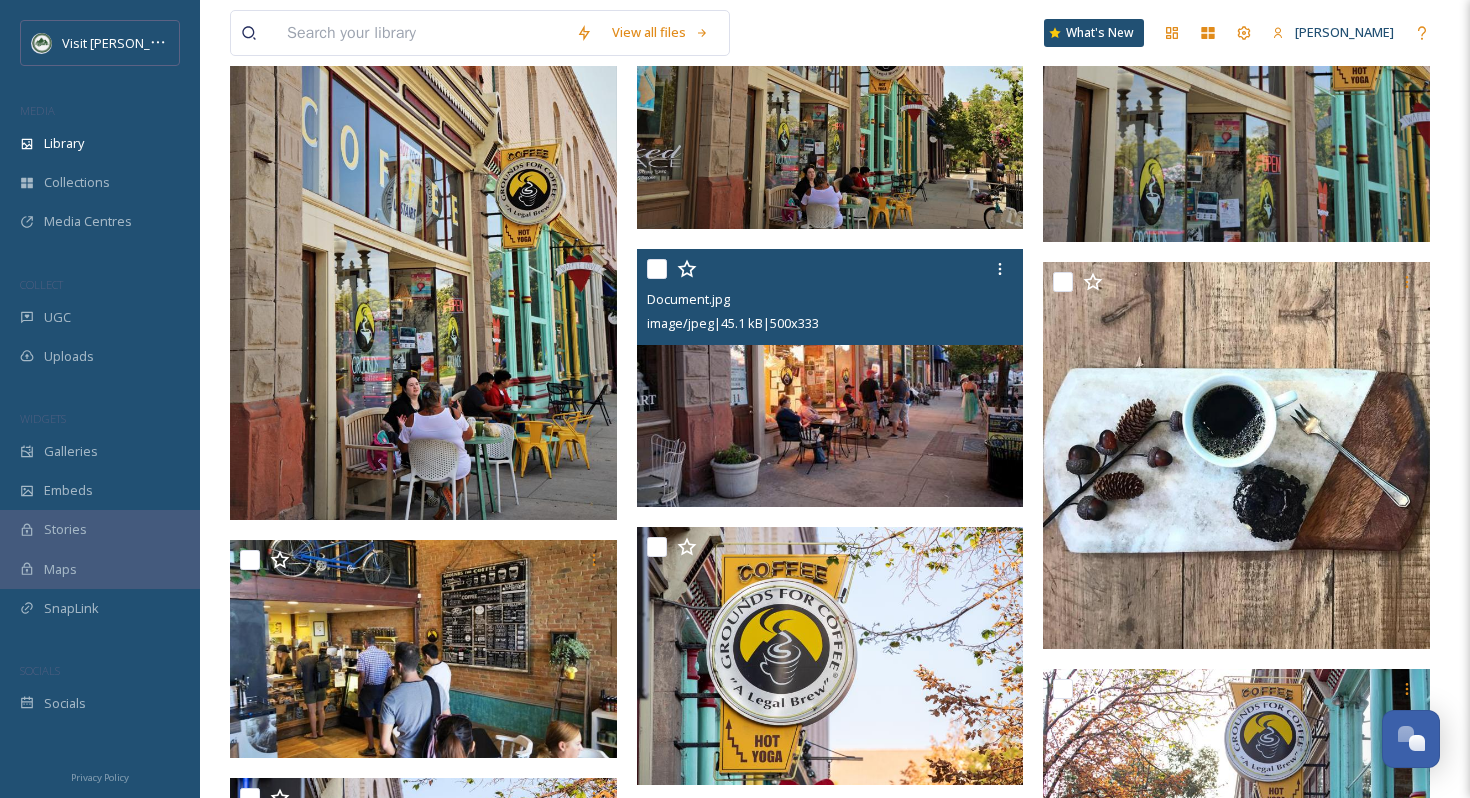 scroll, scrollTop: 0, scrollLeft: 0, axis: both 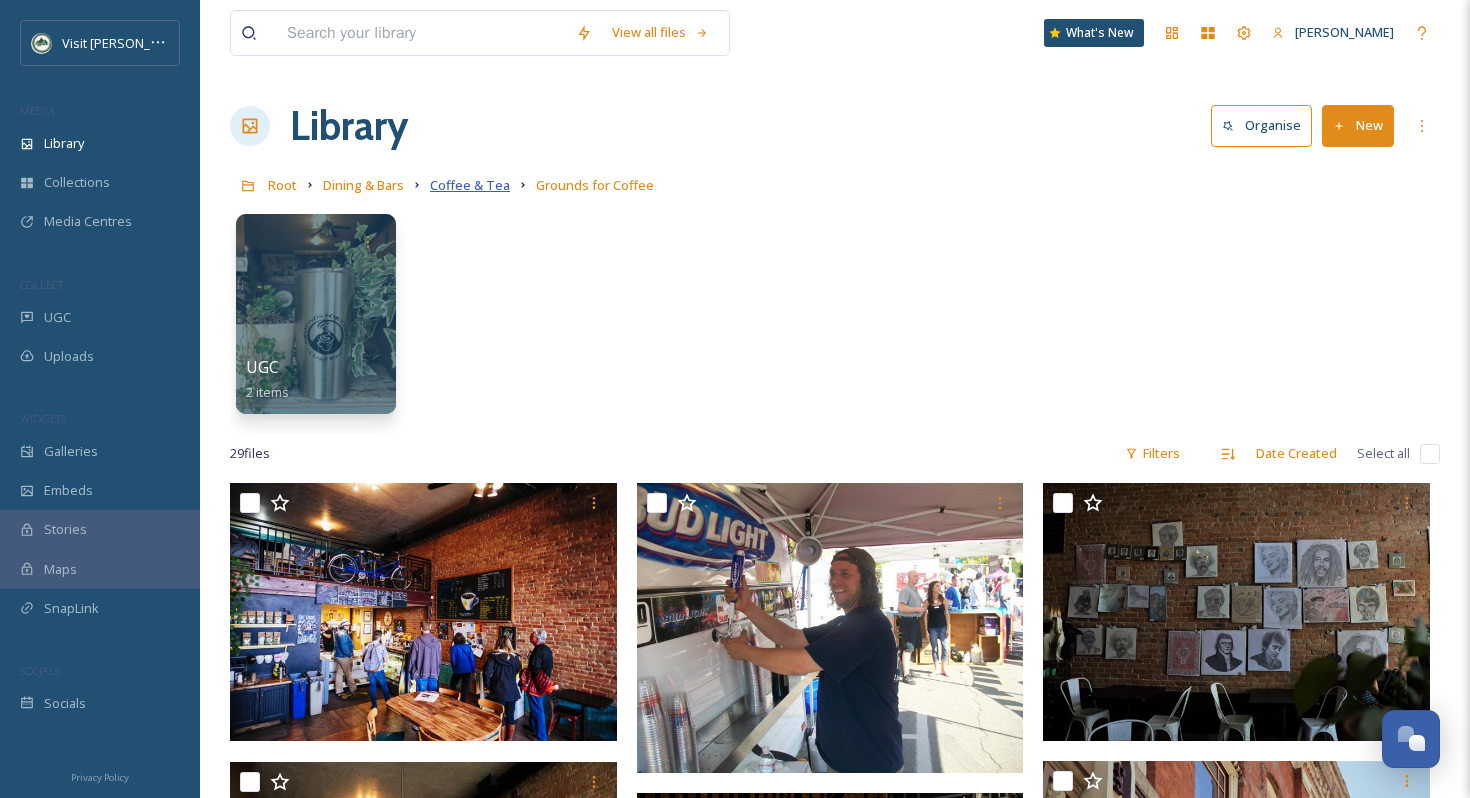 click on "Coffee & Tea" at bounding box center [470, 185] 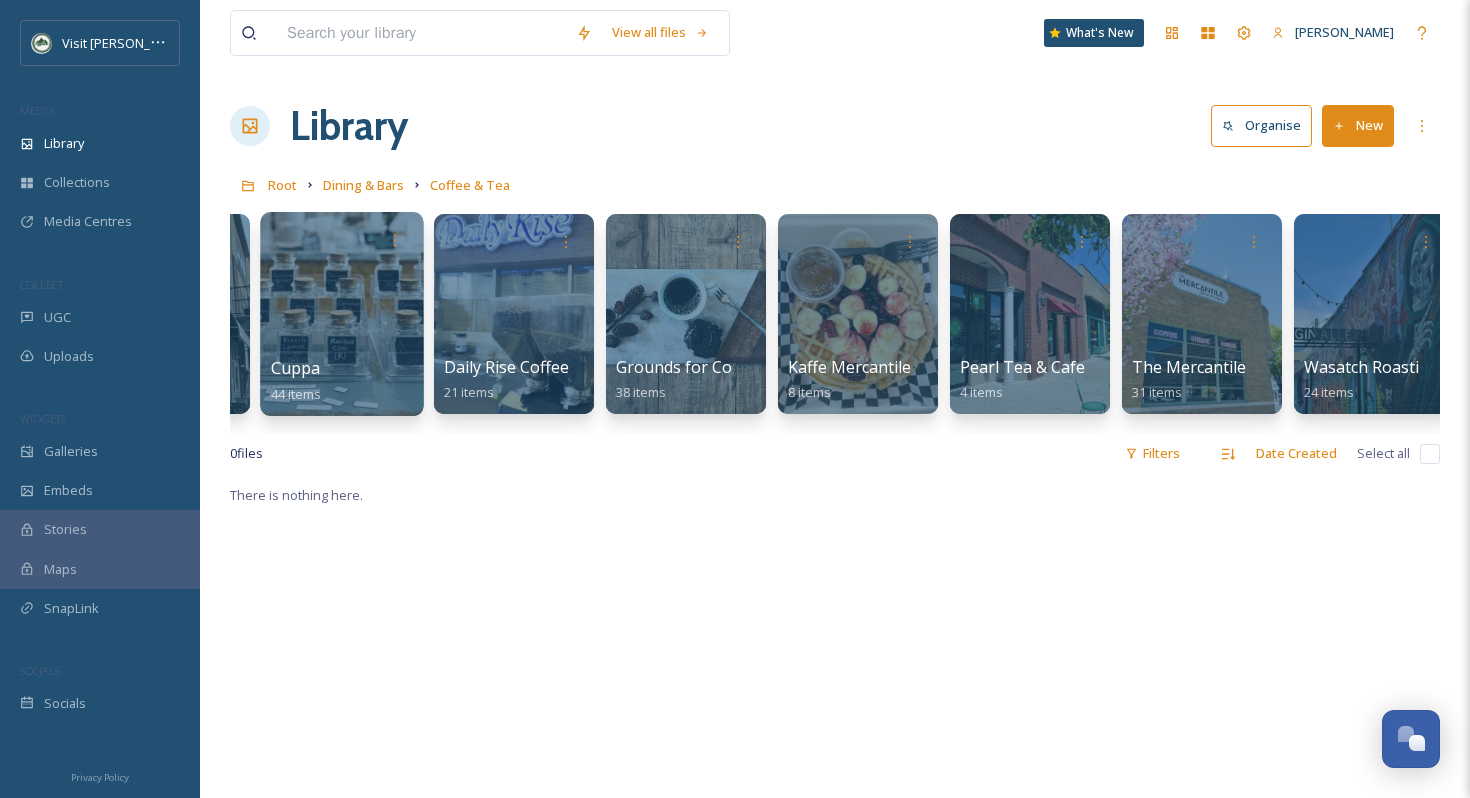 scroll, scrollTop: 0, scrollLeft: 510, axis: horizontal 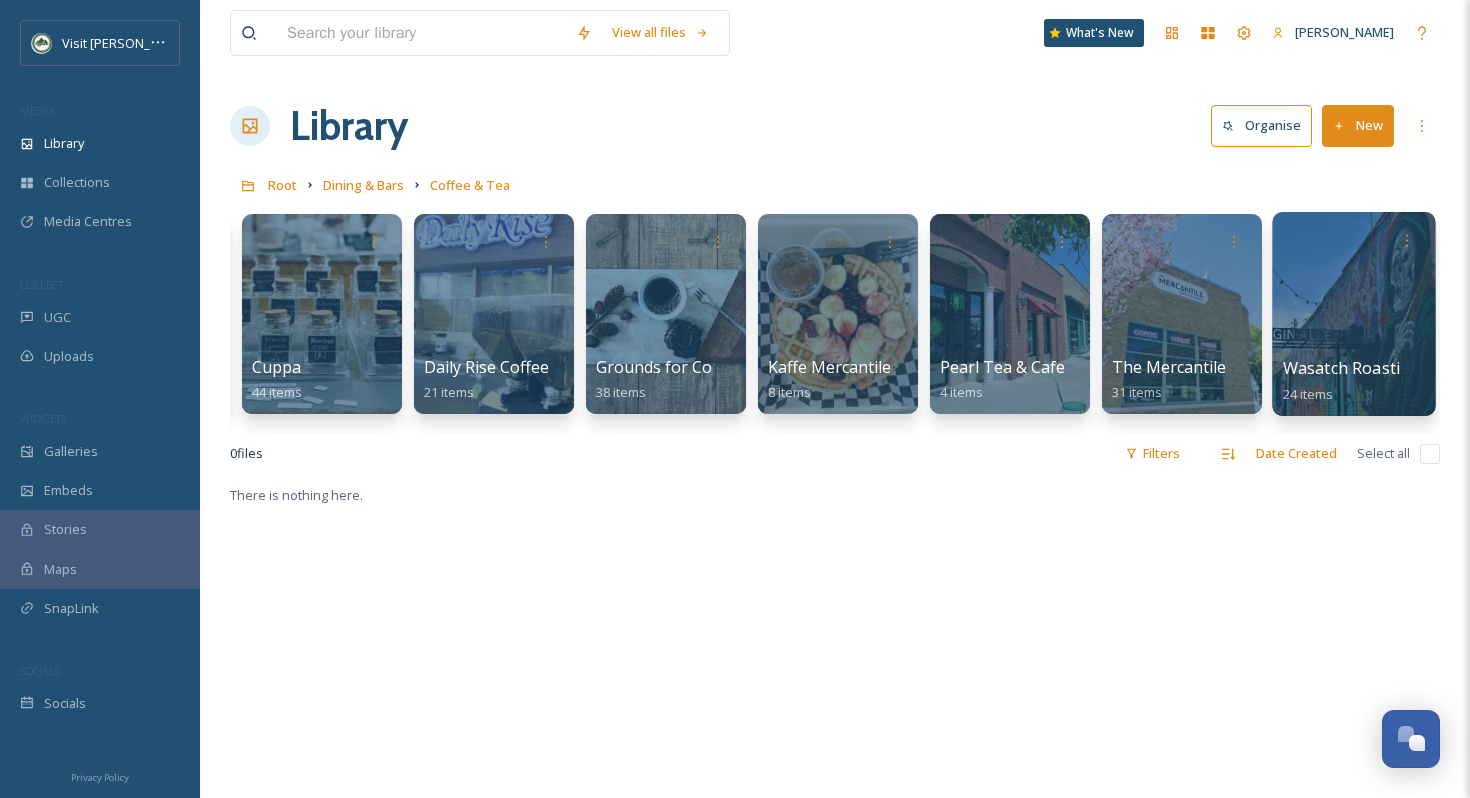 click at bounding box center (1353, 314) 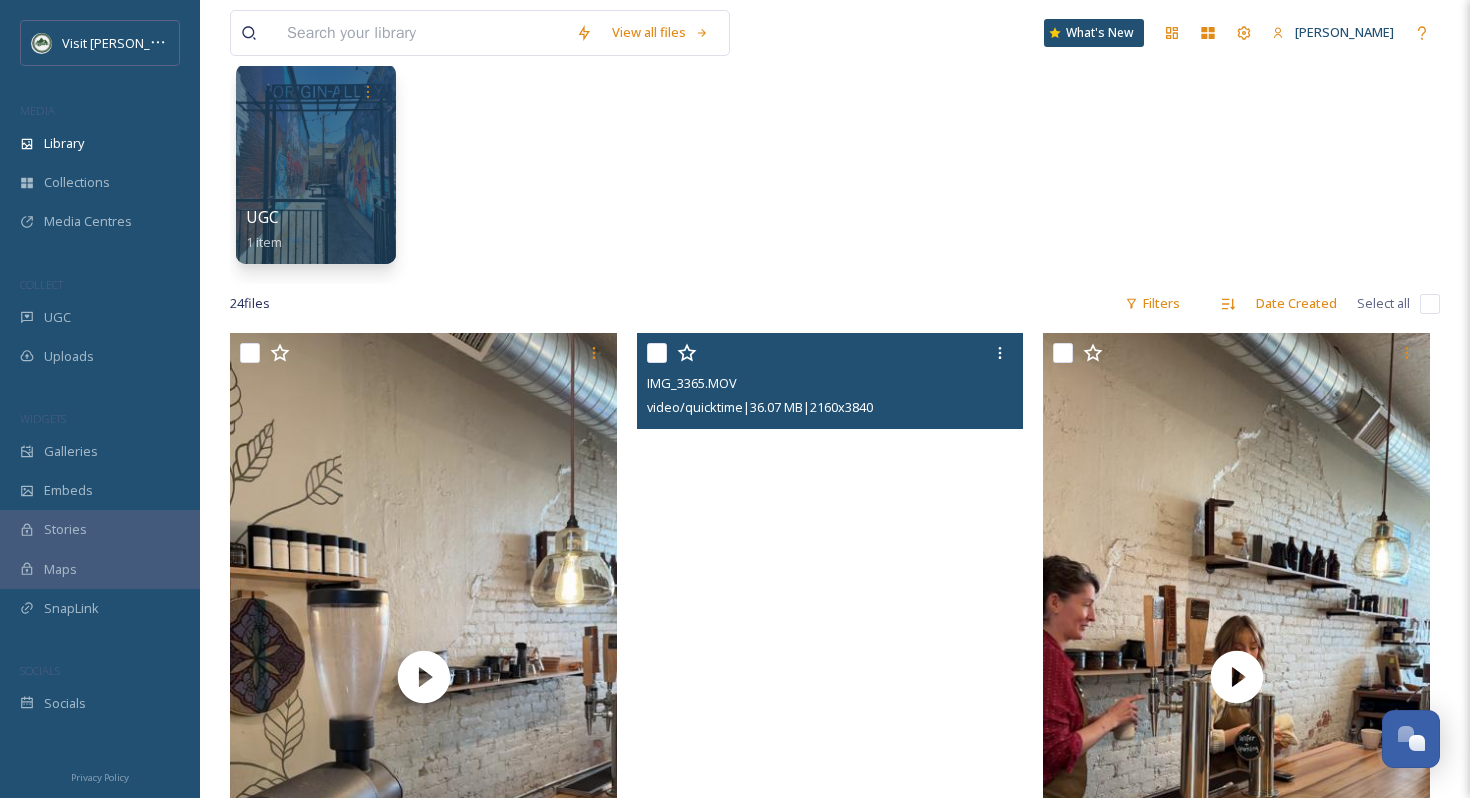 scroll, scrollTop: 0, scrollLeft: 0, axis: both 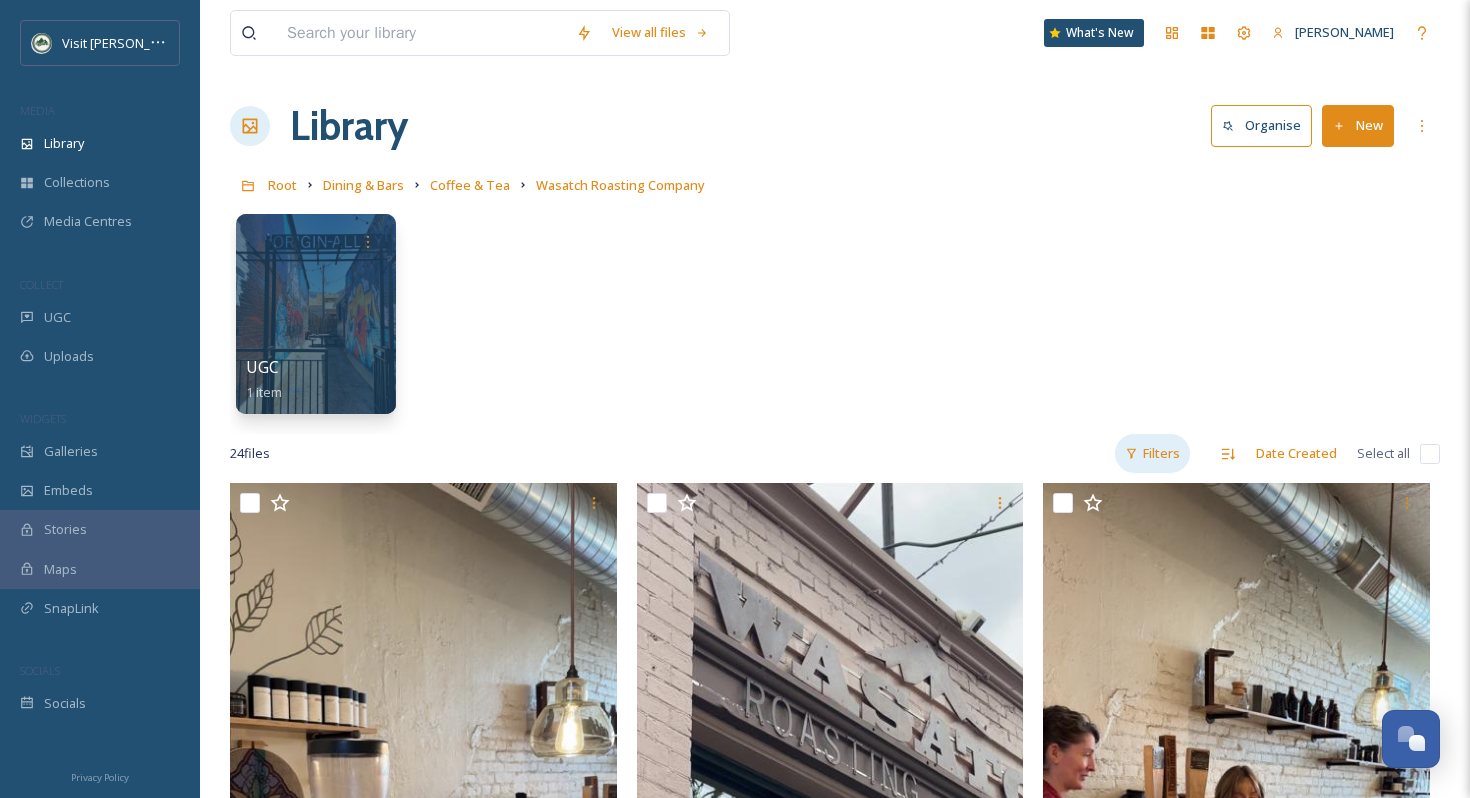 click on "Filters" at bounding box center (1152, 453) 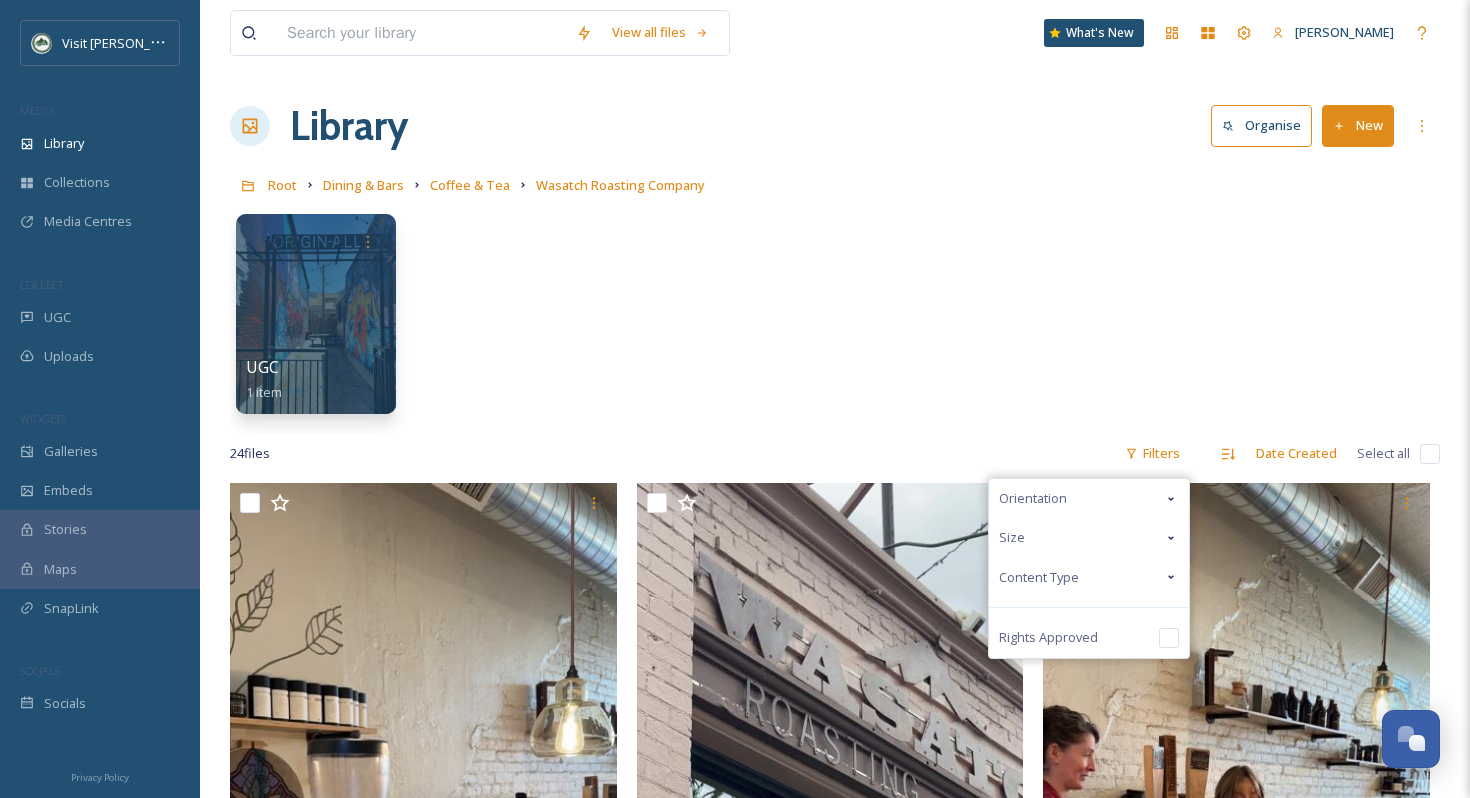 click on "Content Type" at bounding box center [1089, 577] 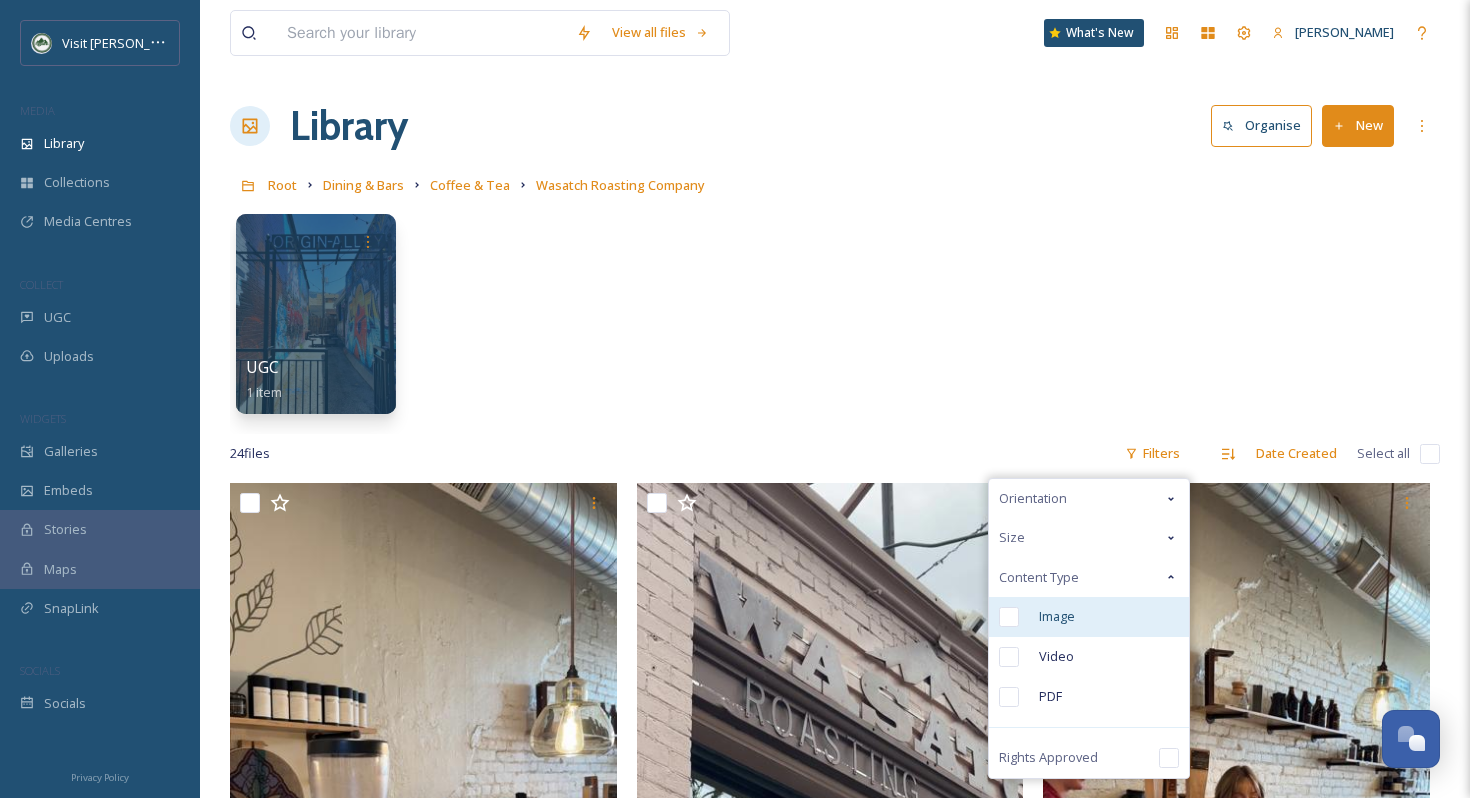 click on "Image" at bounding box center [1089, 617] 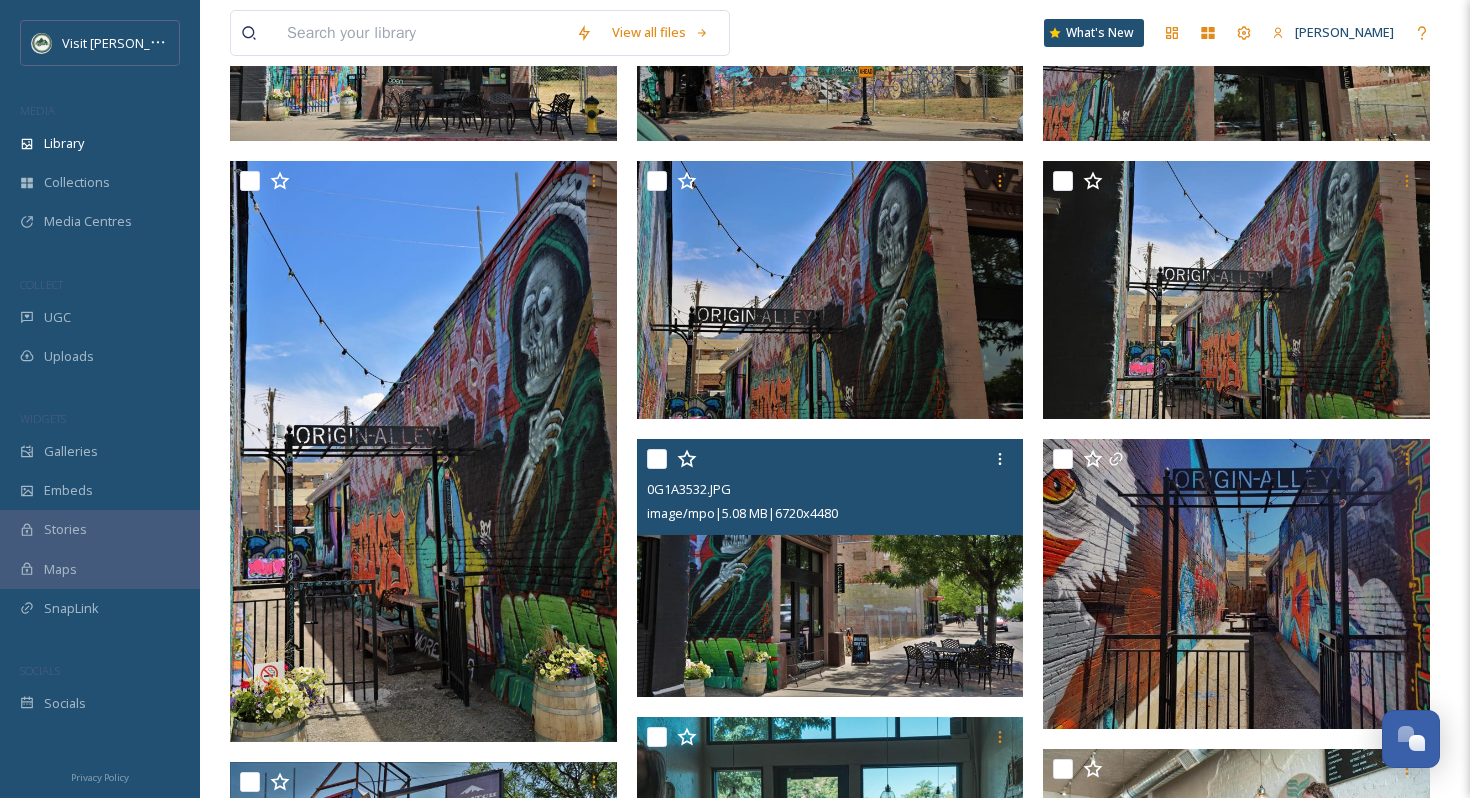 scroll, scrollTop: 599, scrollLeft: 0, axis: vertical 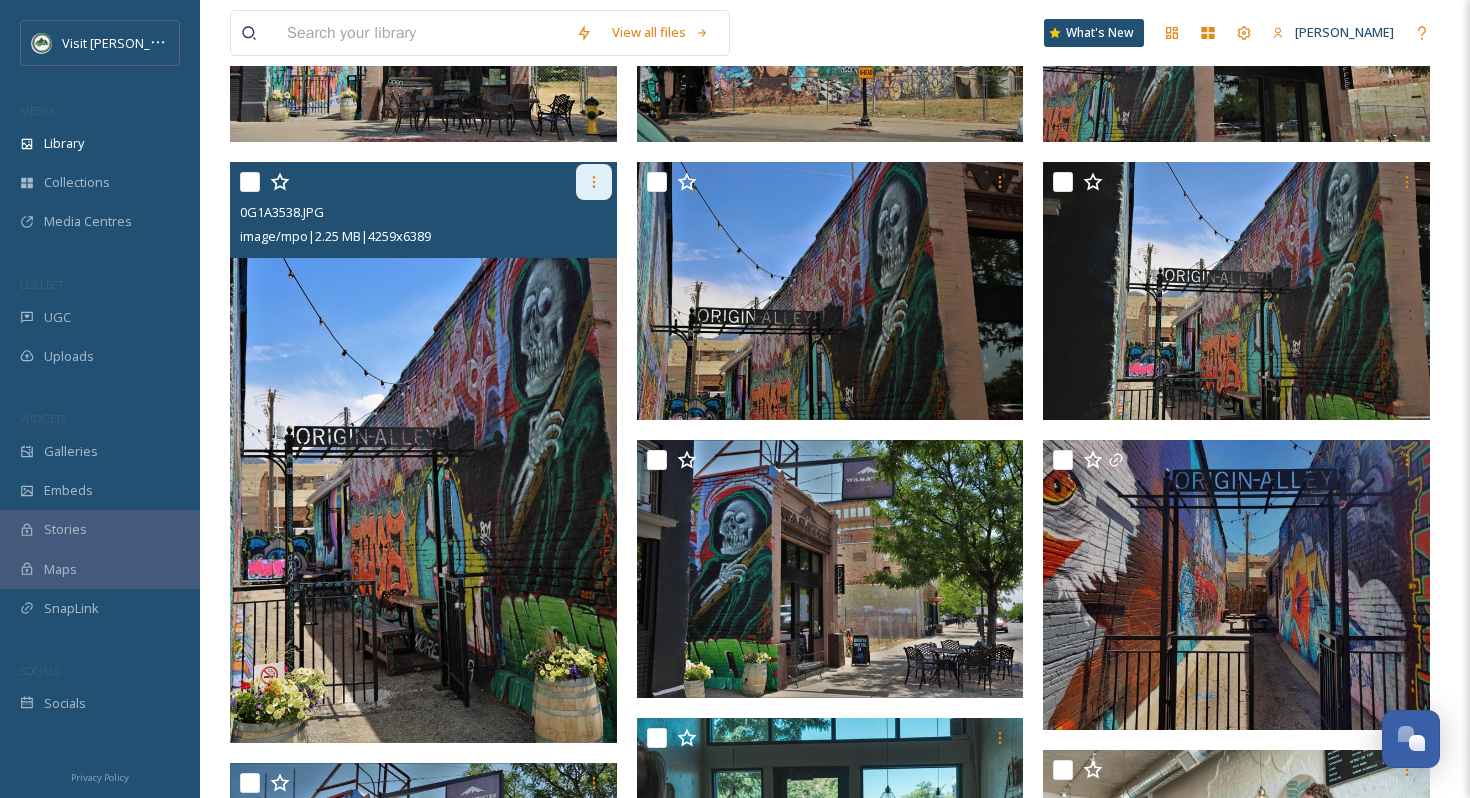 click at bounding box center (594, 182) 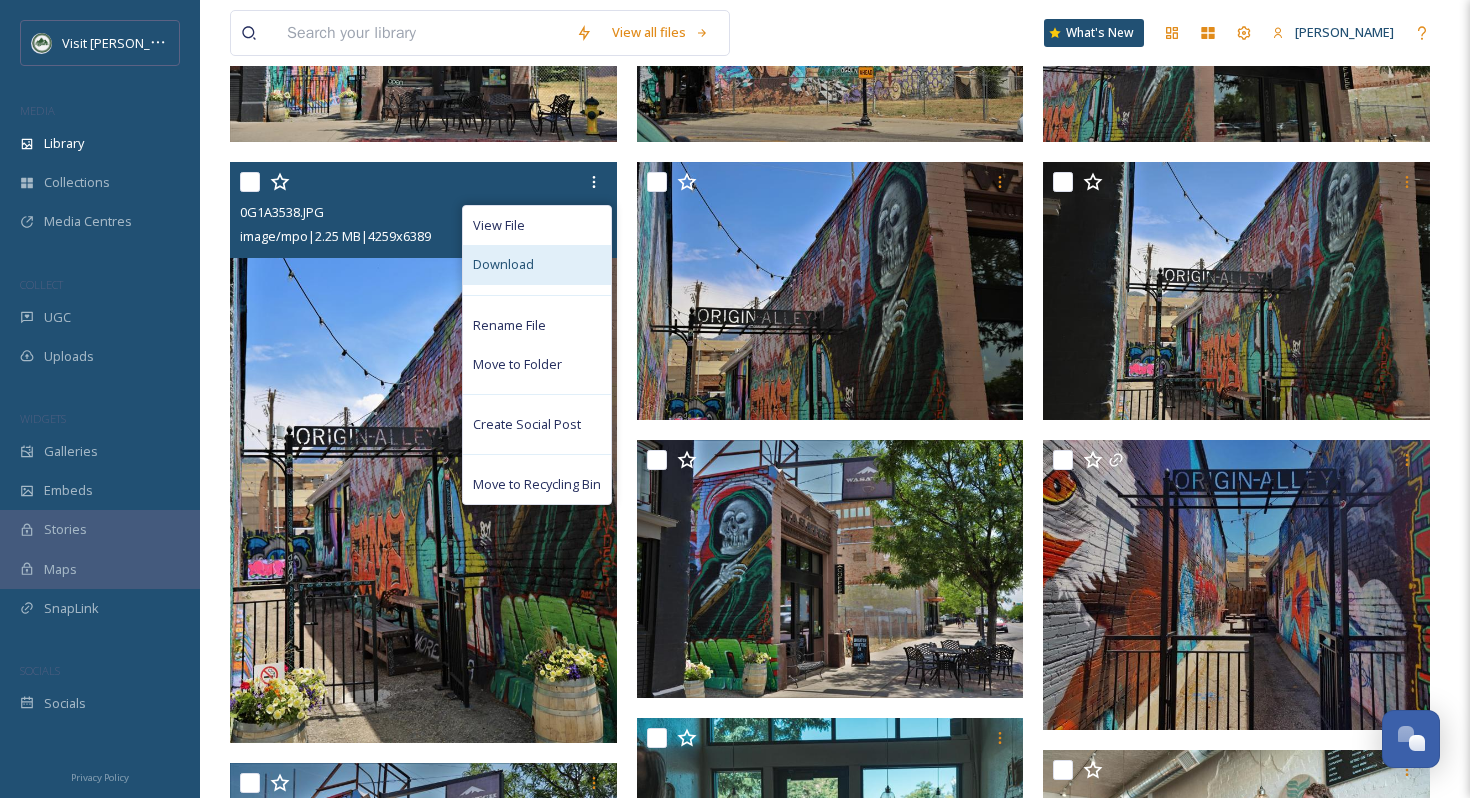 click on "Download" at bounding box center (537, 264) 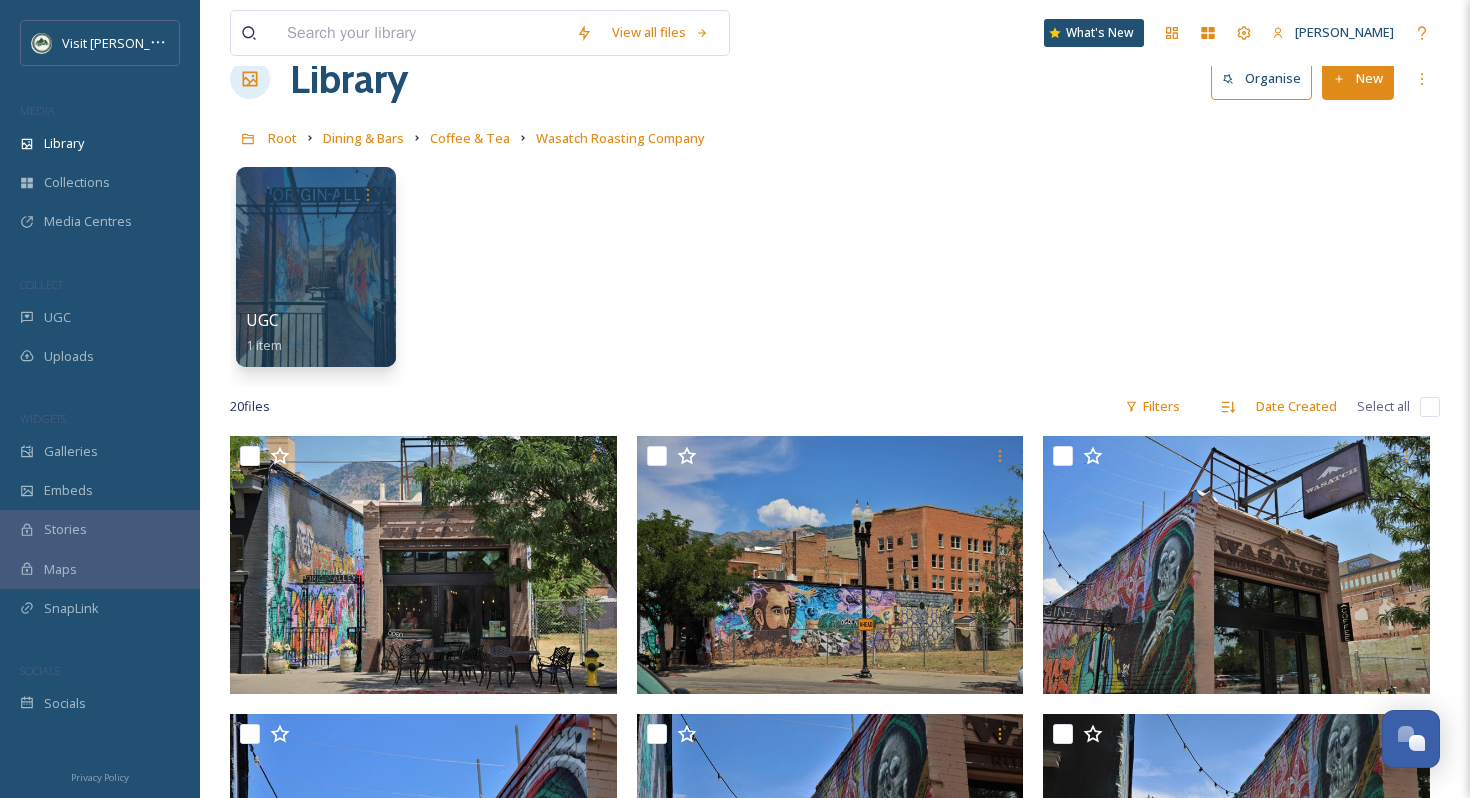 scroll, scrollTop: 0, scrollLeft: 0, axis: both 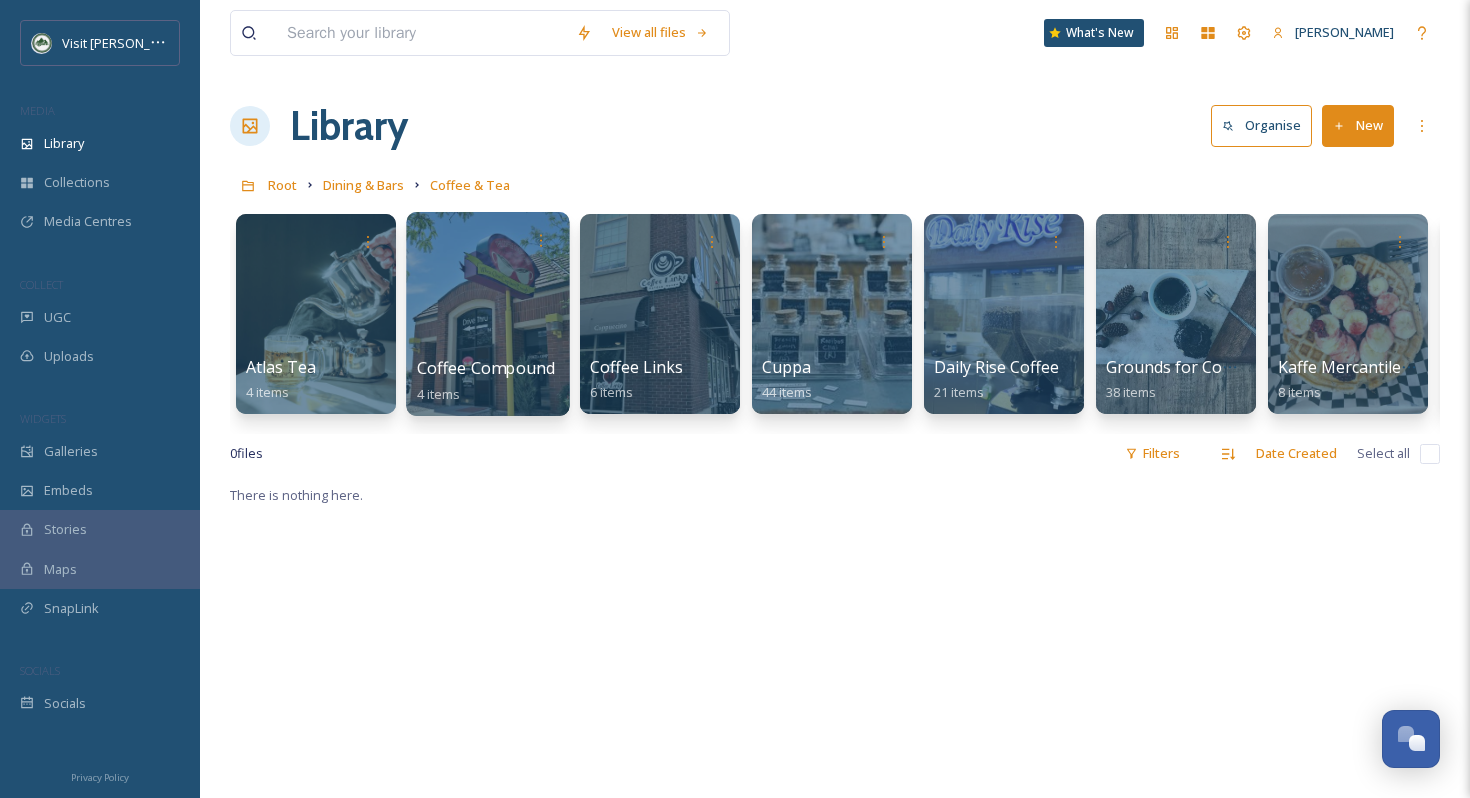 click on "Coffee Compound" at bounding box center [486, 368] 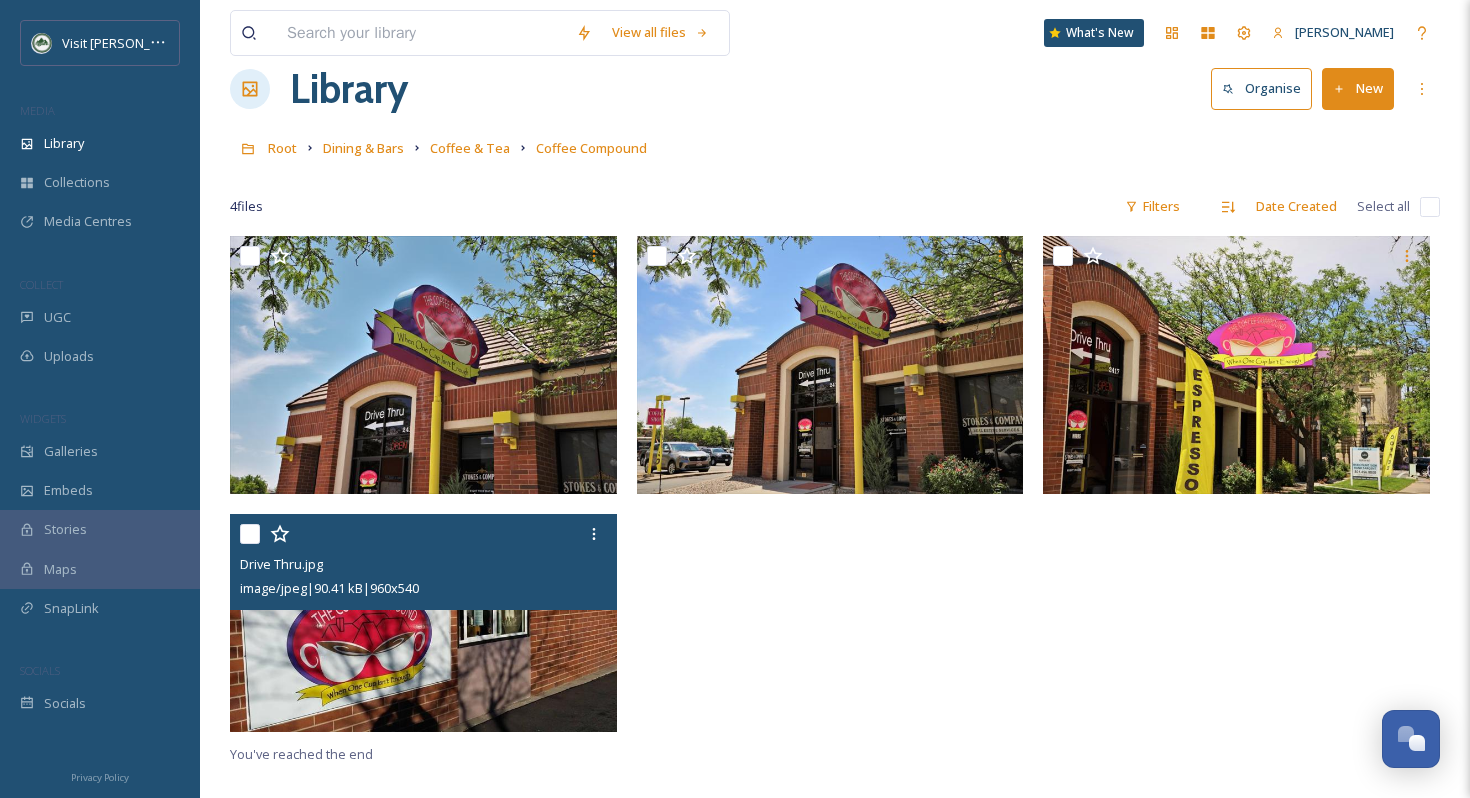 scroll, scrollTop: 52, scrollLeft: 0, axis: vertical 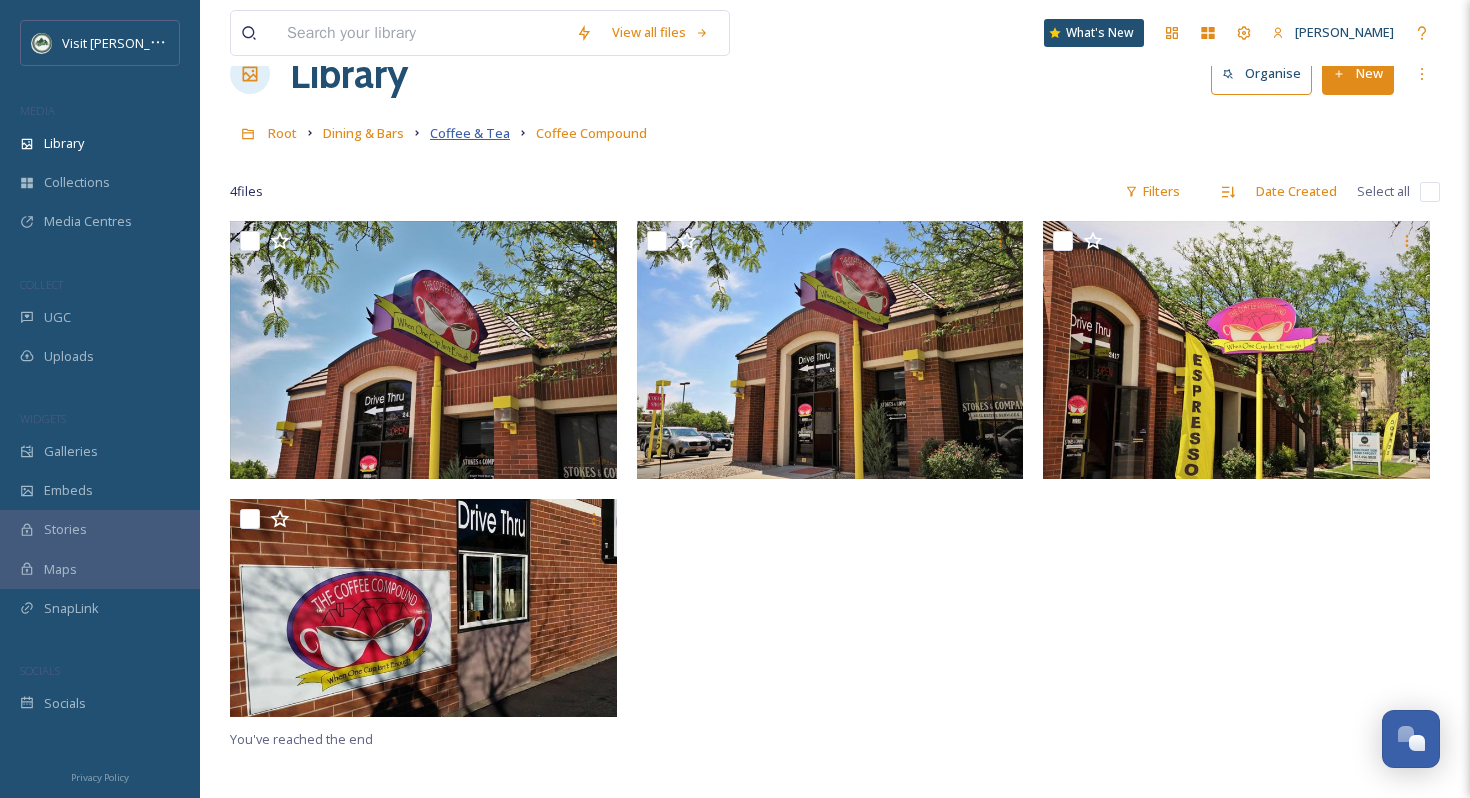 click on "Coffee & Tea" at bounding box center [470, 133] 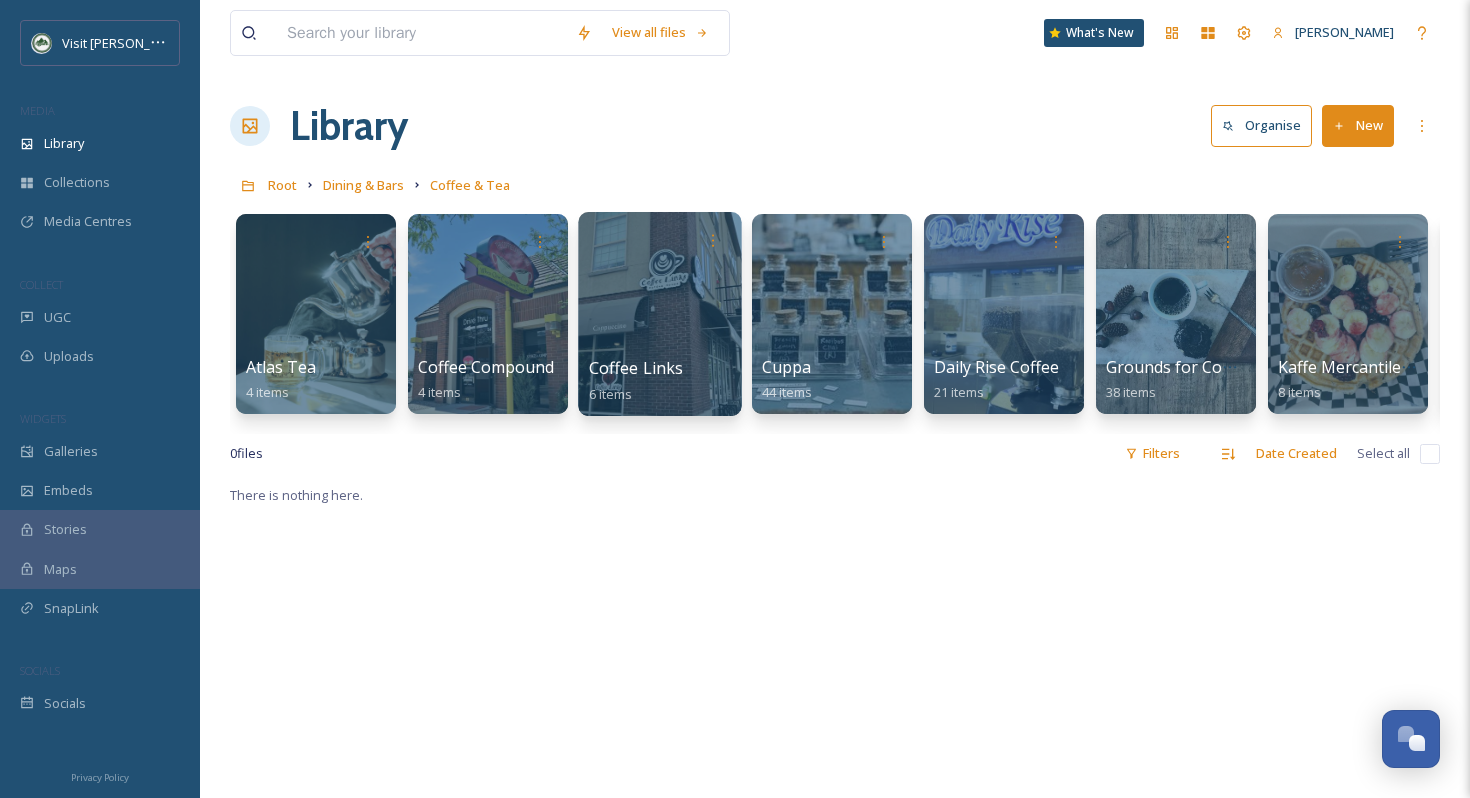 click at bounding box center [659, 314] 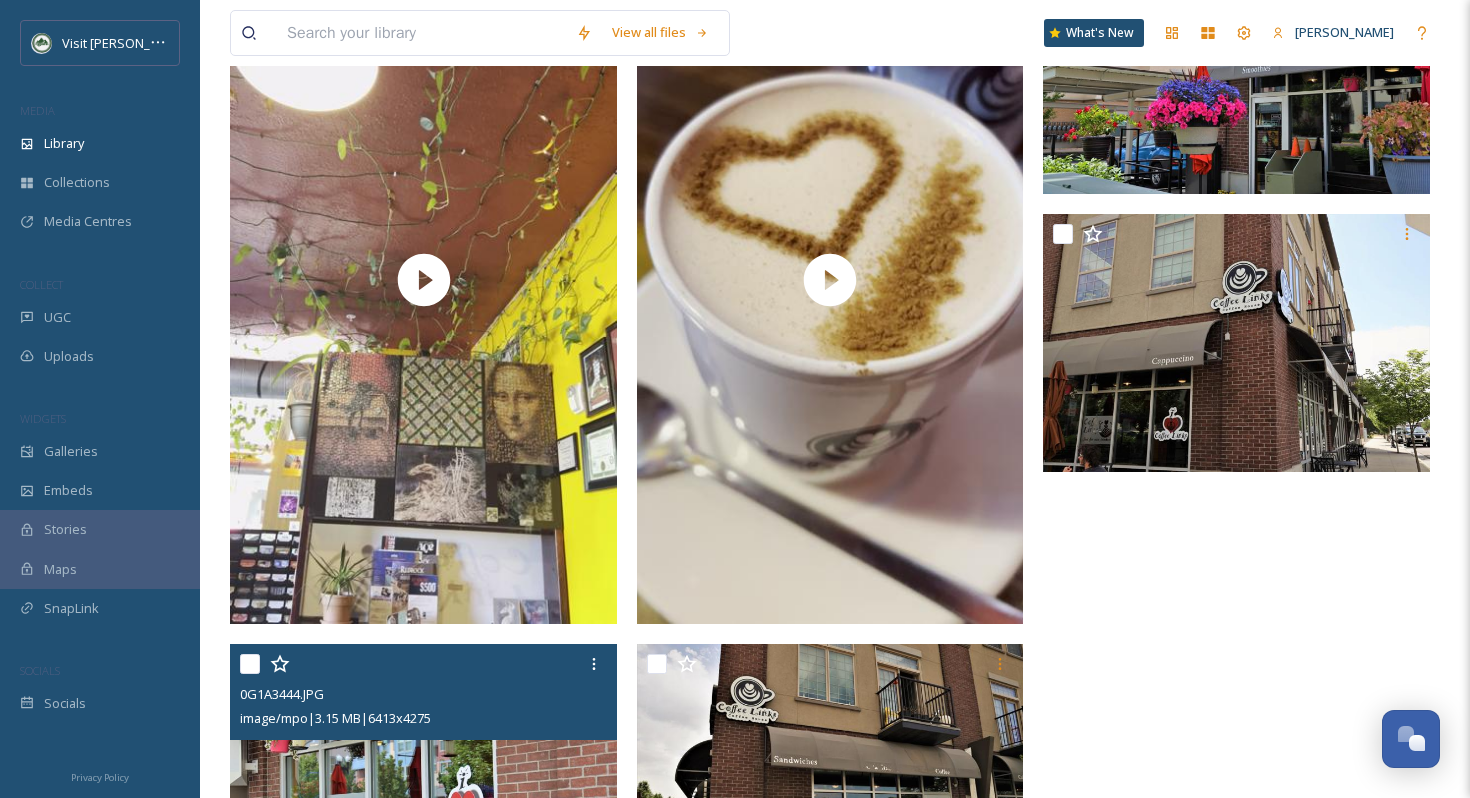 scroll, scrollTop: 116, scrollLeft: 0, axis: vertical 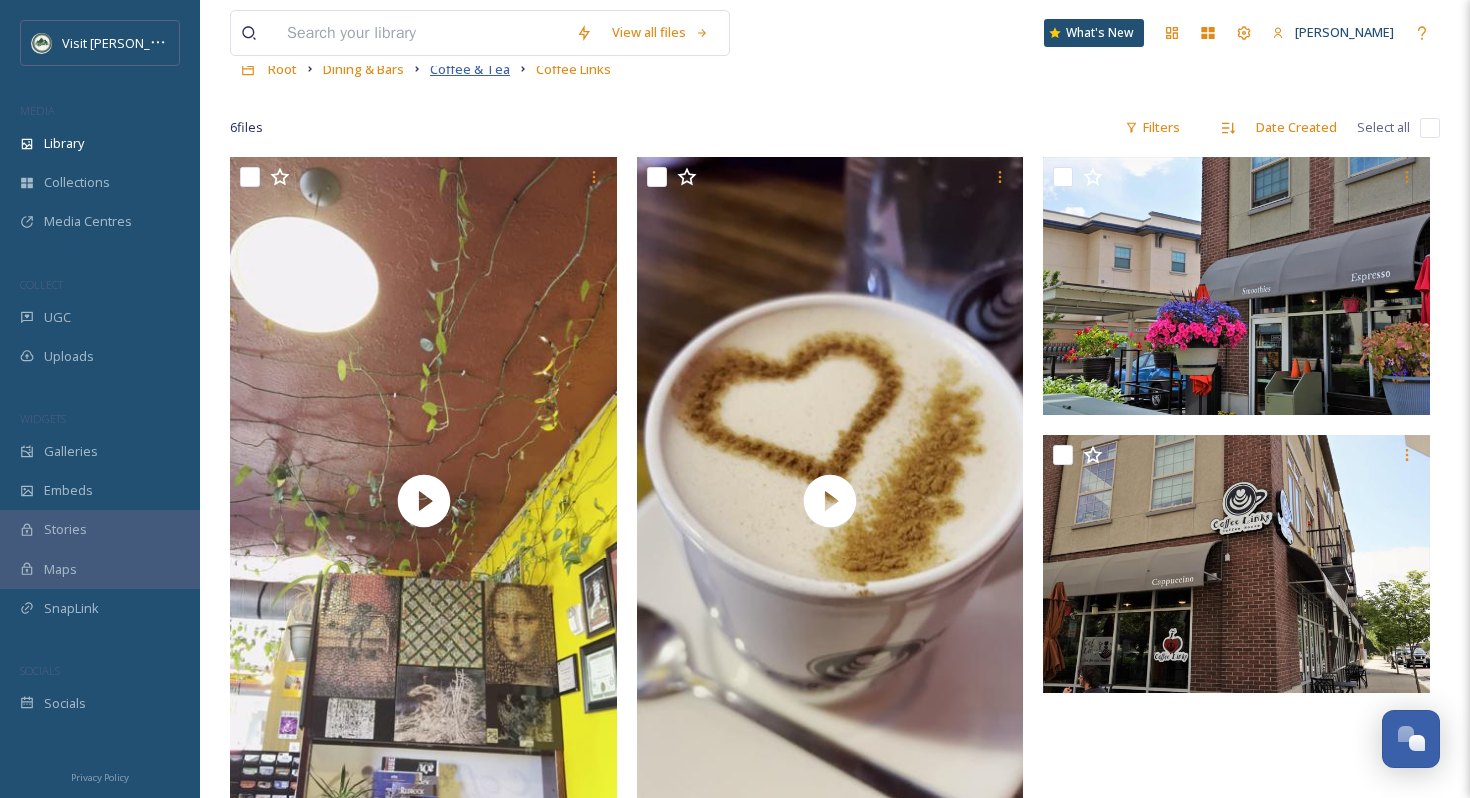 click on "Coffee & Tea" at bounding box center [470, 69] 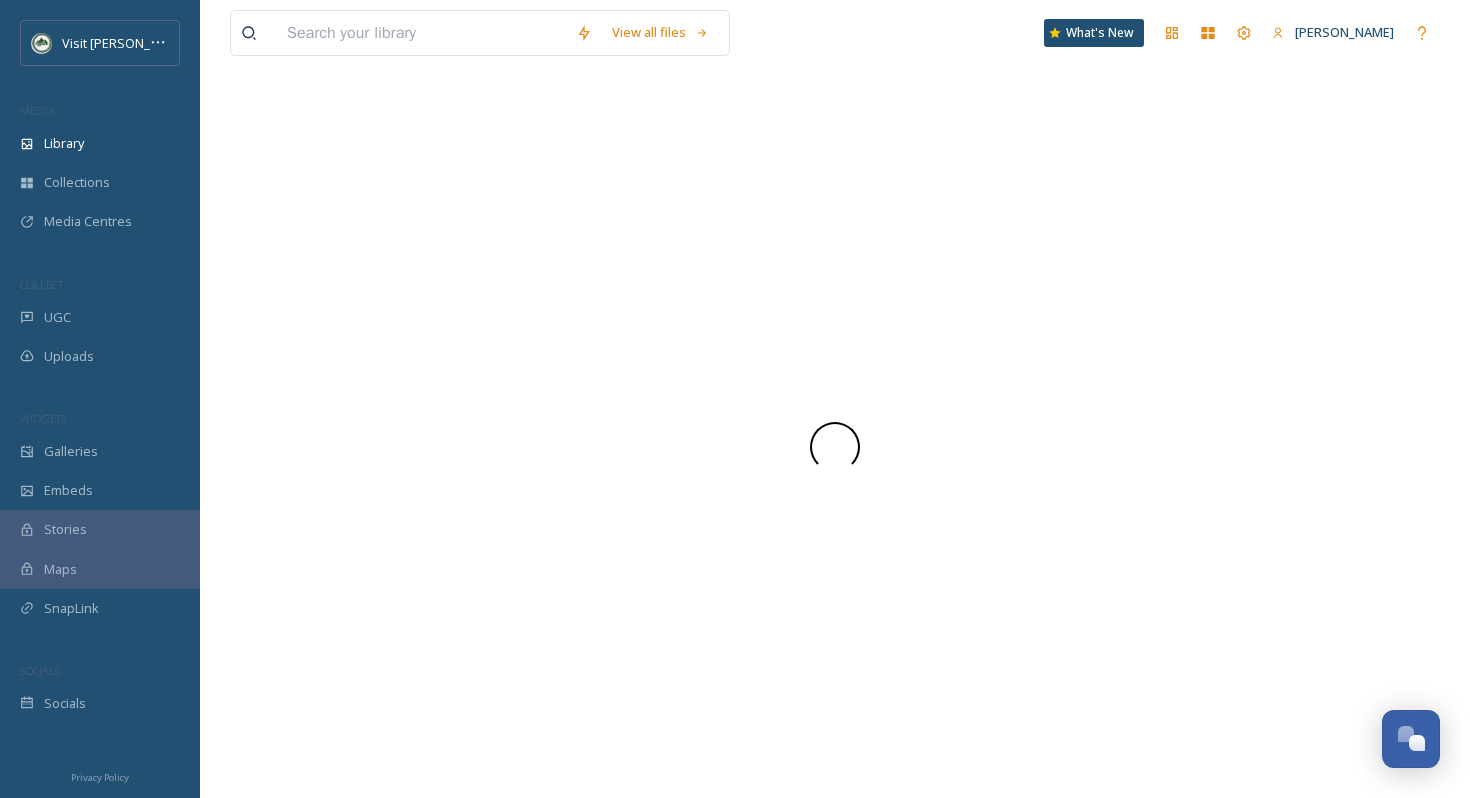 scroll, scrollTop: 0, scrollLeft: 0, axis: both 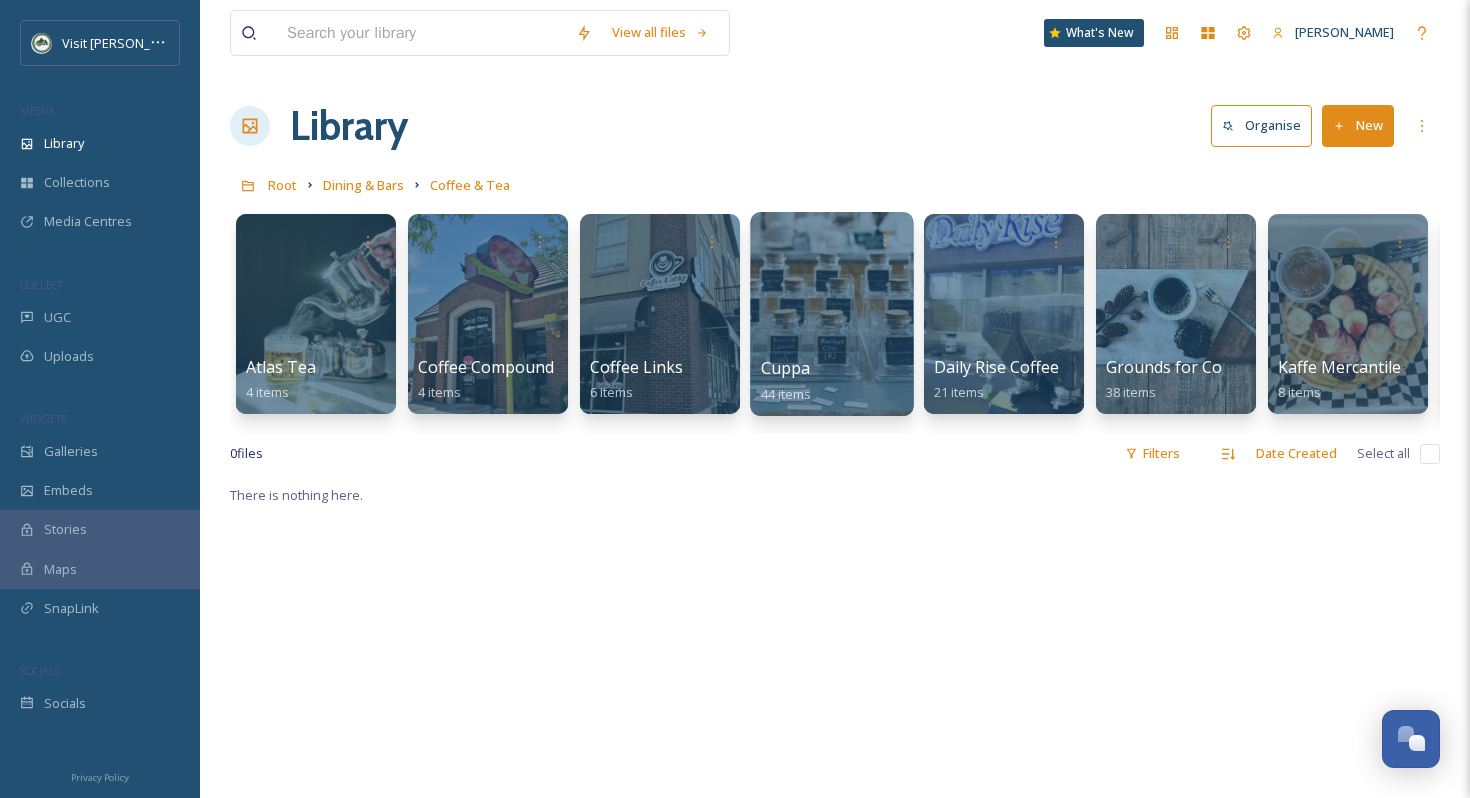 click at bounding box center (831, 314) 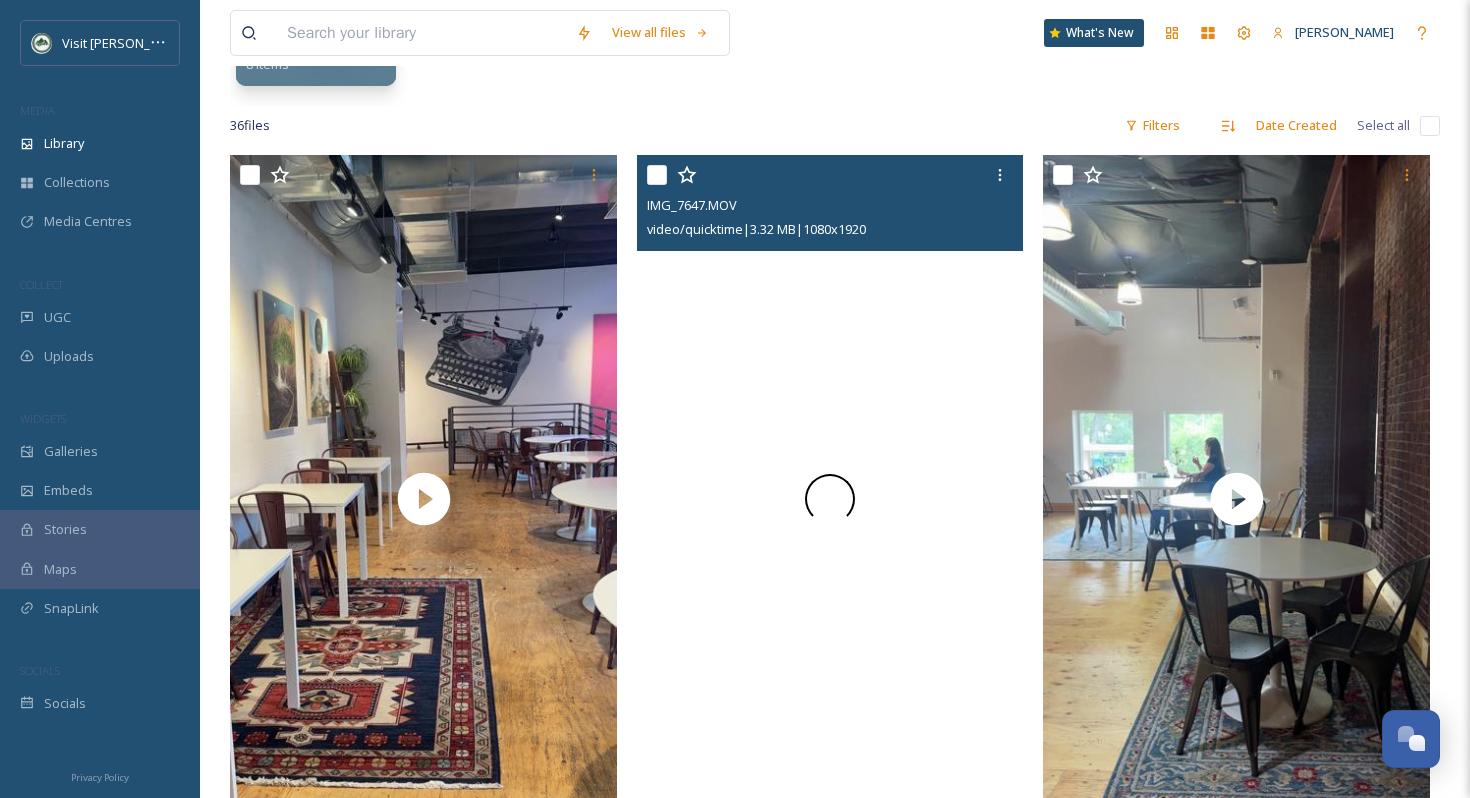 scroll, scrollTop: 0, scrollLeft: 0, axis: both 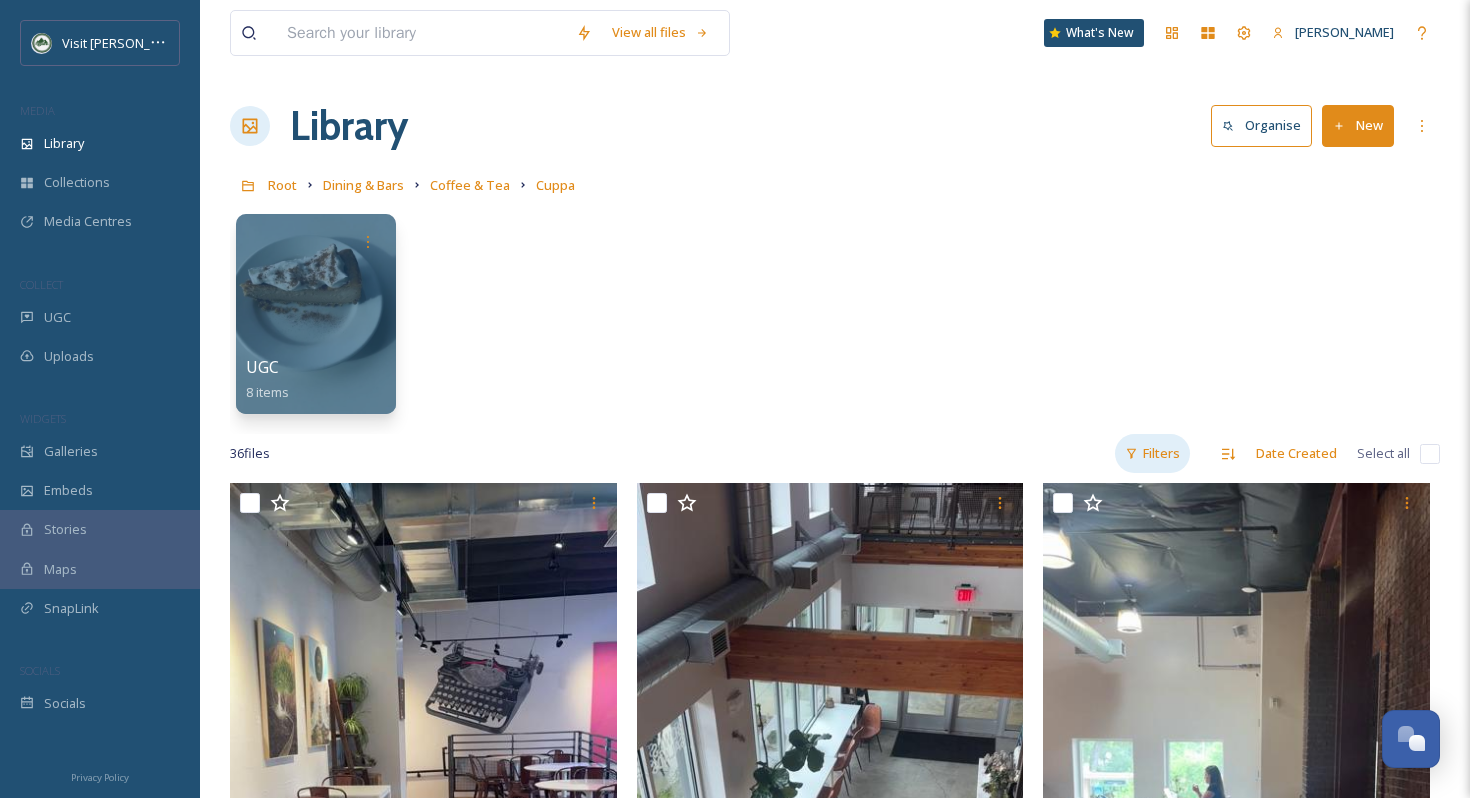 click on "Filters" at bounding box center [1152, 453] 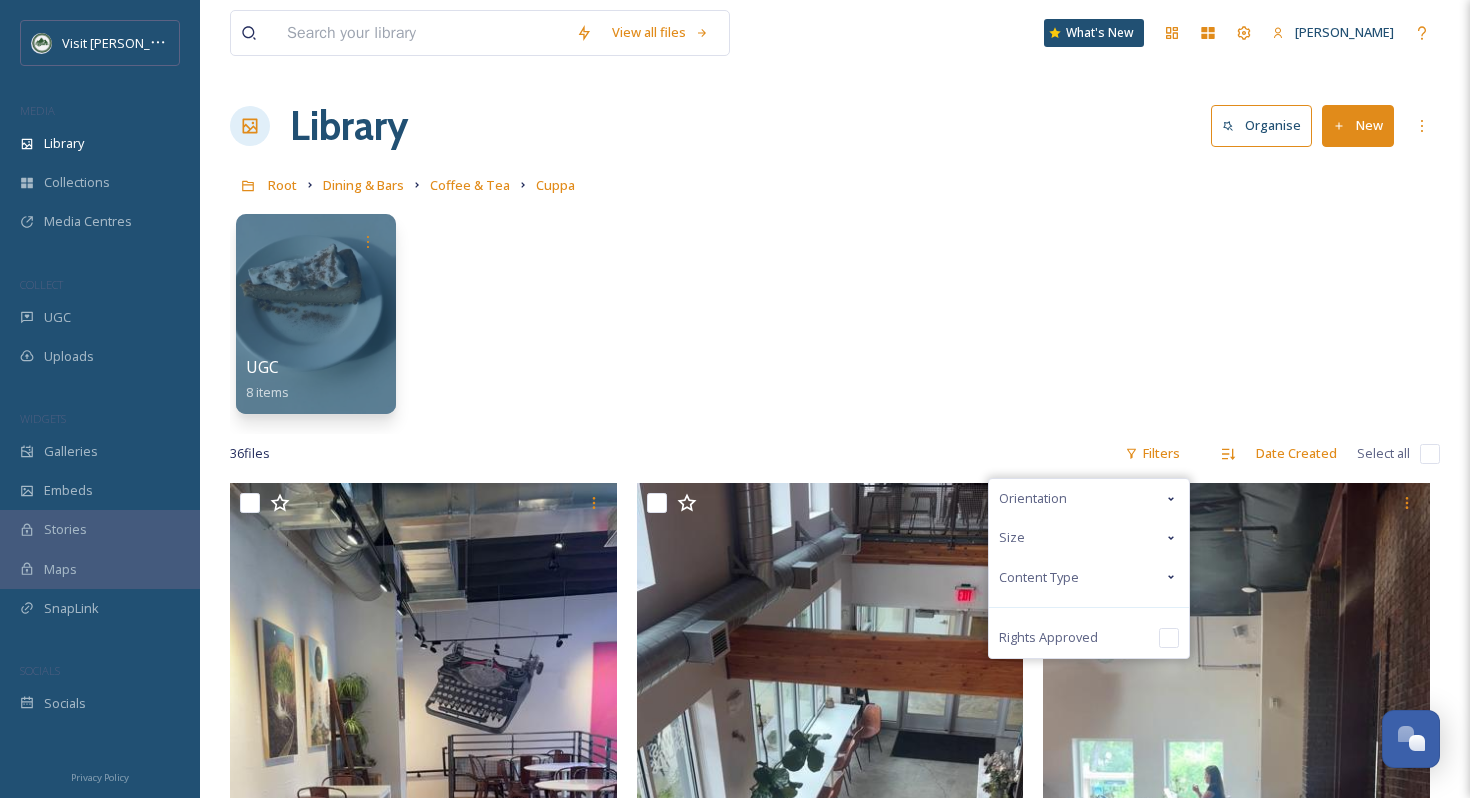 click on "Content Type" at bounding box center [1089, 577] 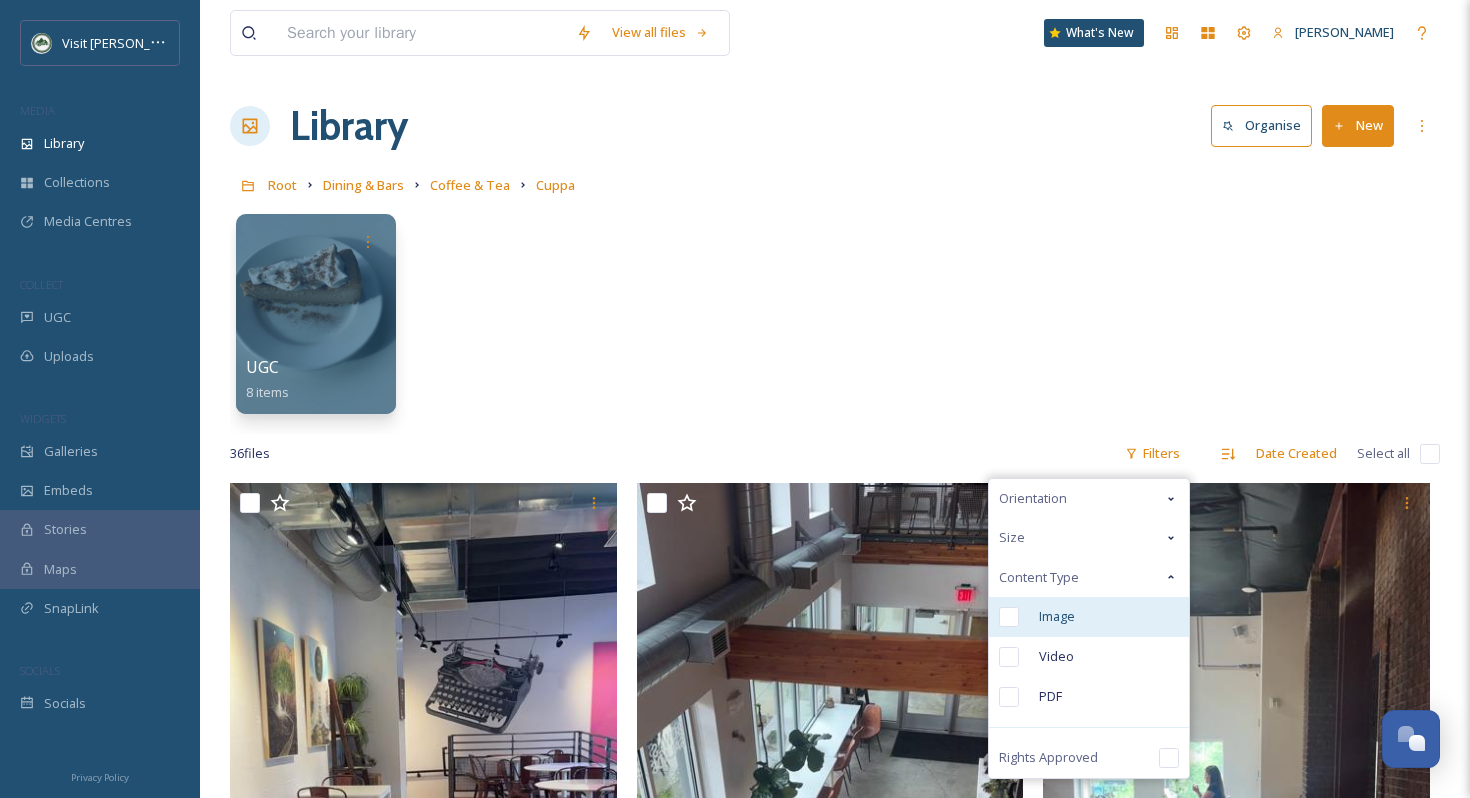 click on "Image" at bounding box center (1089, 617) 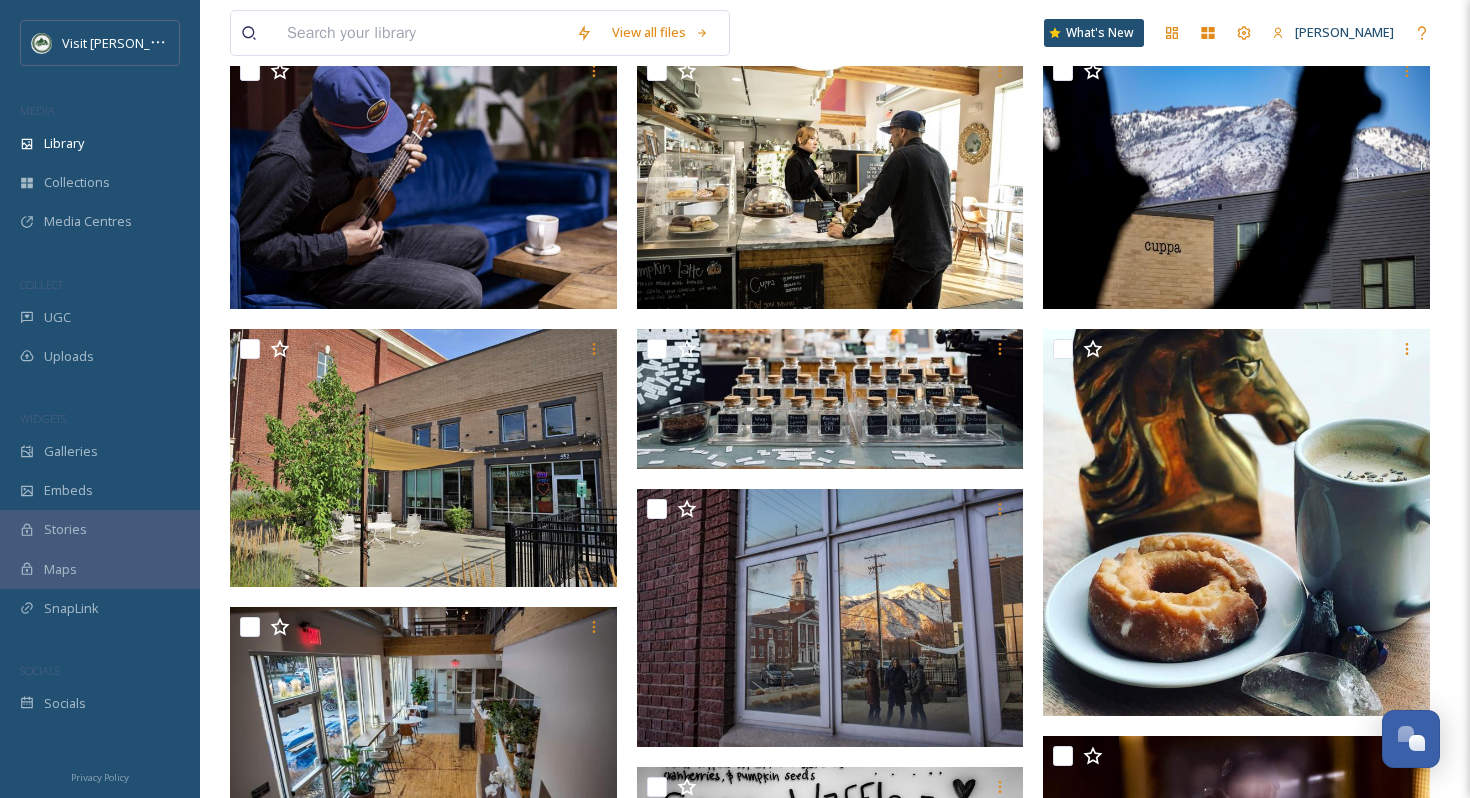 scroll, scrollTop: 0, scrollLeft: 0, axis: both 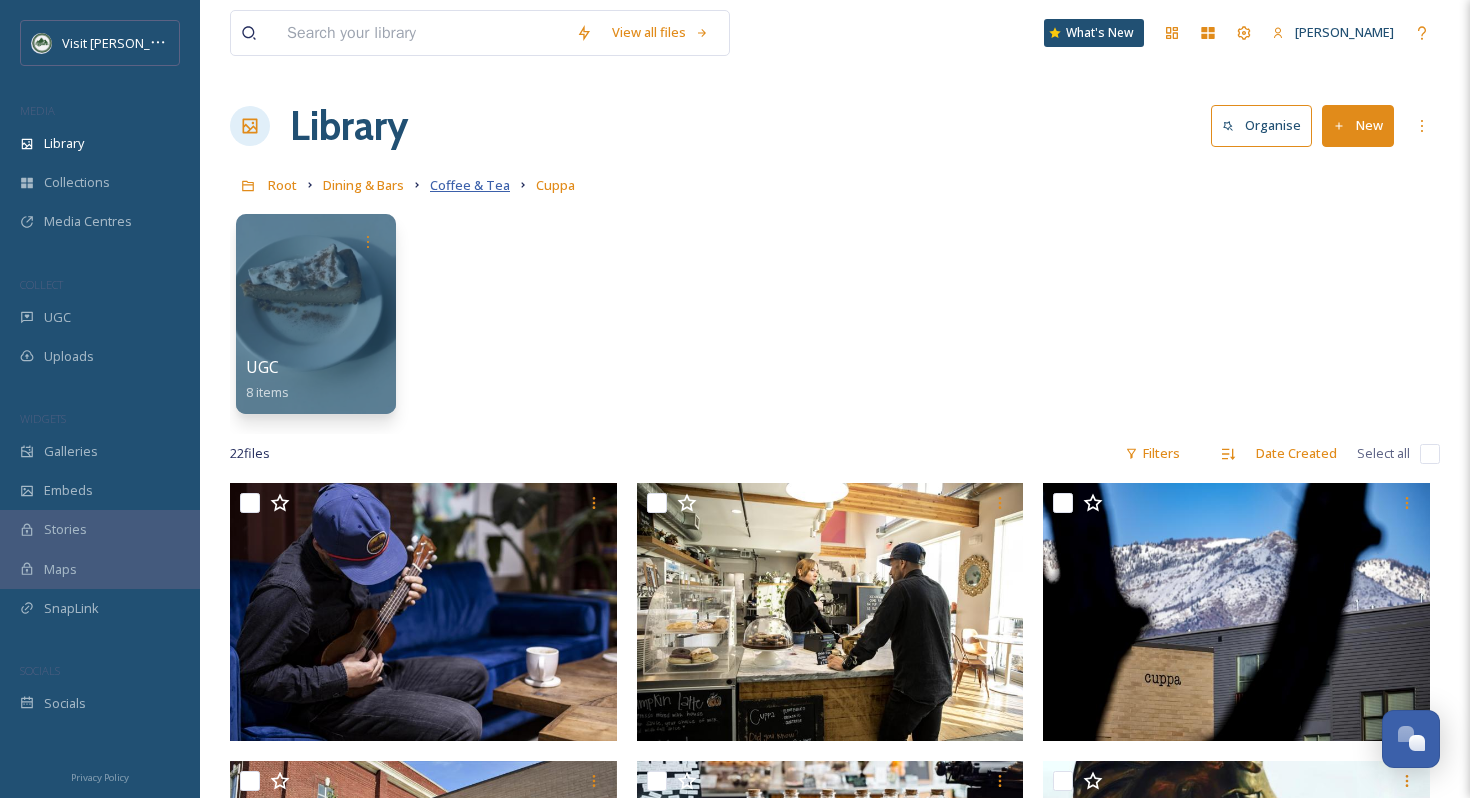 click on "Coffee & Tea" at bounding box center [470, 185] 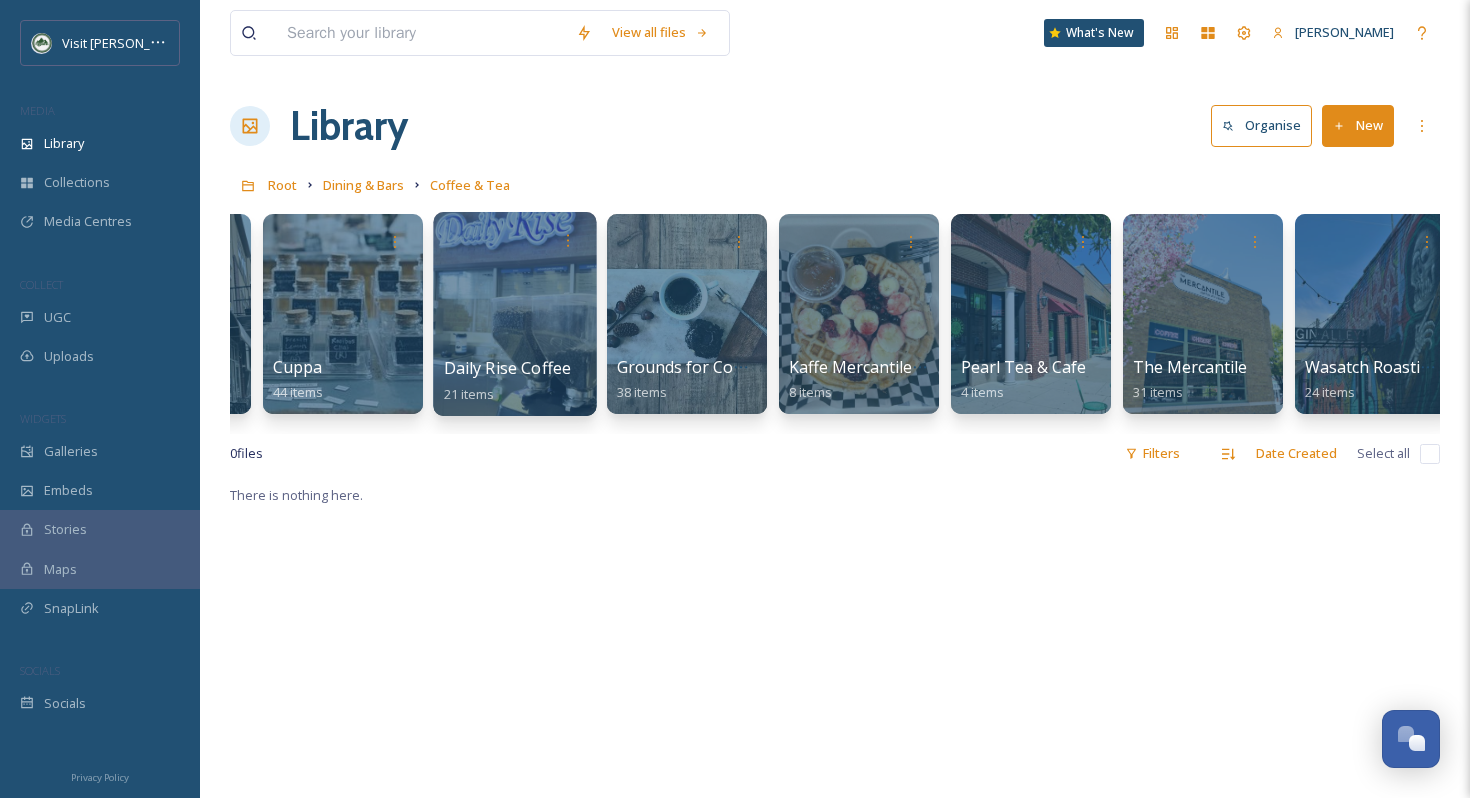 scroll, scrollTop: 0, scrollLeft: 510, axis: horizontal 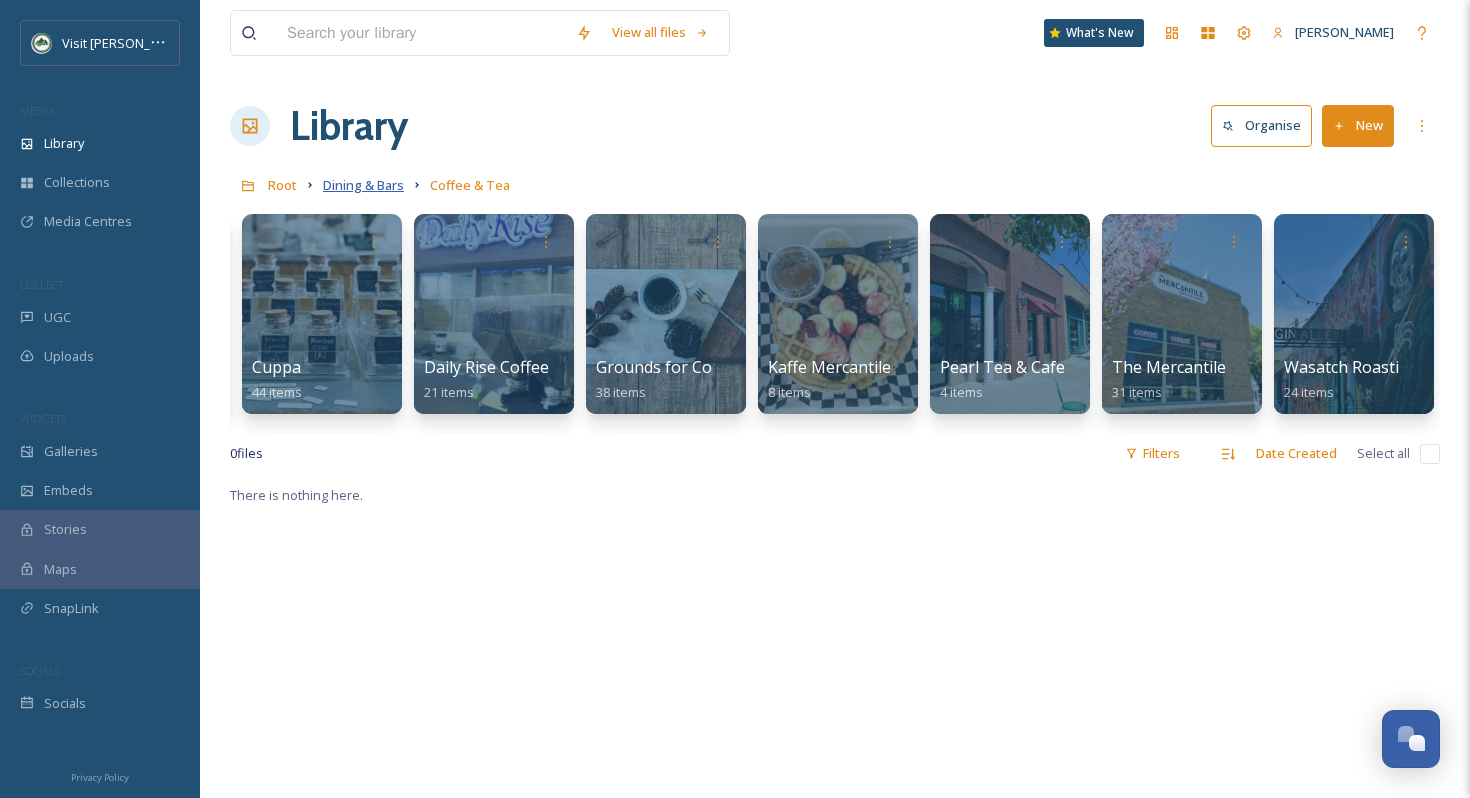 click on "Dining & Bars" at bounding box center [363, 185] 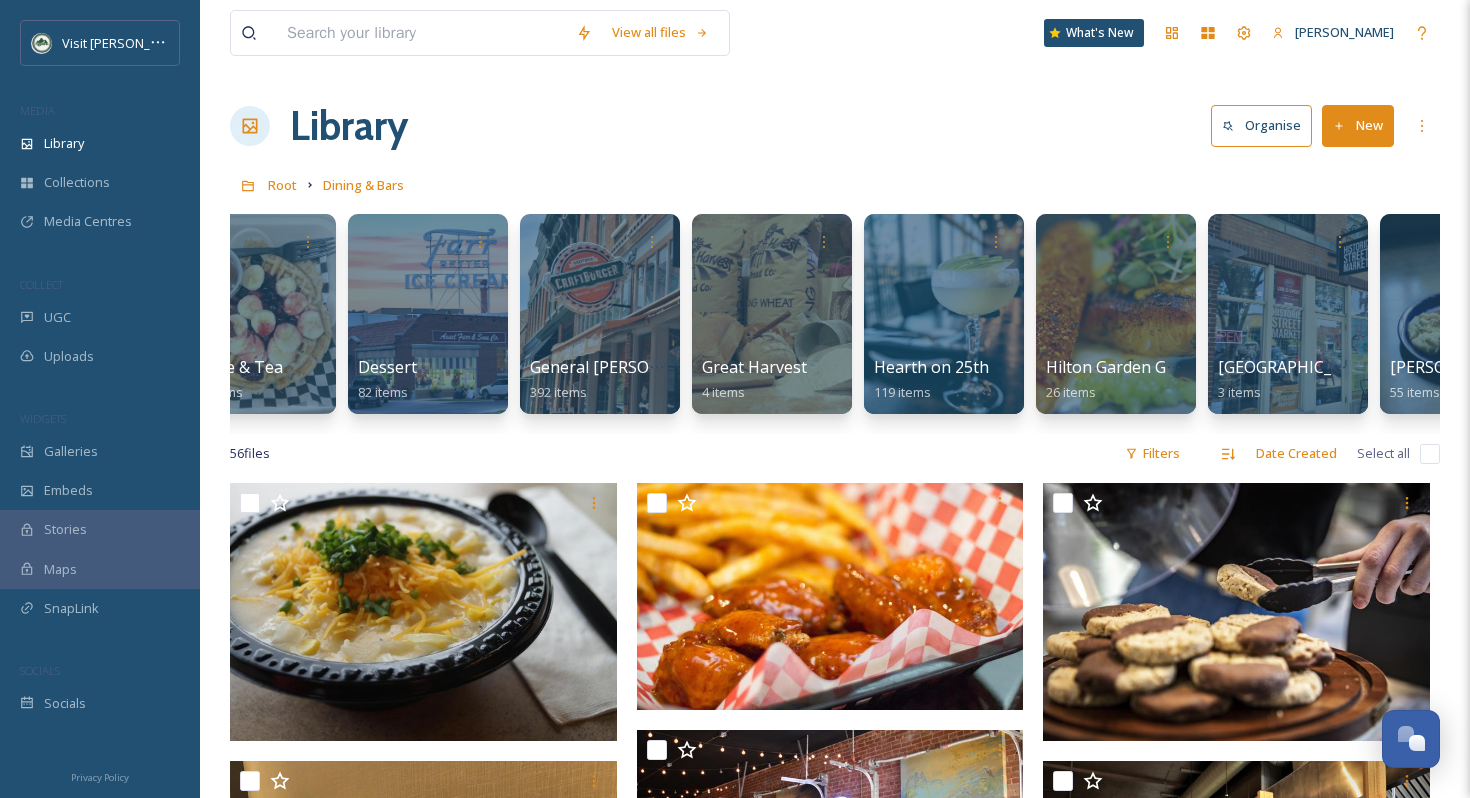 scroll, scrollTop: 0, scrollLeft: 1103, axis: horizontal 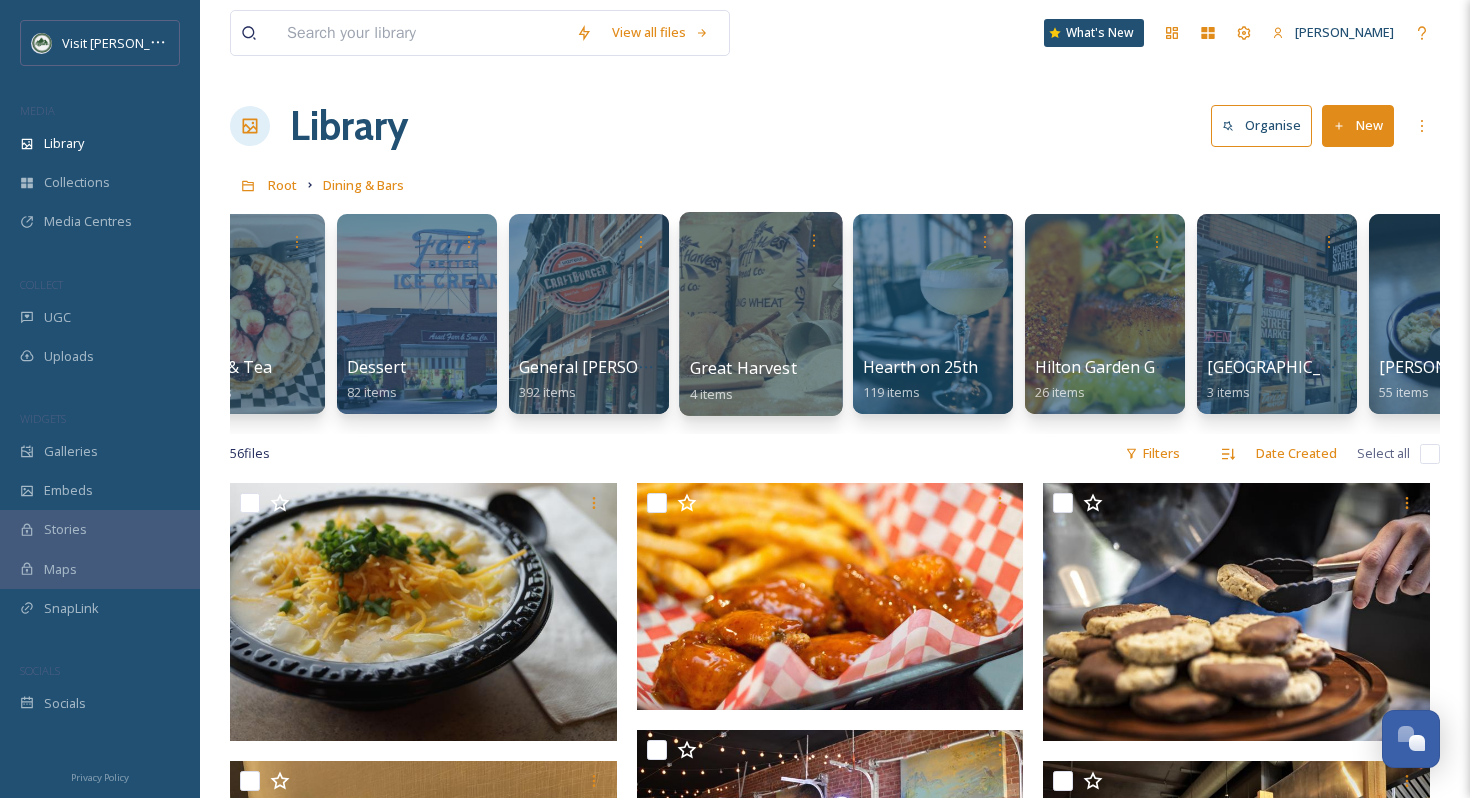 click at bounding box center (760, 314) 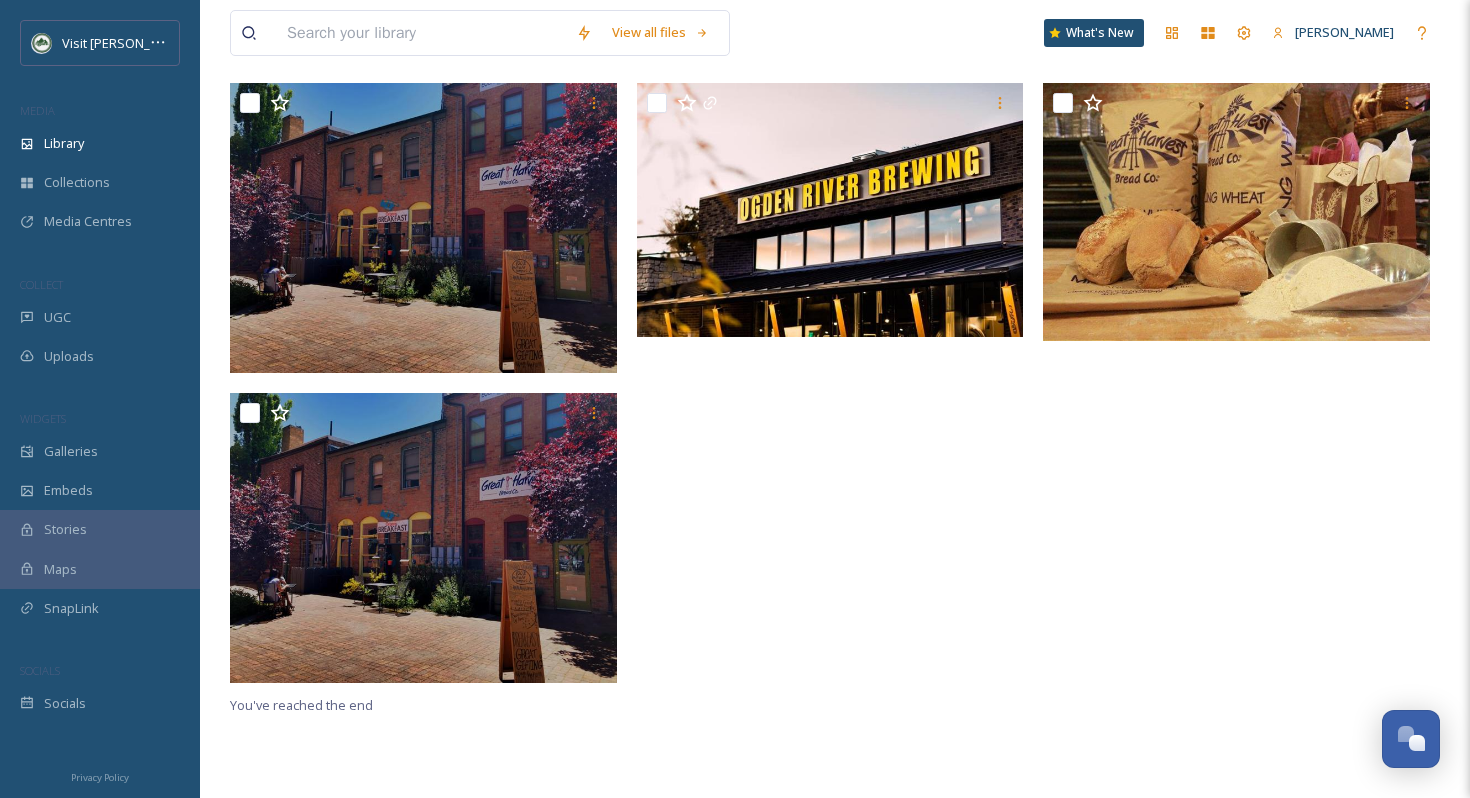 scroll, scrollTop: 273, scrollLeft: 0, axis: vertical 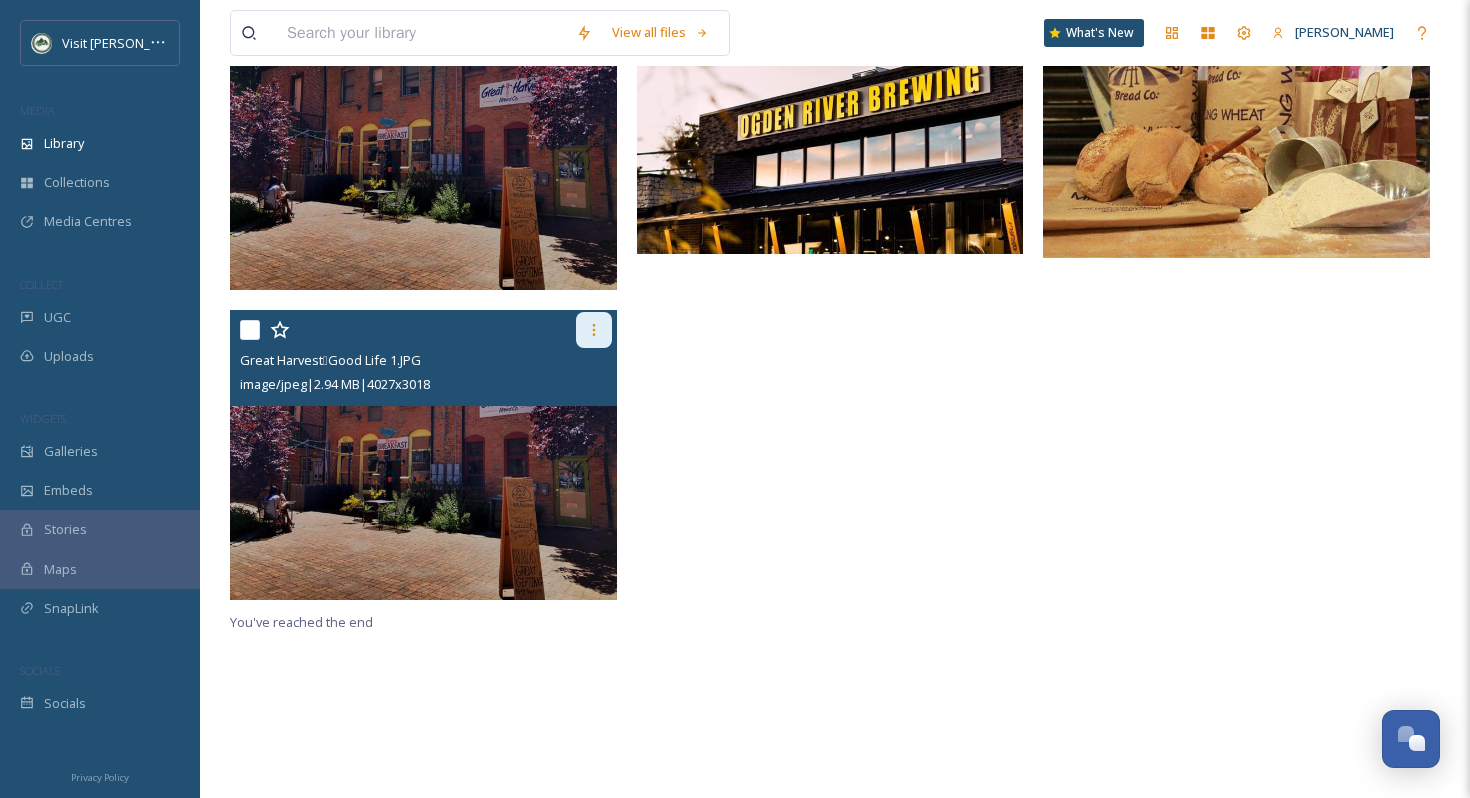 click at bounding box center (594, 330) 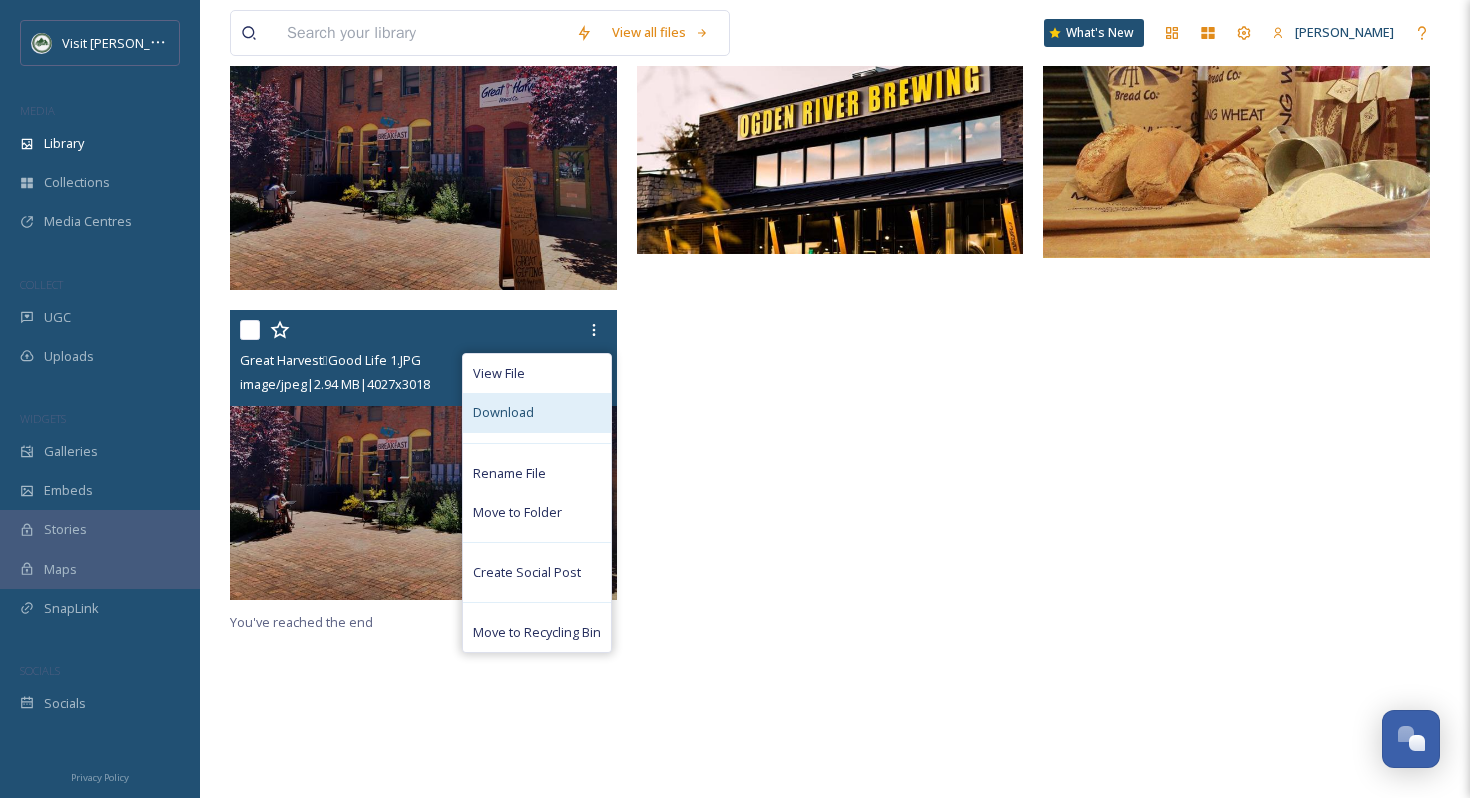 click on "Download" at bounding box center [537, 412] 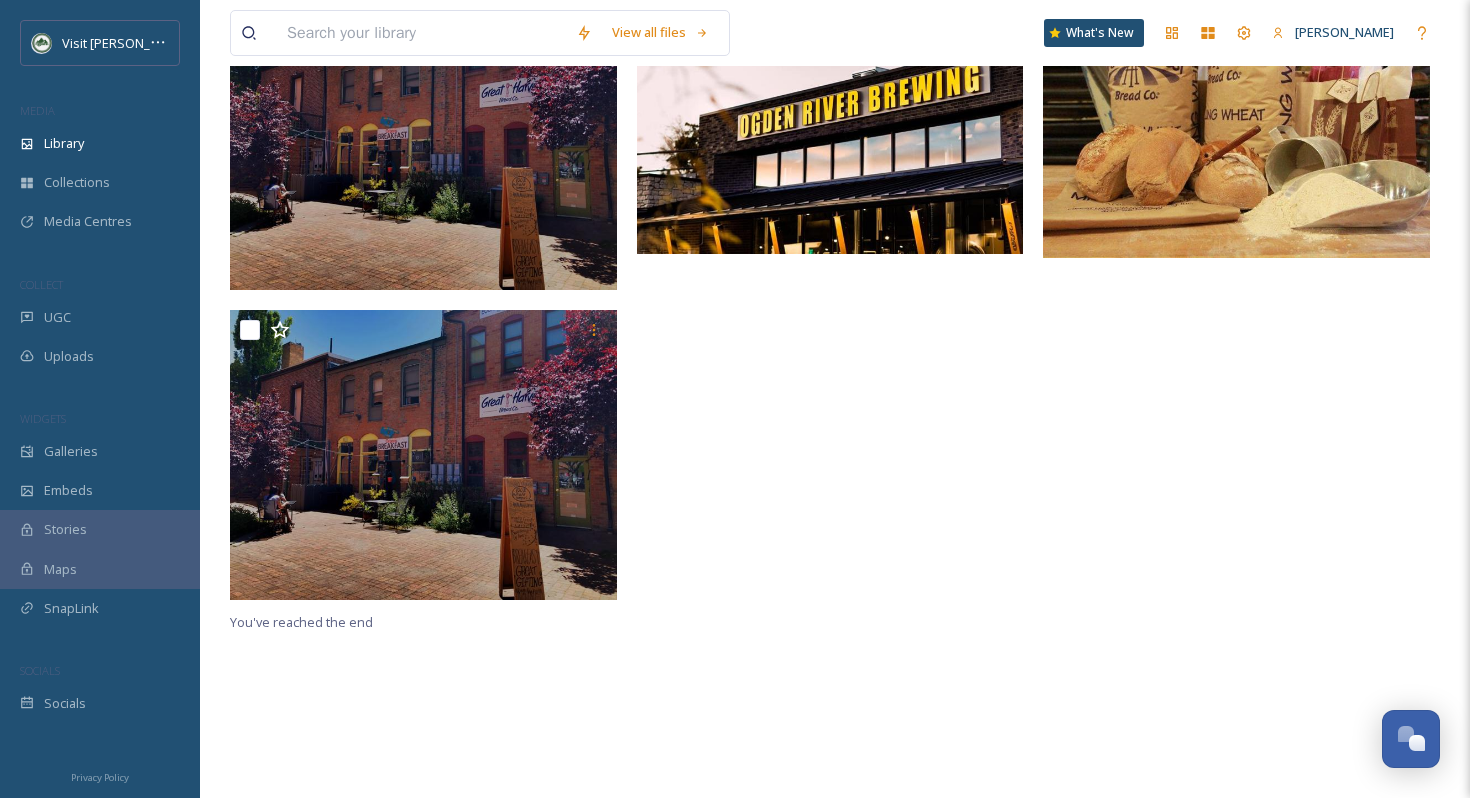 scroll, scrollTop: 0, scrollLeft: 0, axis: both 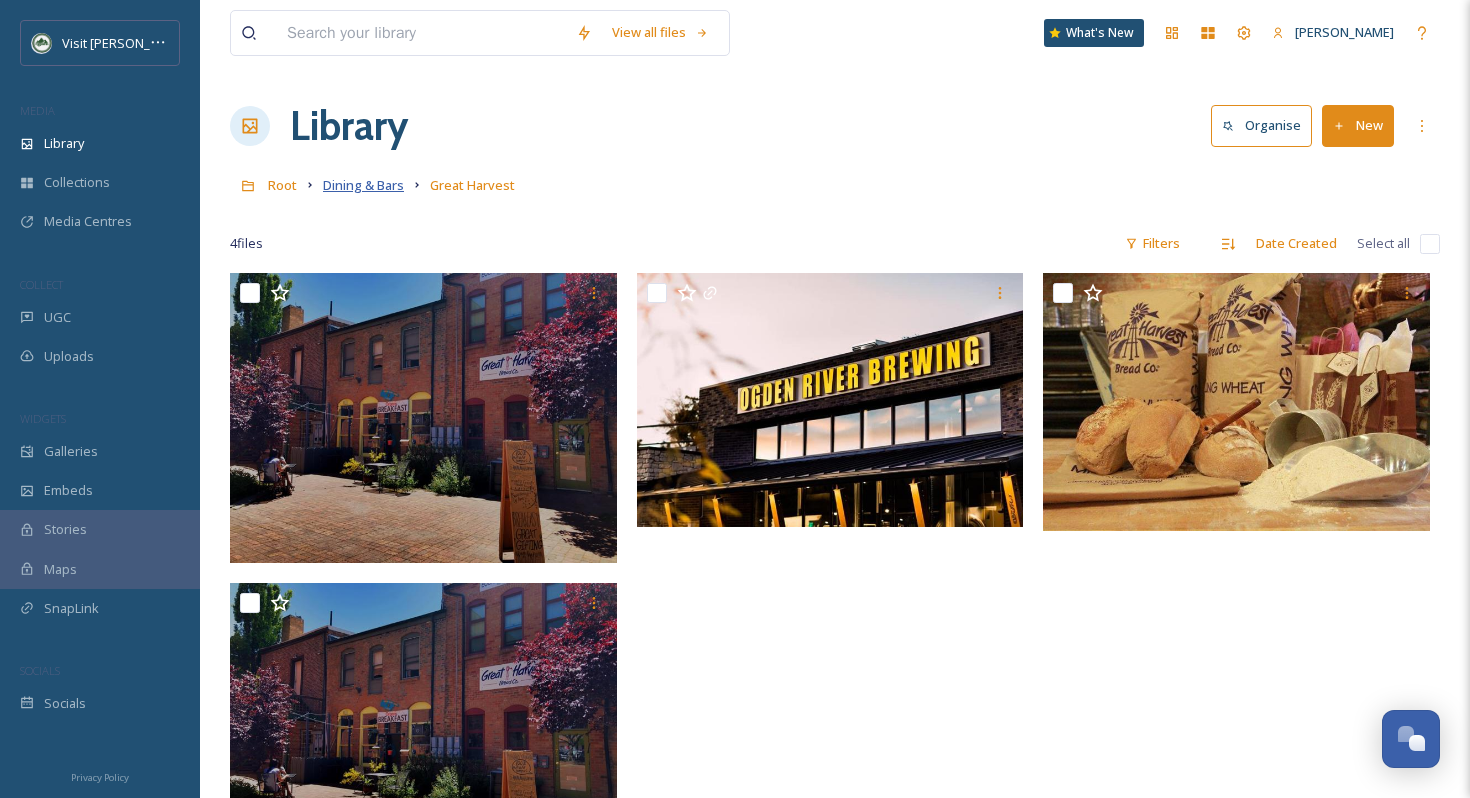 click on "Dining & Bars" at bounding box center (363, 185) 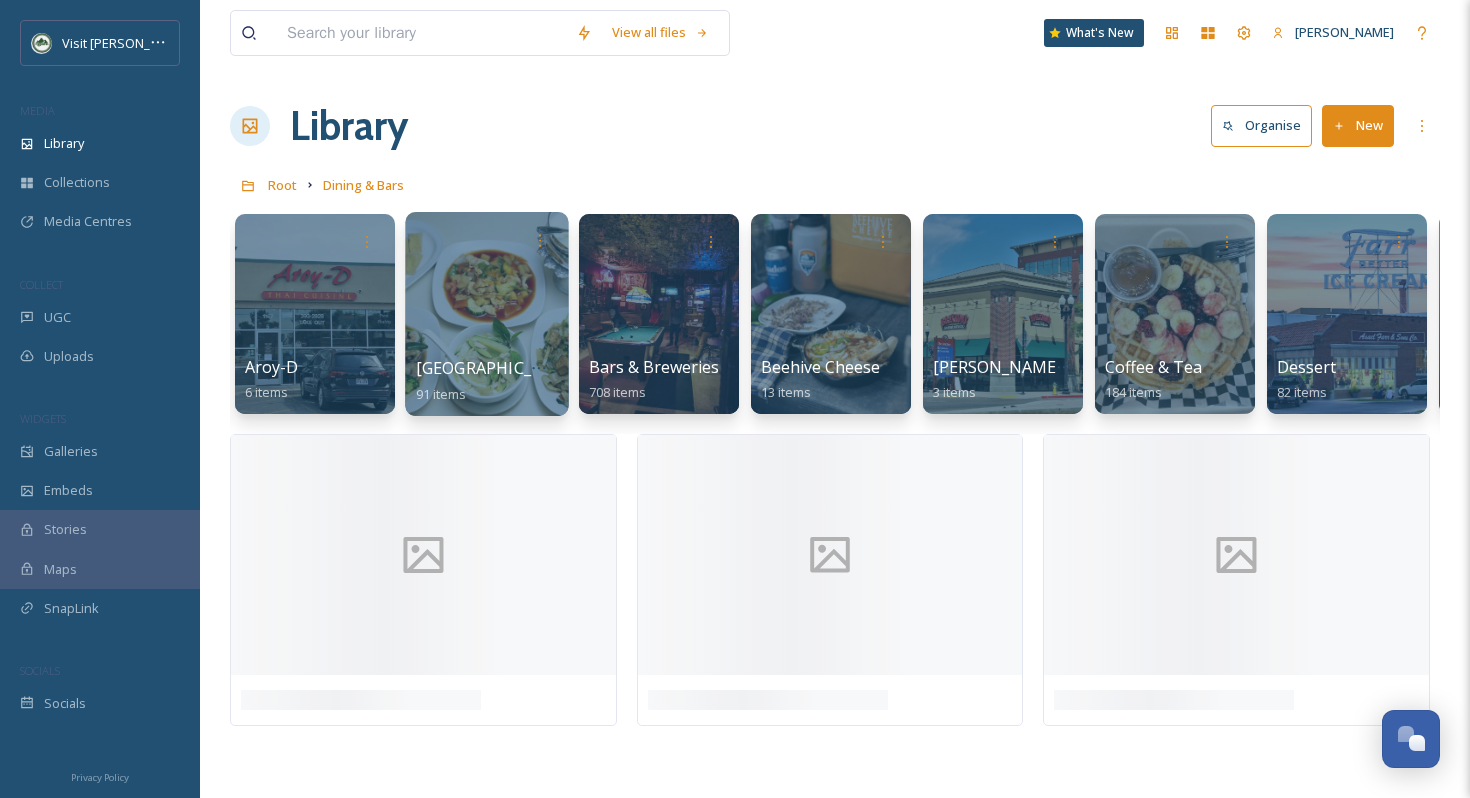 scroll, scrollTop: 0, scrollLeft: 175, axis: horizontal 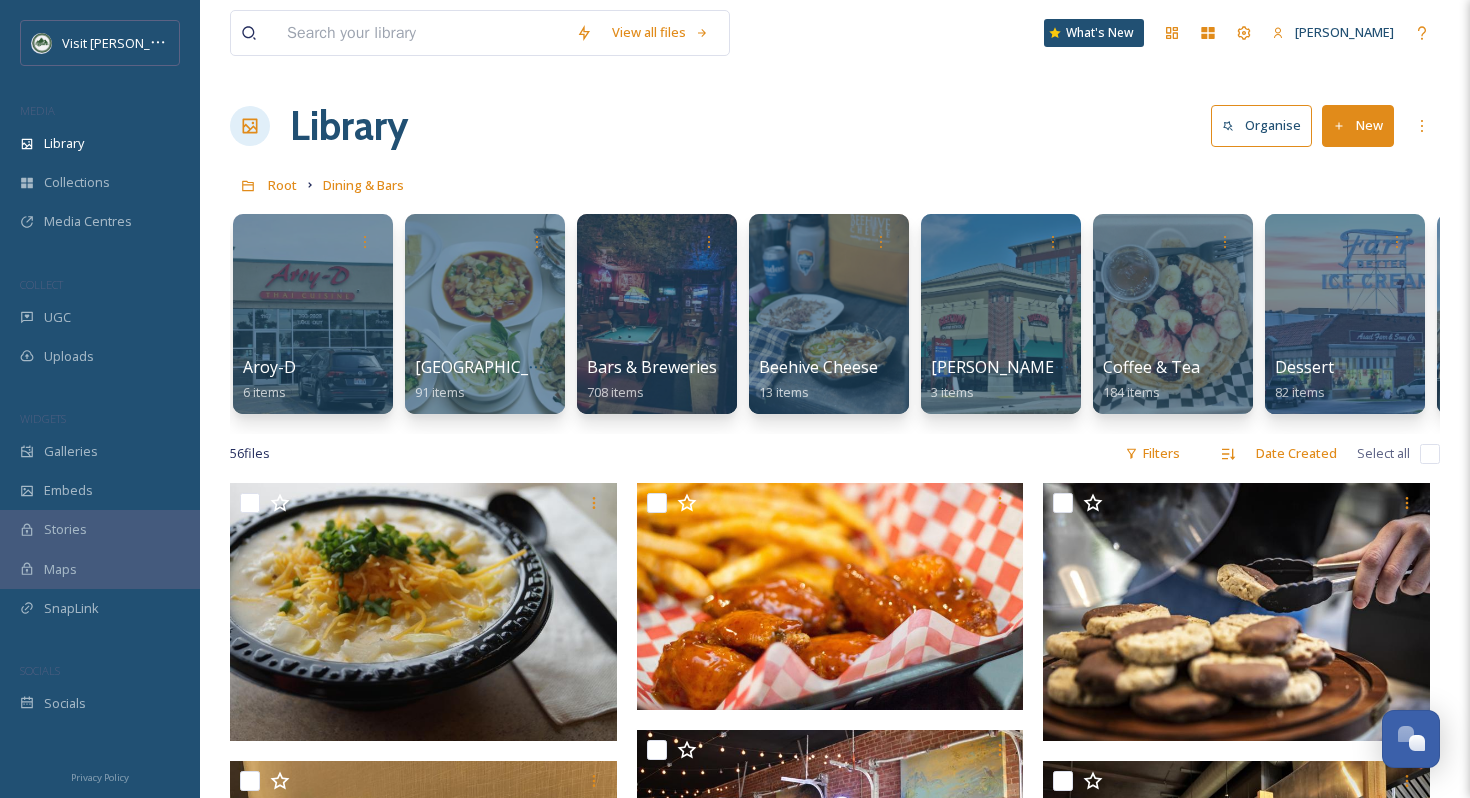 click on "Library Organise New" at bounding box center [835, 126] 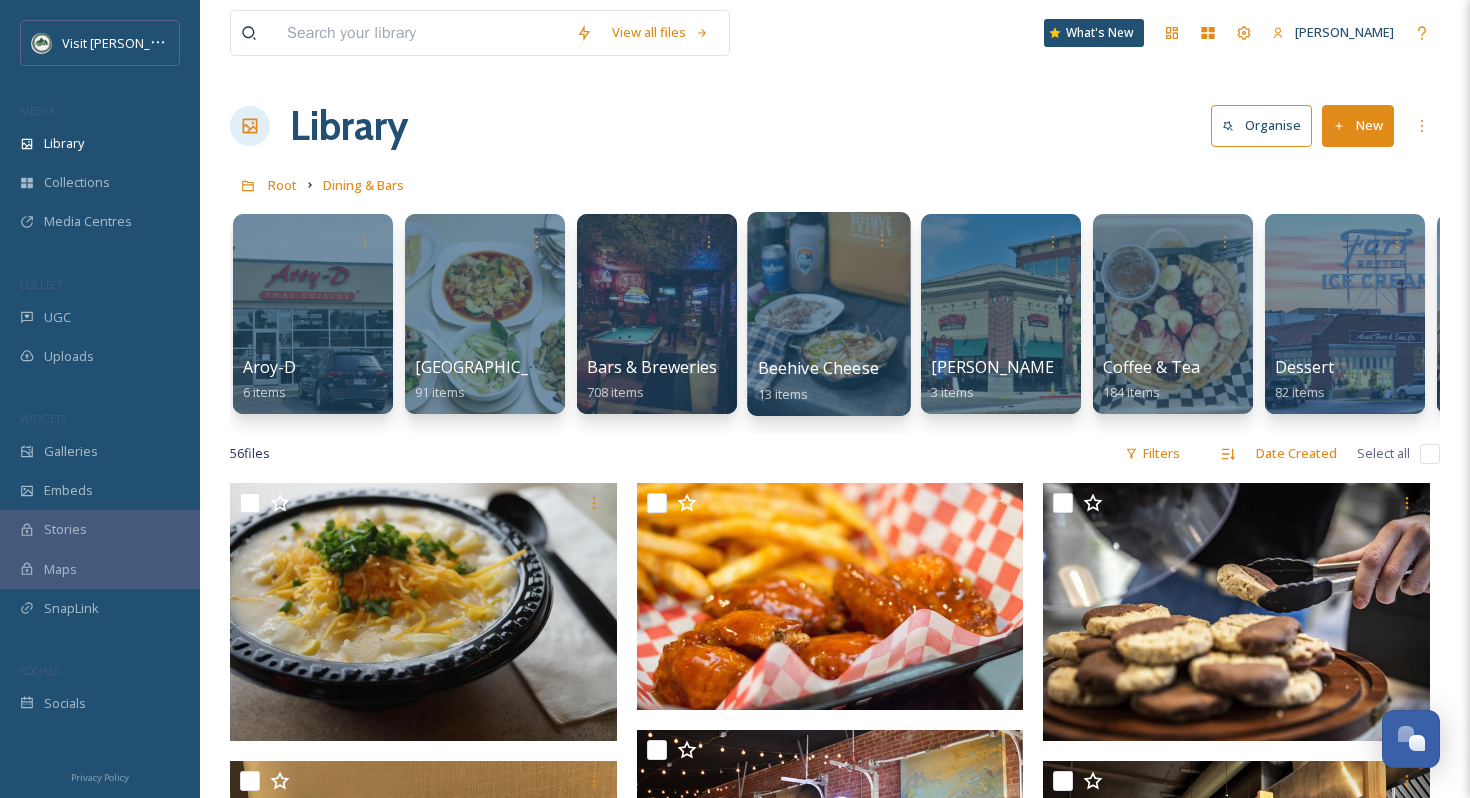 scroll, scrollTop: 1, scrollLeft: 0, axis: vertical 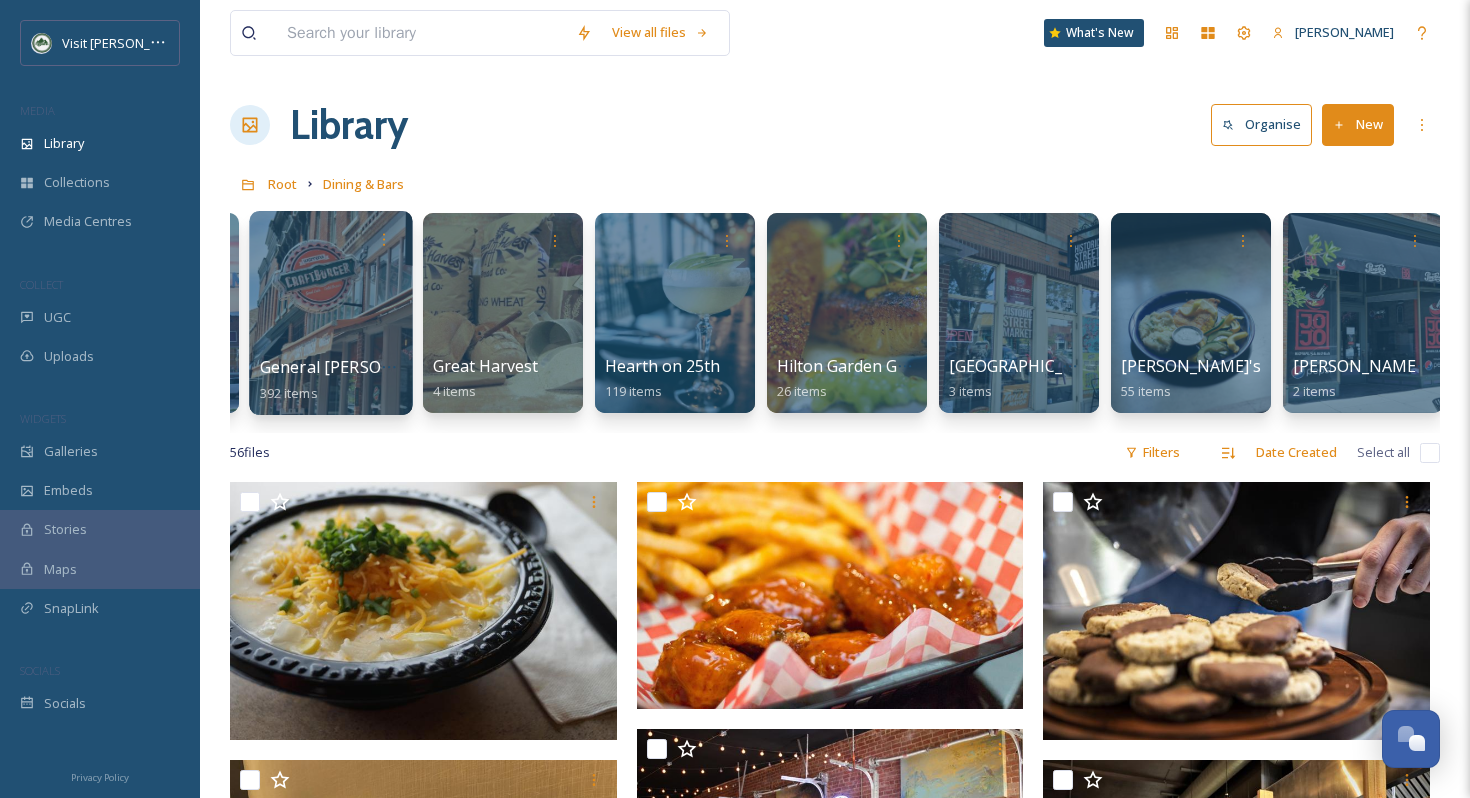 click at bounding box center [330, 313] 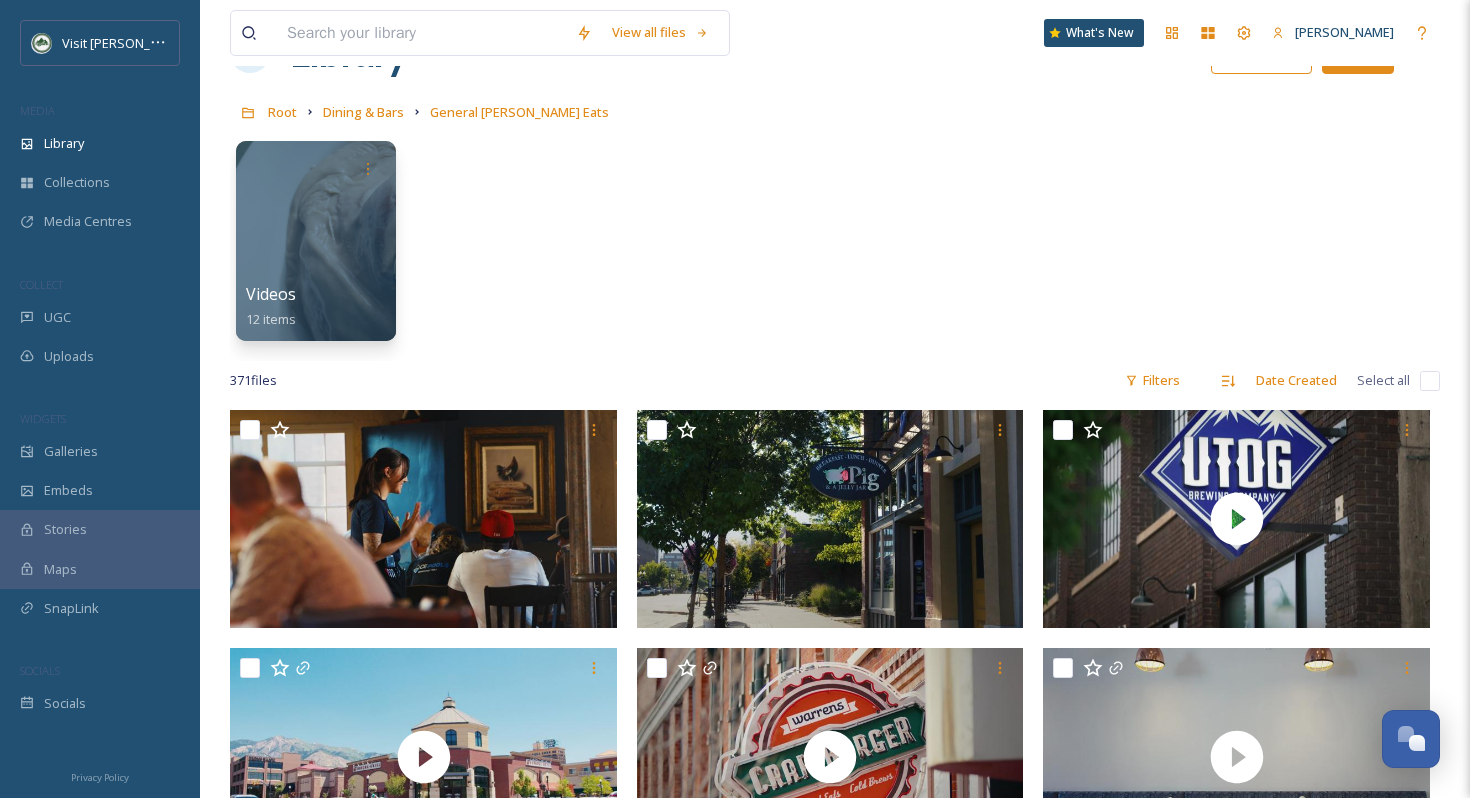 scroll, scrollTop: 0, scrollLeft: 0, axis: both 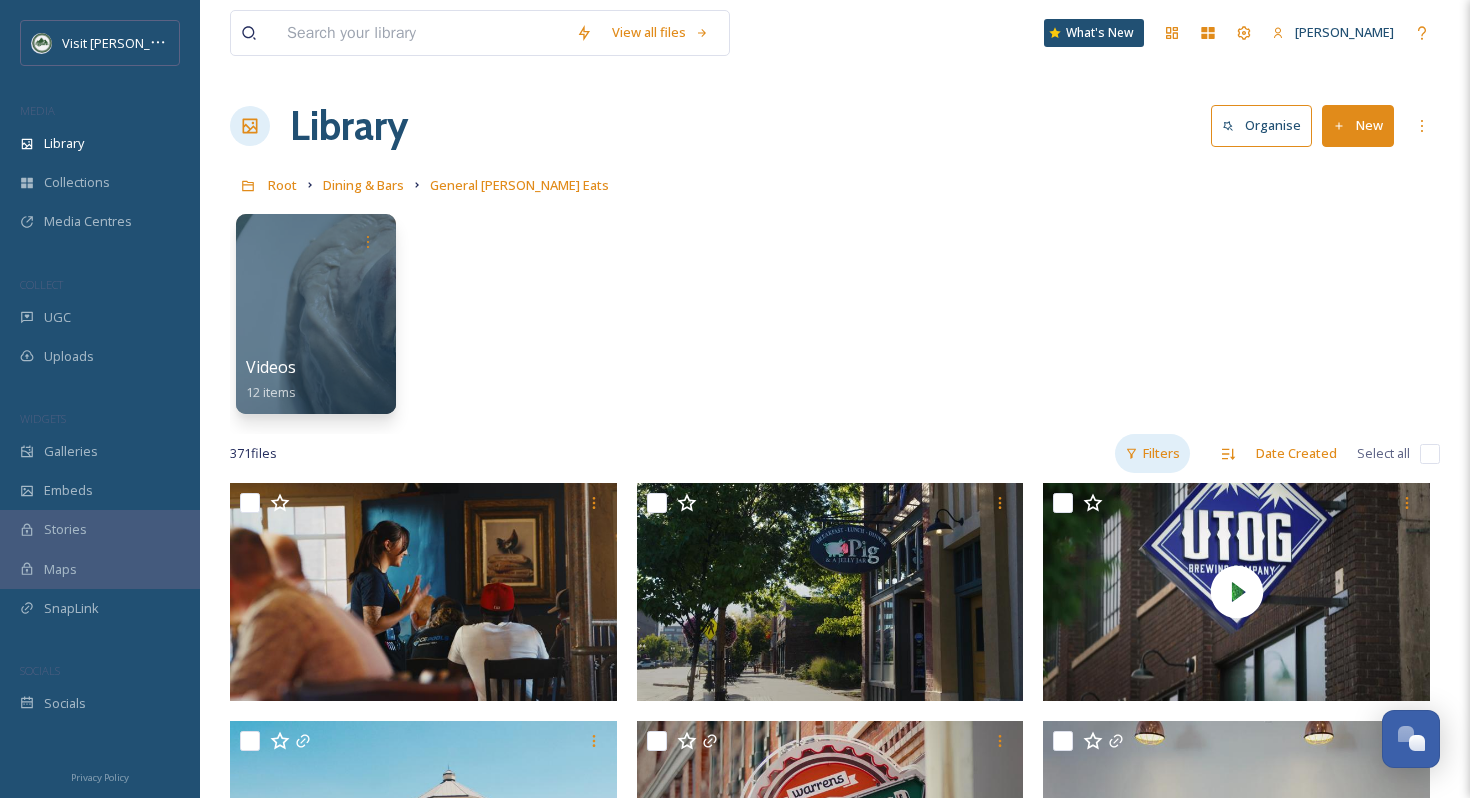 click on "Filters" at bounding box center (1152, 453) 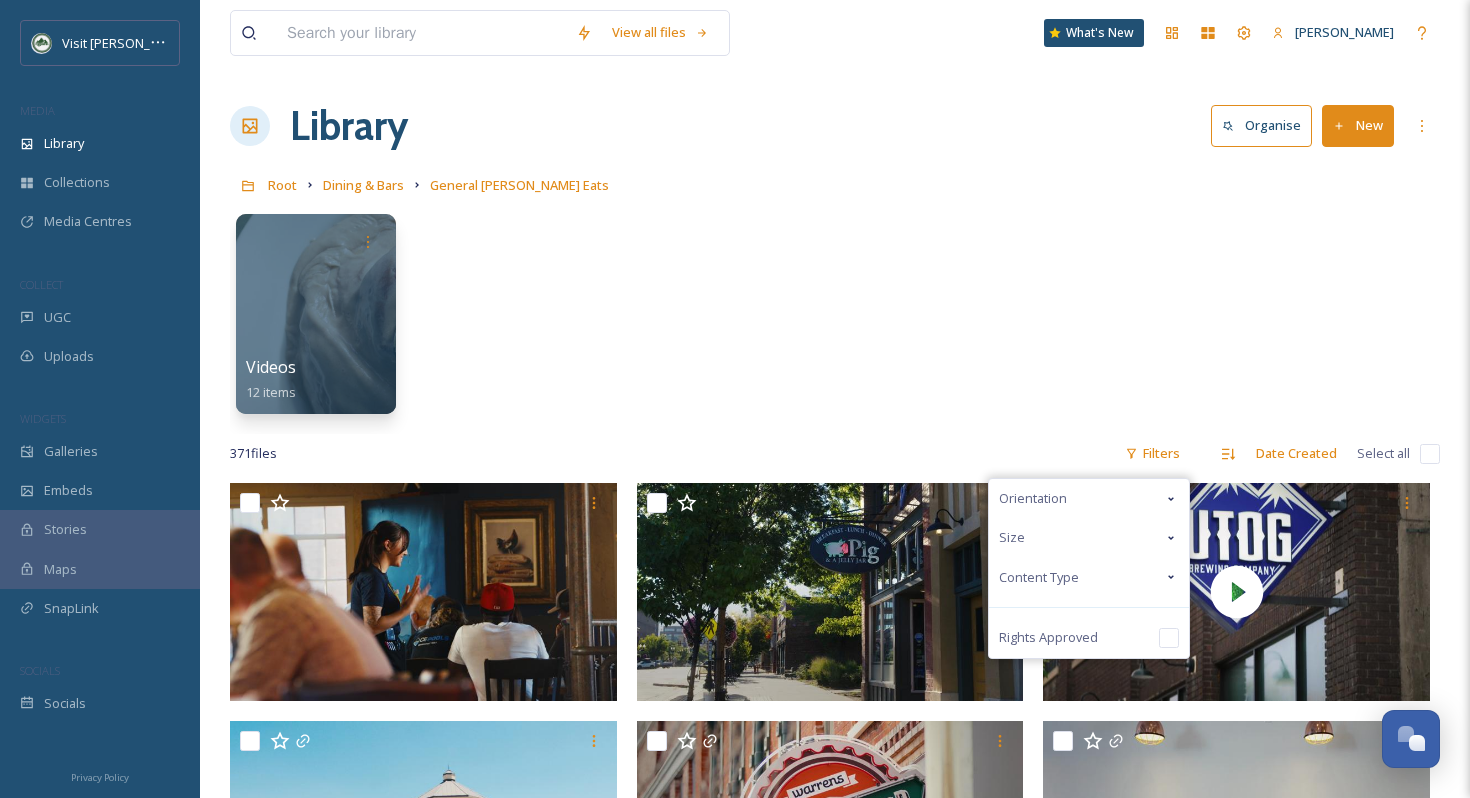 click on "Content Type" at bounding box center [1089, 577] 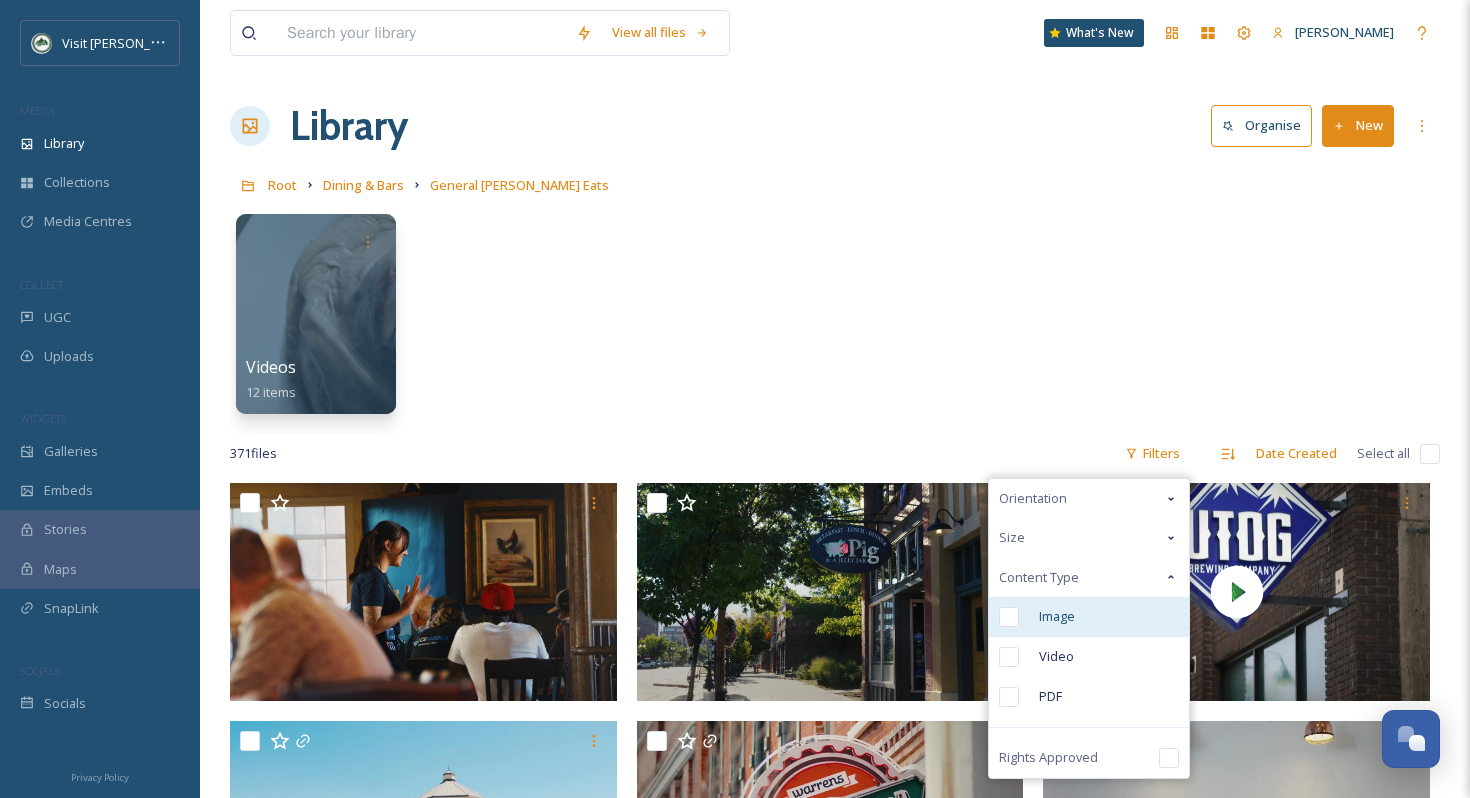 click on "Image" at bounding box center (1089, 617) 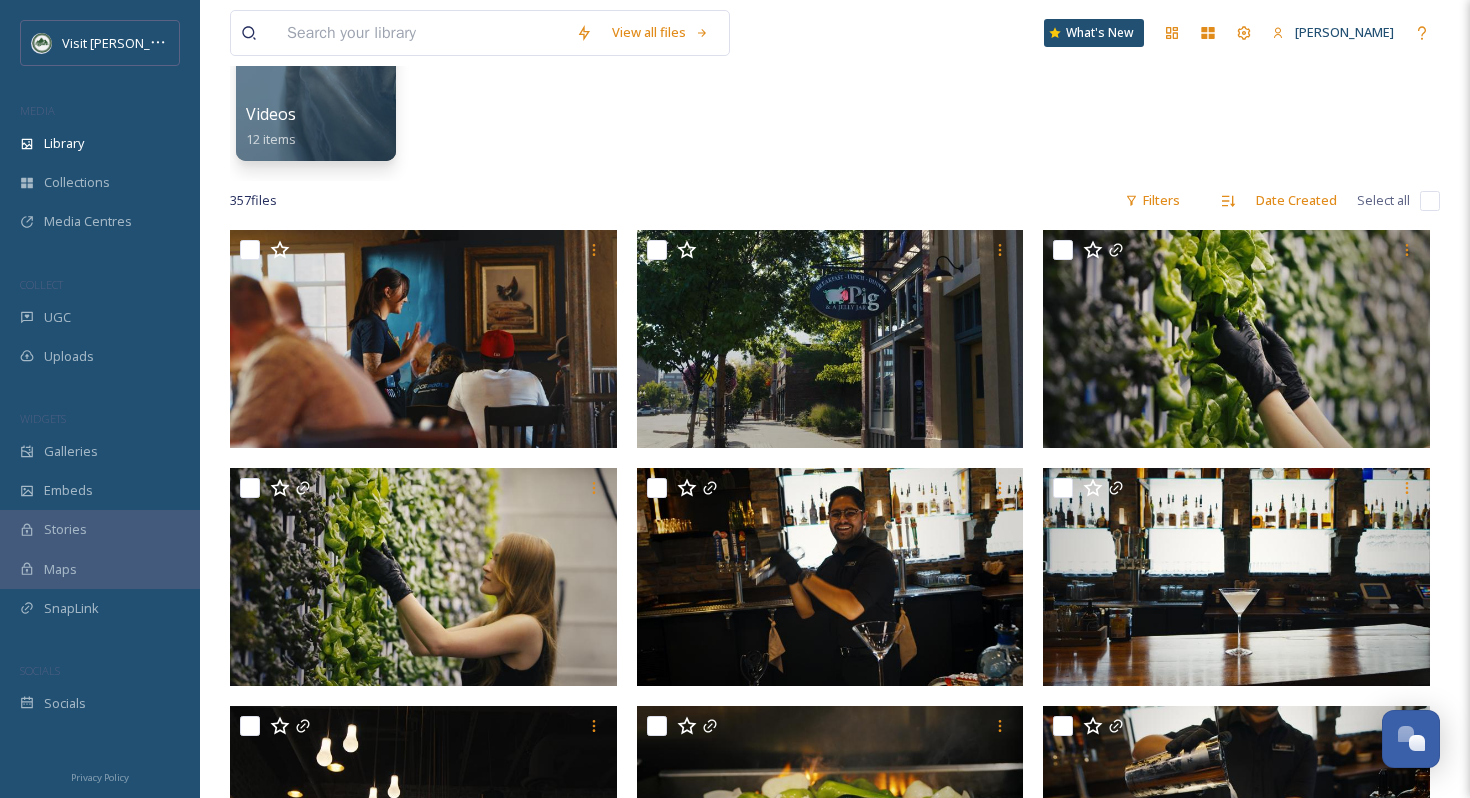 scroll, scrollTop: 0, scrollLeft: 0, axis: both 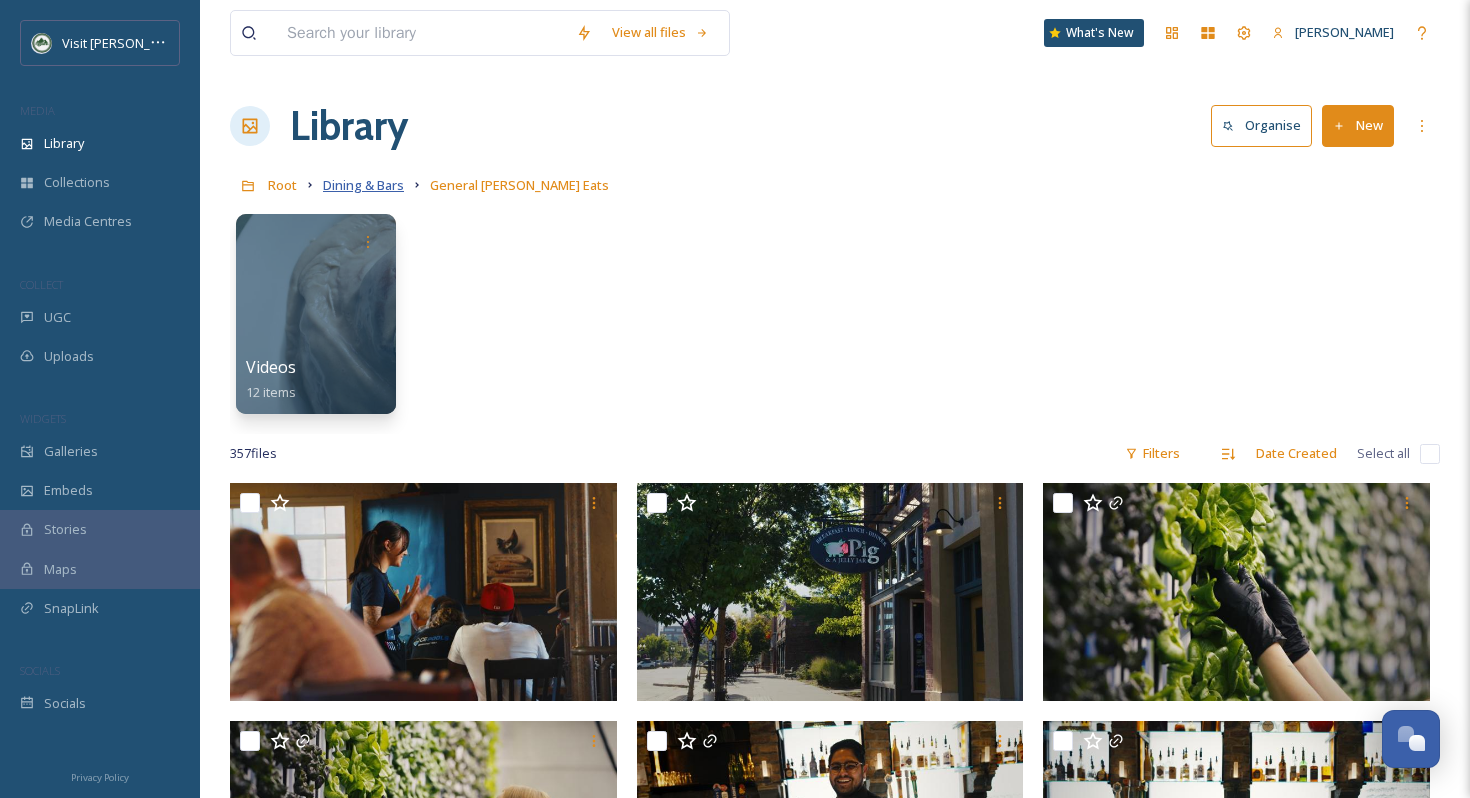 click on "Dining & Bars" at bounding box center [363, 185] 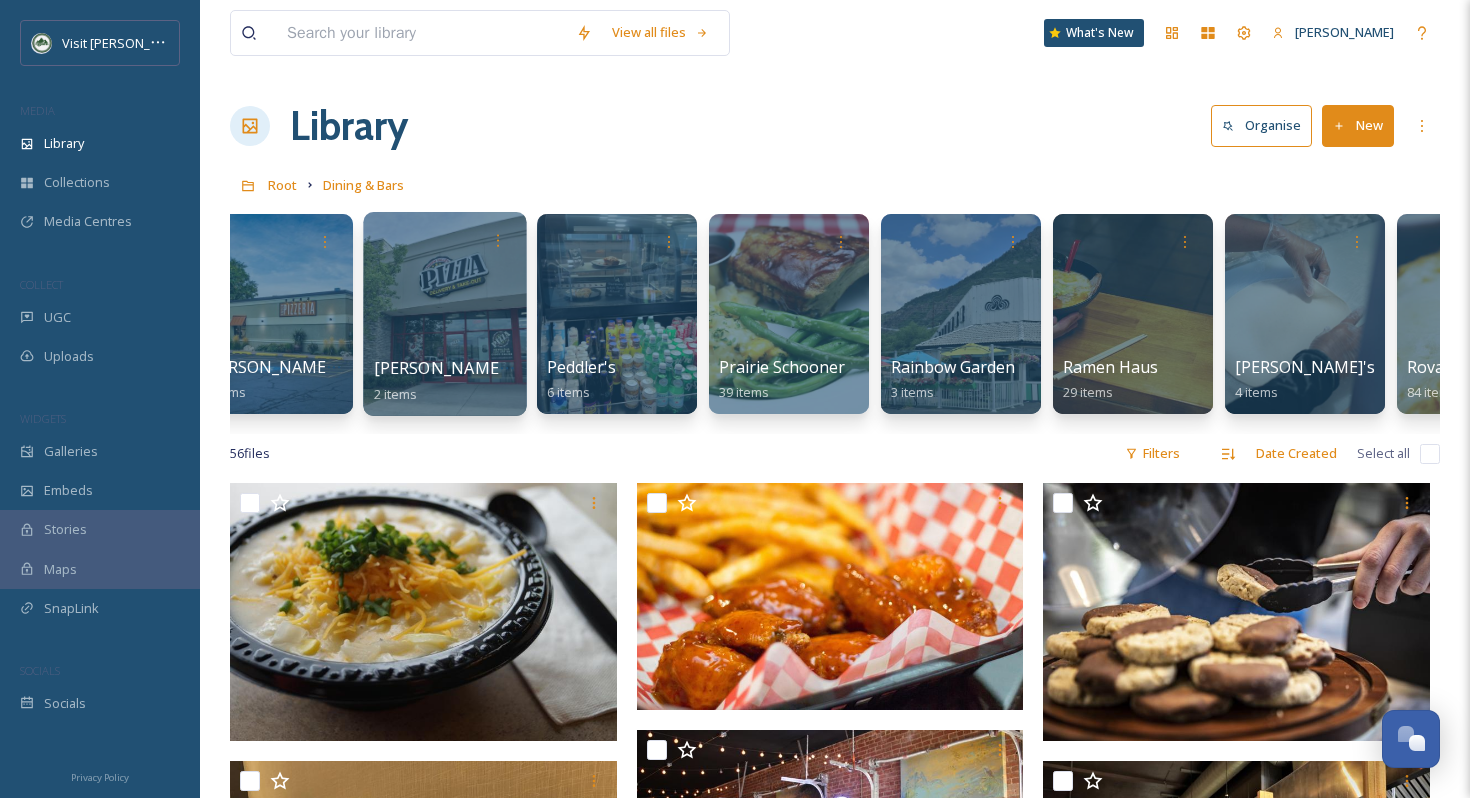 scroll, scrollTop: 0, scrollLeft: 4010, axis: horizontal 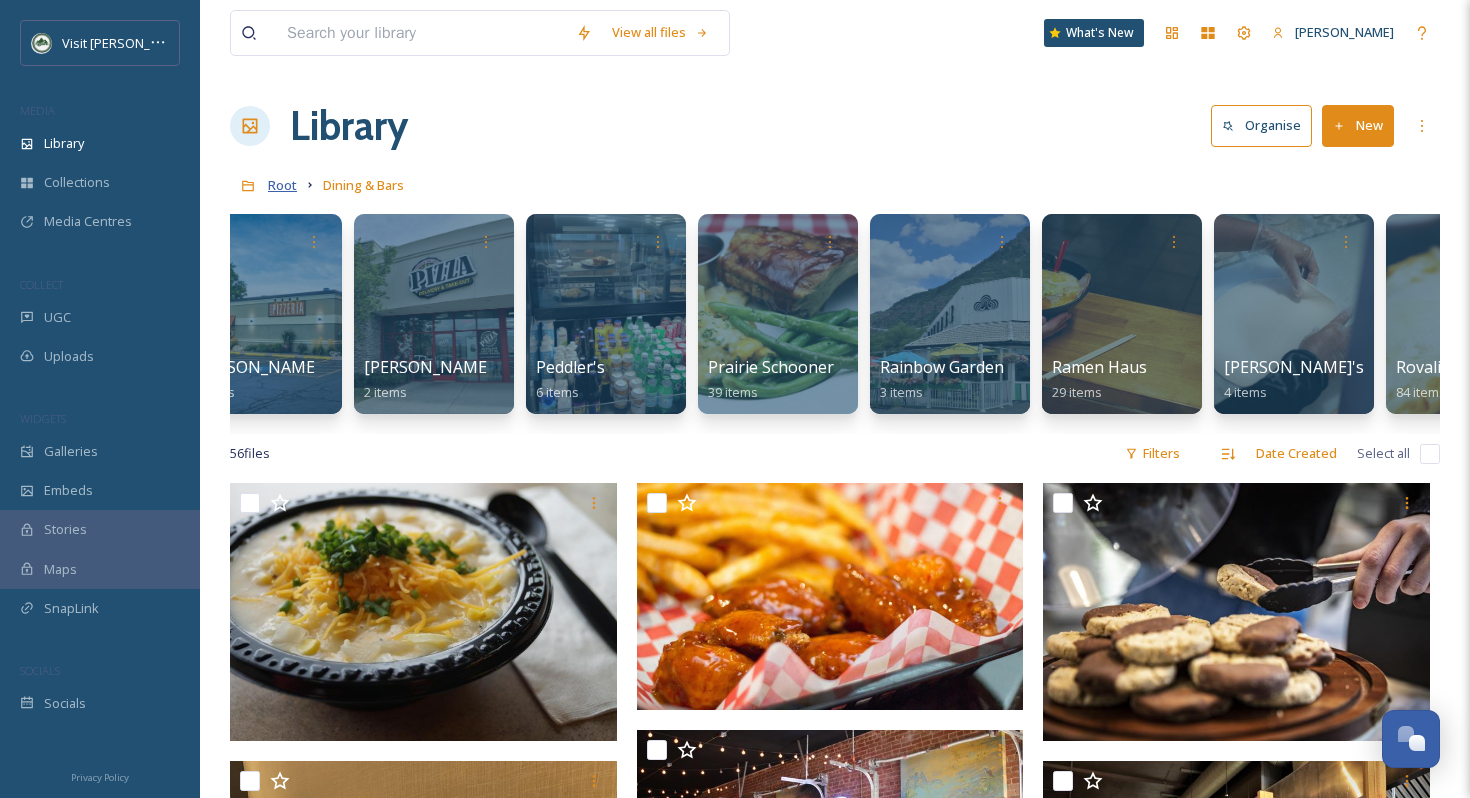 click on "Root" at bounding box center [282, 185] 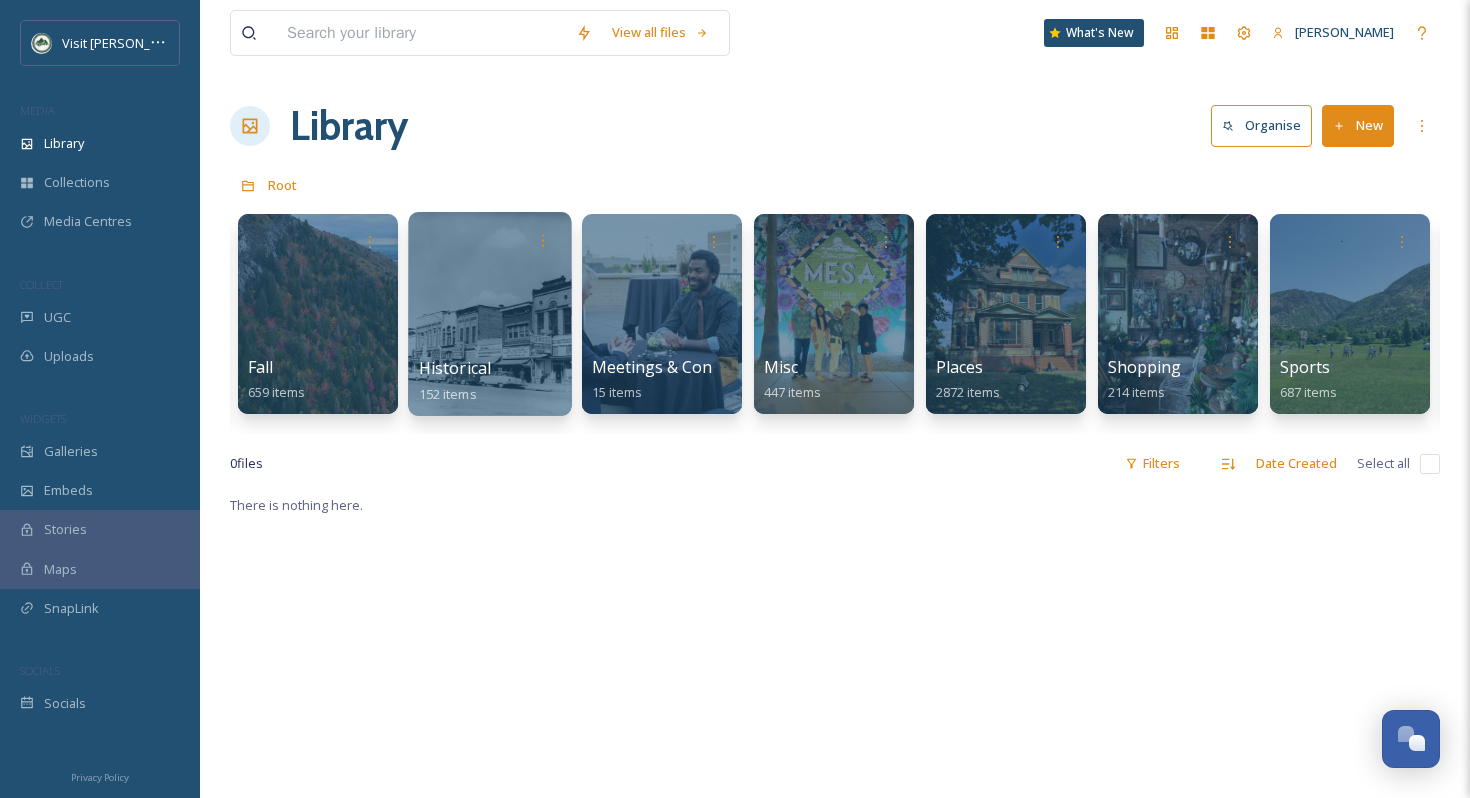 scroll, scrollTop: 0, scrollLeft: 687, axis: horizontal 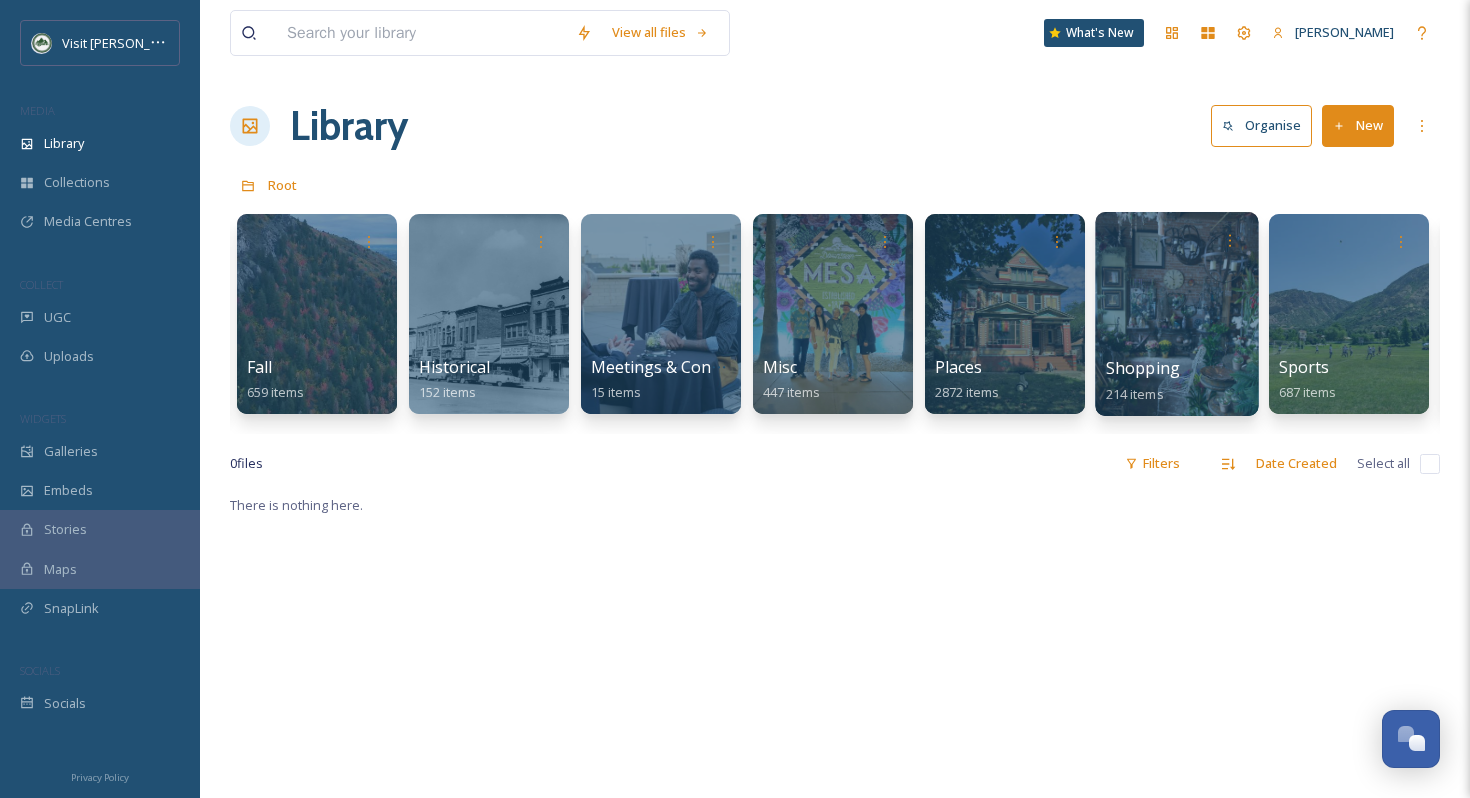 click at bounding box center [1176, 314] 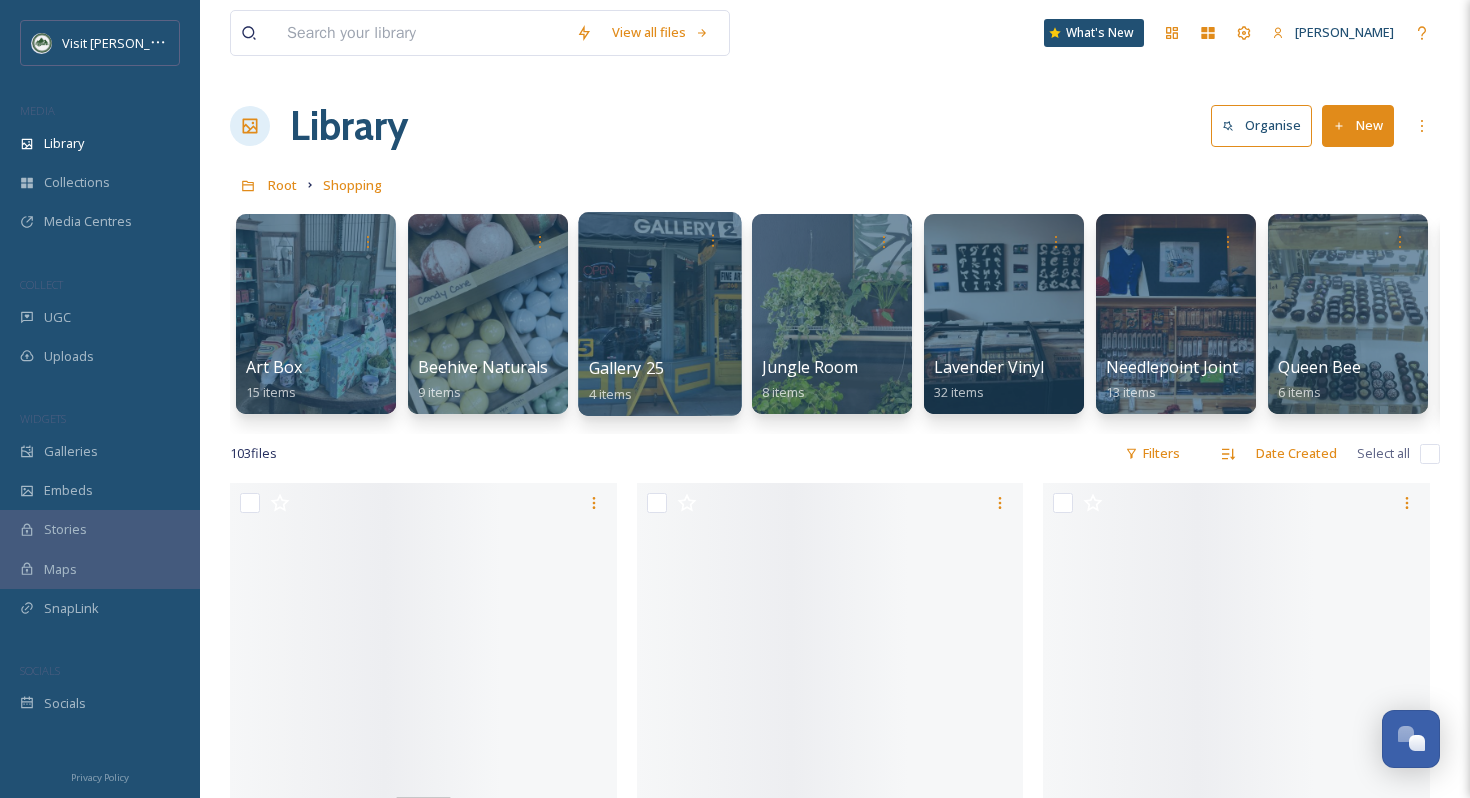 click at bounding box center (659, 314) 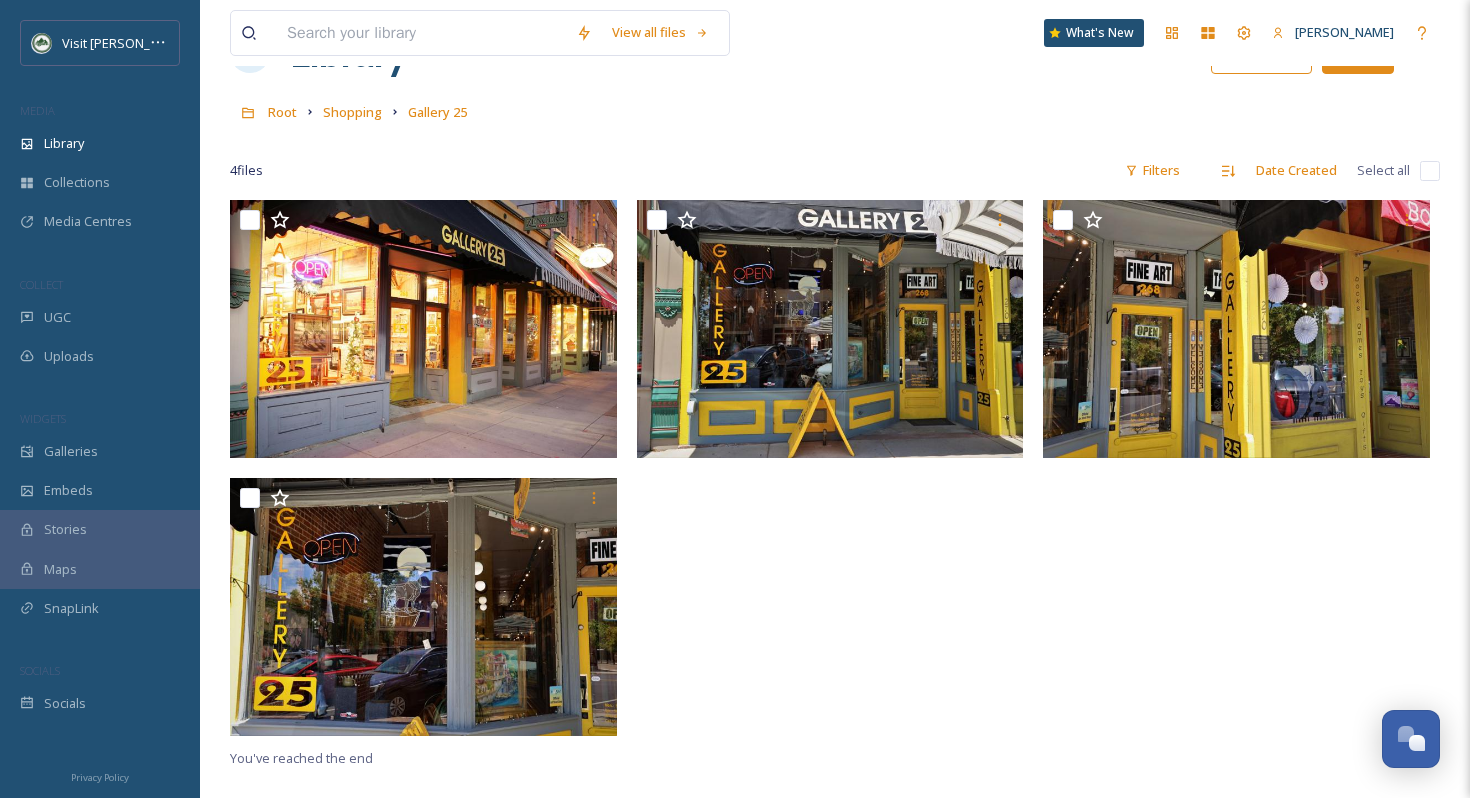 scroll, scrollTop: 65, scrollLeft: 0, axis: vertical 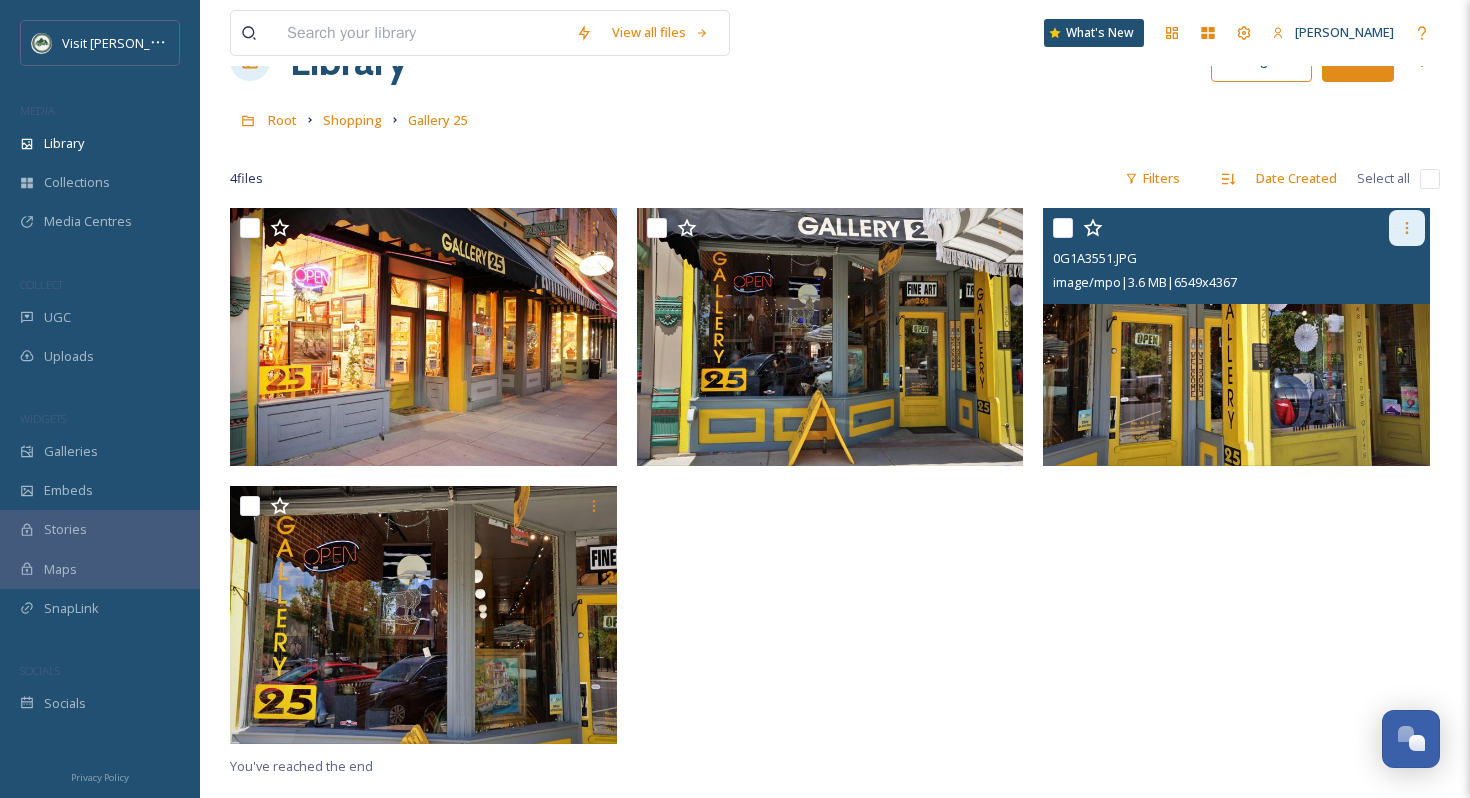 click at bounding box center (1407, 228) 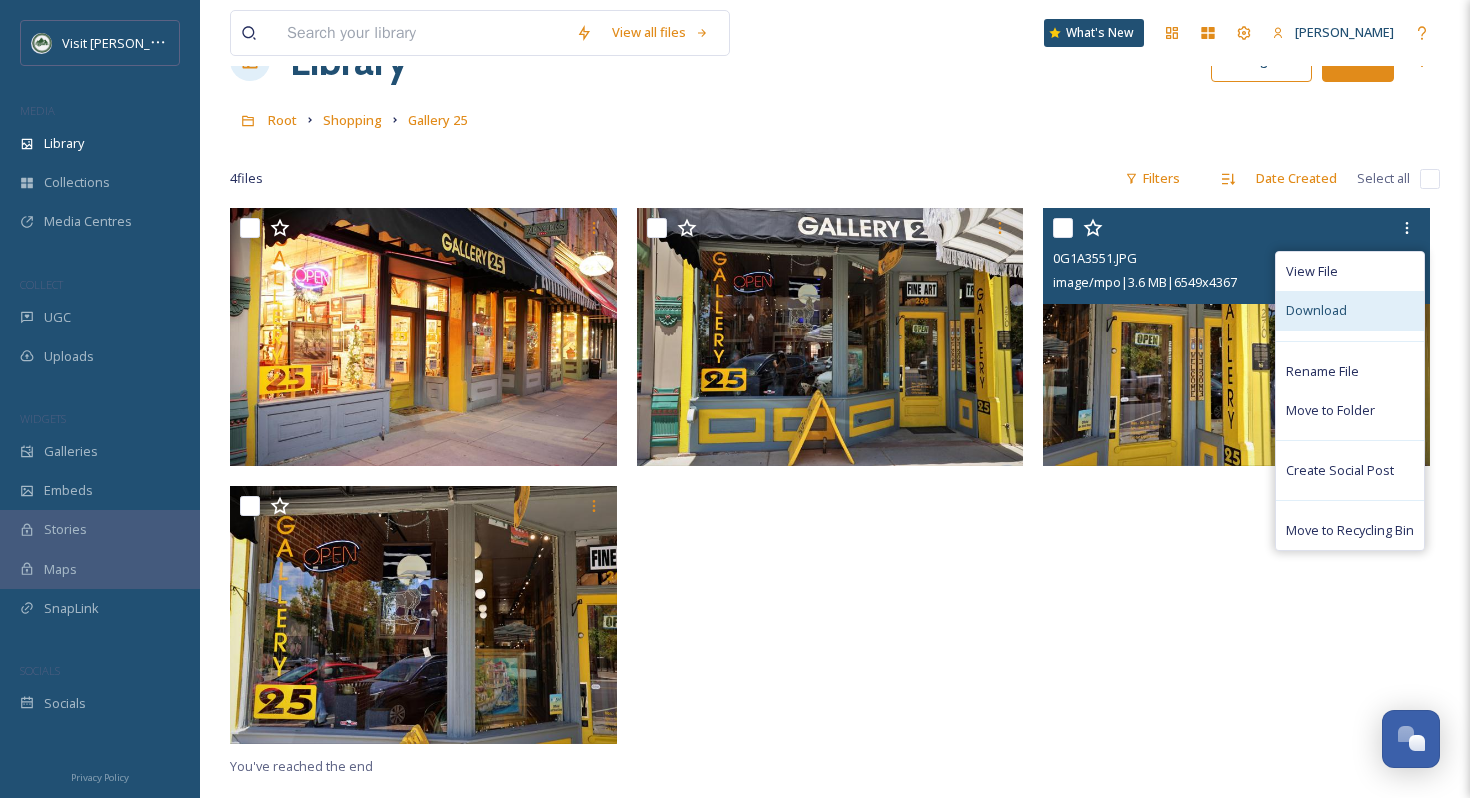 click on "Download" at bounding box center [1350, 310] 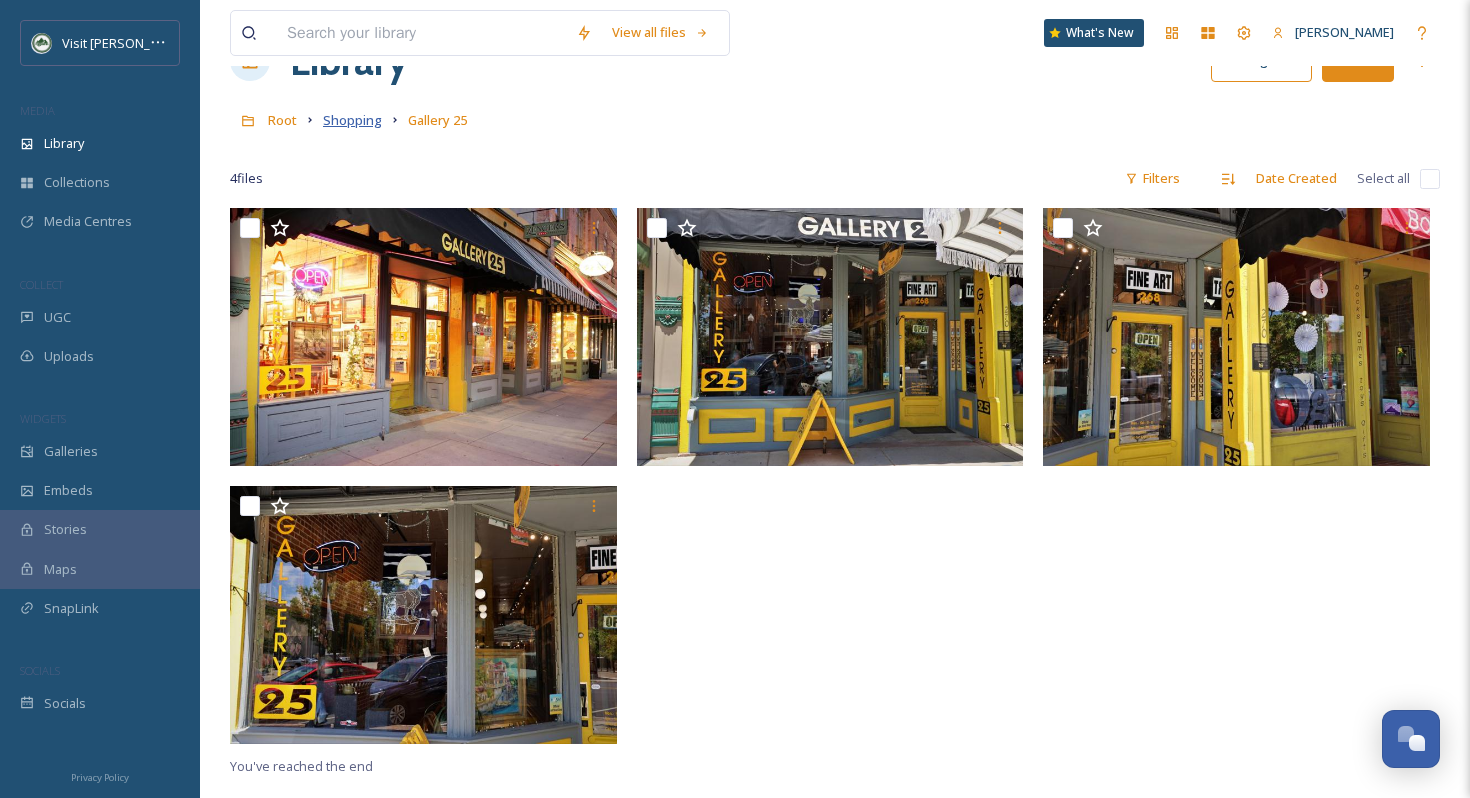click on "Shopping" at bounding box center (352, 120) 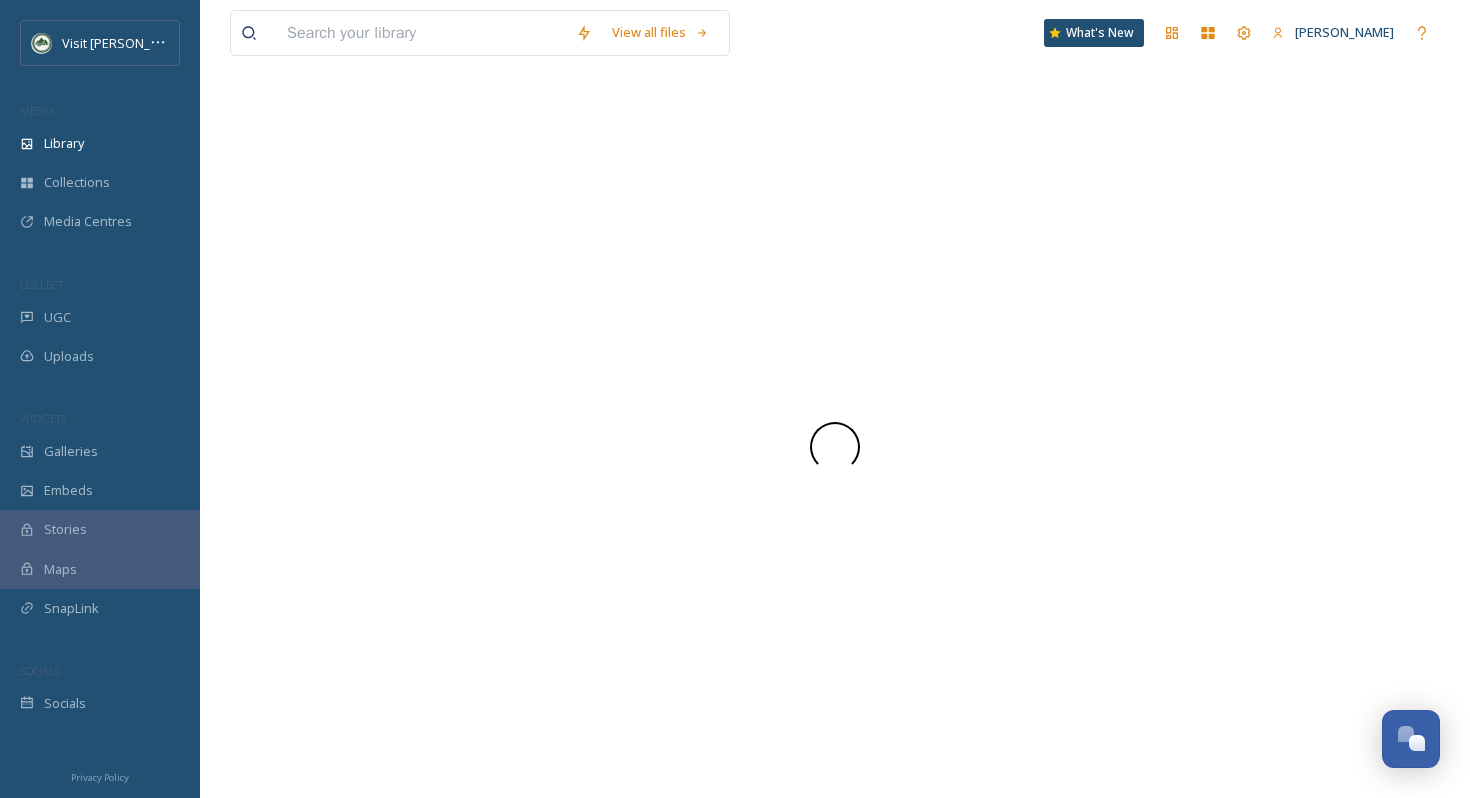 scroll, scrollTop: 0, scrollLeft: 0, axis: both 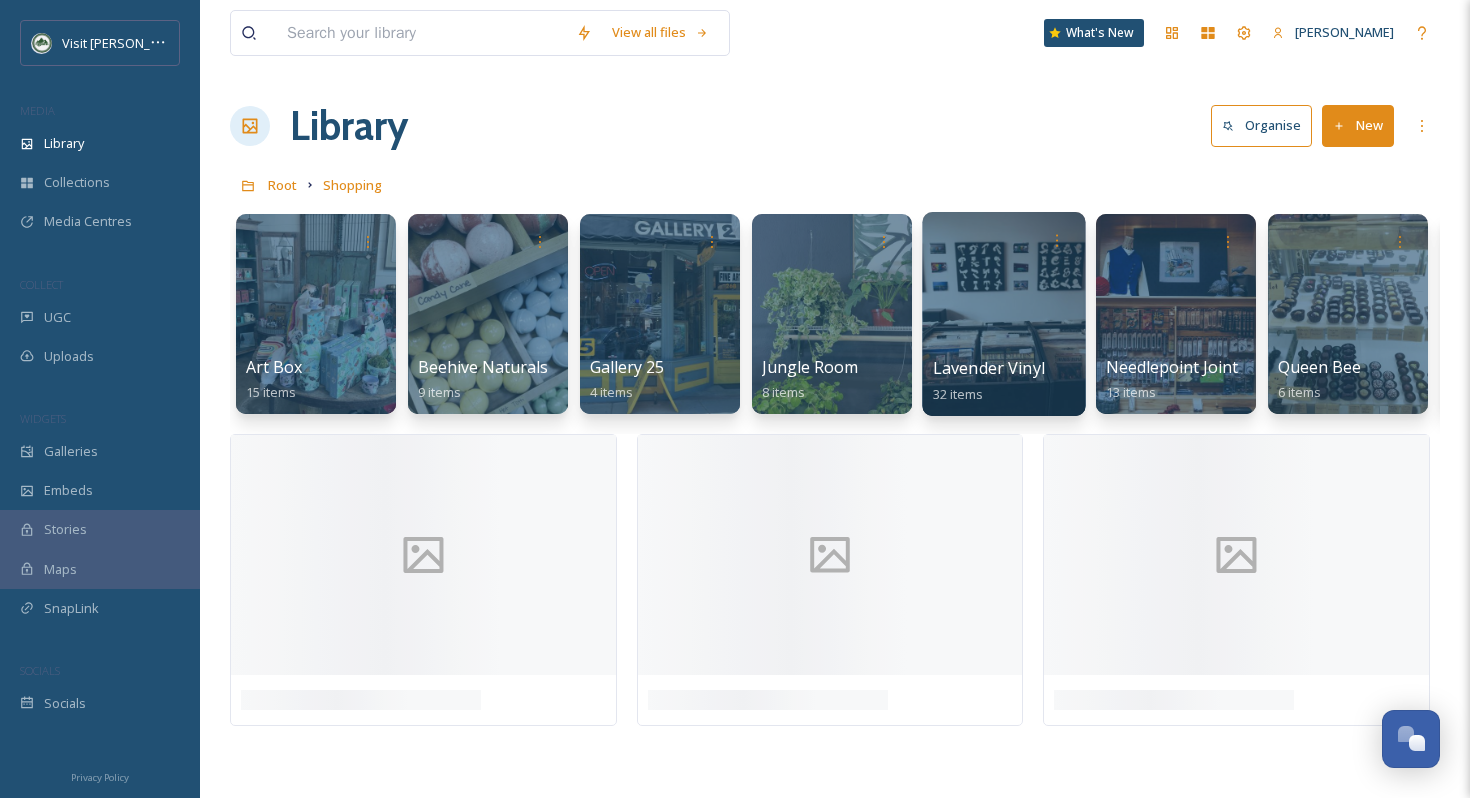 click at bounding box center (1003, 314) 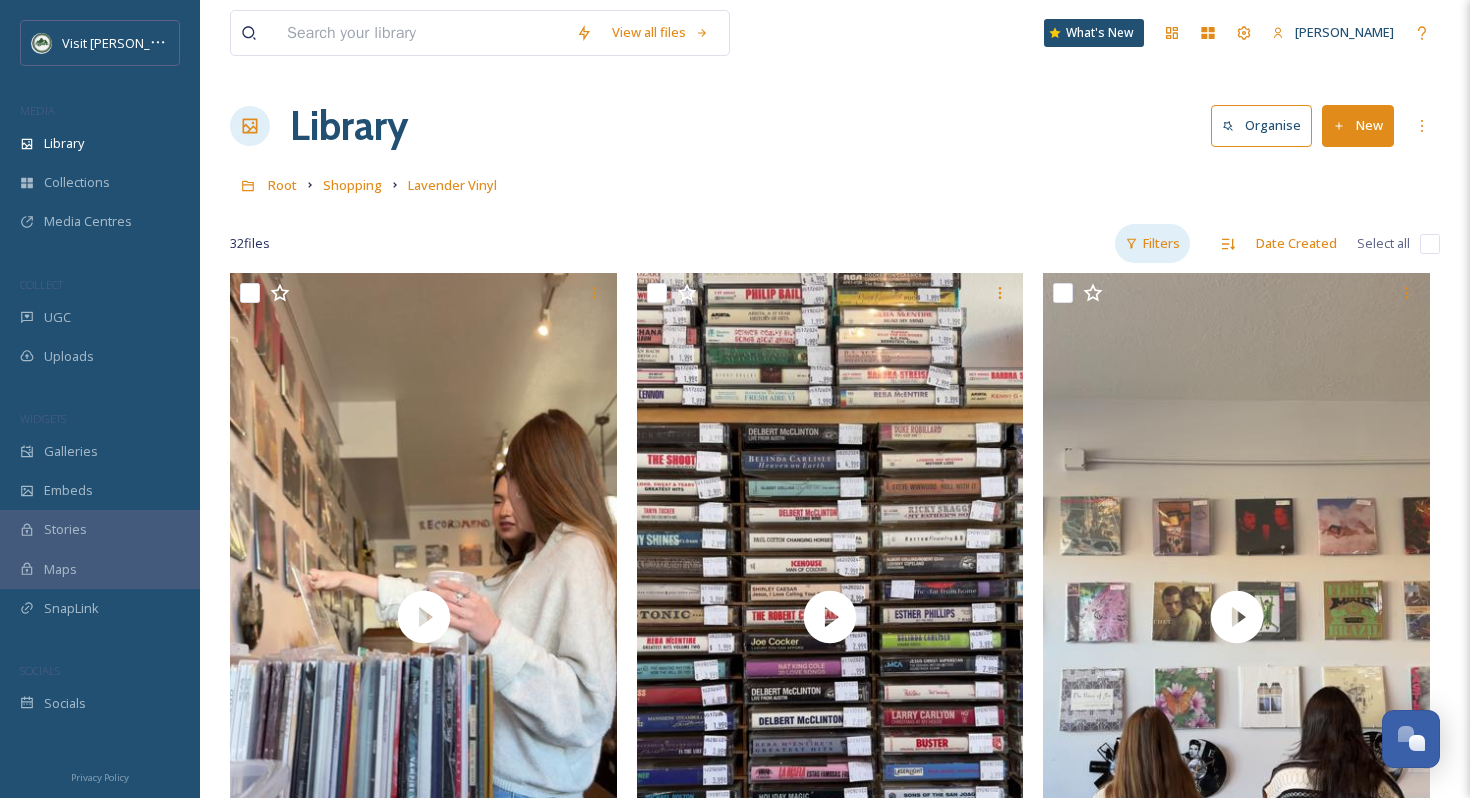 click on "Filters" at bounding box center (1152, 243) 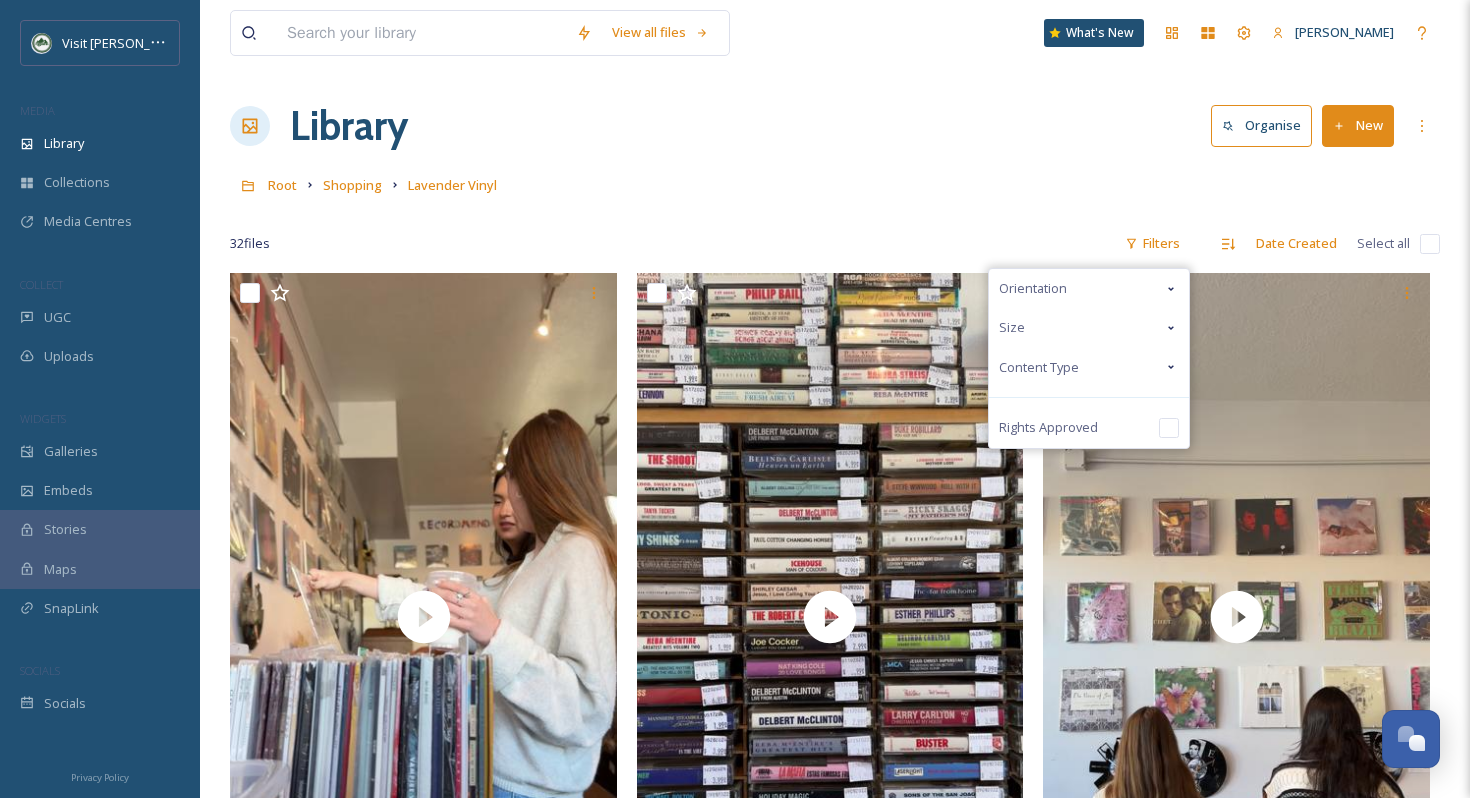 click on "Content Type" at bounding box center [1089, 367] 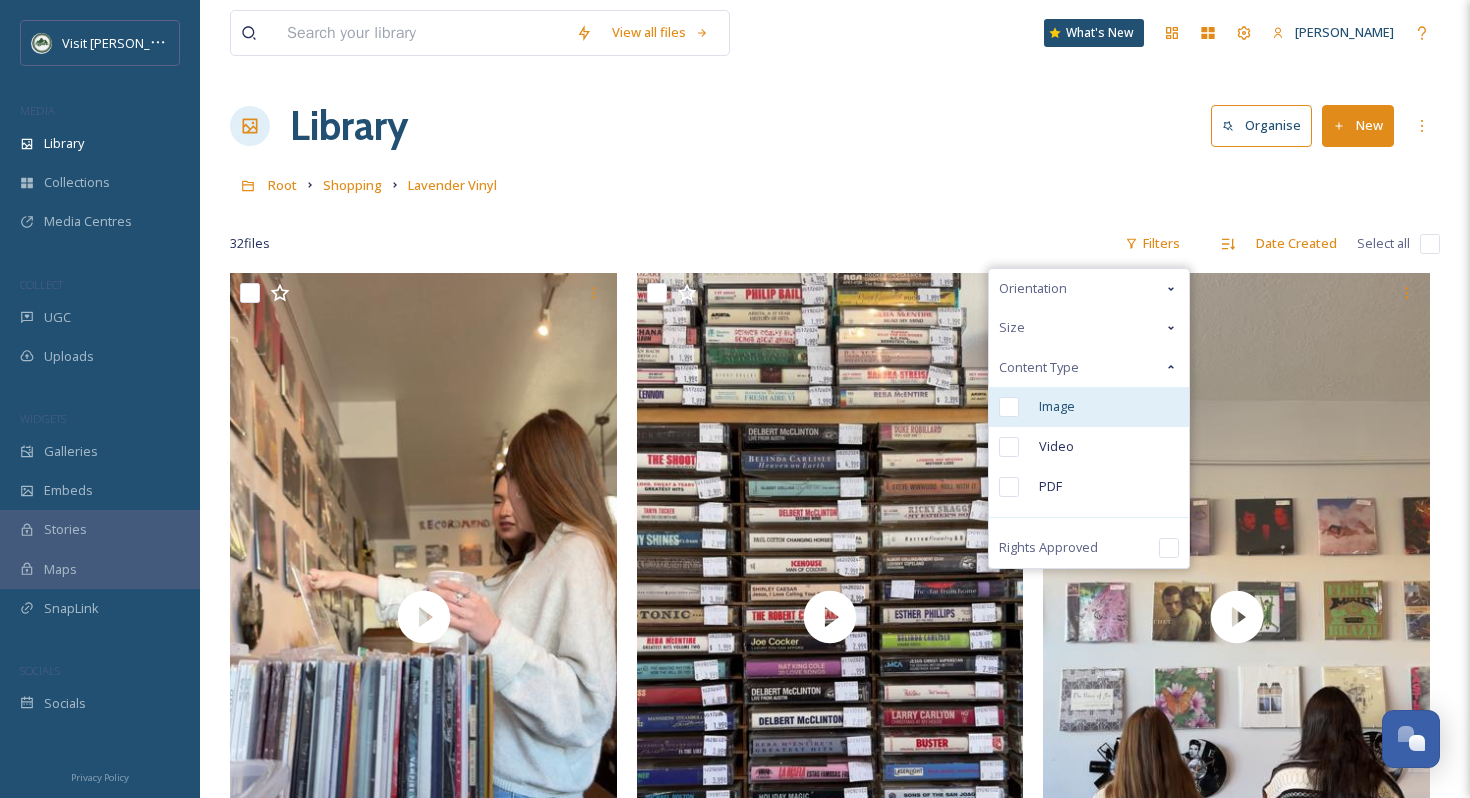 click on "Image" at bounding box center (1089, 407) 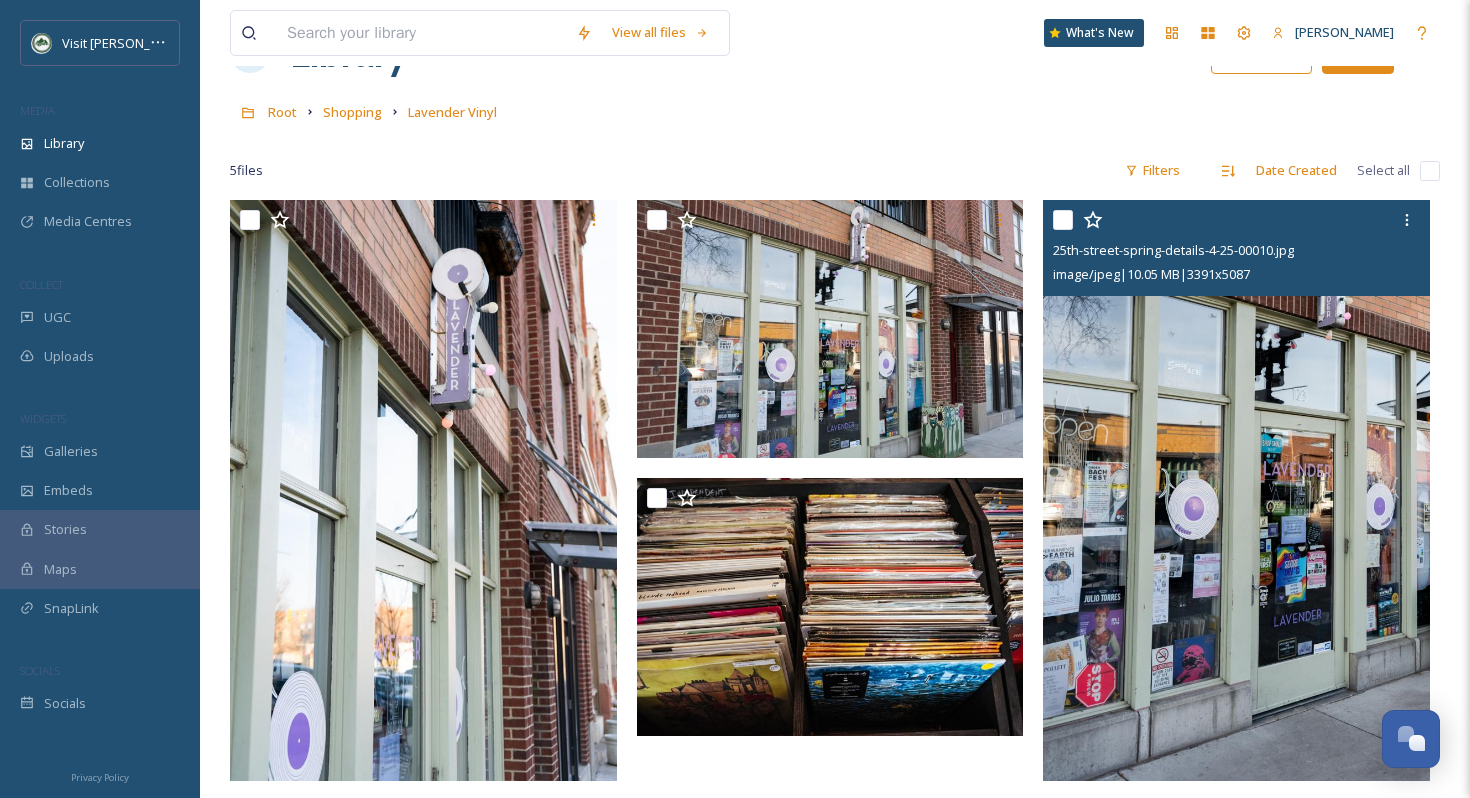scroll, scrollTop: 71, scrollLeft: 0, axis: vertical 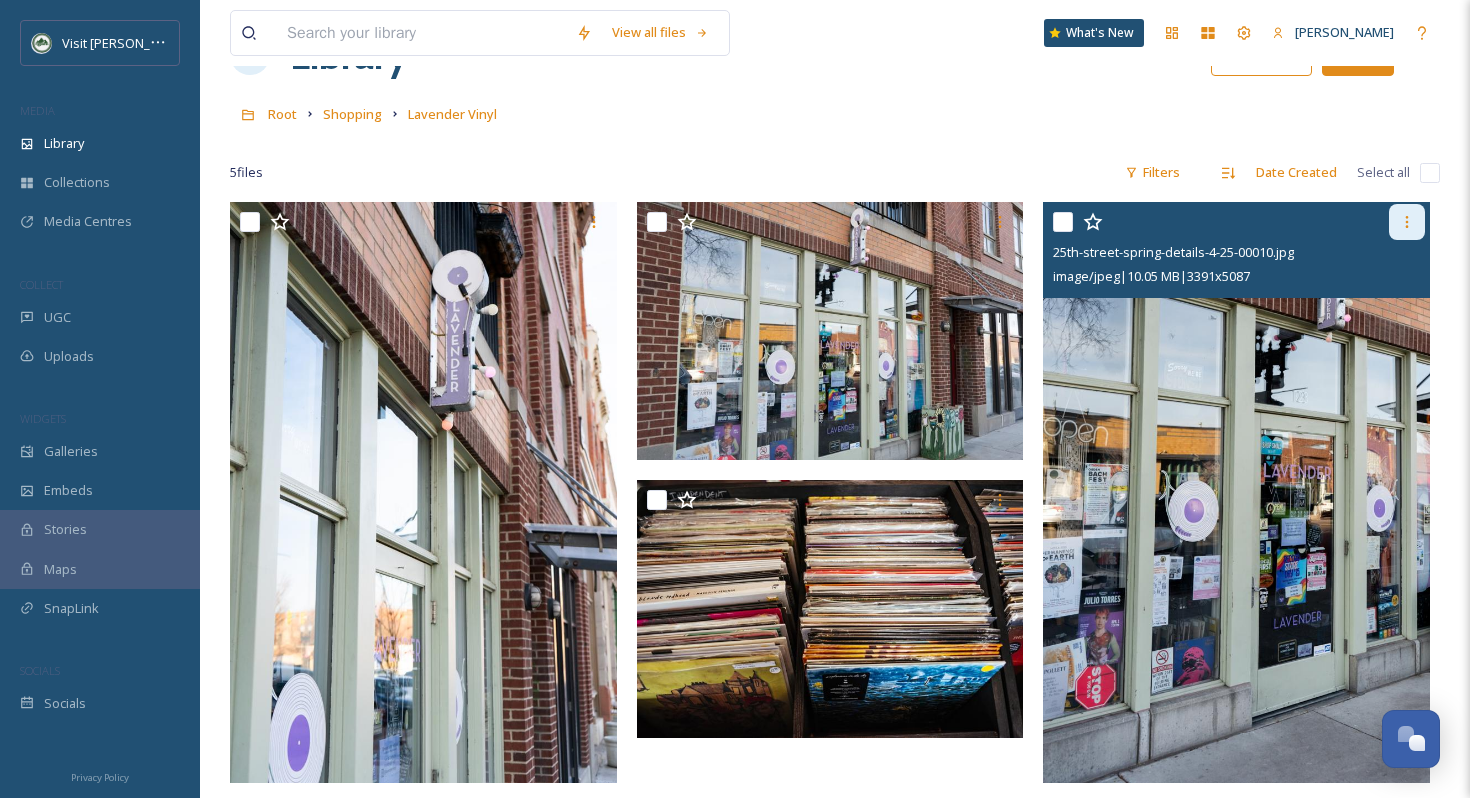 click at bounding box center (1407, 222) 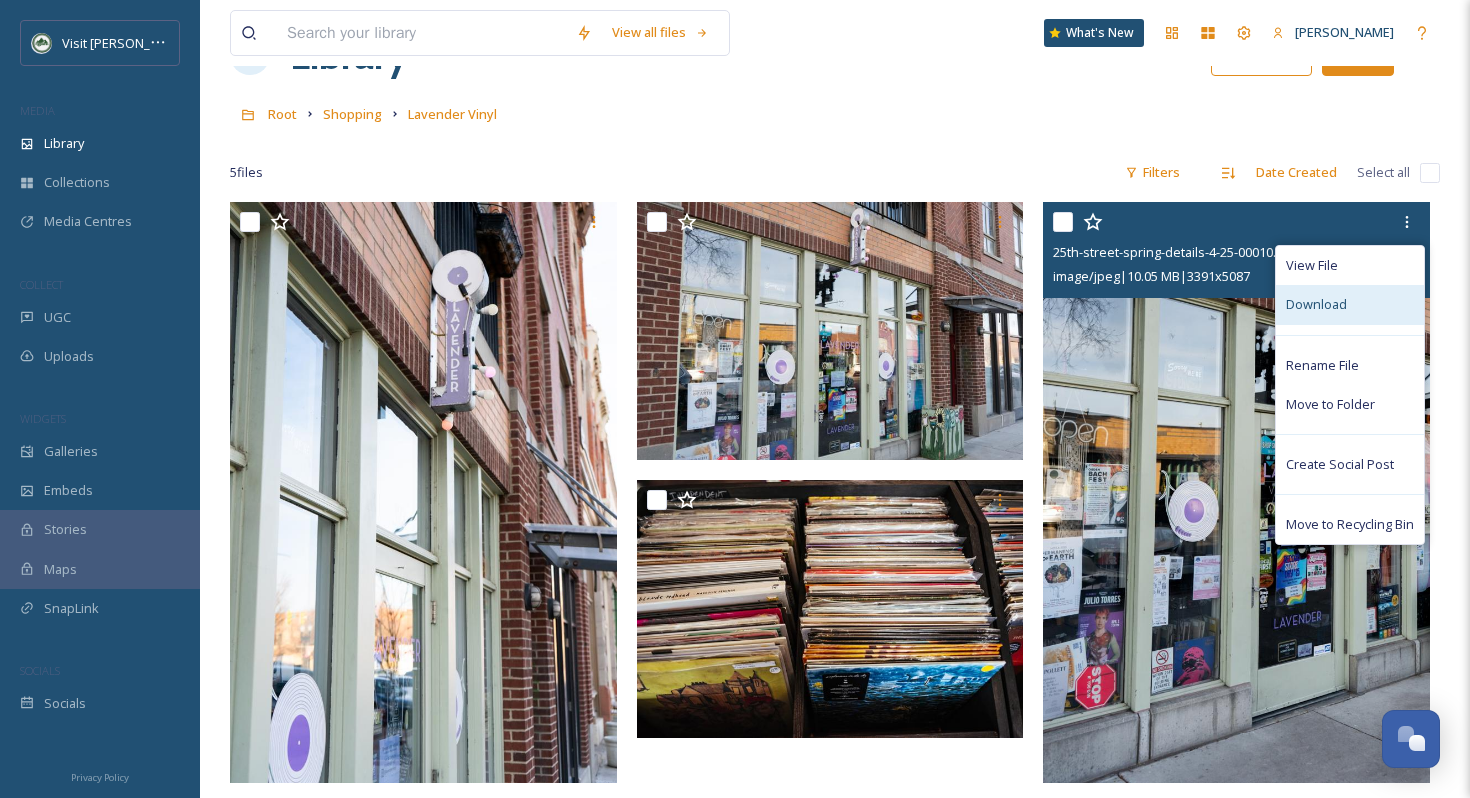 click on "Download" at bounding box center [1316, 304] 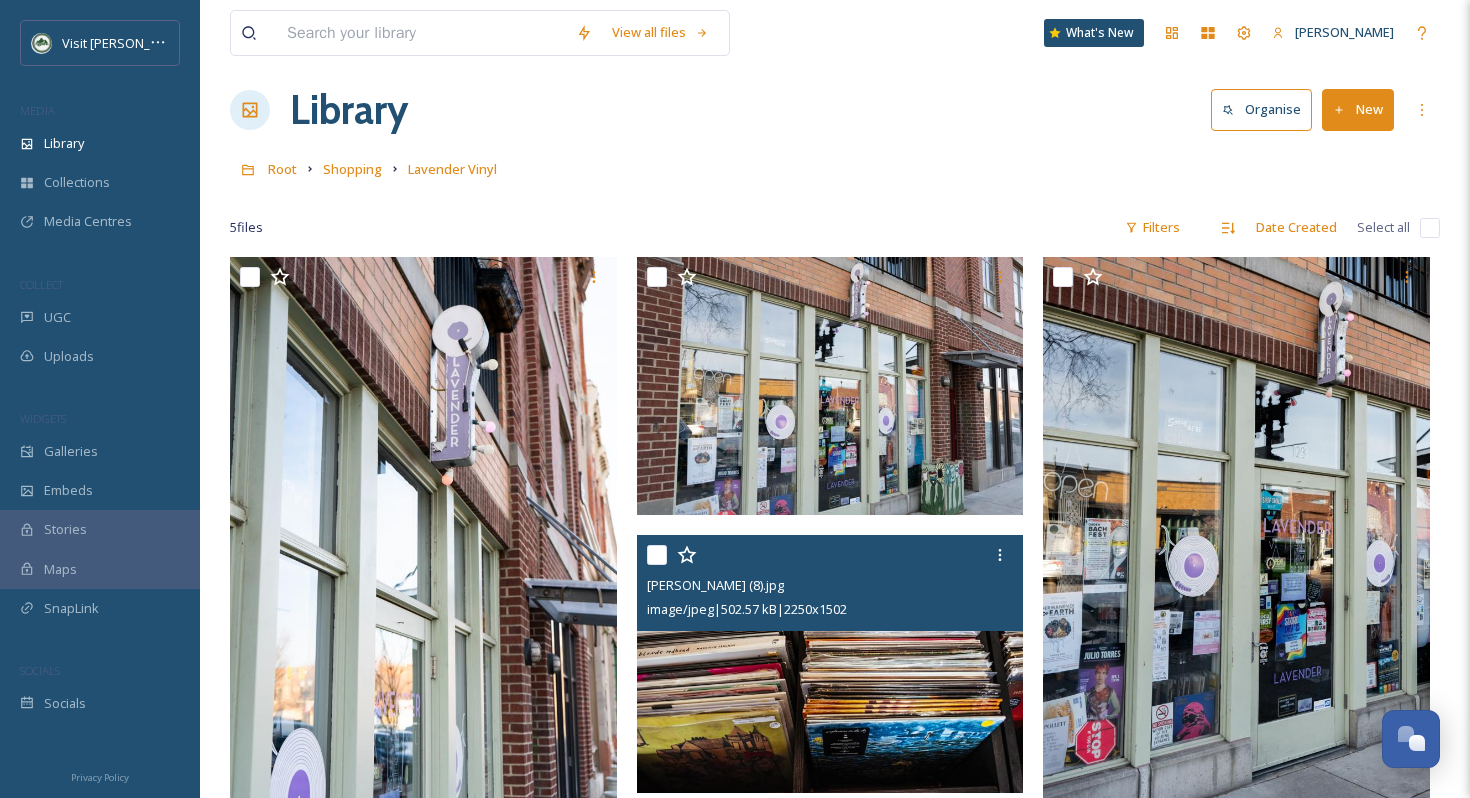 scroll, scrollTop: 0, scrollLeft: 0, axis: both 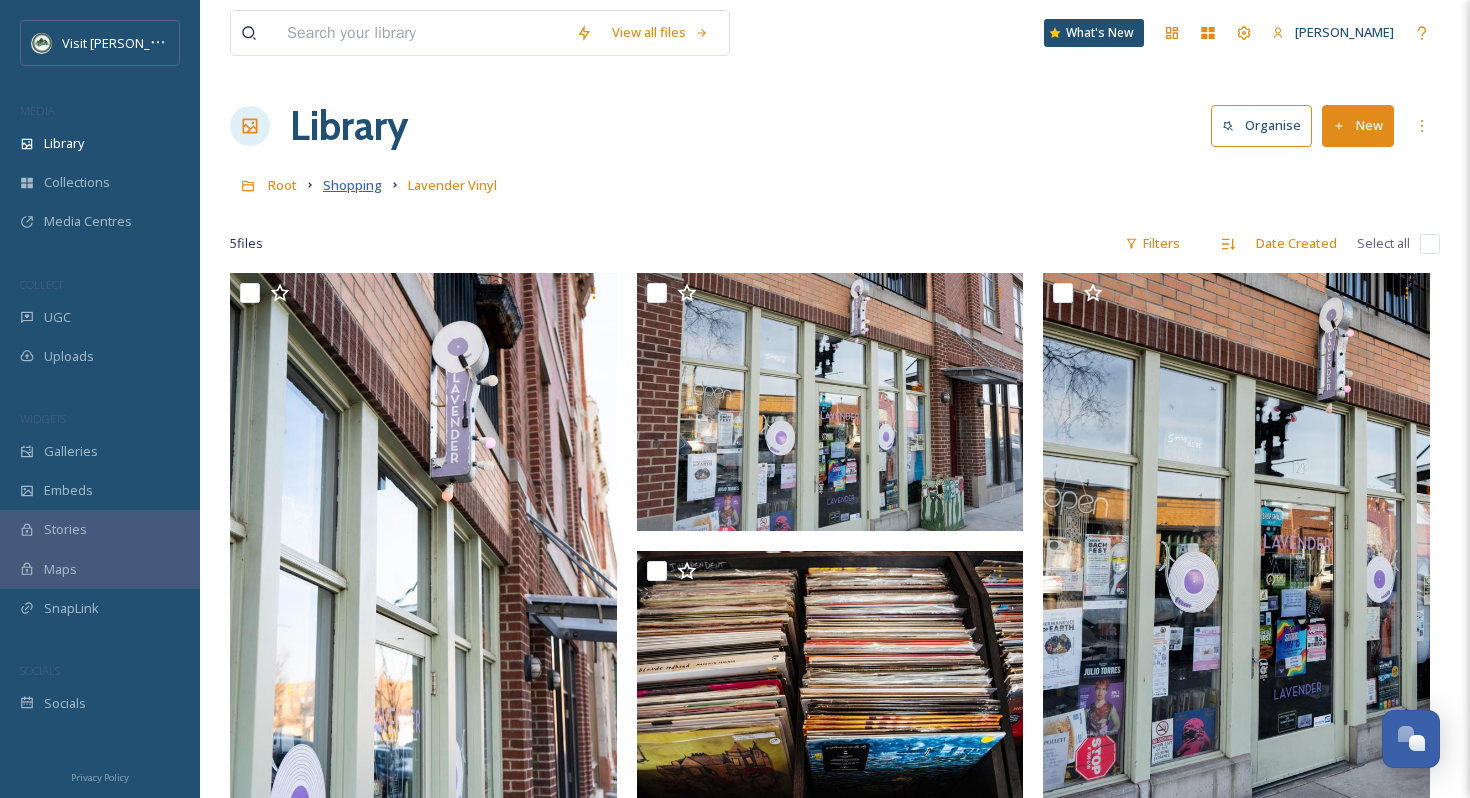click on "Shopping" at bounding box center (352, 185) 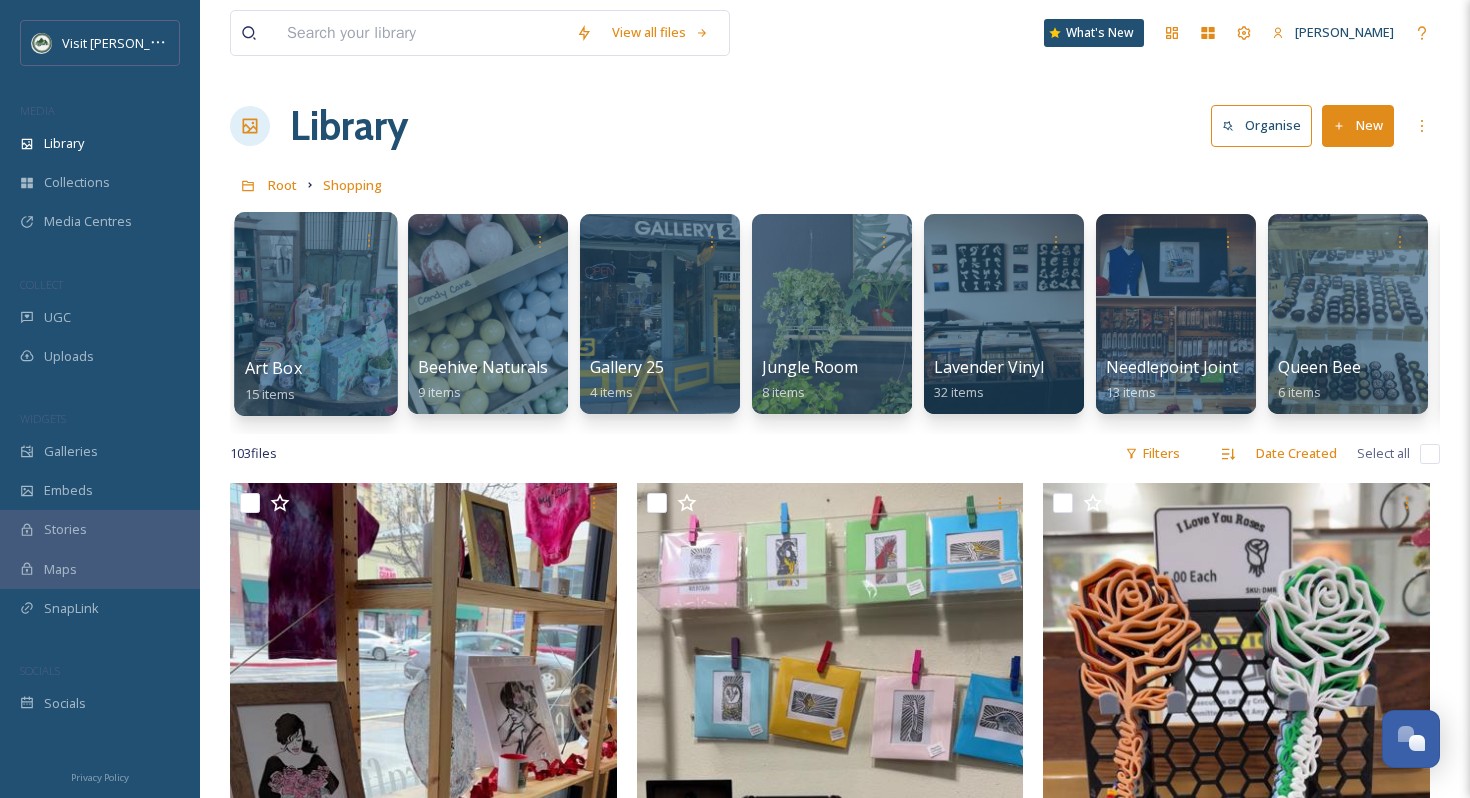 click at bounding box center (315, 314) 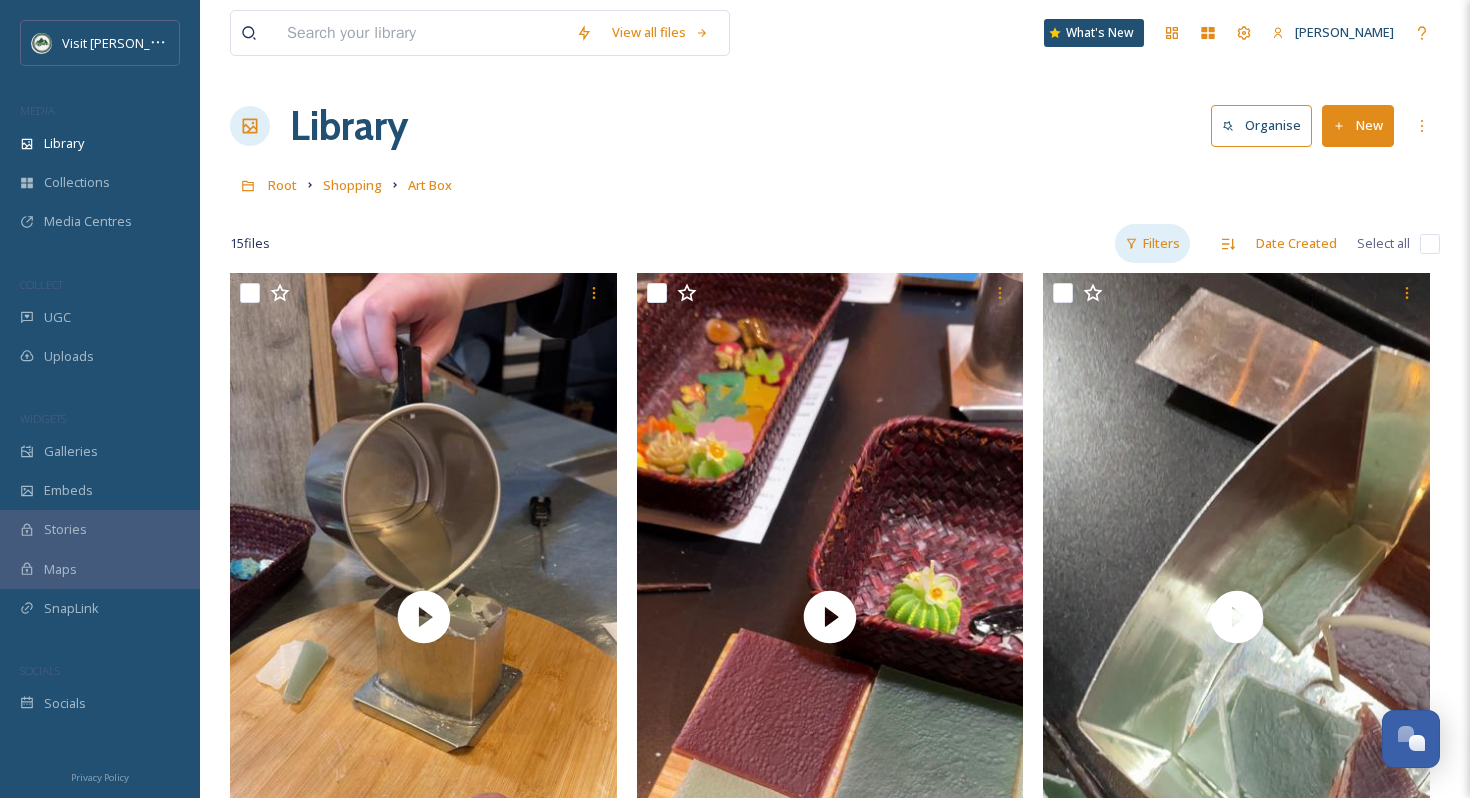 click on "Filters" at bounding box center [1152, 243] 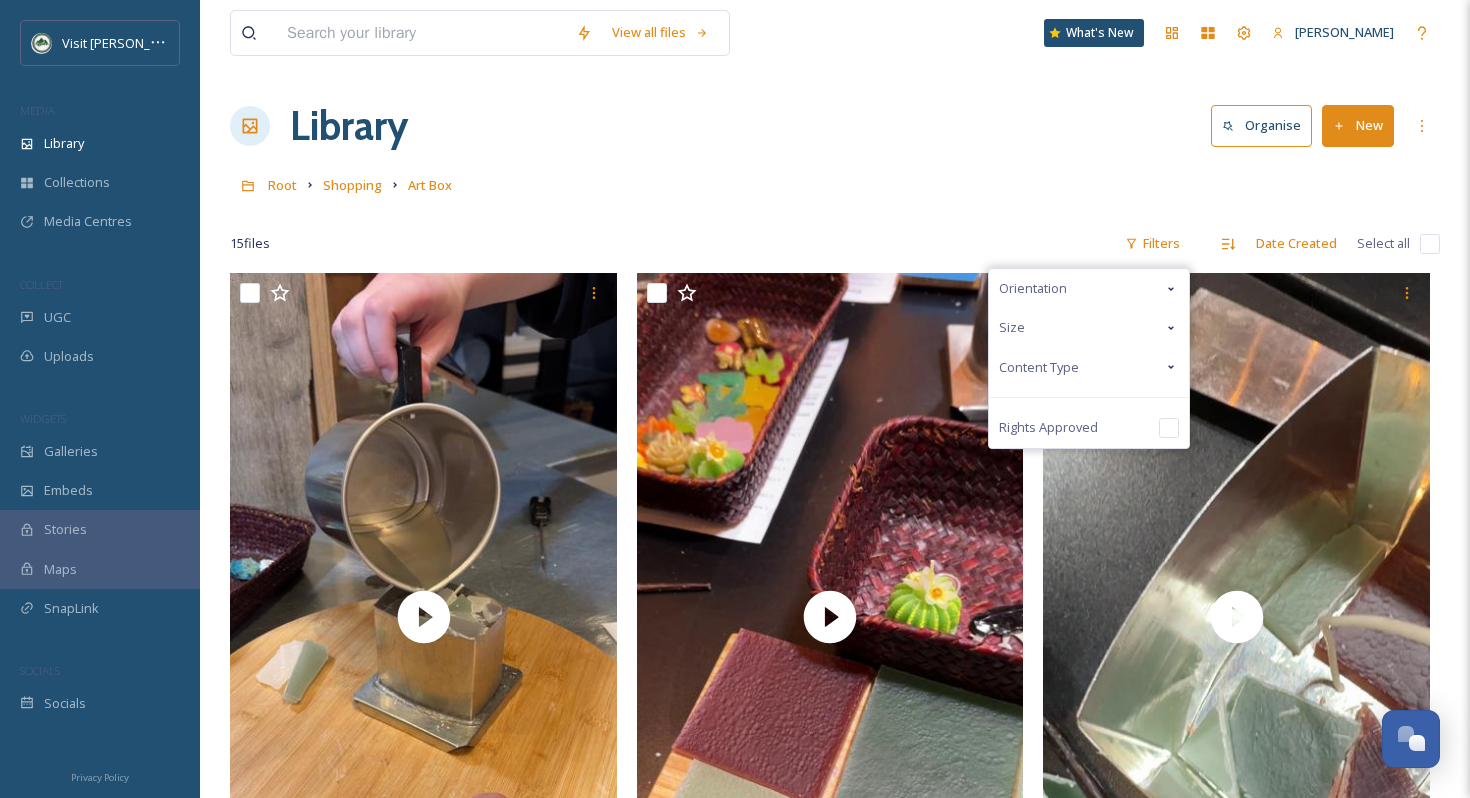 click on "Content Type" at bounding box center (1089, 367) 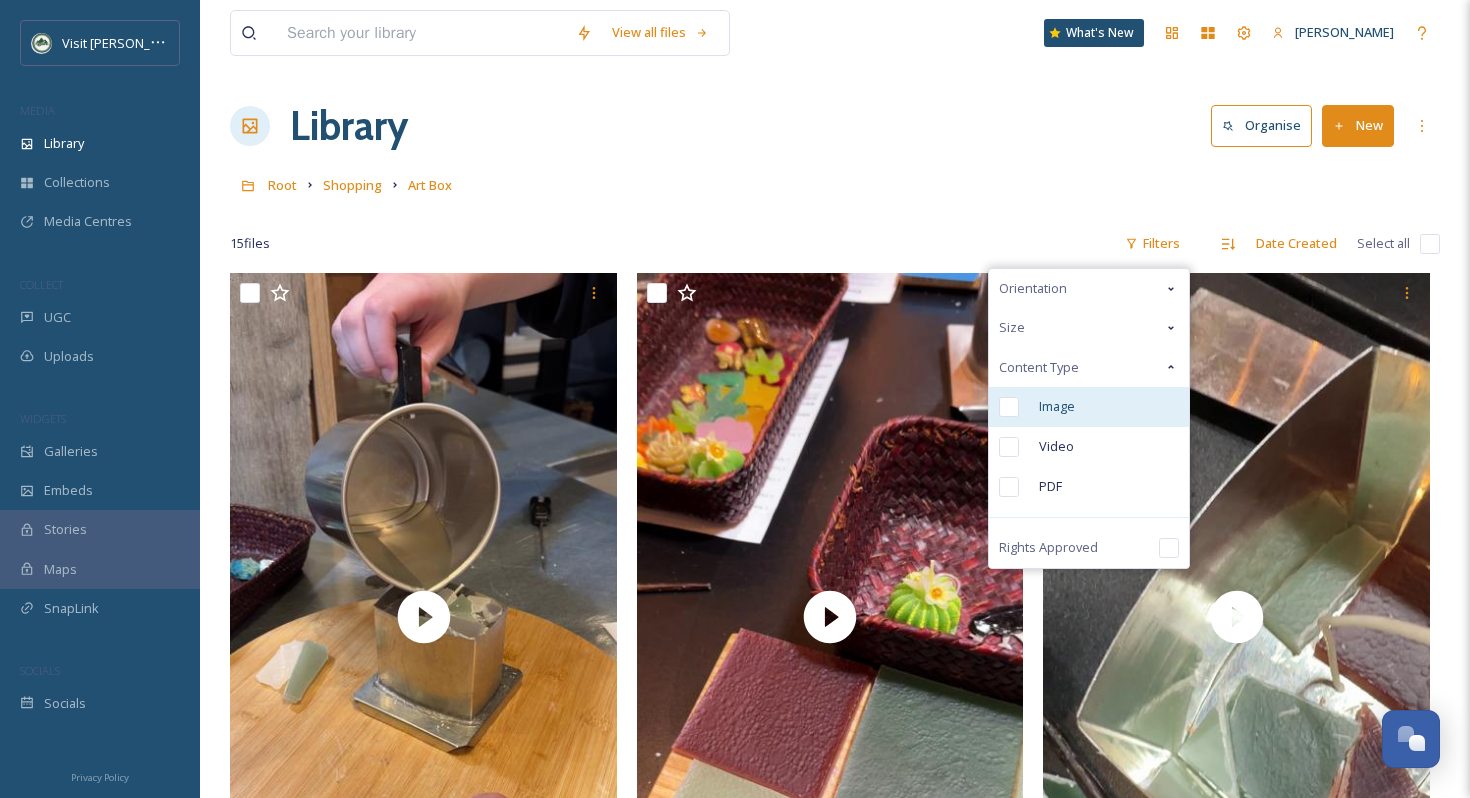 click on "Image" at bounding box center (1089, 407) 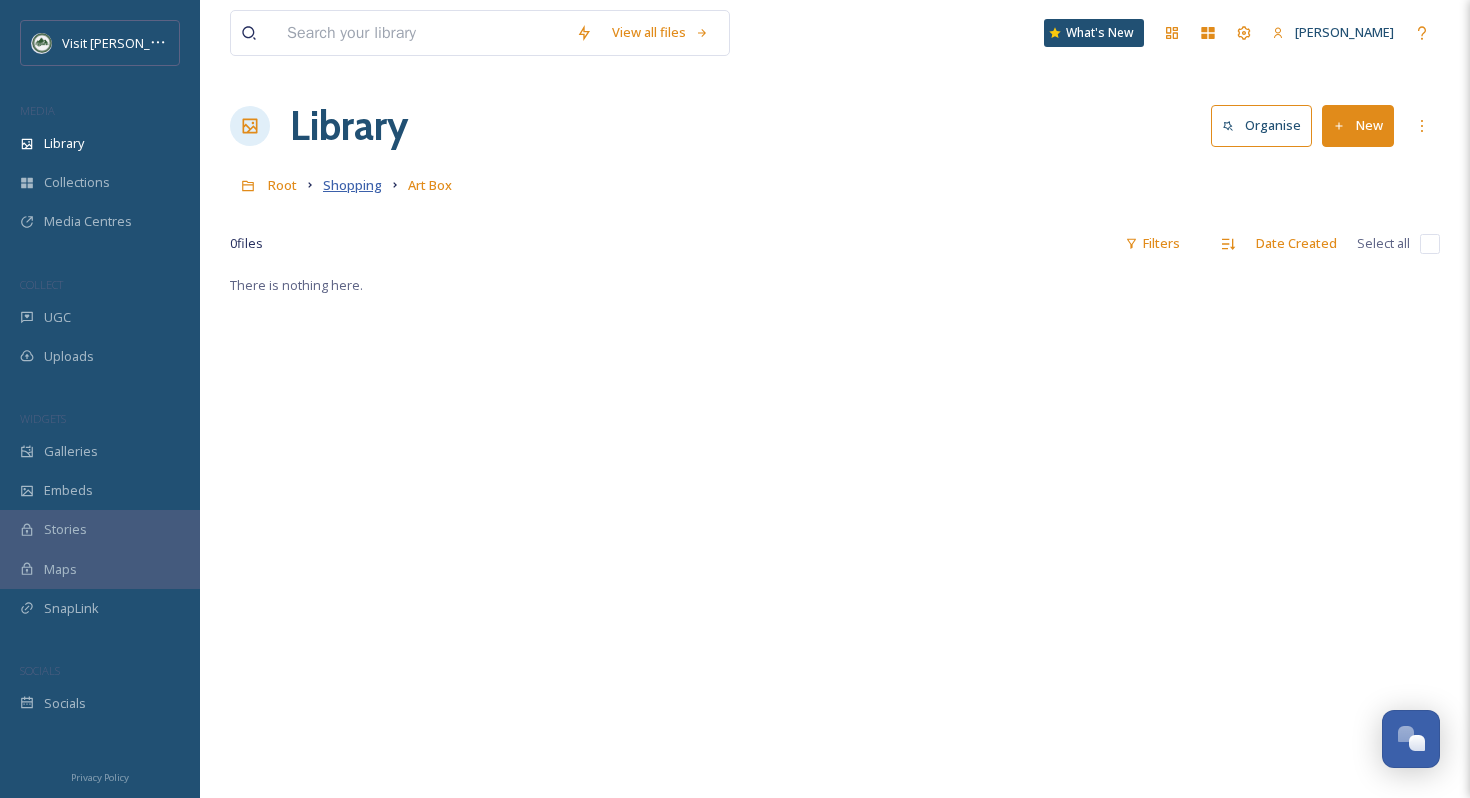 click on "Shopping" at bounding box center (352, 185) 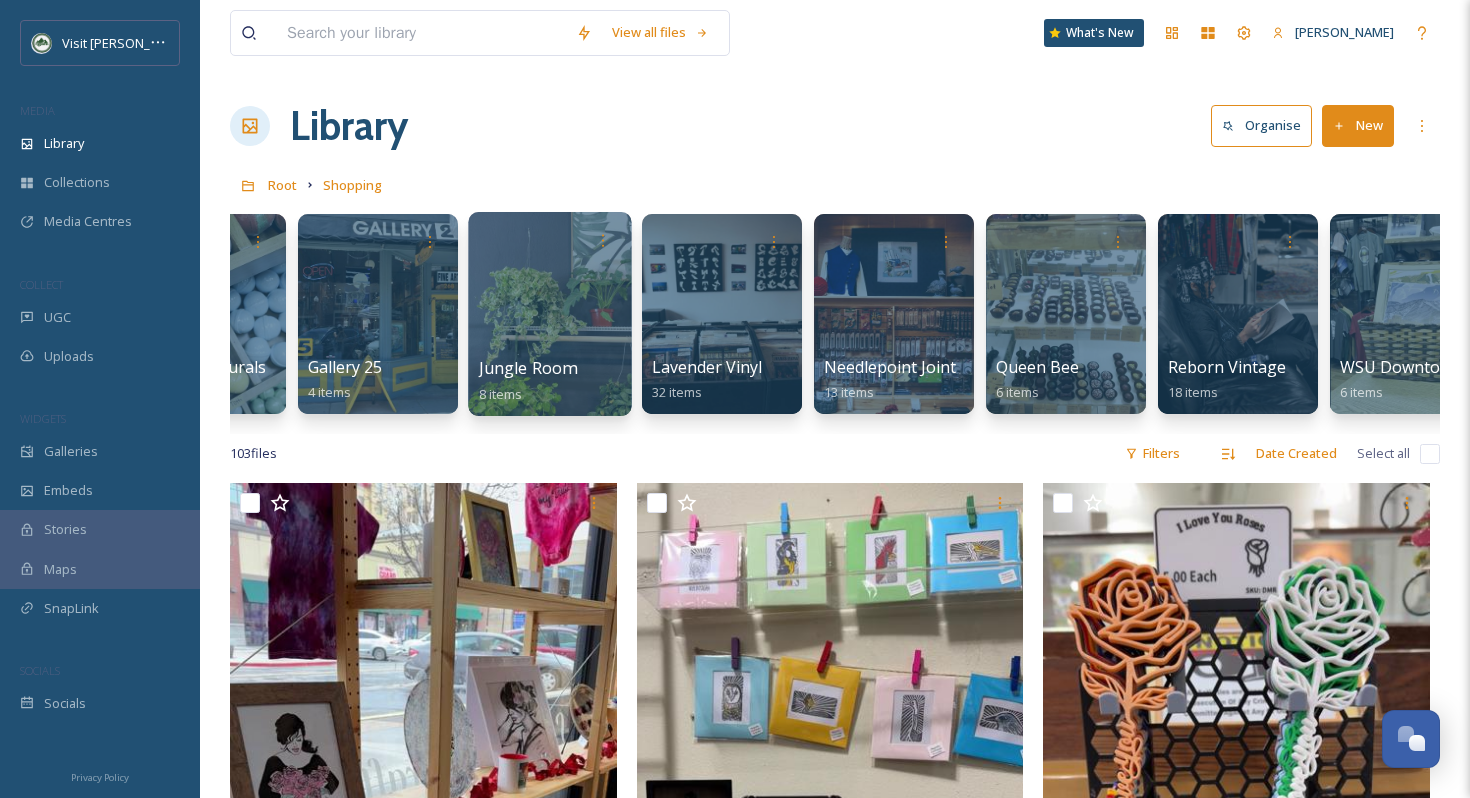 scroll, scrollTop: 0, scrollLeft: 338, axis: horizontal 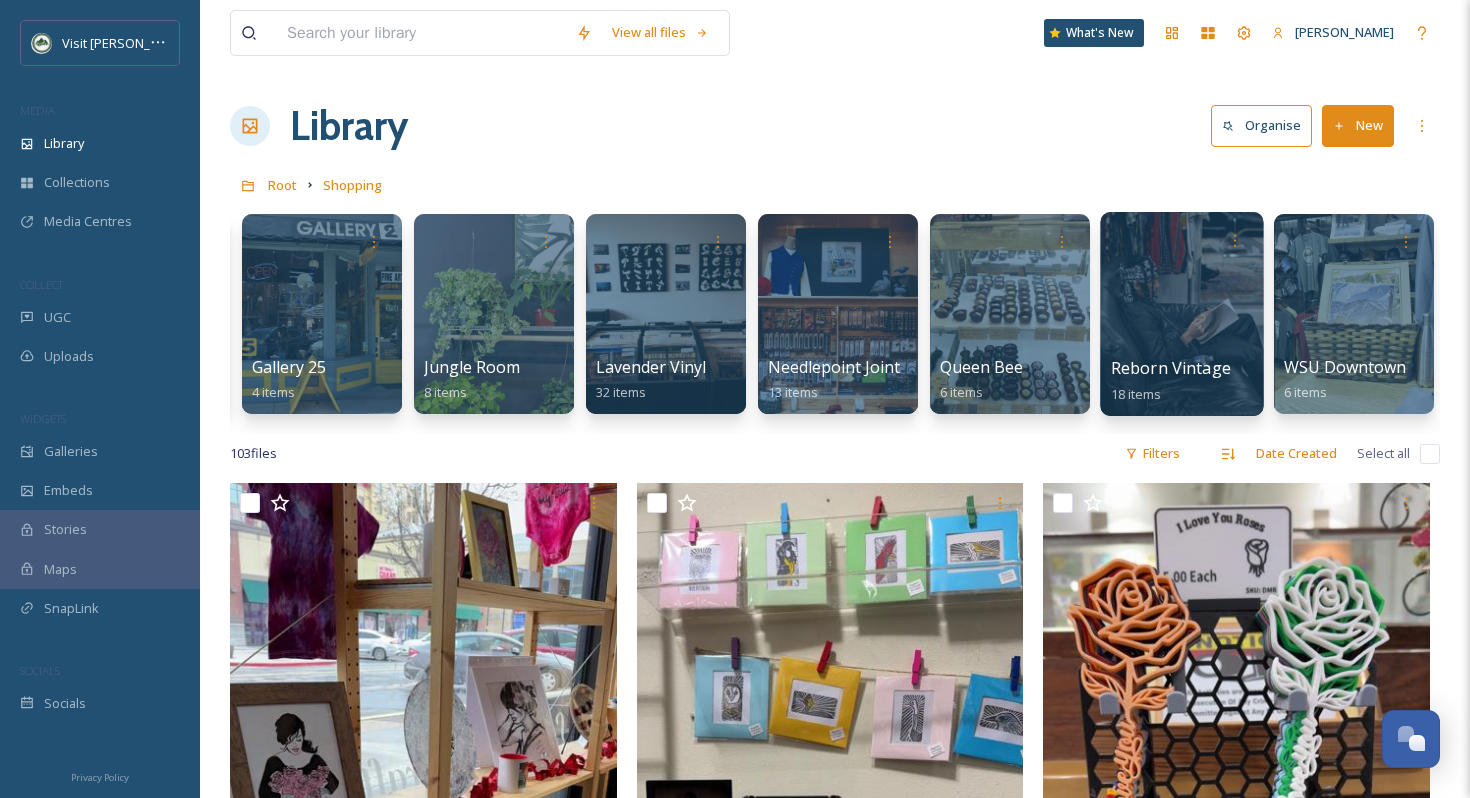 click at bounding box center [1181, 314] 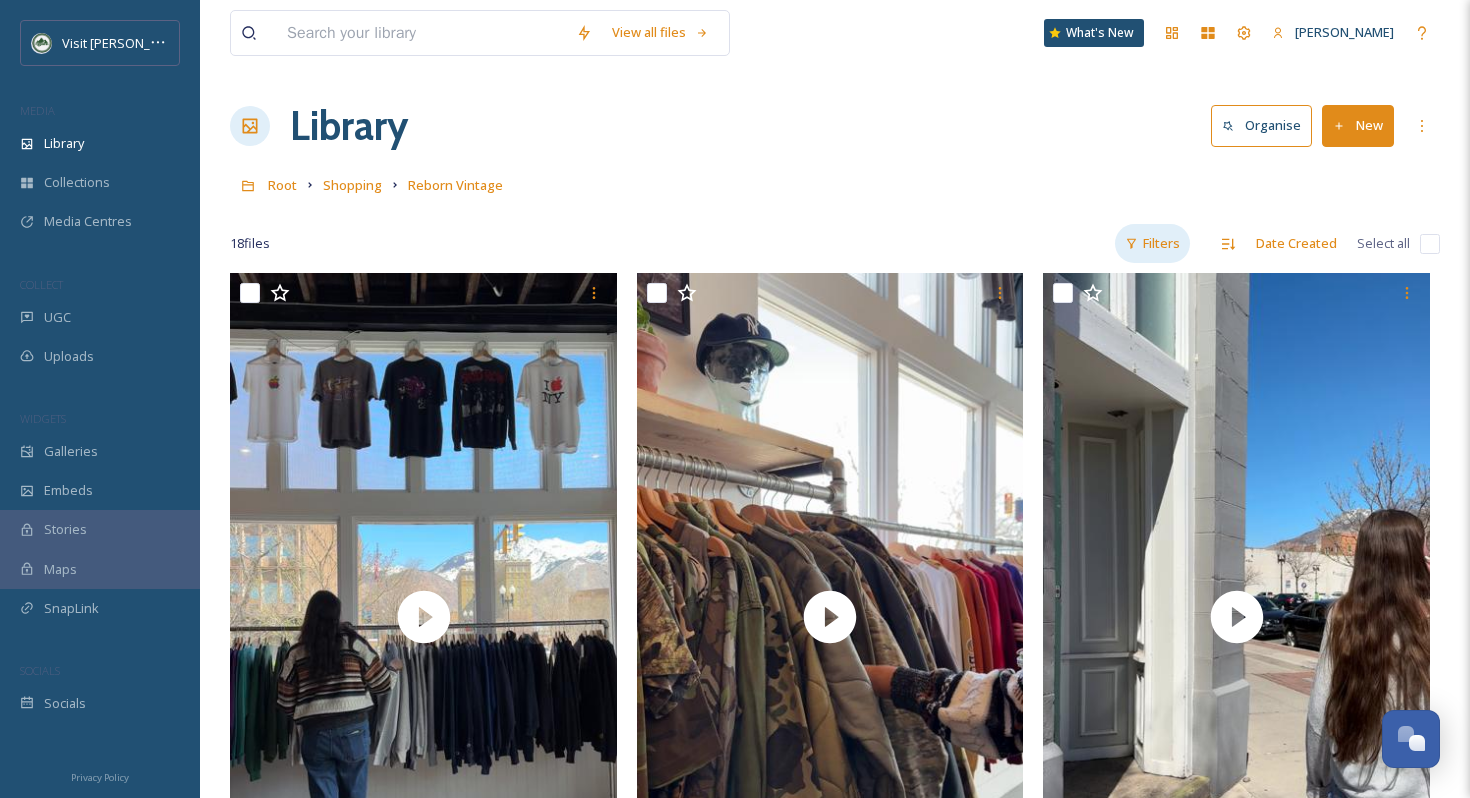 click on "Filters" at bounding box center [1152, 243] 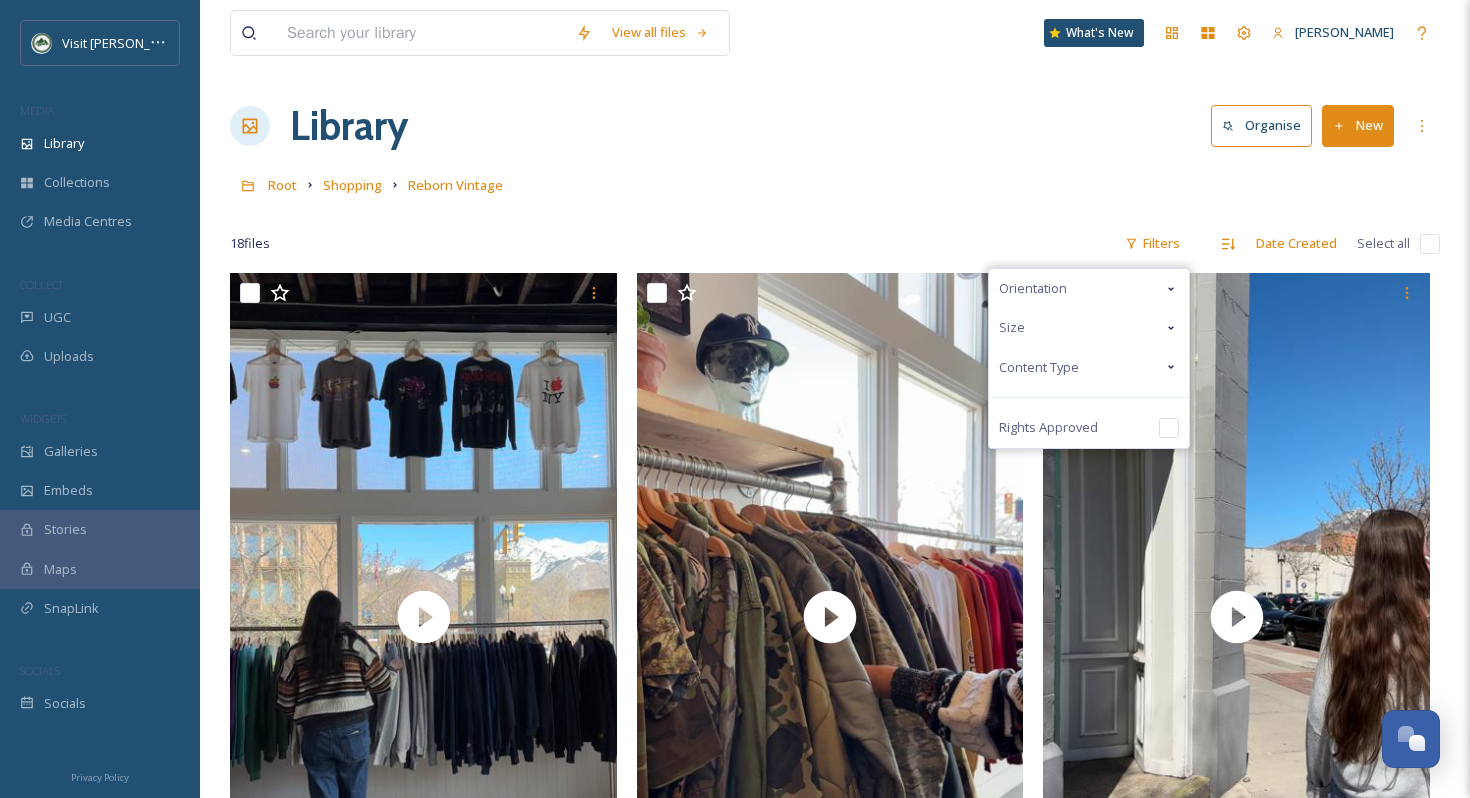 click on "Content Type" at bounding box center [1089, 367] 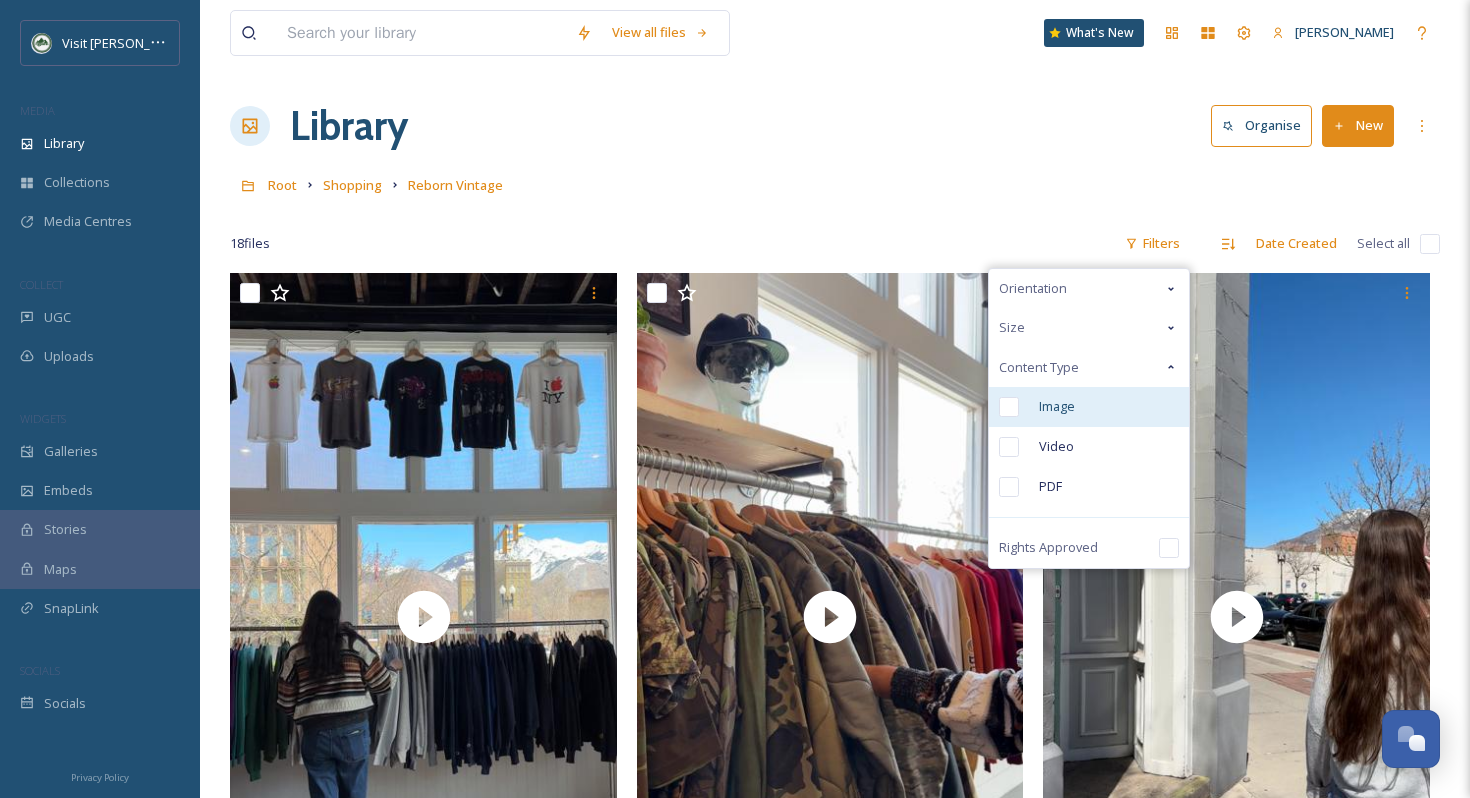 click on "Image" at bounding box center (1089, 407) 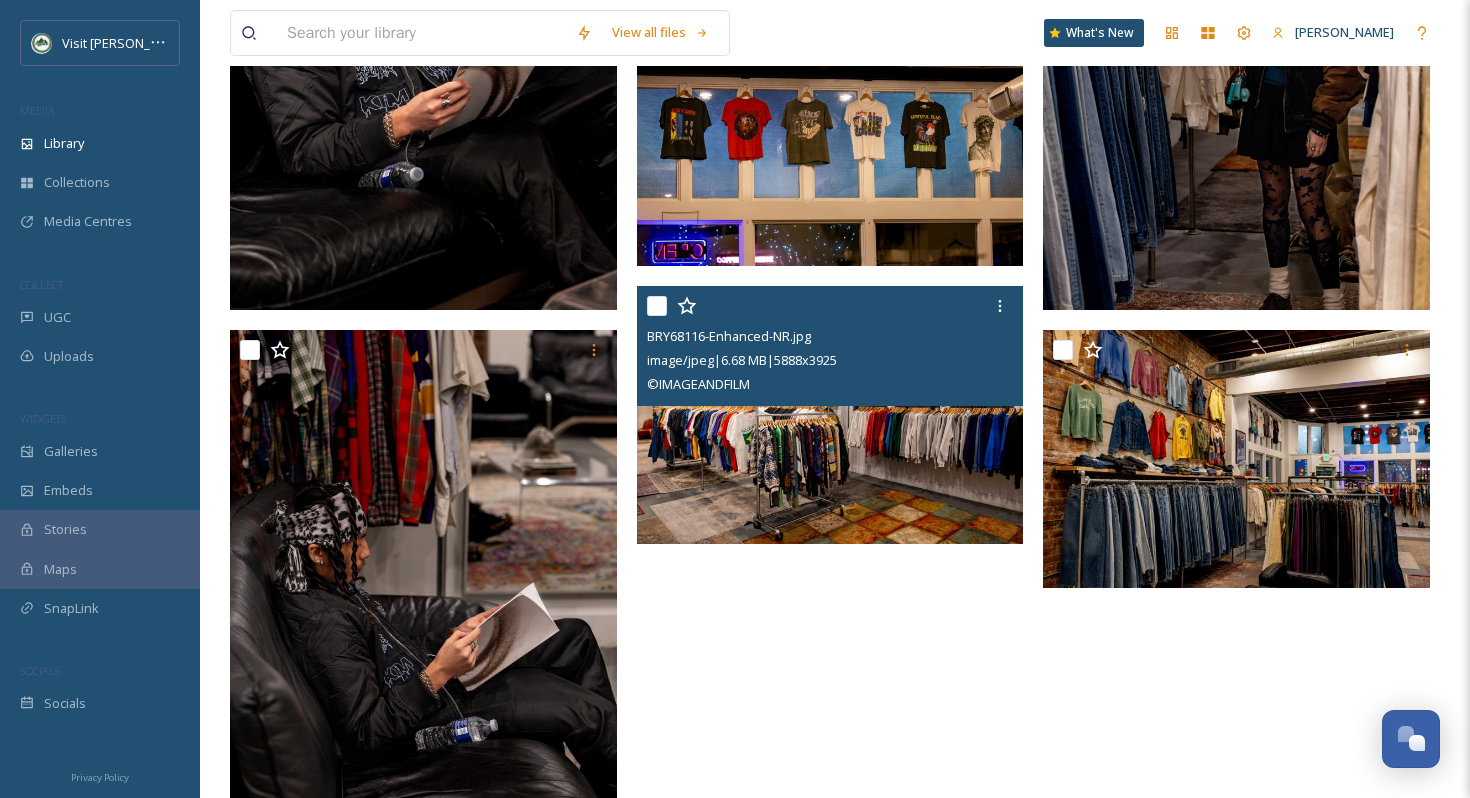 scroll, scrollTop: 554, scrollLeft: 0, axis: vertical 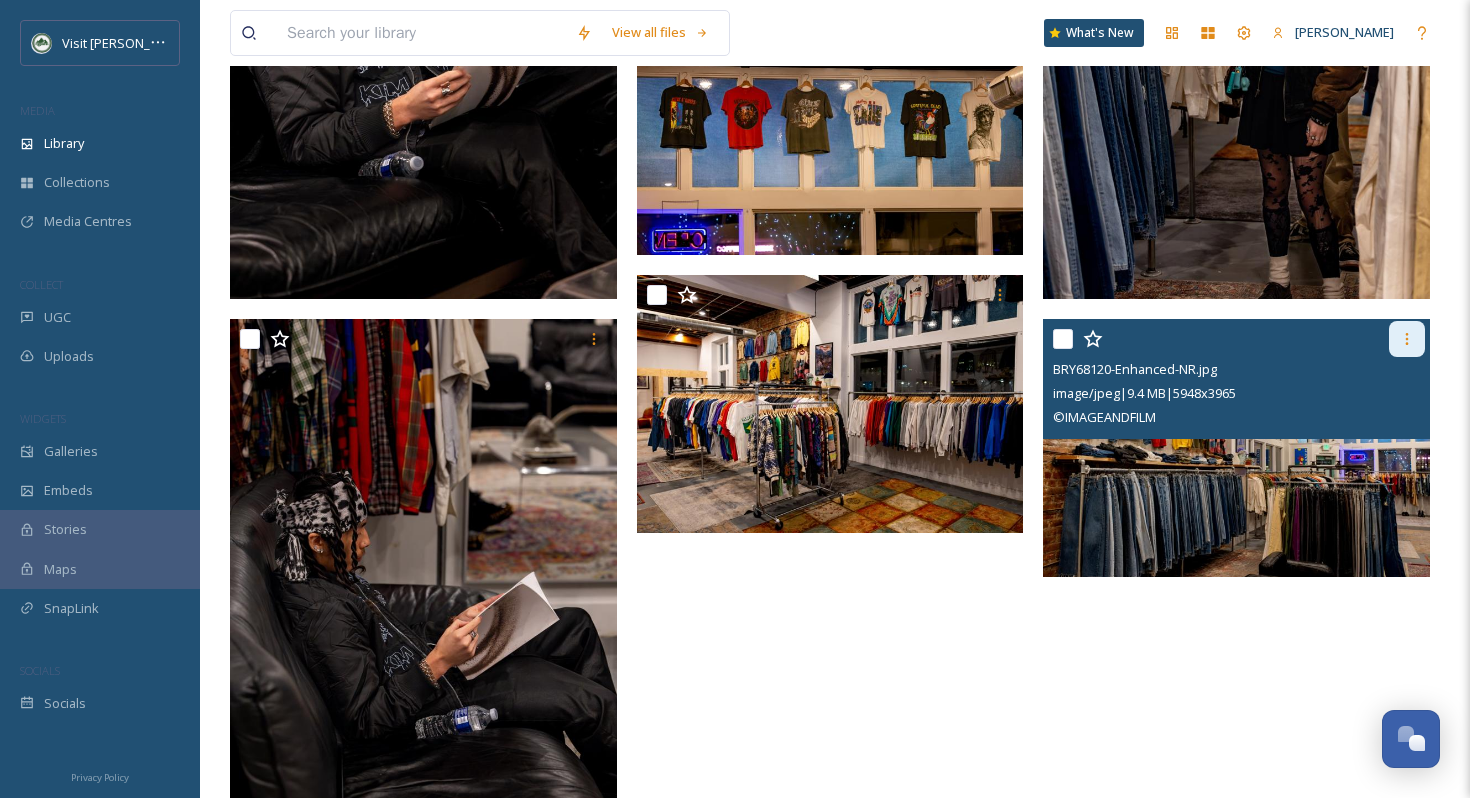 click 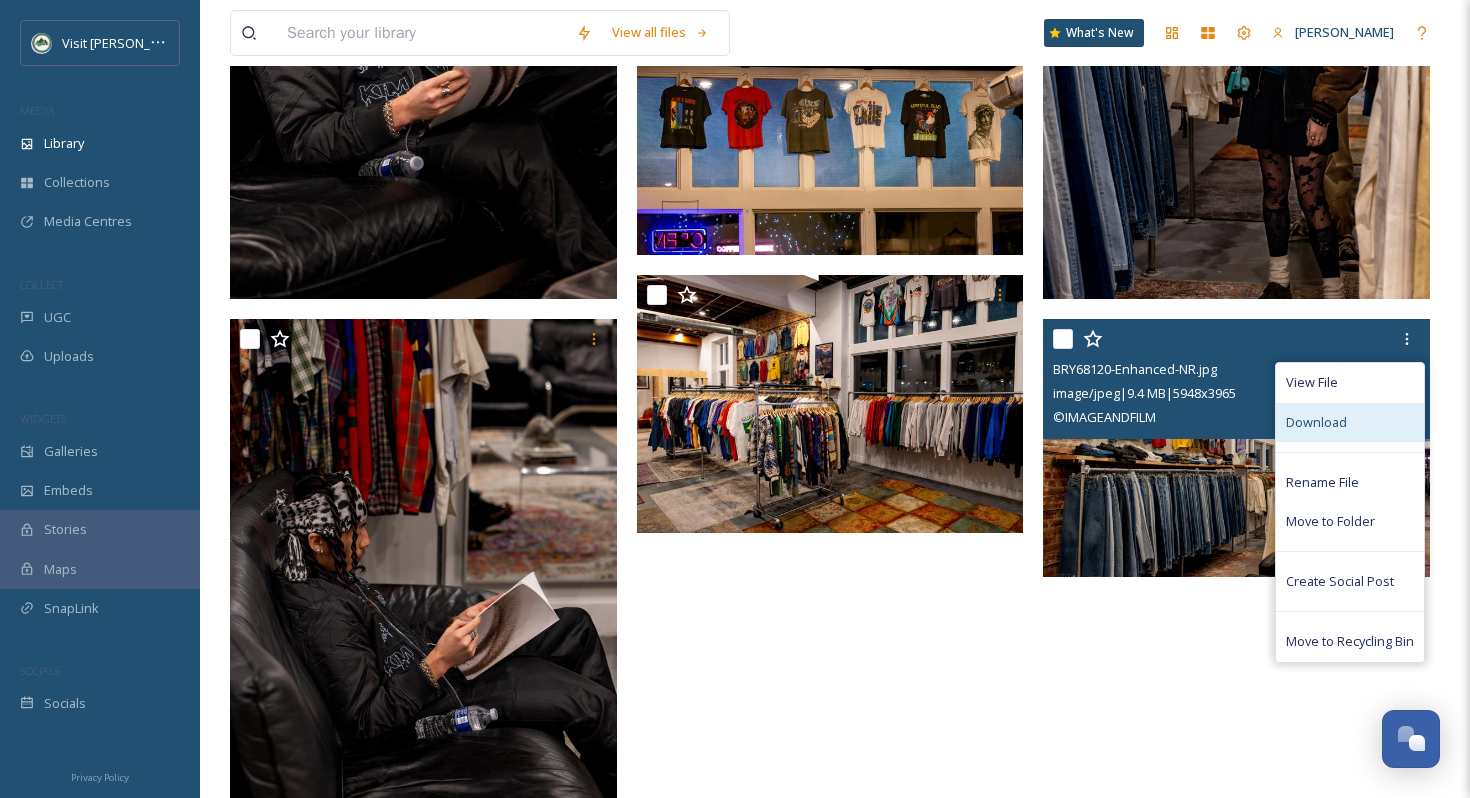 click on "Download" at bounding box center (1350, 422) 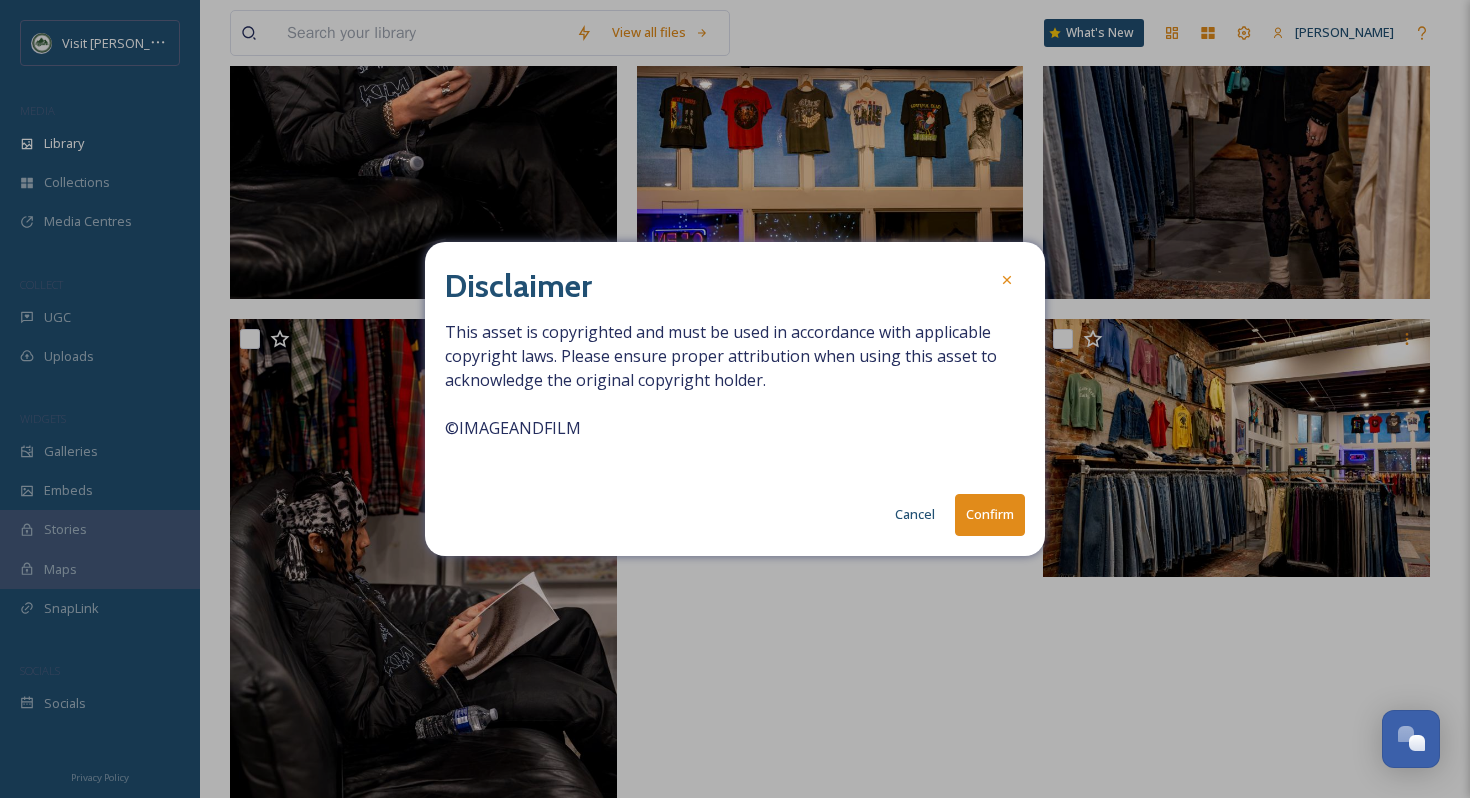 click on "Confirm" at bounding box center [990, 514] 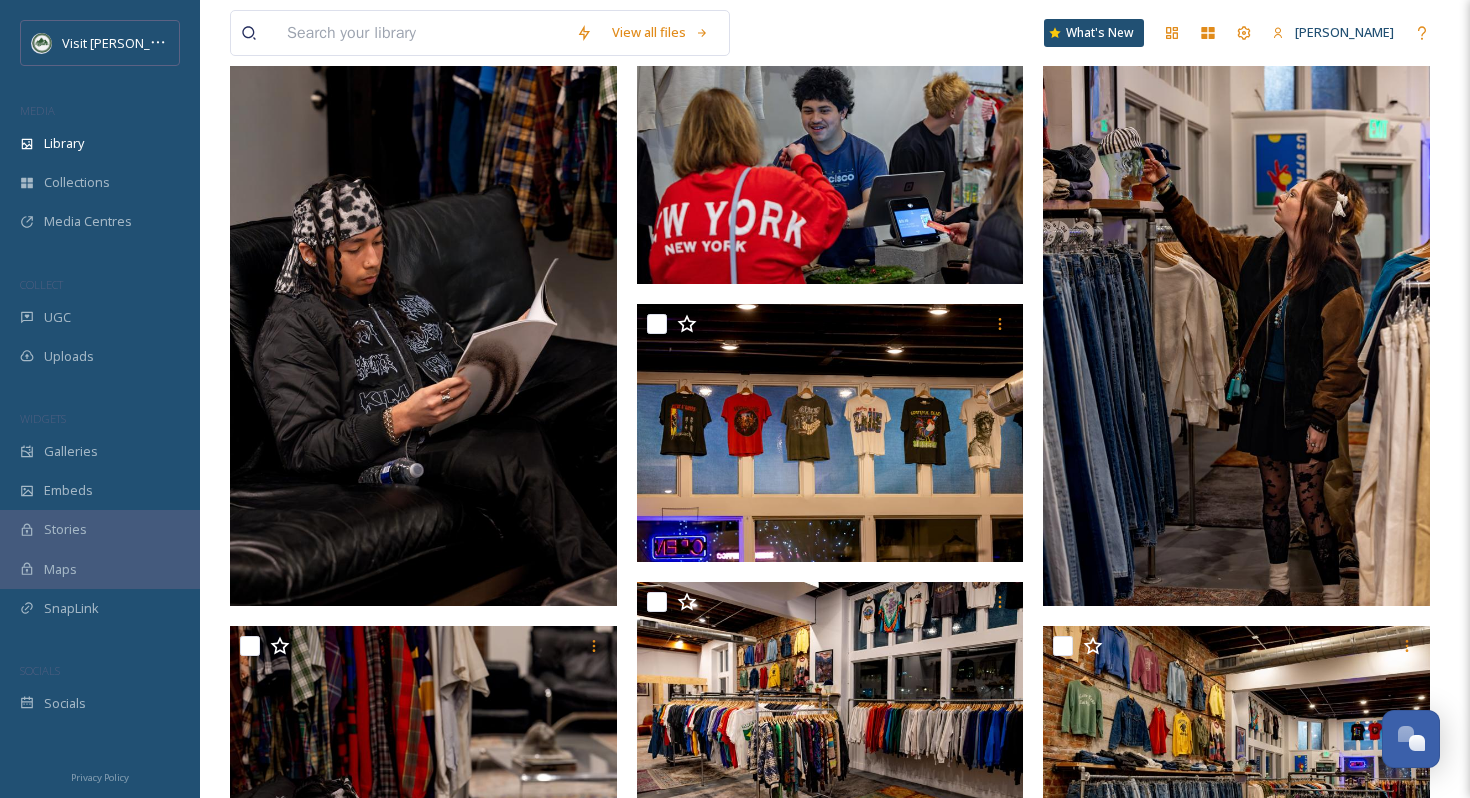scroll, scrollTop: 0, scrollLeft: 0, axis: both 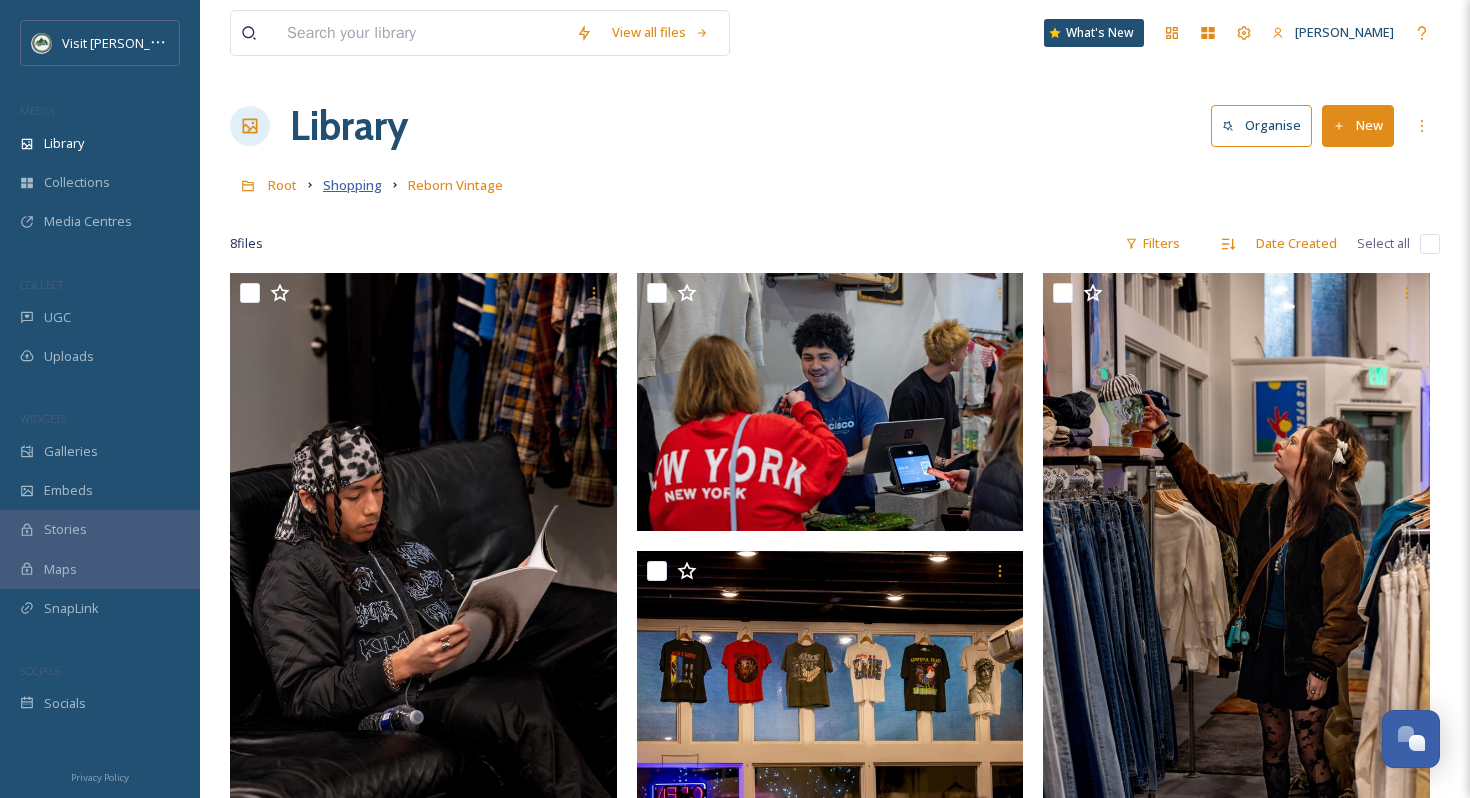 click on "Shopping" at bounding box center [352, 185] 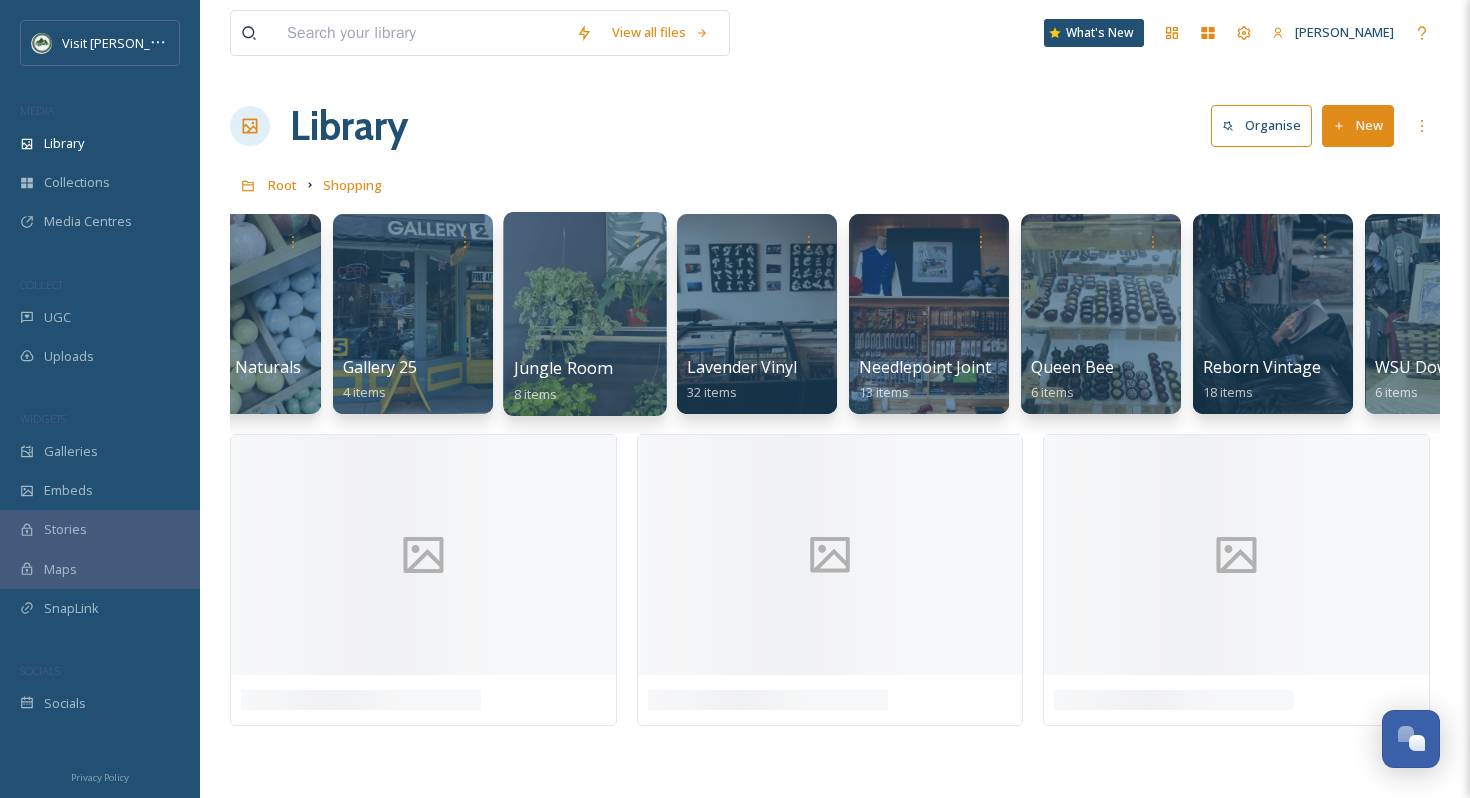 scroll, scrollTop: 0, scrollLeft: 338, axis: horizontal 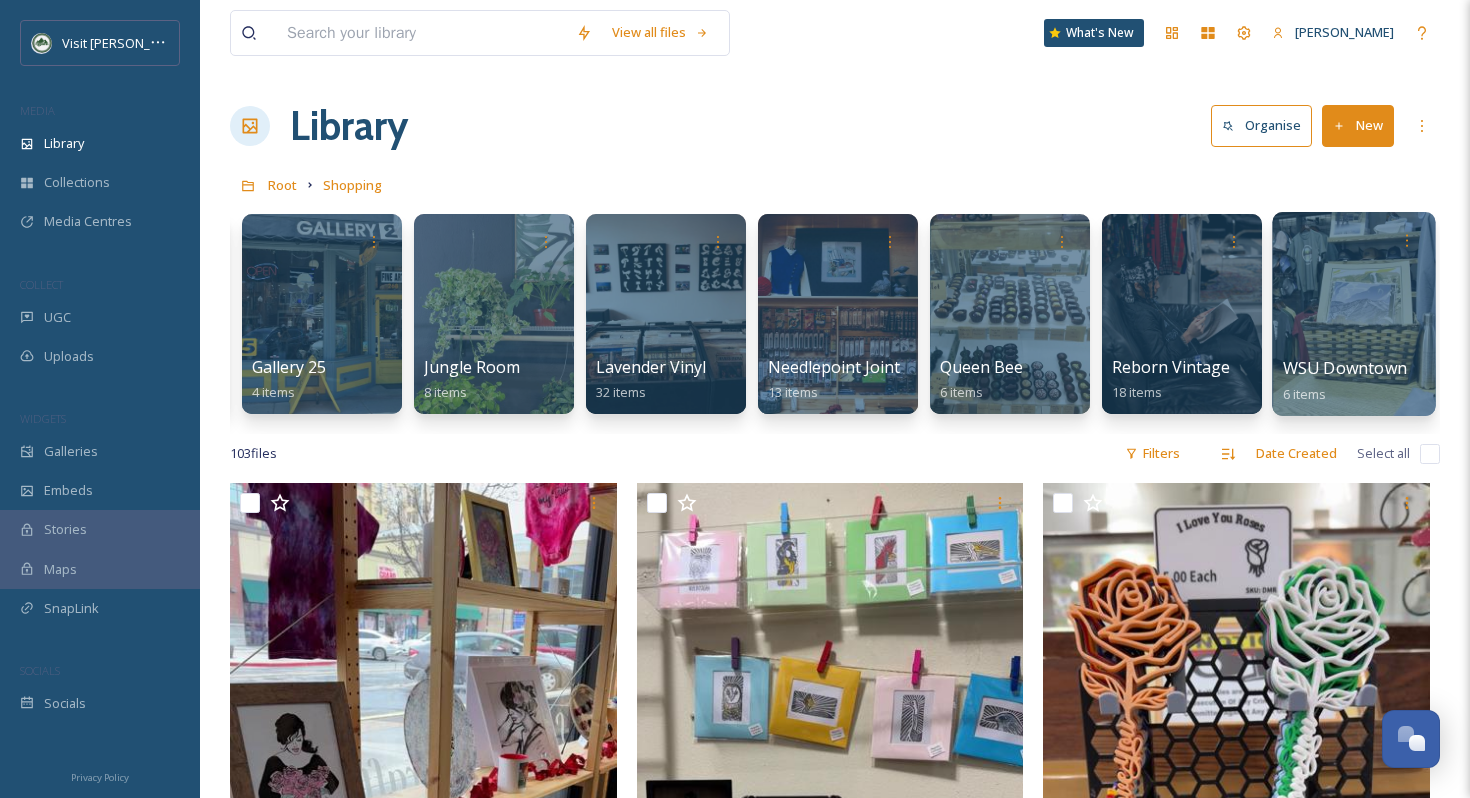 click at bounding box center (1353, 314) 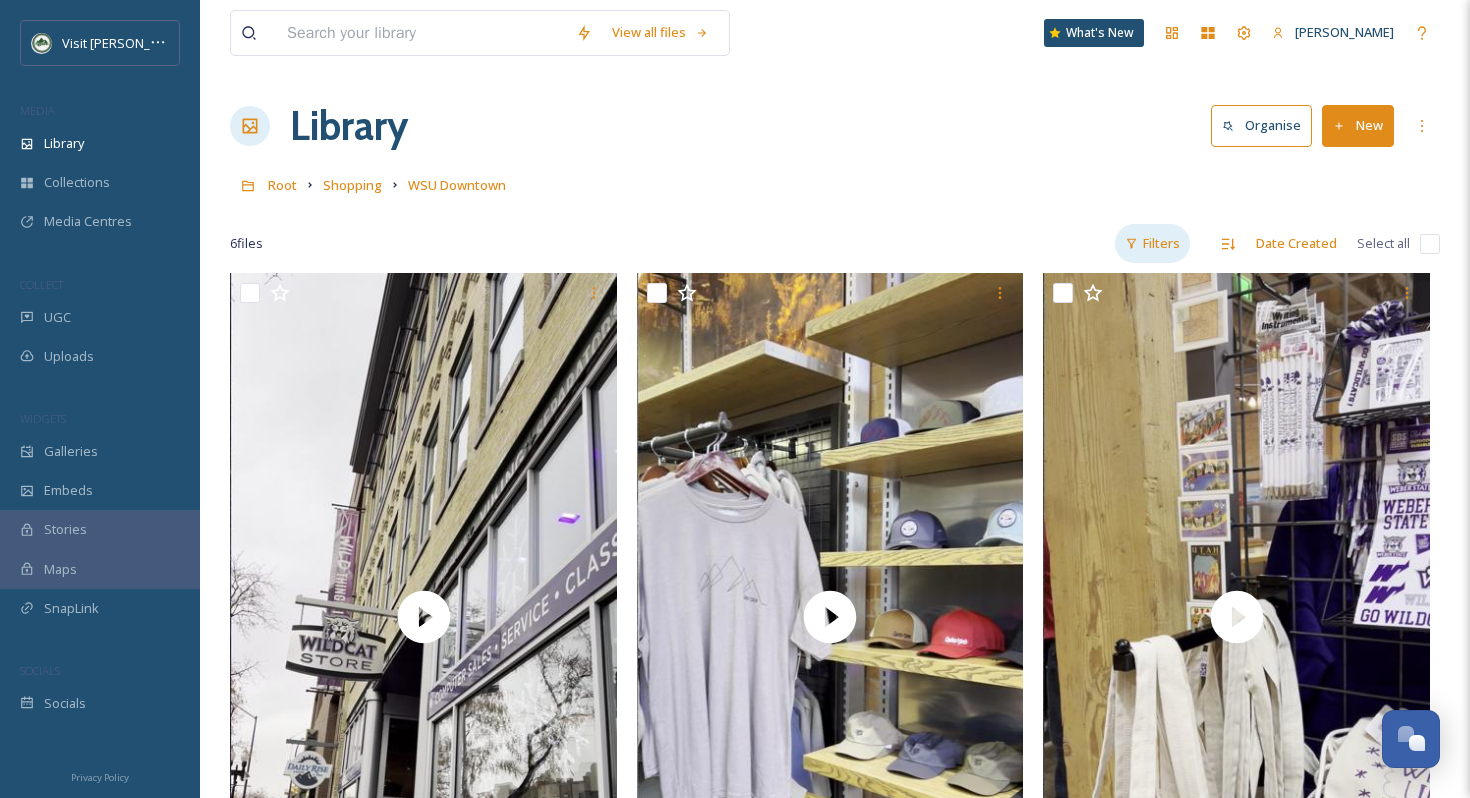 click on "Filters" at bounding box center (1152, 243) 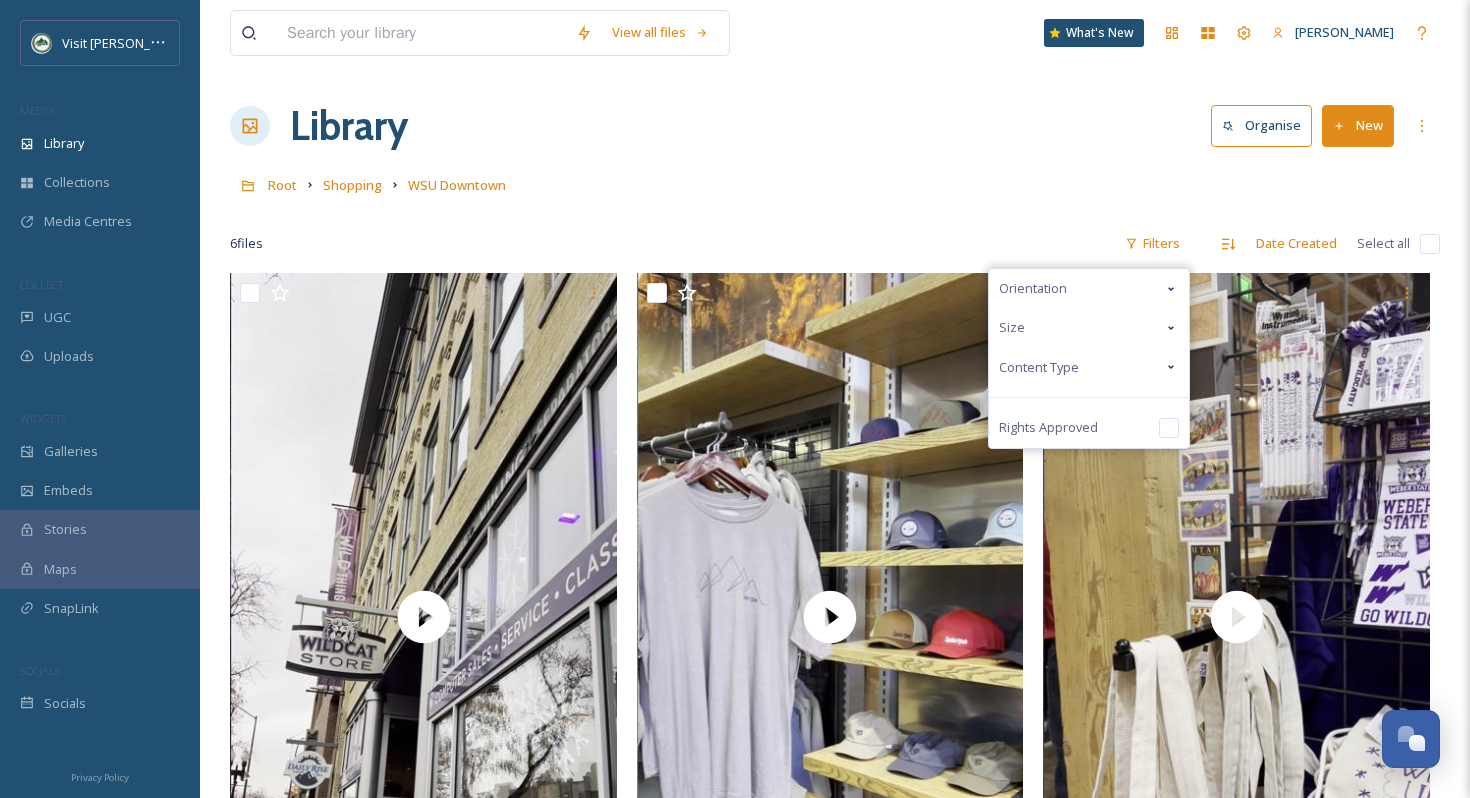 click on "Content Type" at bounding box center [1089, 367] 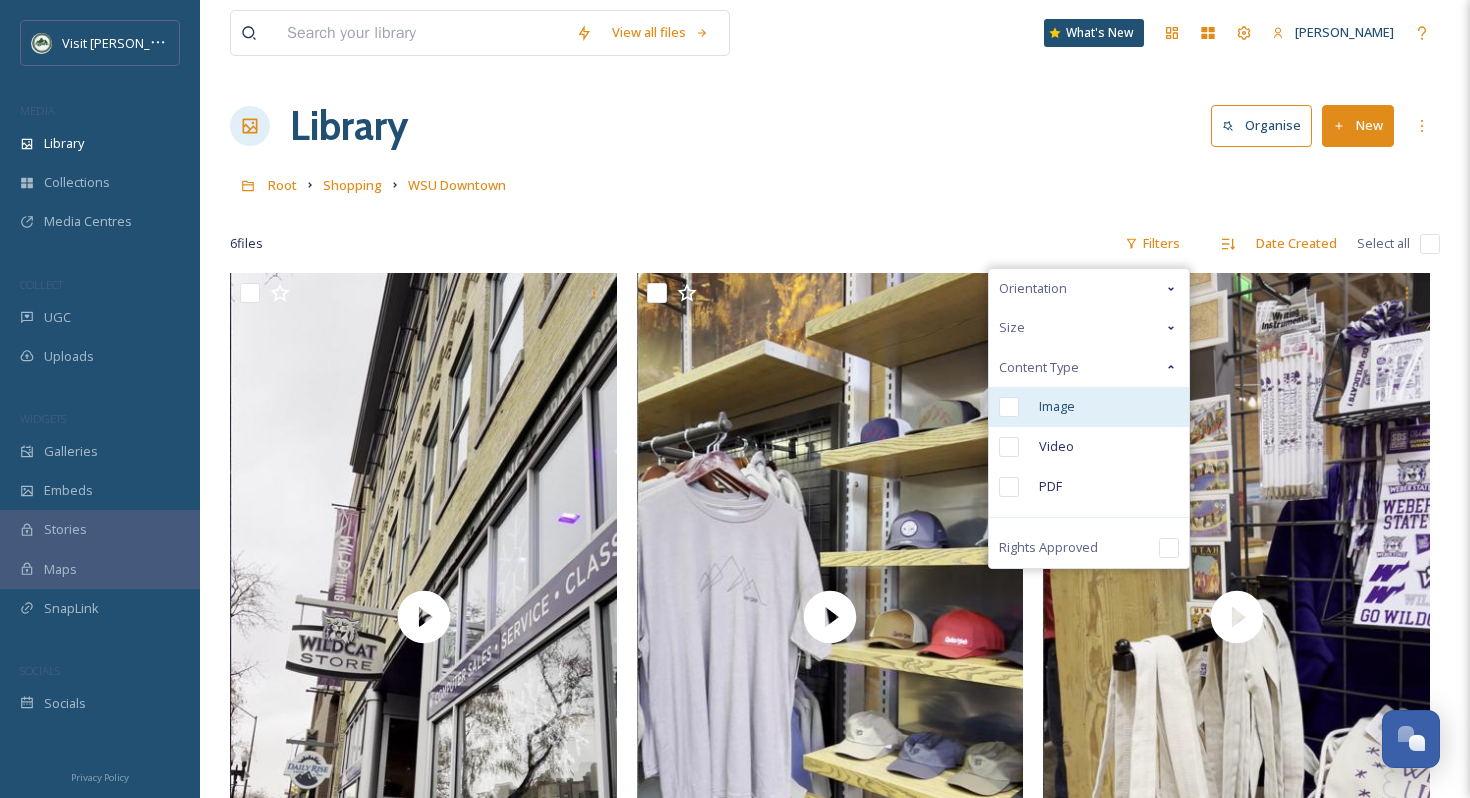 click on "Image" at bounding box center [1089, 407] 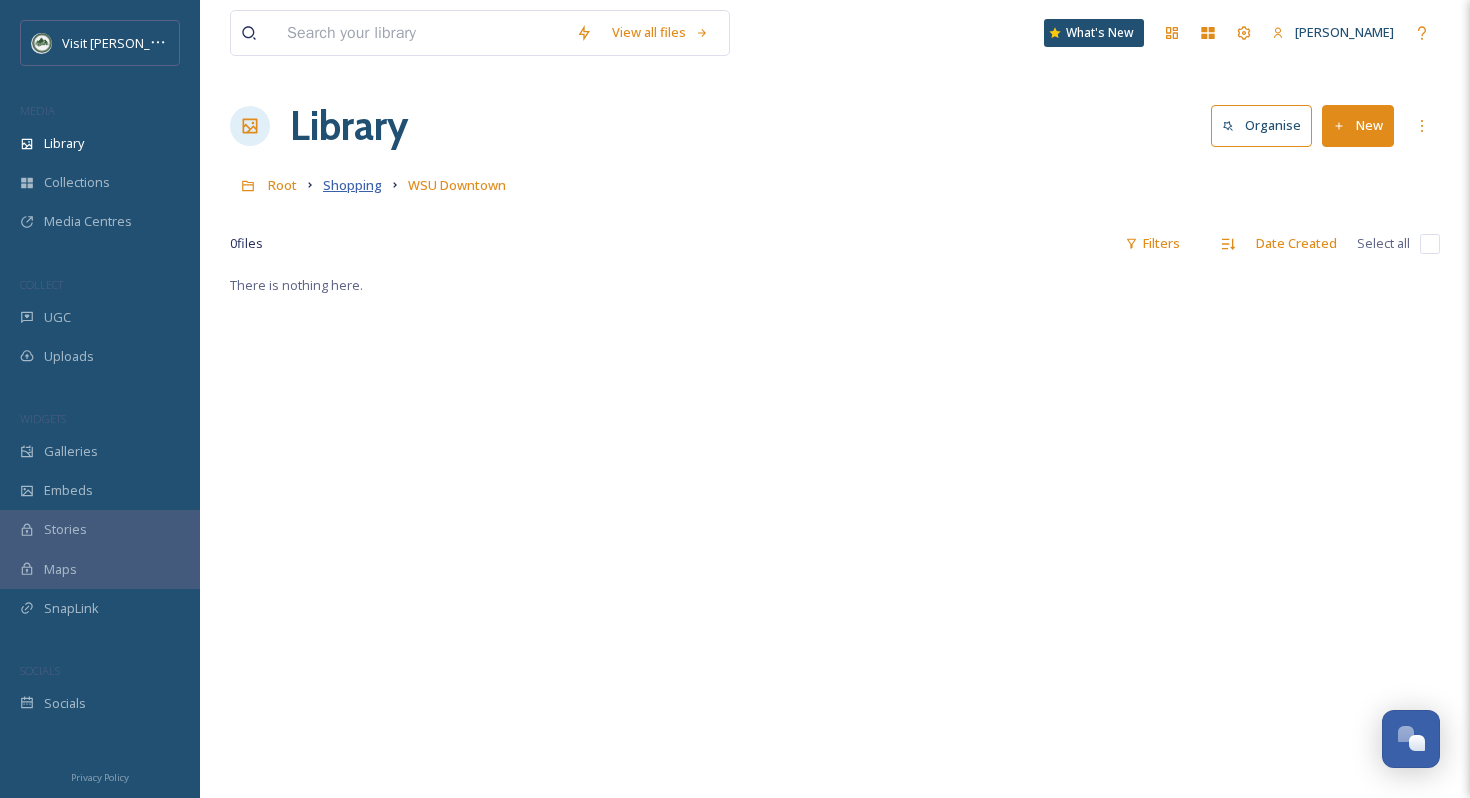 click on "Shopping" at bounding box center [352, 185] 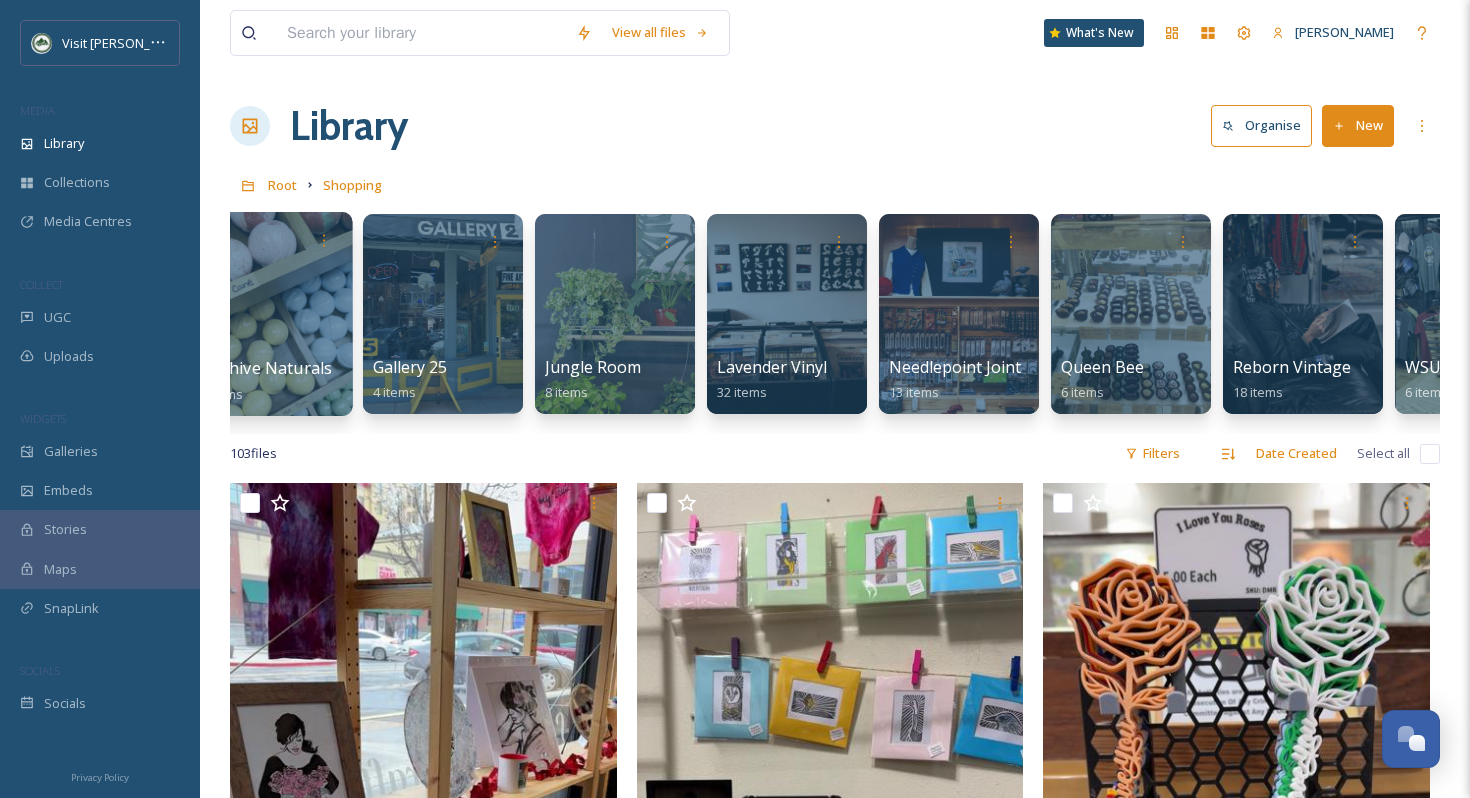 scroll, scrollTop: 0, scrollLeft: 338, axis: horizontal 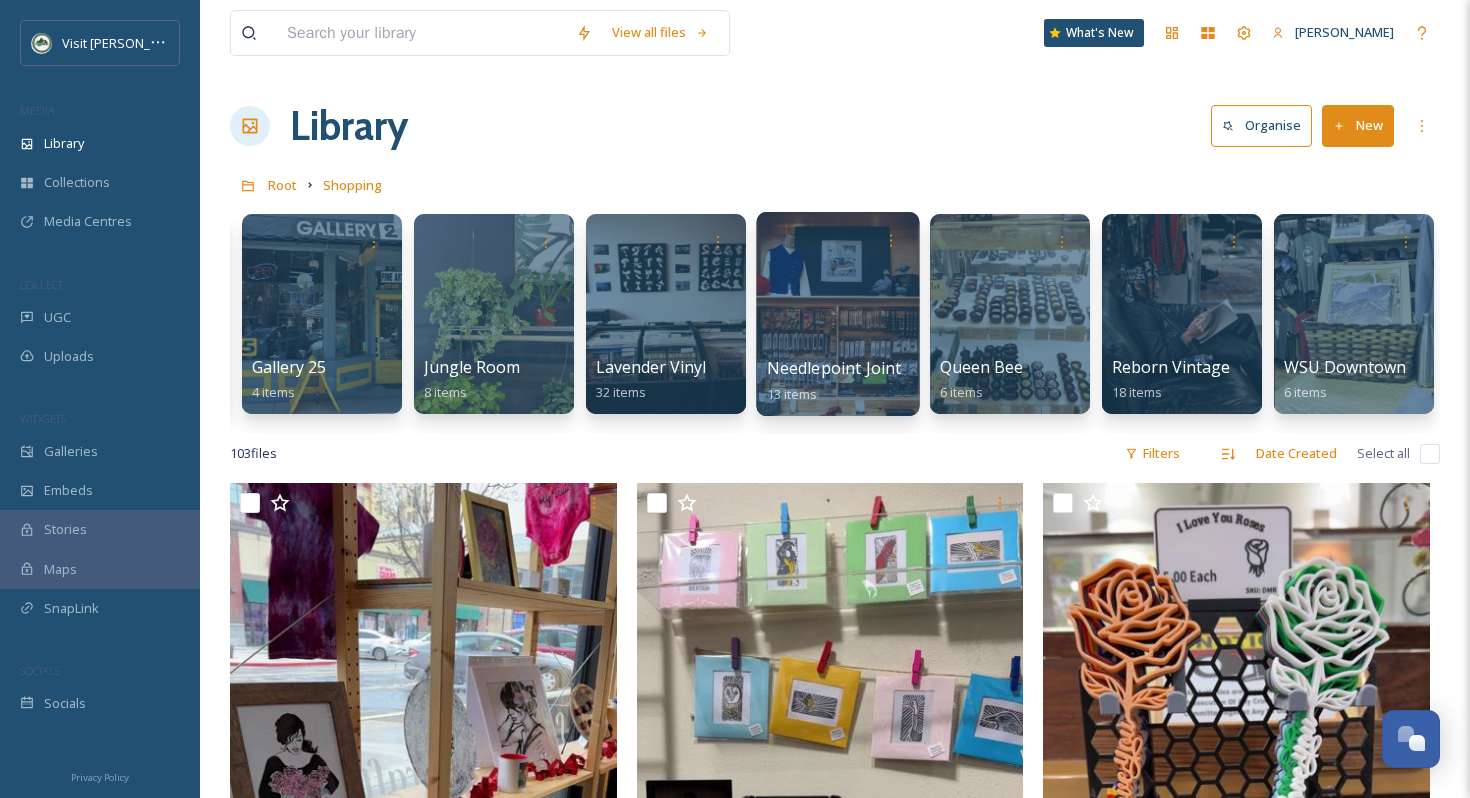 click at bounding box center (837, 314) 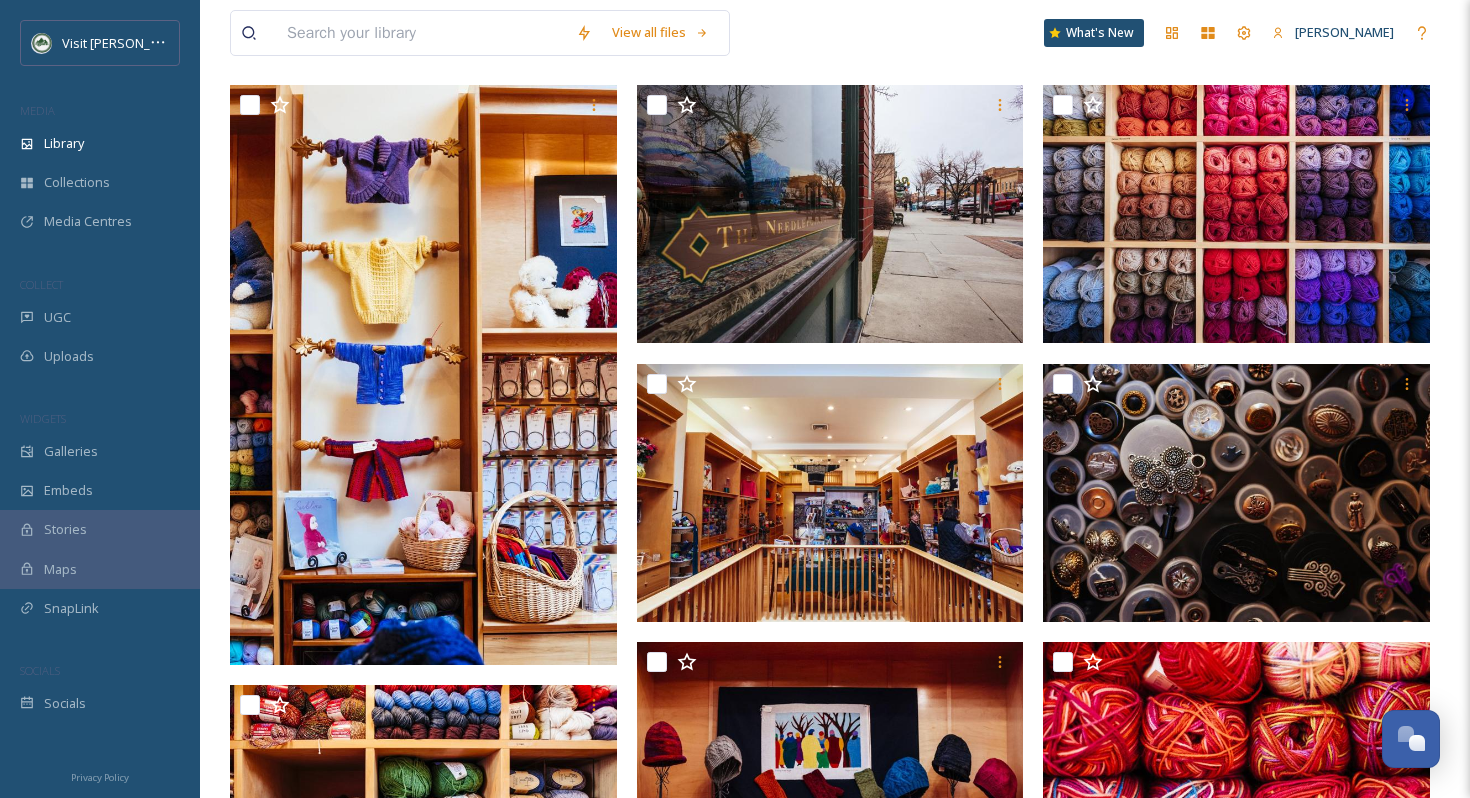 scroll, scrollTop: 0, scrollLeft: 0, axis: both 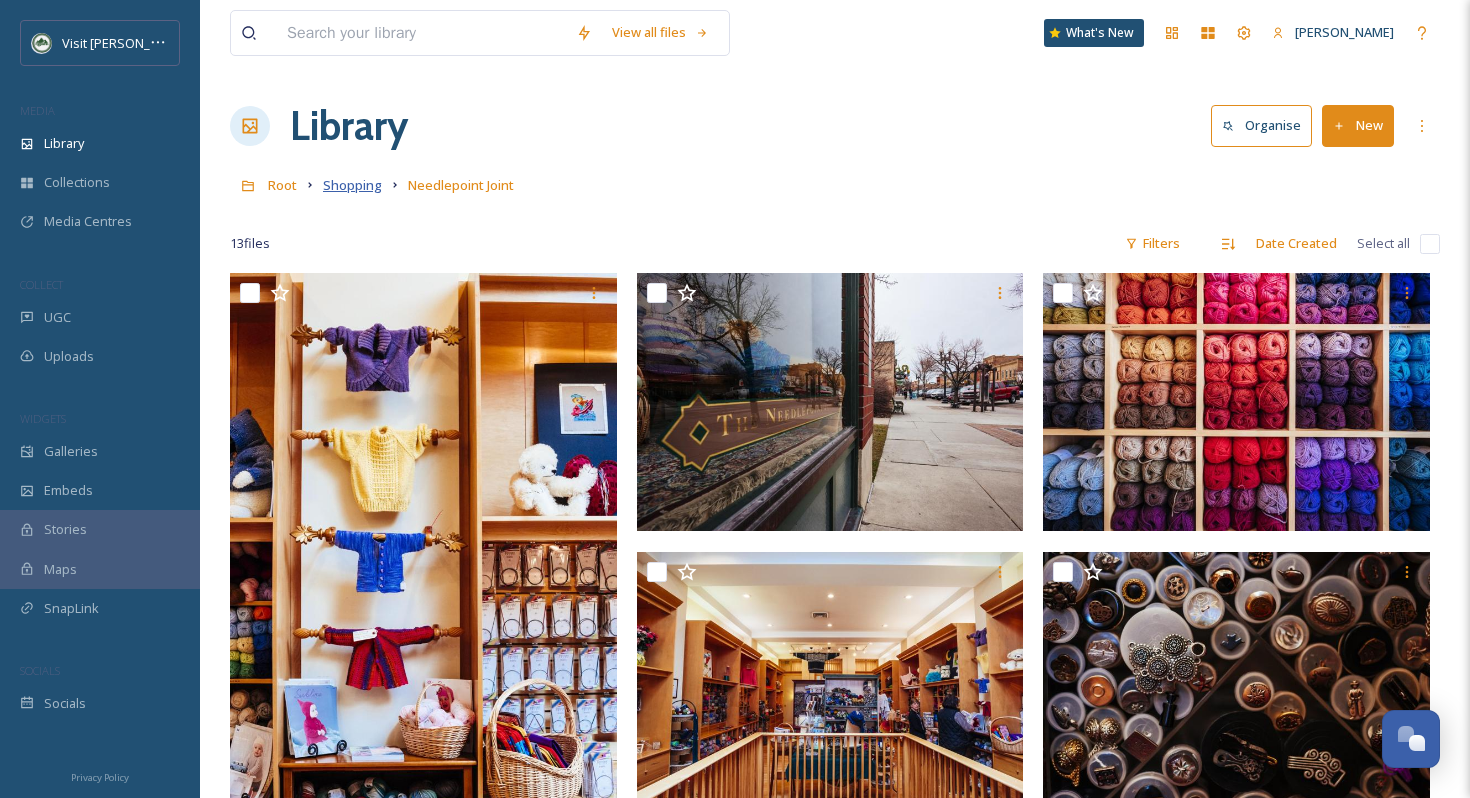 click on "Shopping" at bounding box center (352, 185) 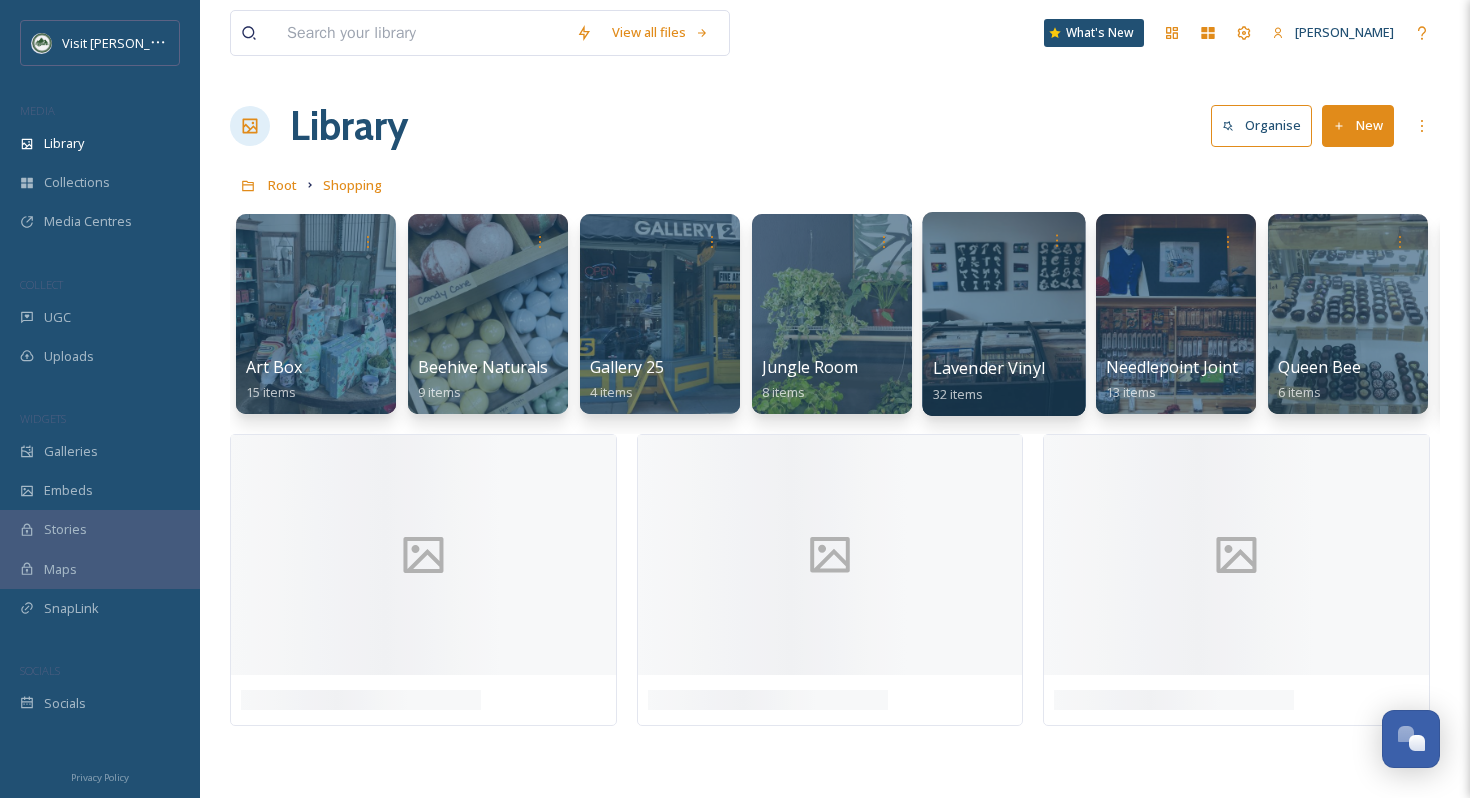 scroll, scrollTop: 0, scrollLeft: 338, axis: horizontal 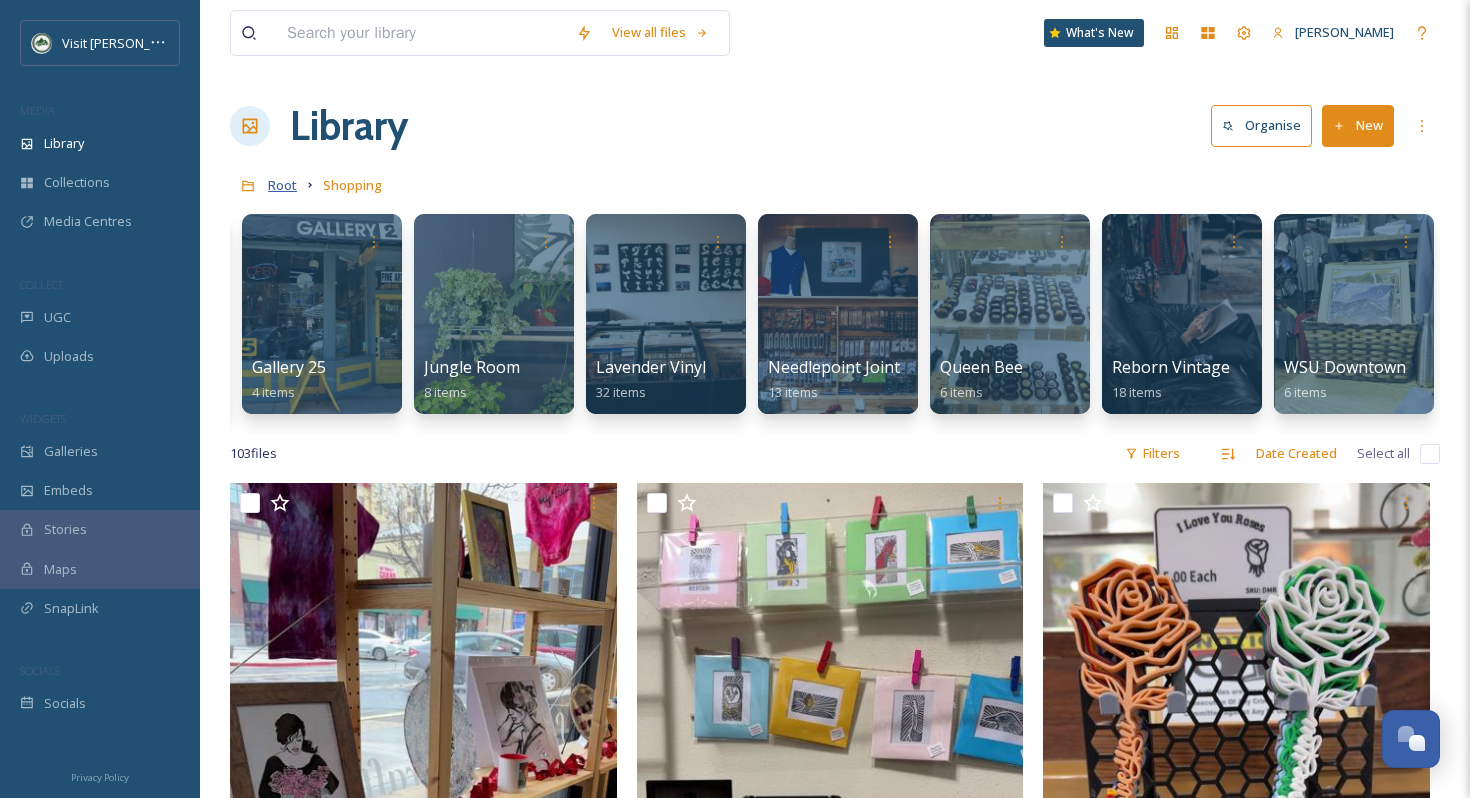 click on "Root" at bounding box center [282, 185] 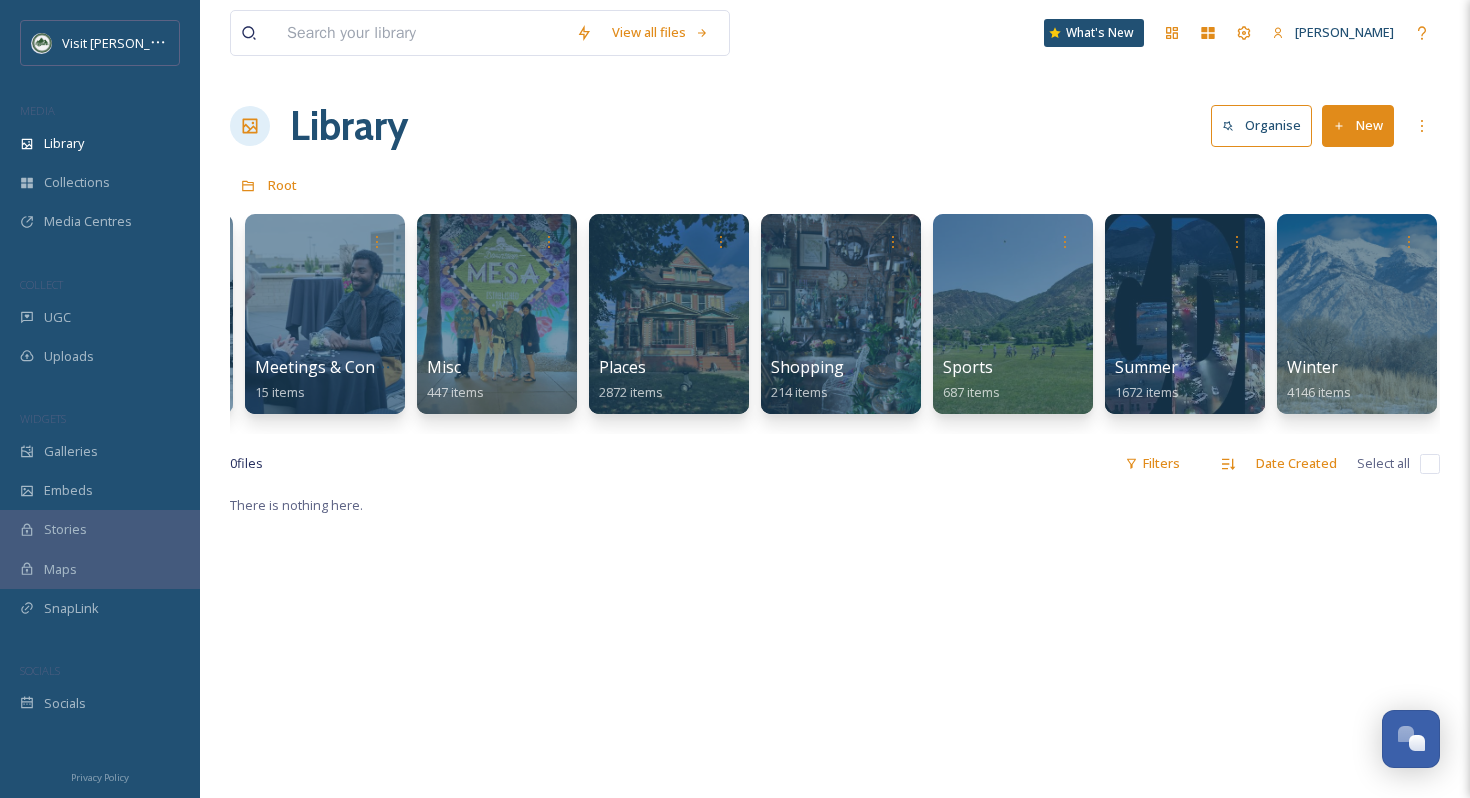 scroll, scrollTop: 0, scrollLeft: 1026, axis: horizontal 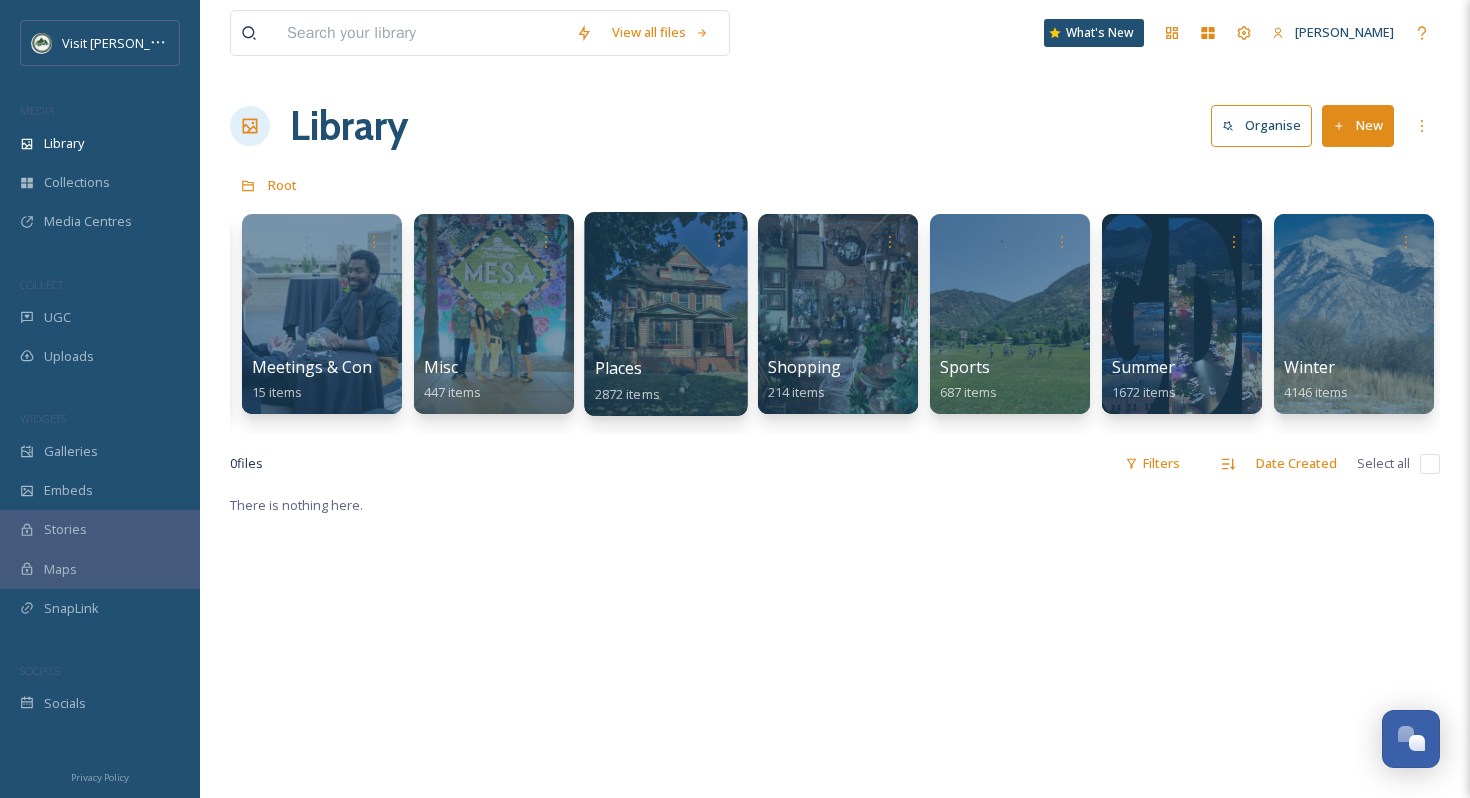 click at bounding box center (665, 314) 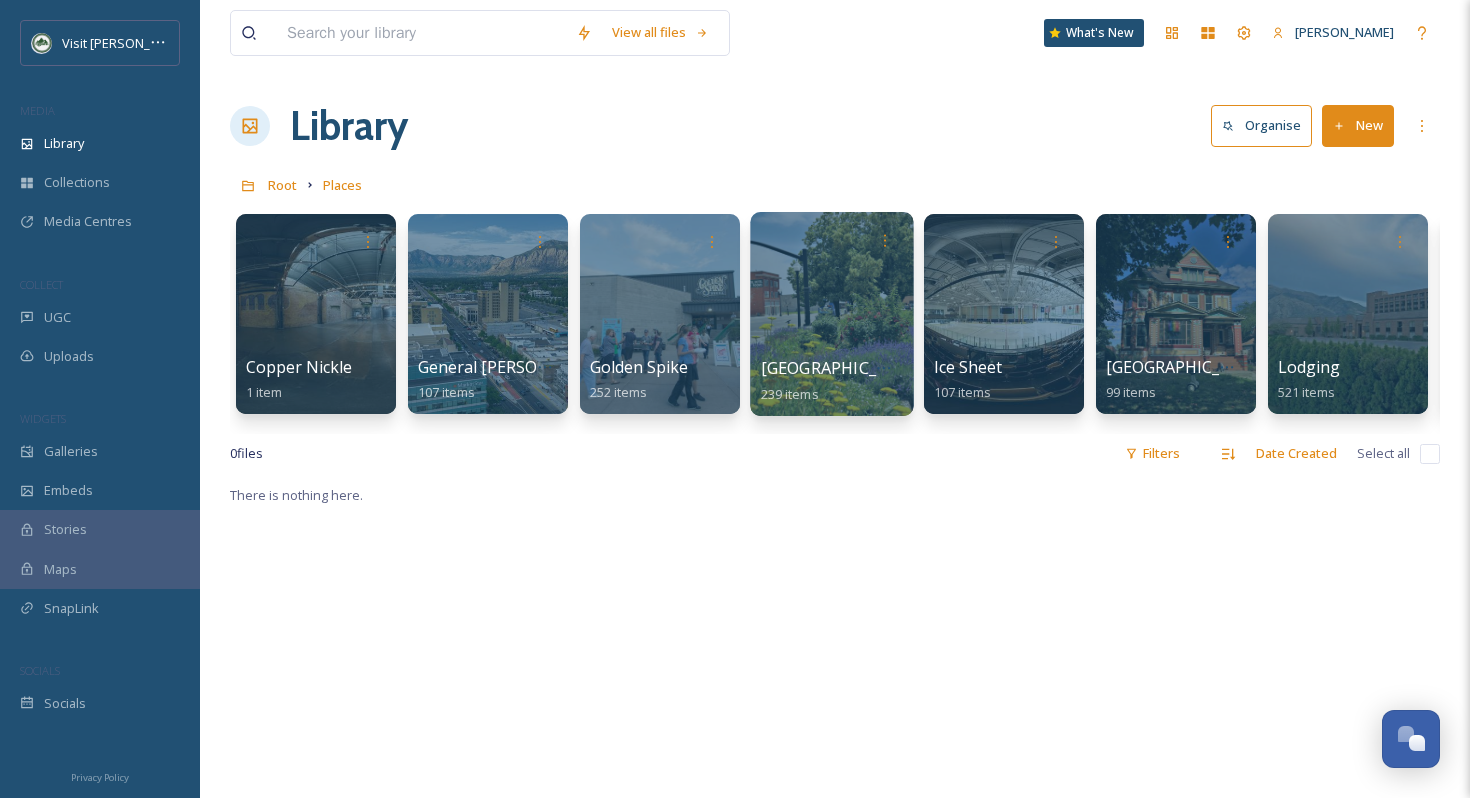 click at bounding box center [831, 314] 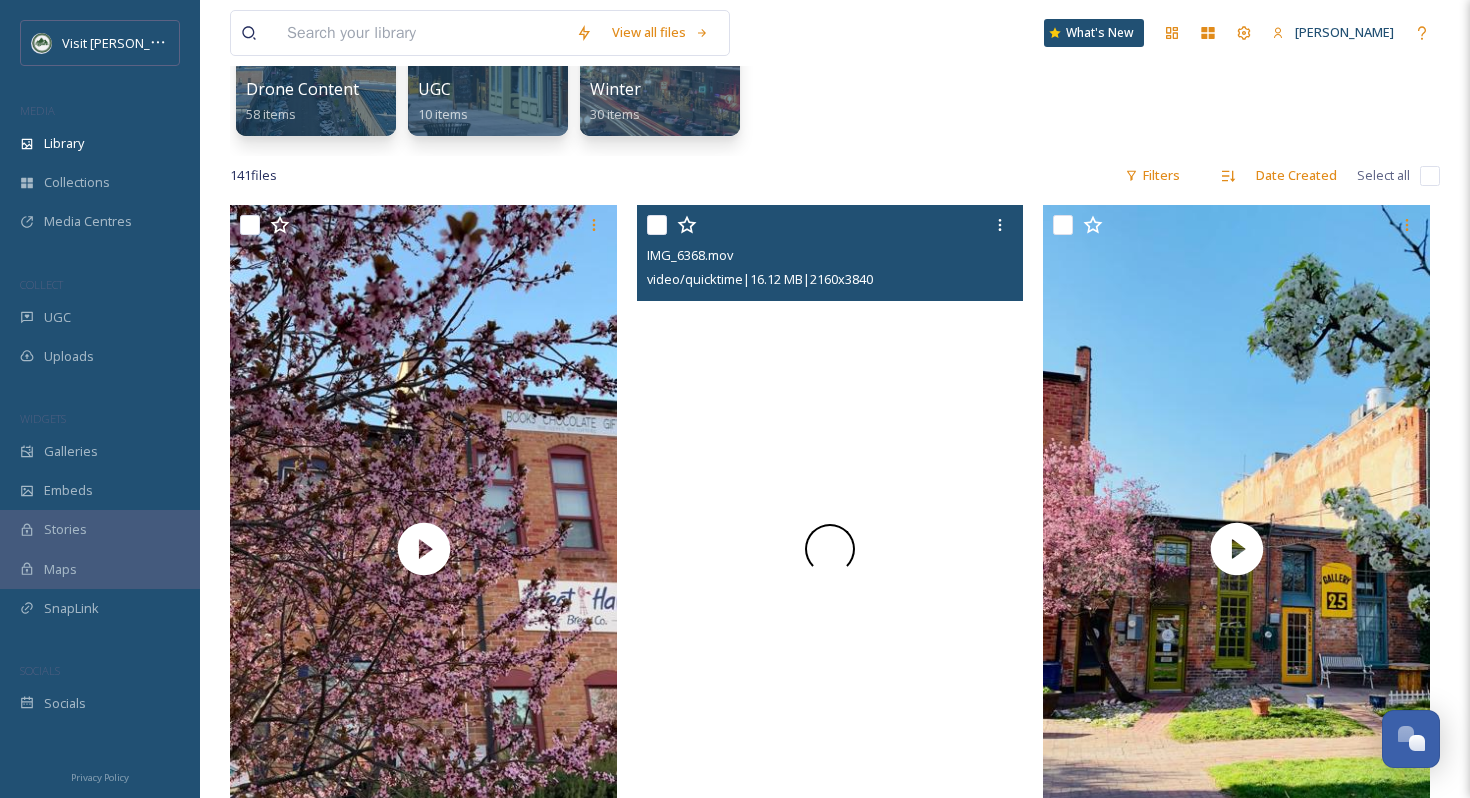 scroll, scrollTop: 366, scrollLeft: 0, axis: vertical 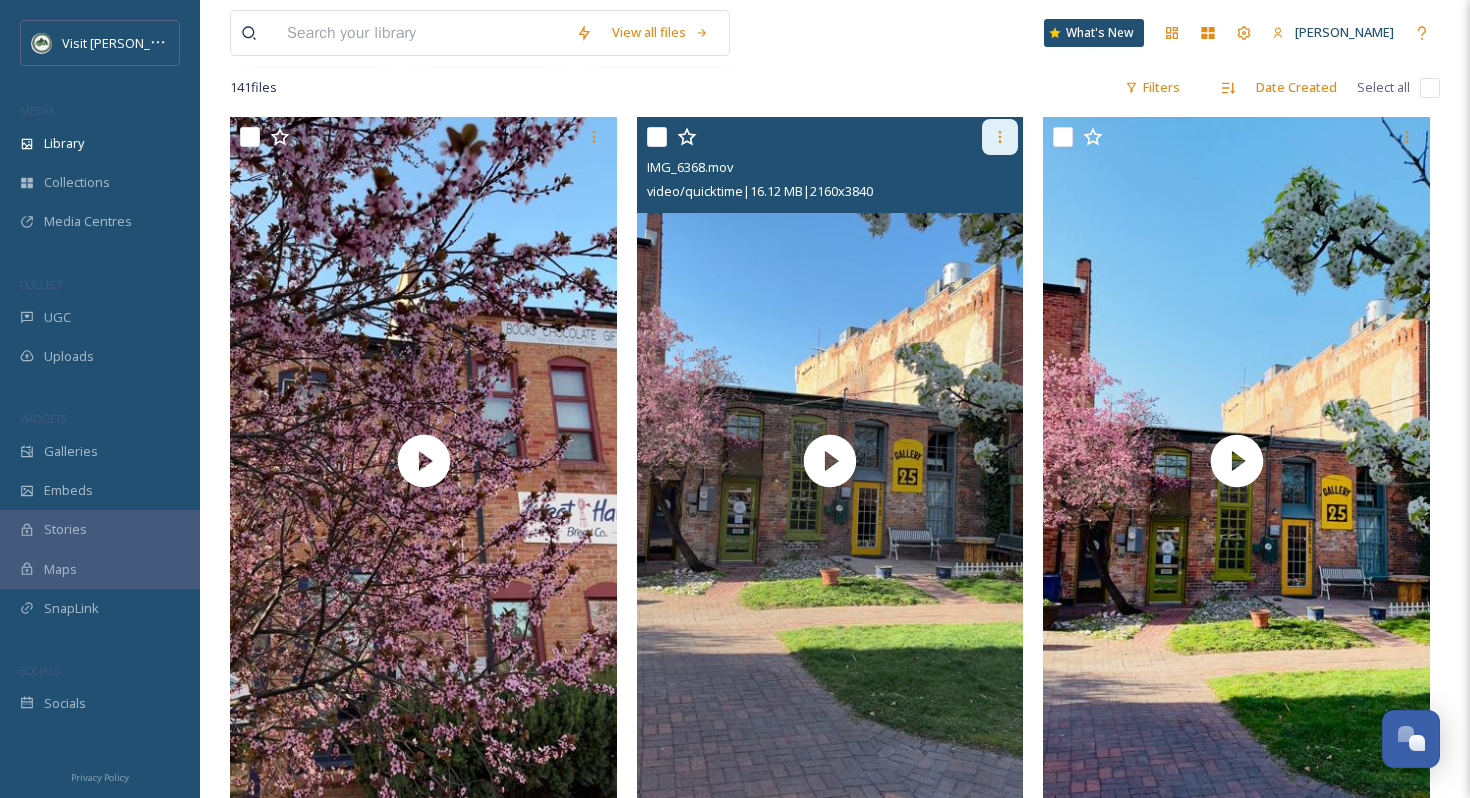 click 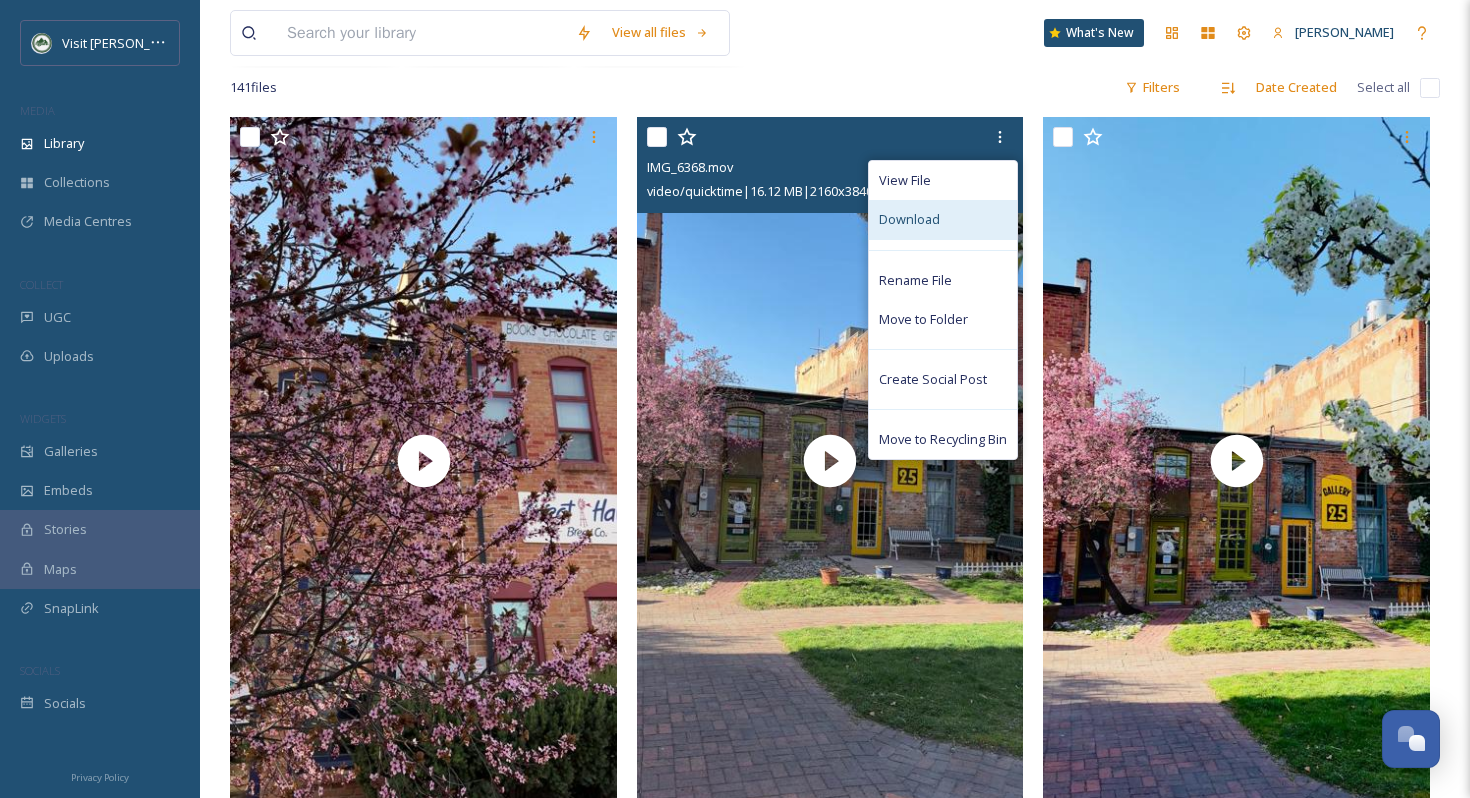 click on "Download" at bounding box center (943, 219) 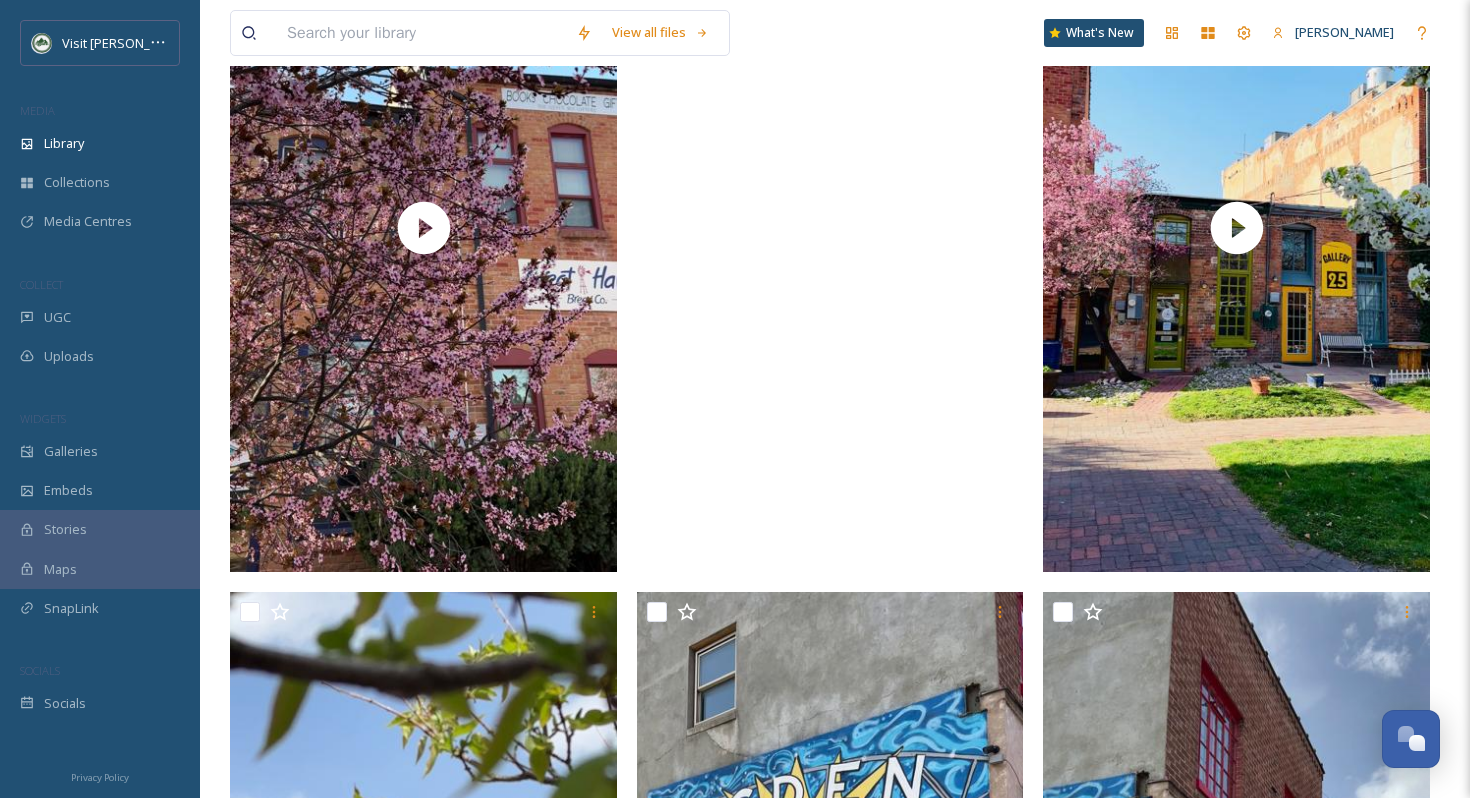 scroll, scrollTop: 0, scrollLeft: 0, axis: both 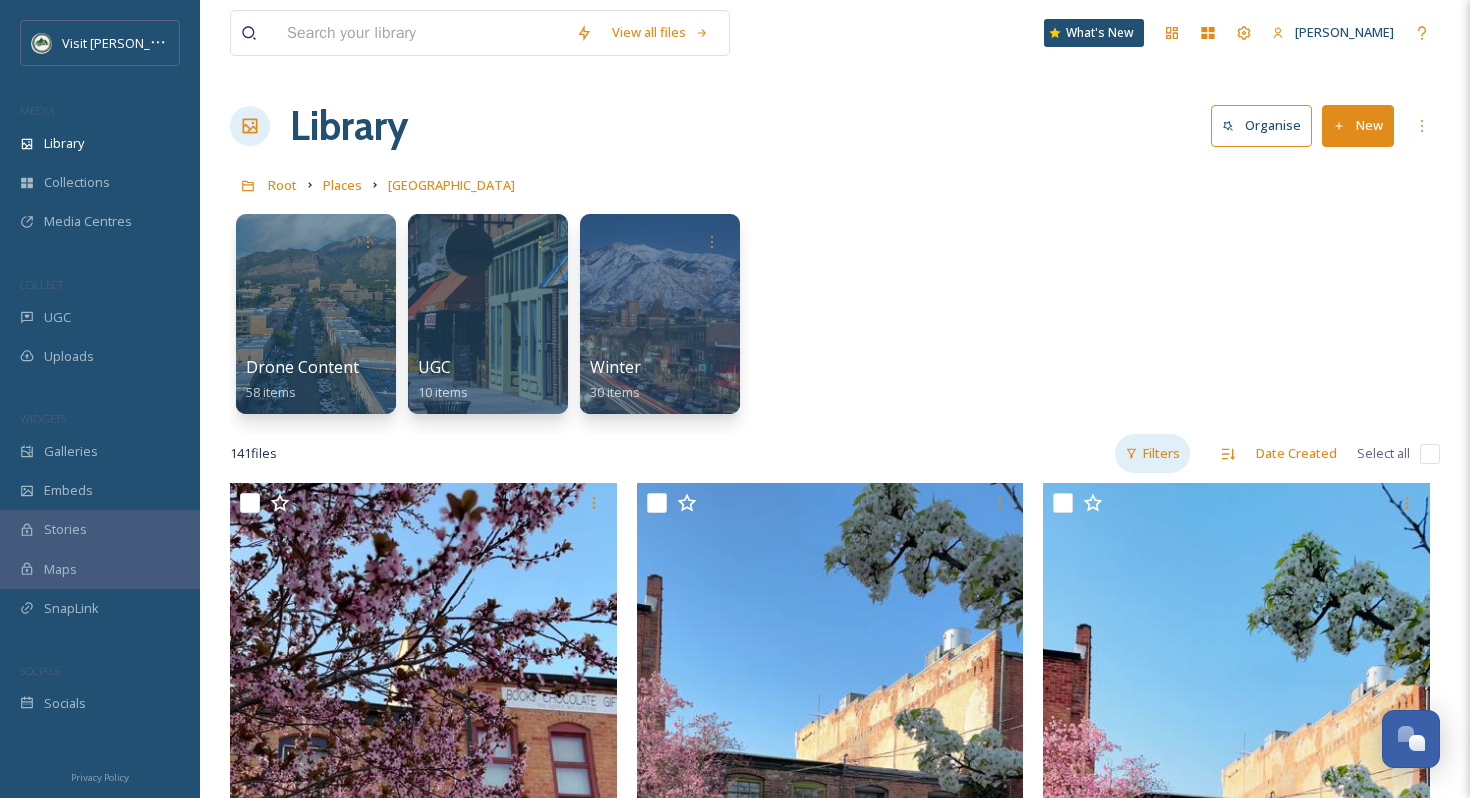 click on "Filters" at bounding box center (1152, 453) 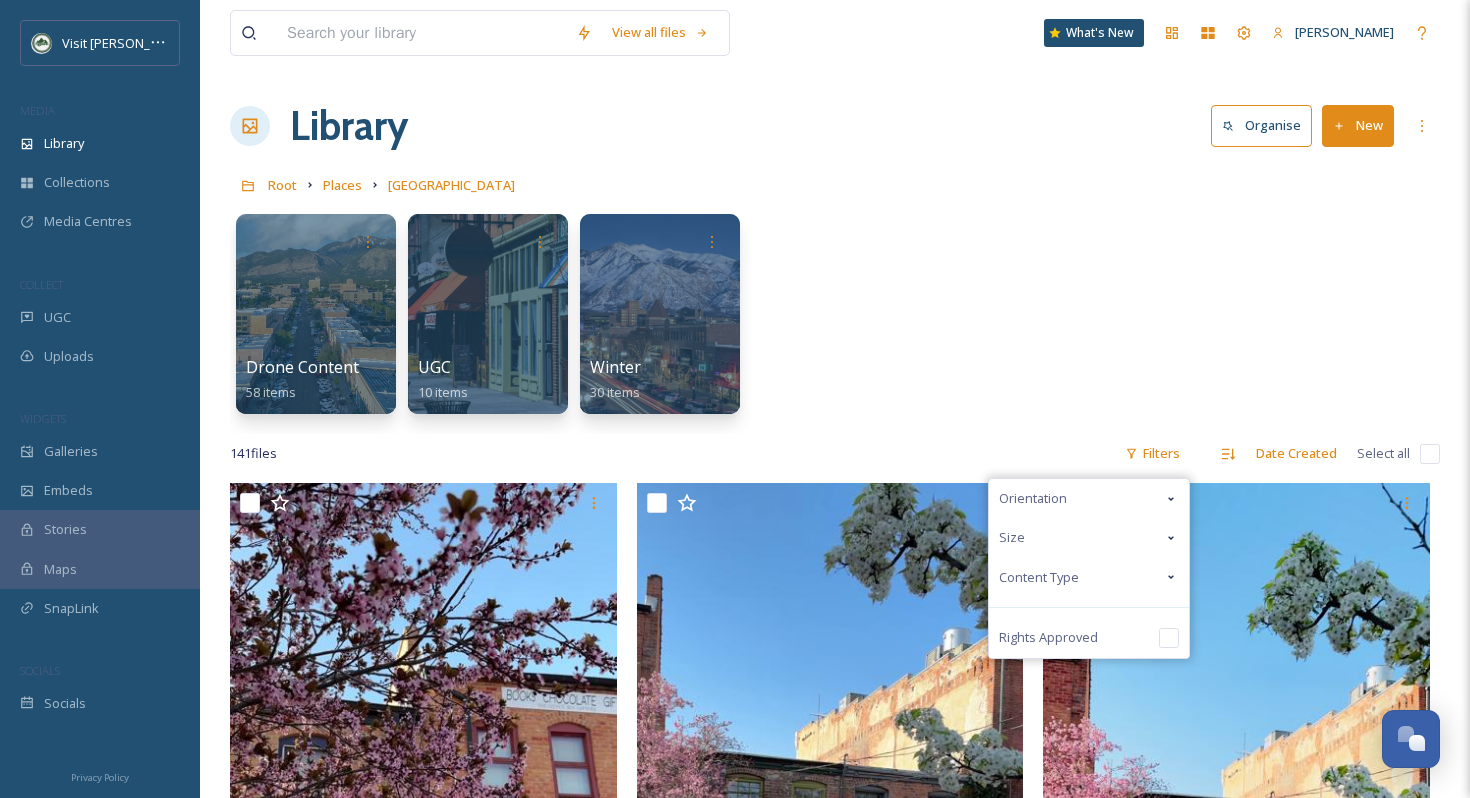 click on "Content Type" at bounding box center [1039, 577] 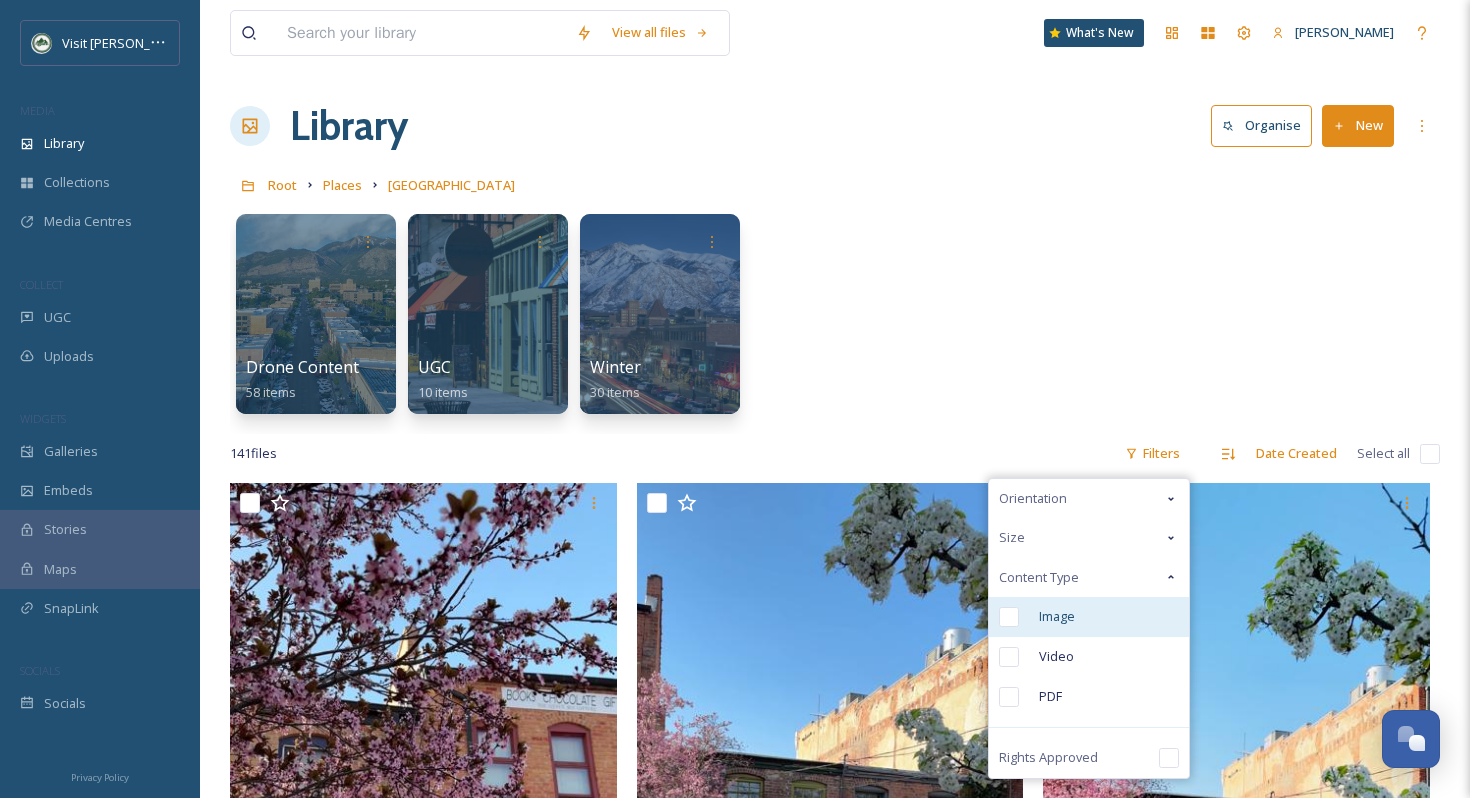 click on "Image" at bounding box center [1057, 616] 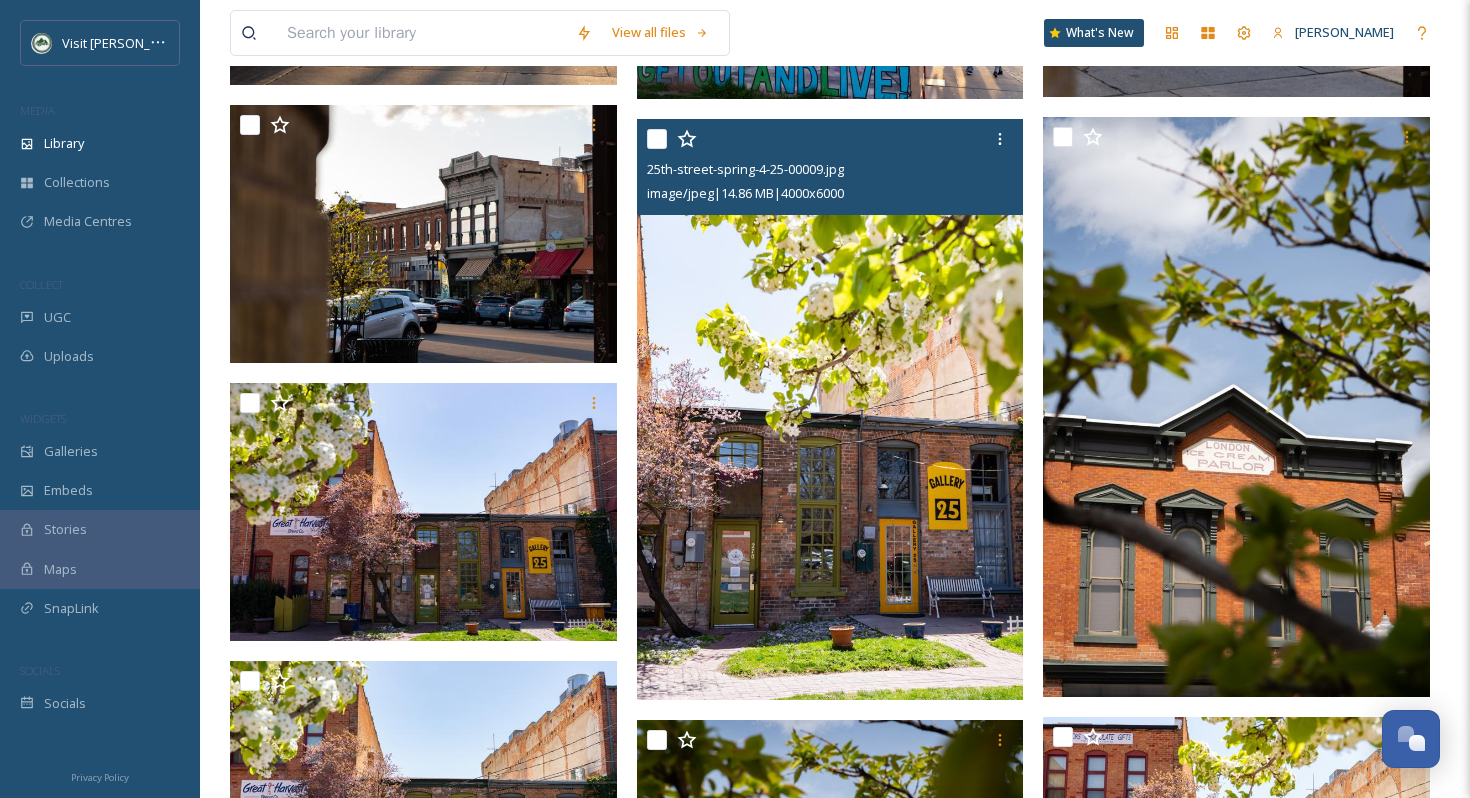 scroll, scrollTop: 2445, scrollLeft: 0, axis: vertical 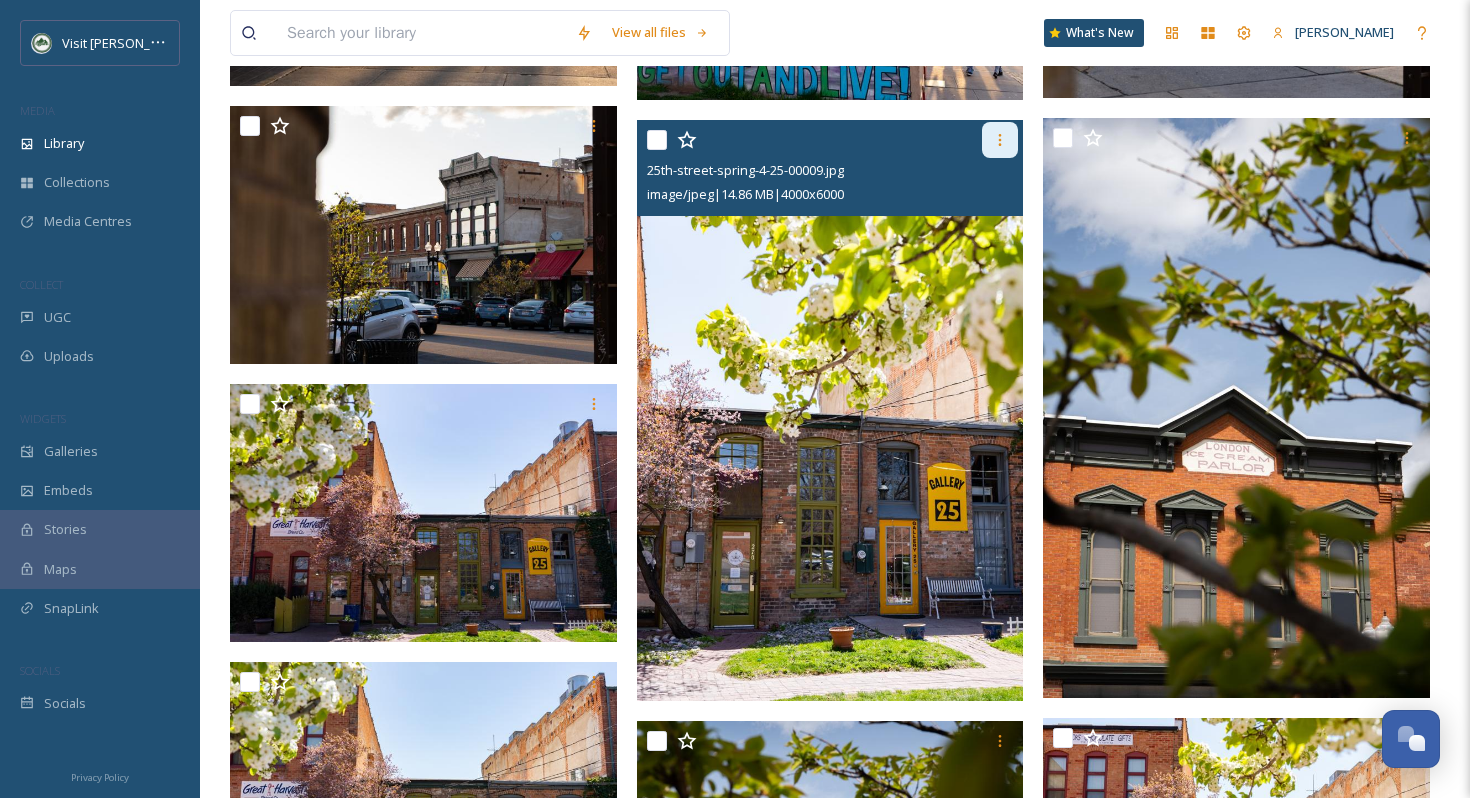 click at bounding box center [1000, 140] 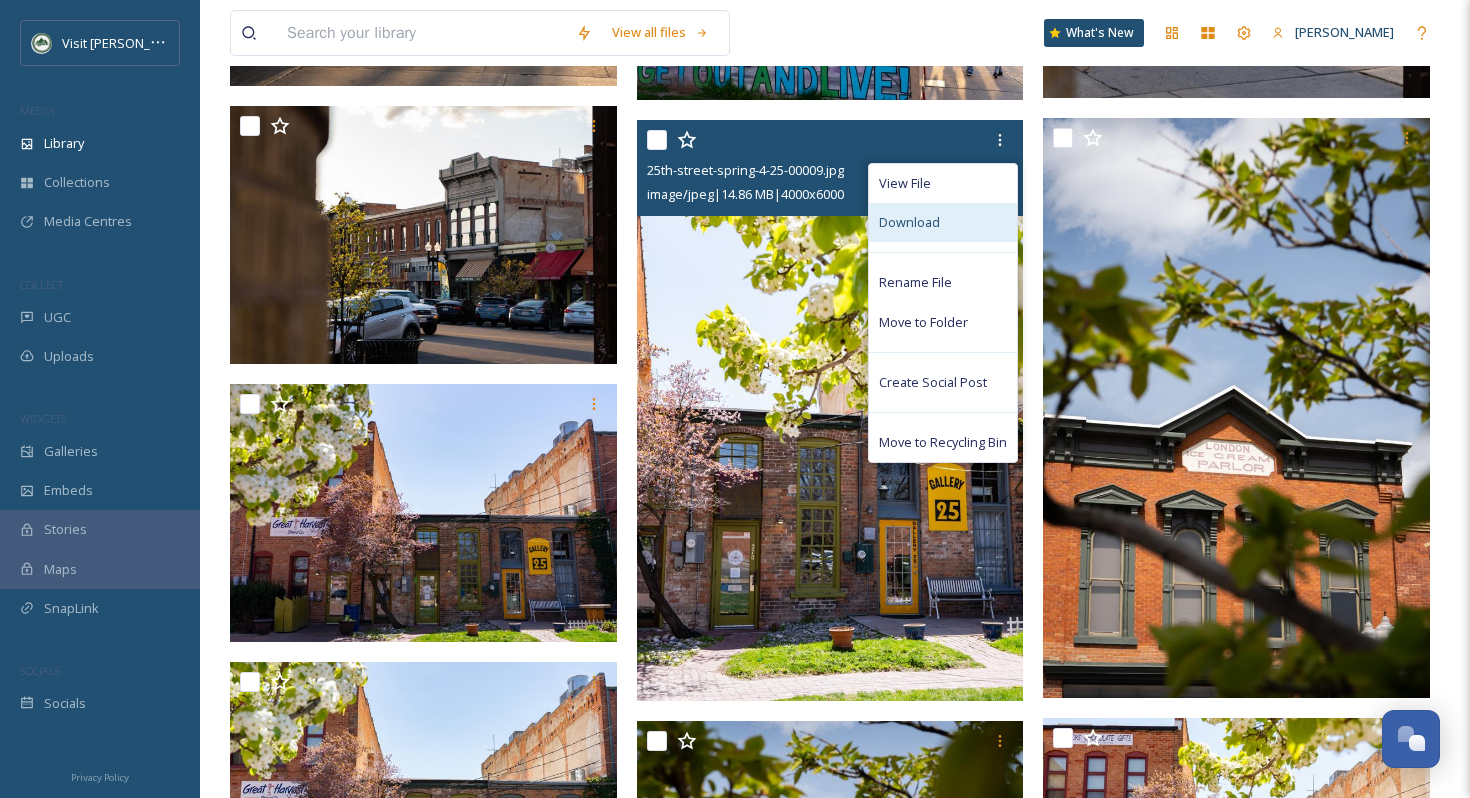 click on "Download" at bounding box center [943, 222] 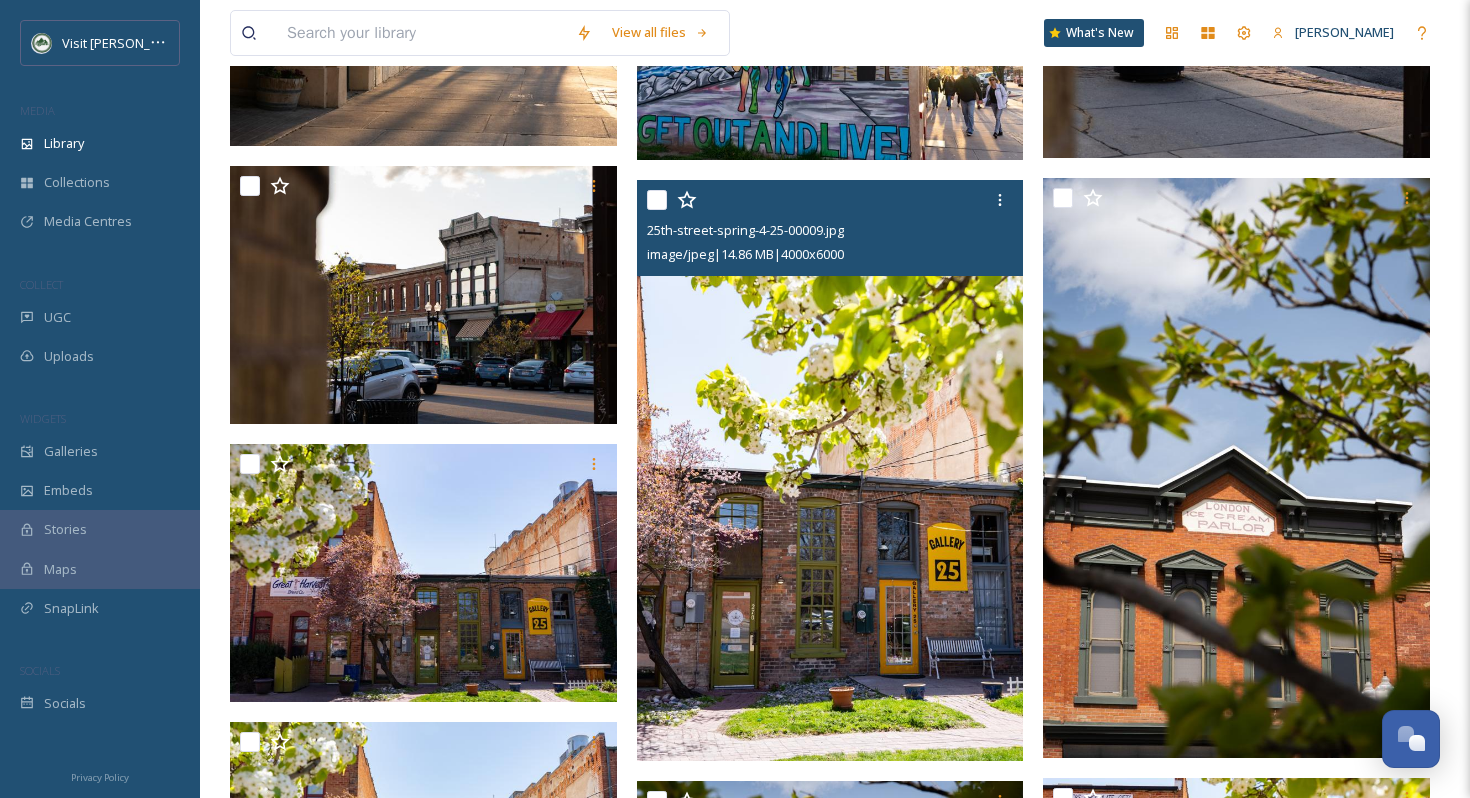 scroll, scrollTop: 2302, scrollLeft: 0, axis: vertical 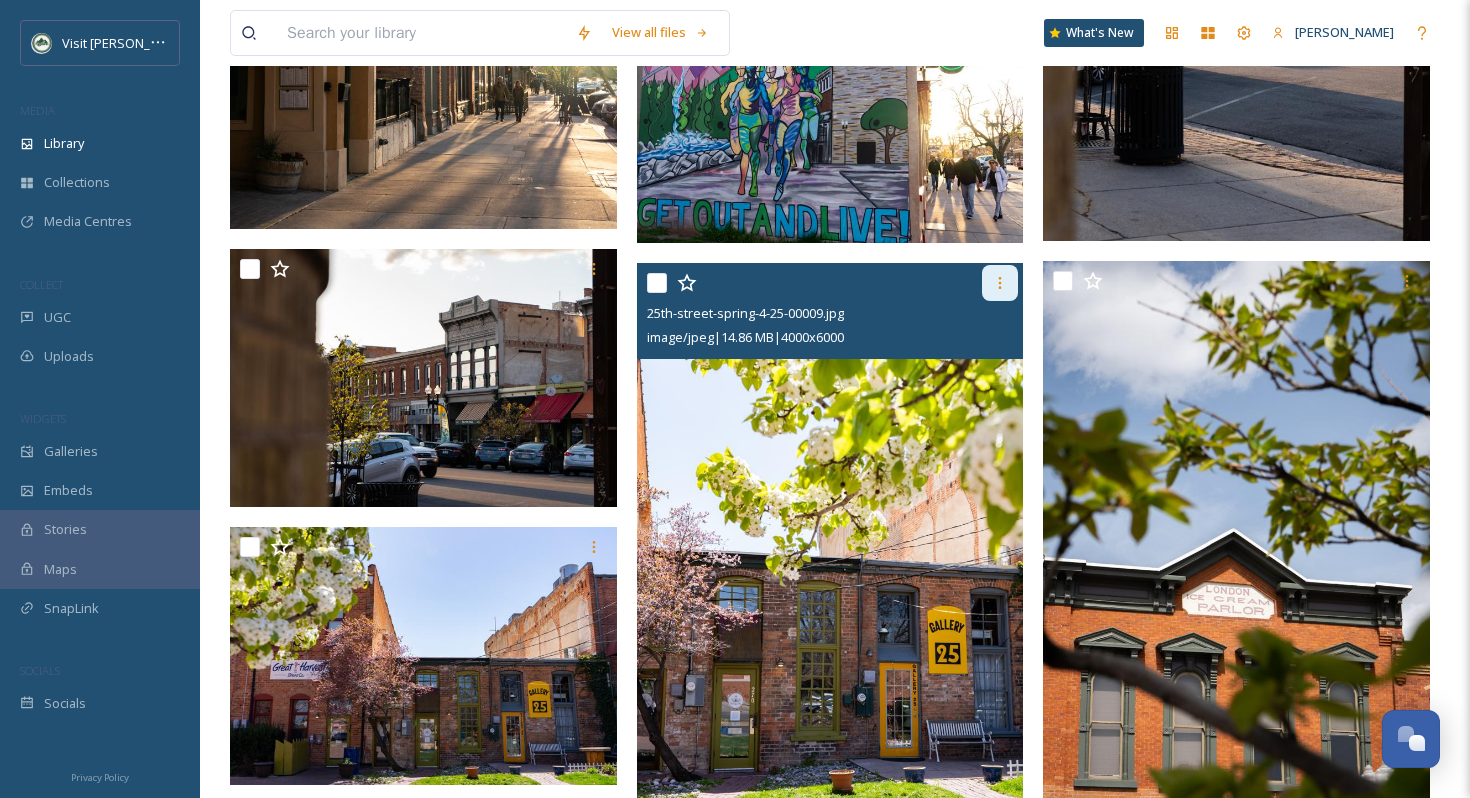 click 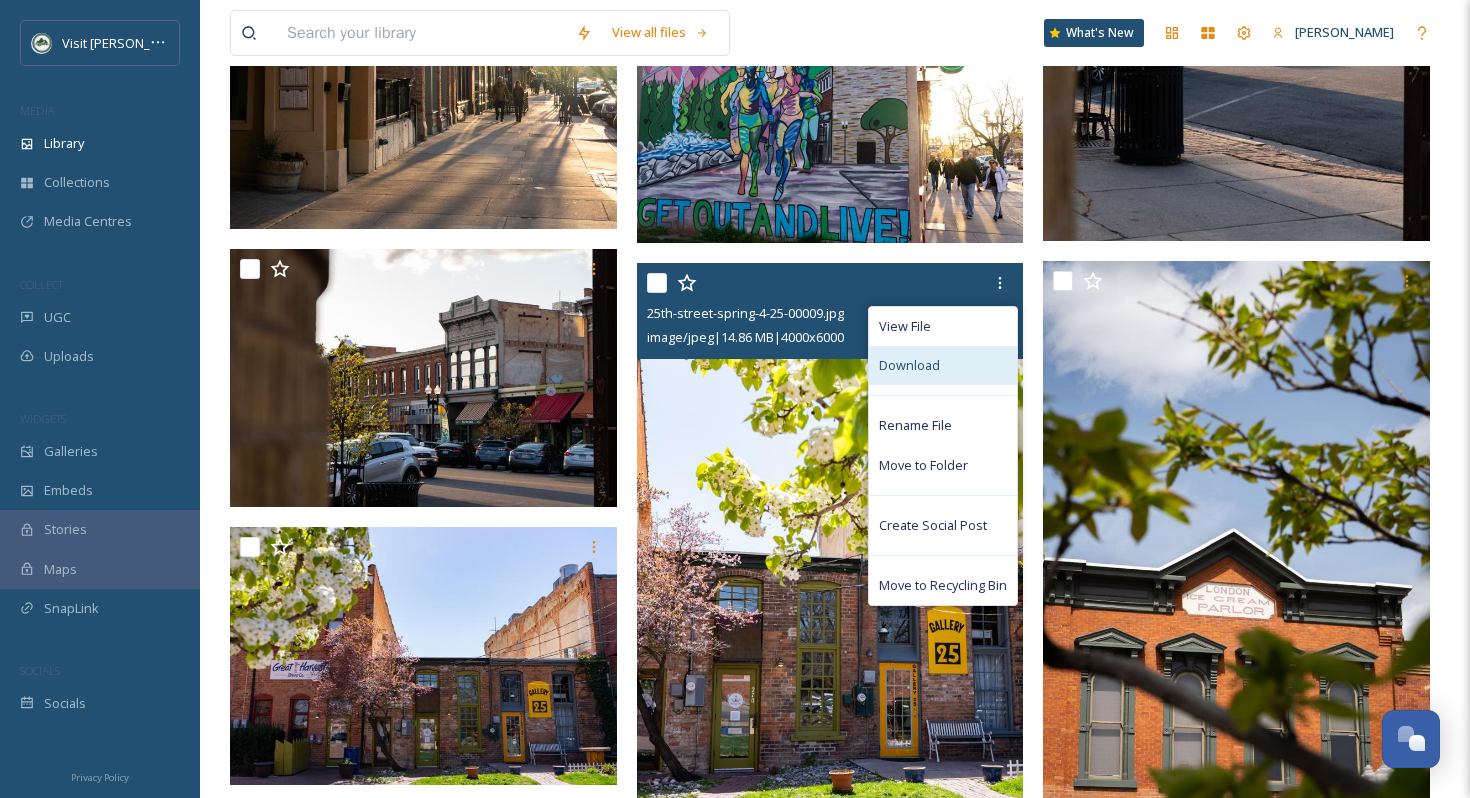 click on "Download" at bounding box center (943, 365) 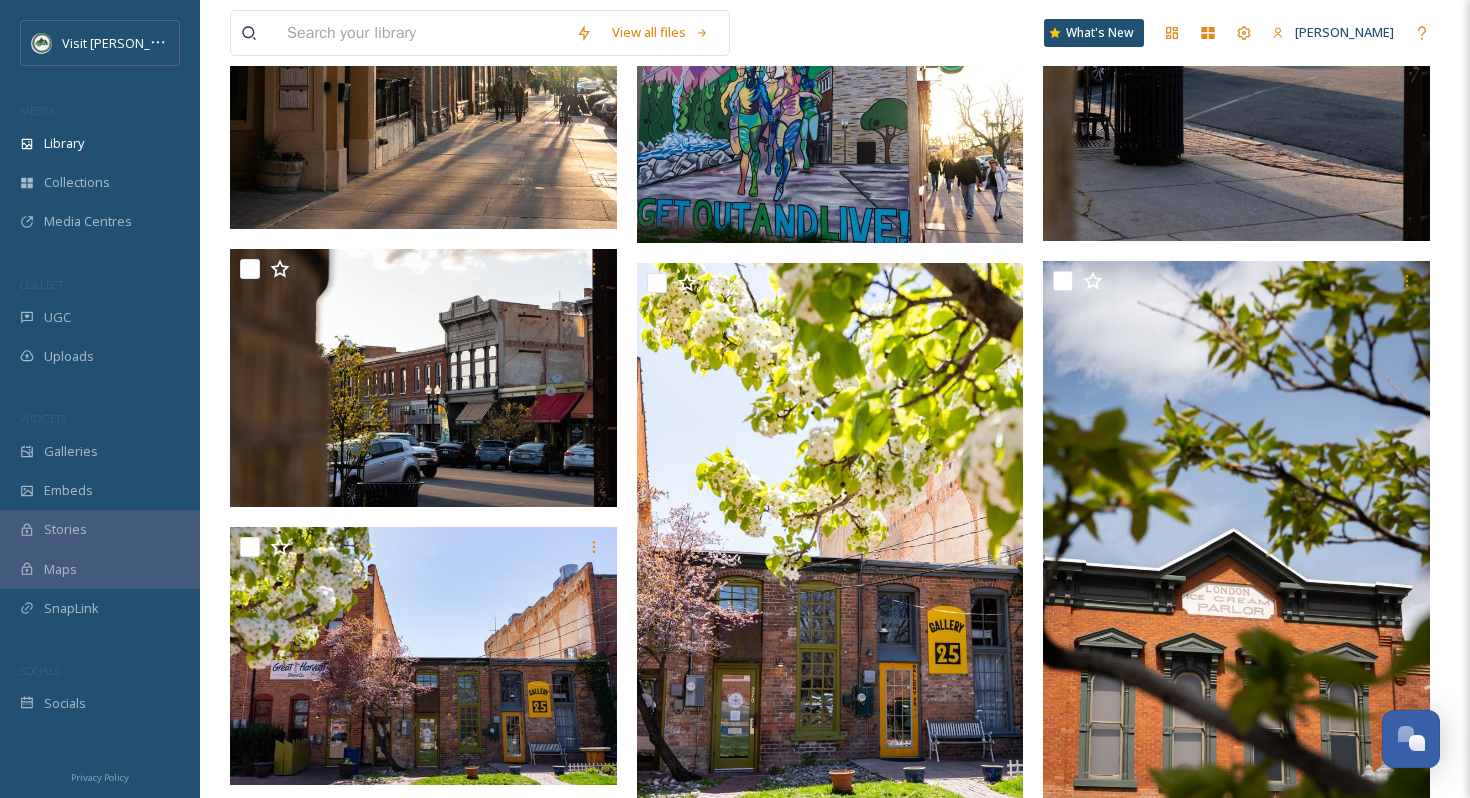click on "View all files What's New Faith Petersen" at bounding box center (835, 33) 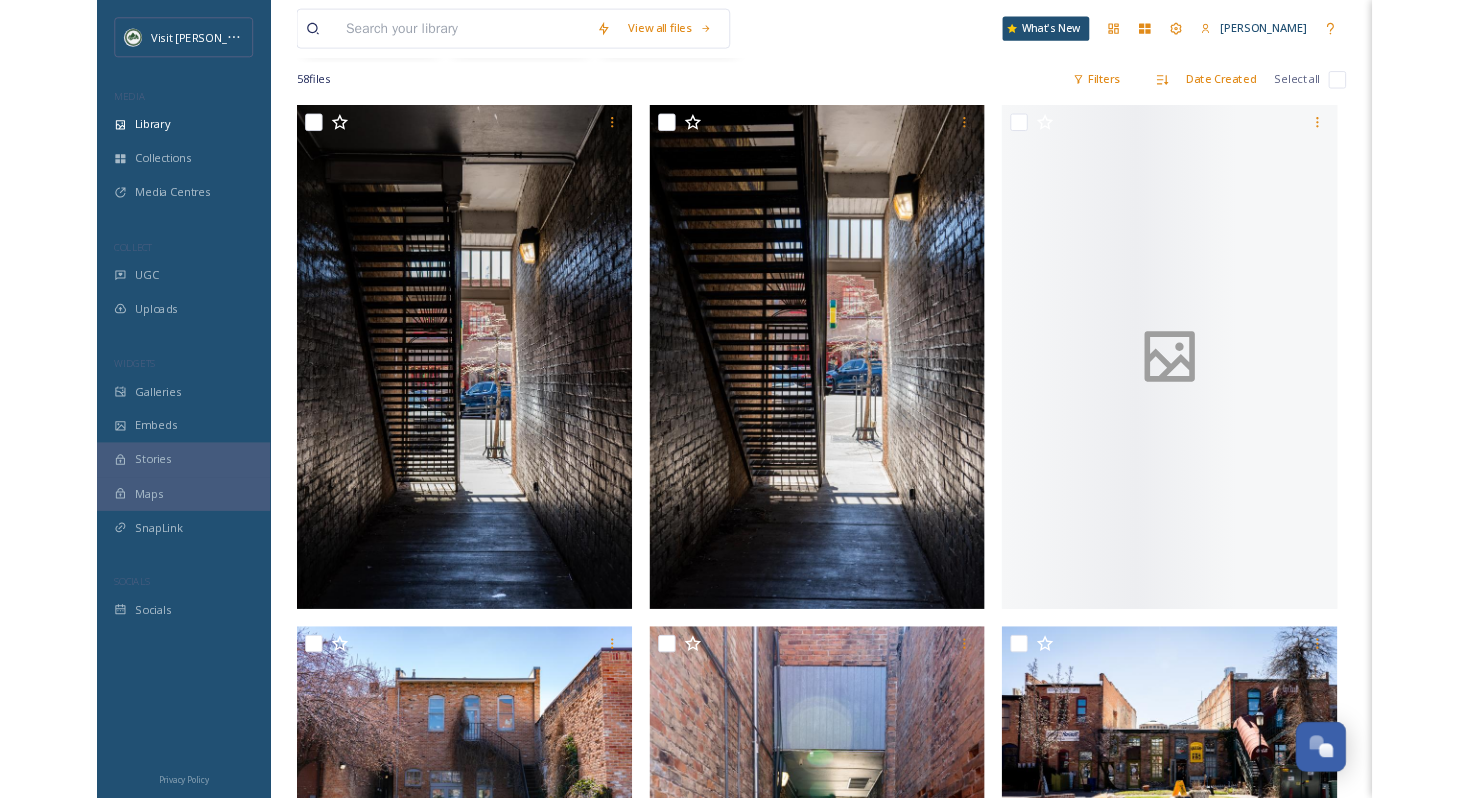 scroll, scrollTop: 0, scrollLeft: 0, axis: both 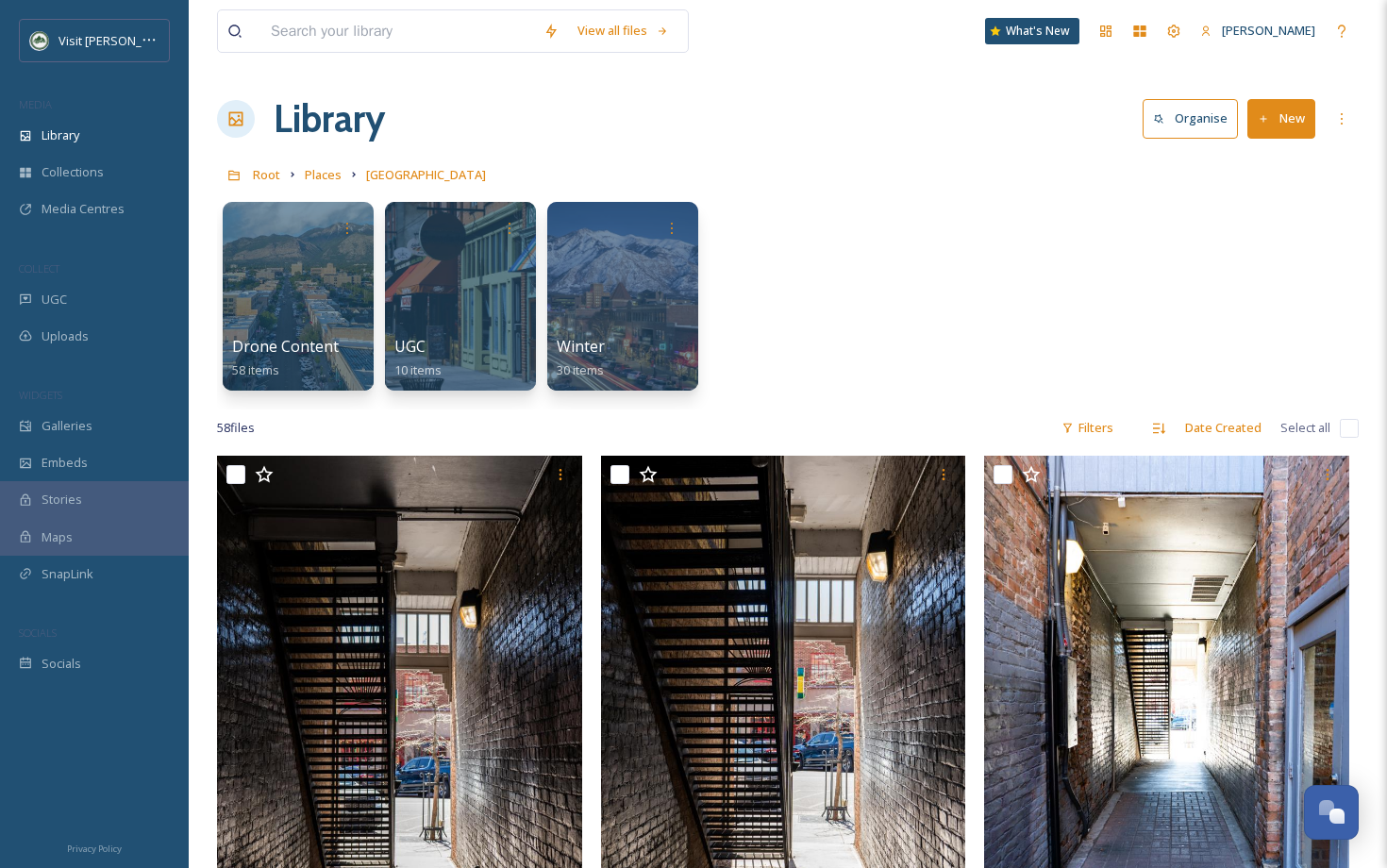 click on "Drone Content 58   items UGC 10   items Winter 30   items" at bounding box center (788, 301) 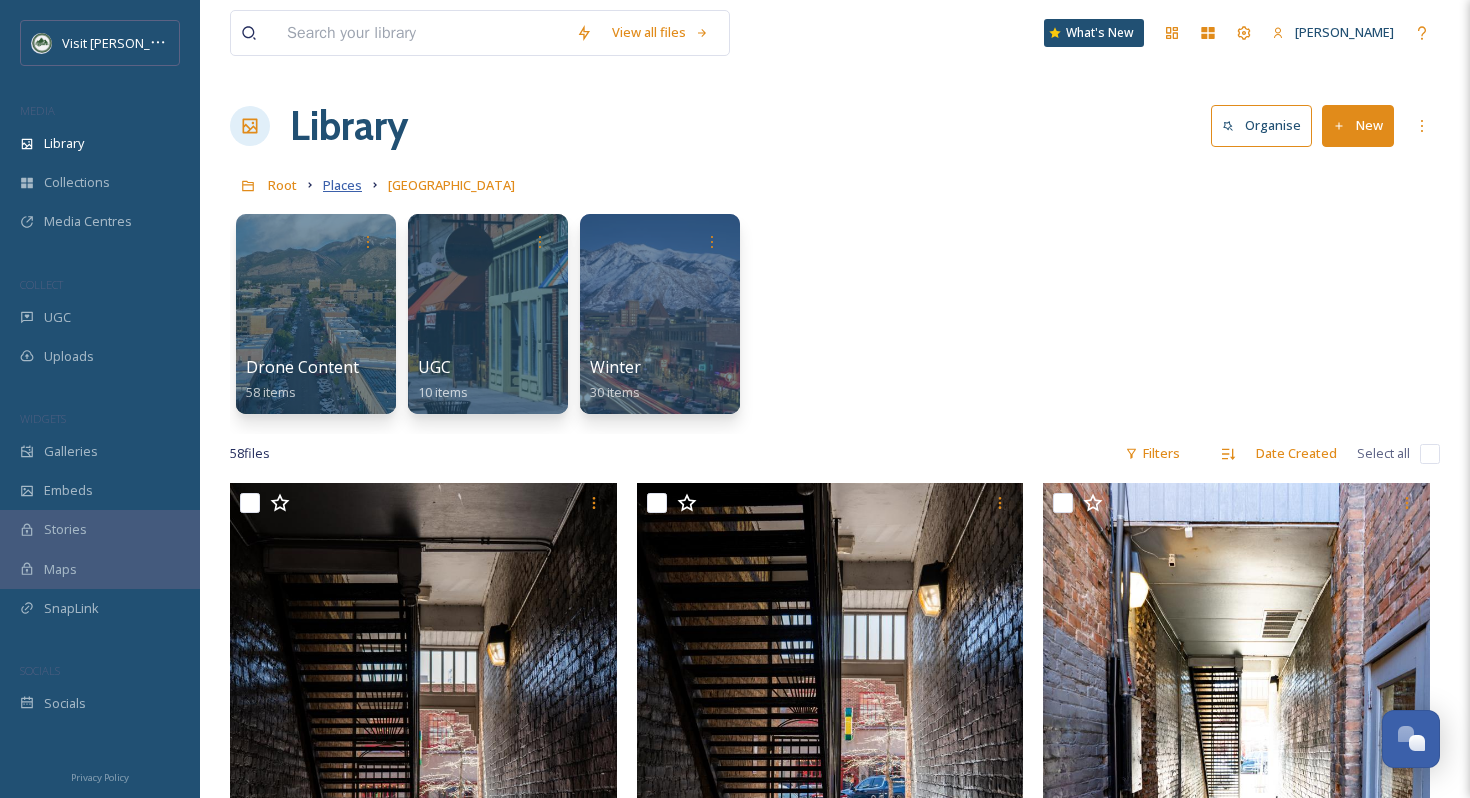 click on "Places" at bounding box center (342, 185) 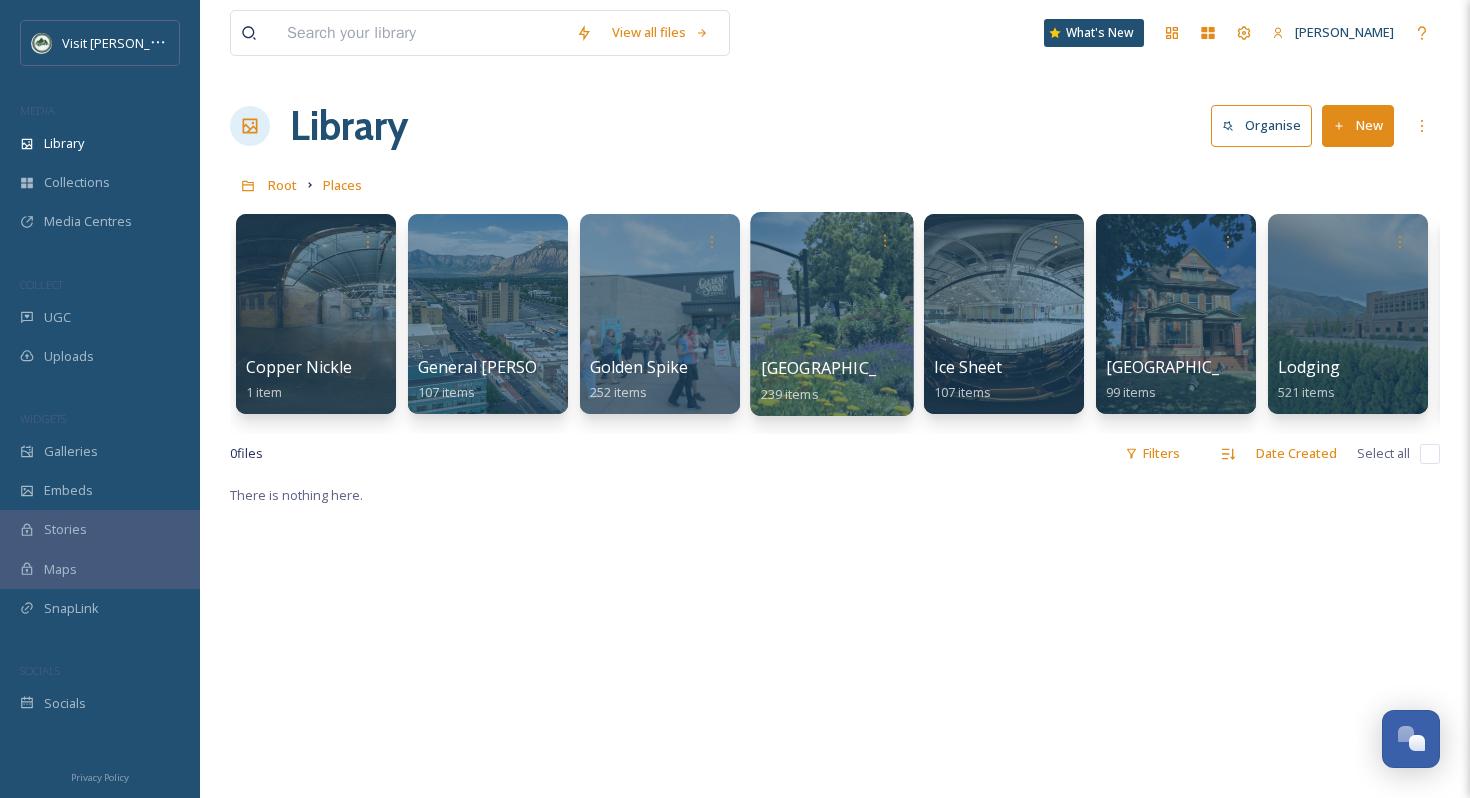 click at bounding box center [831, 314] 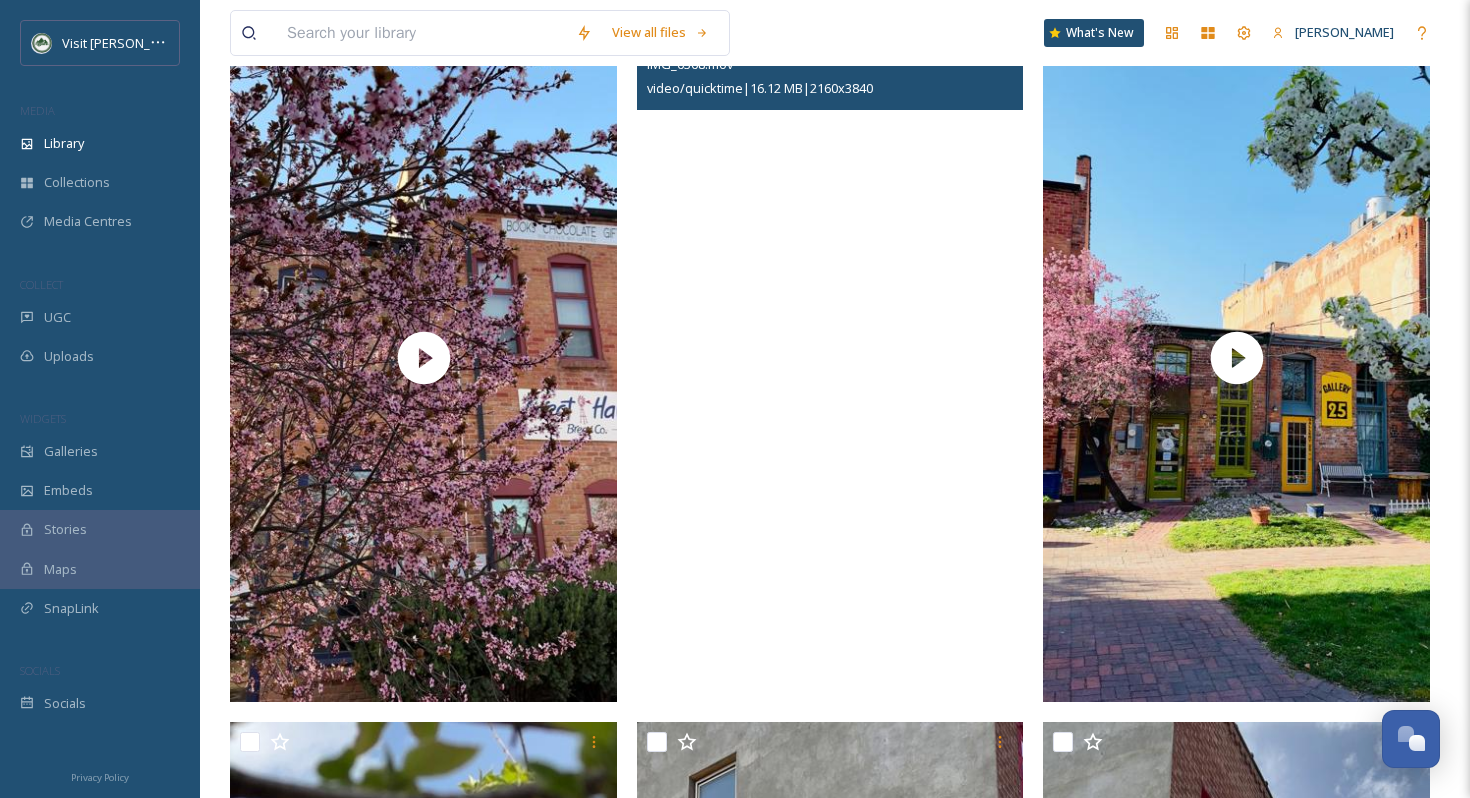 scroll, scrollTop: 358, scrollLeft: 0, axis: vertical 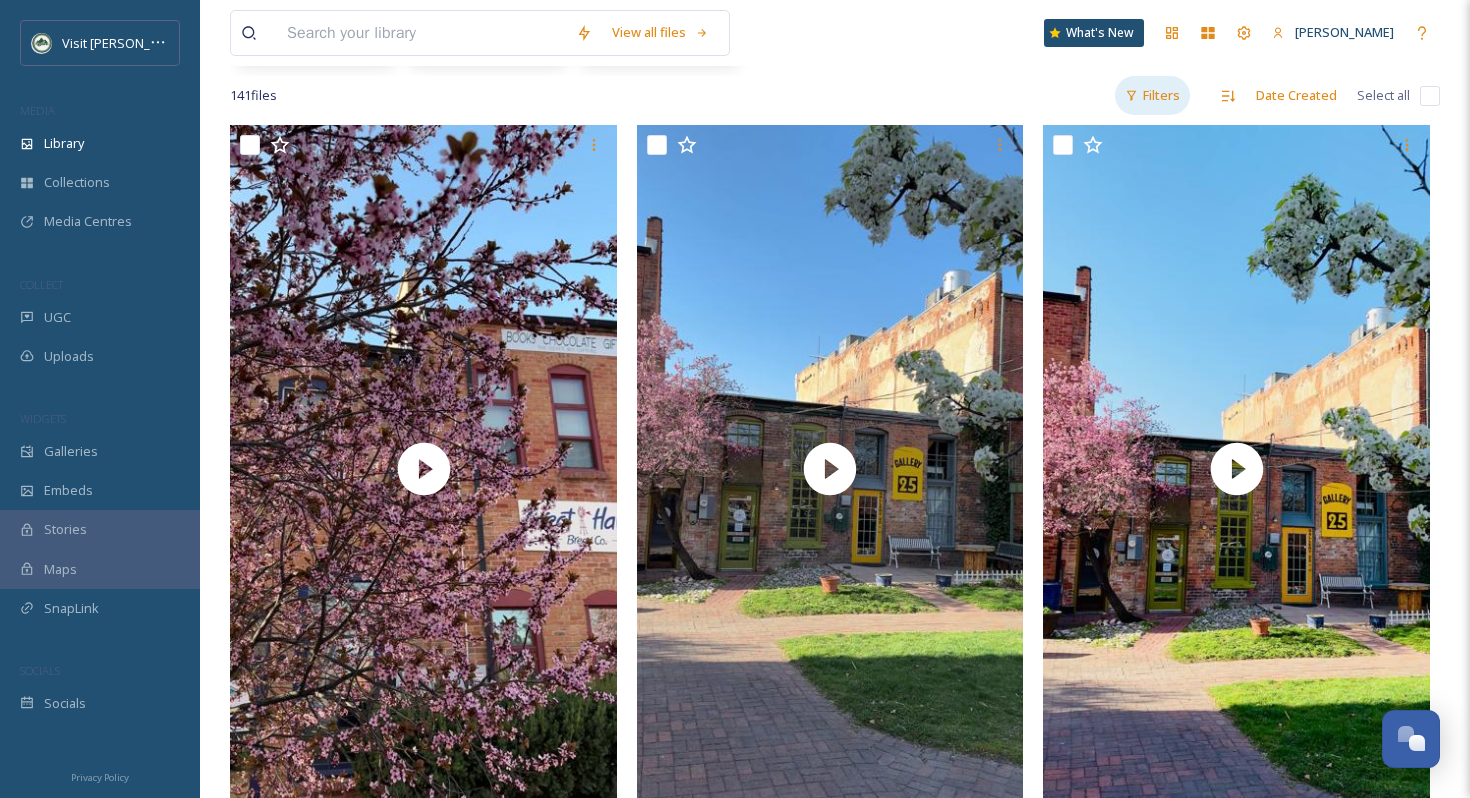 click on "Filters" at bounding box center [1152, 95] 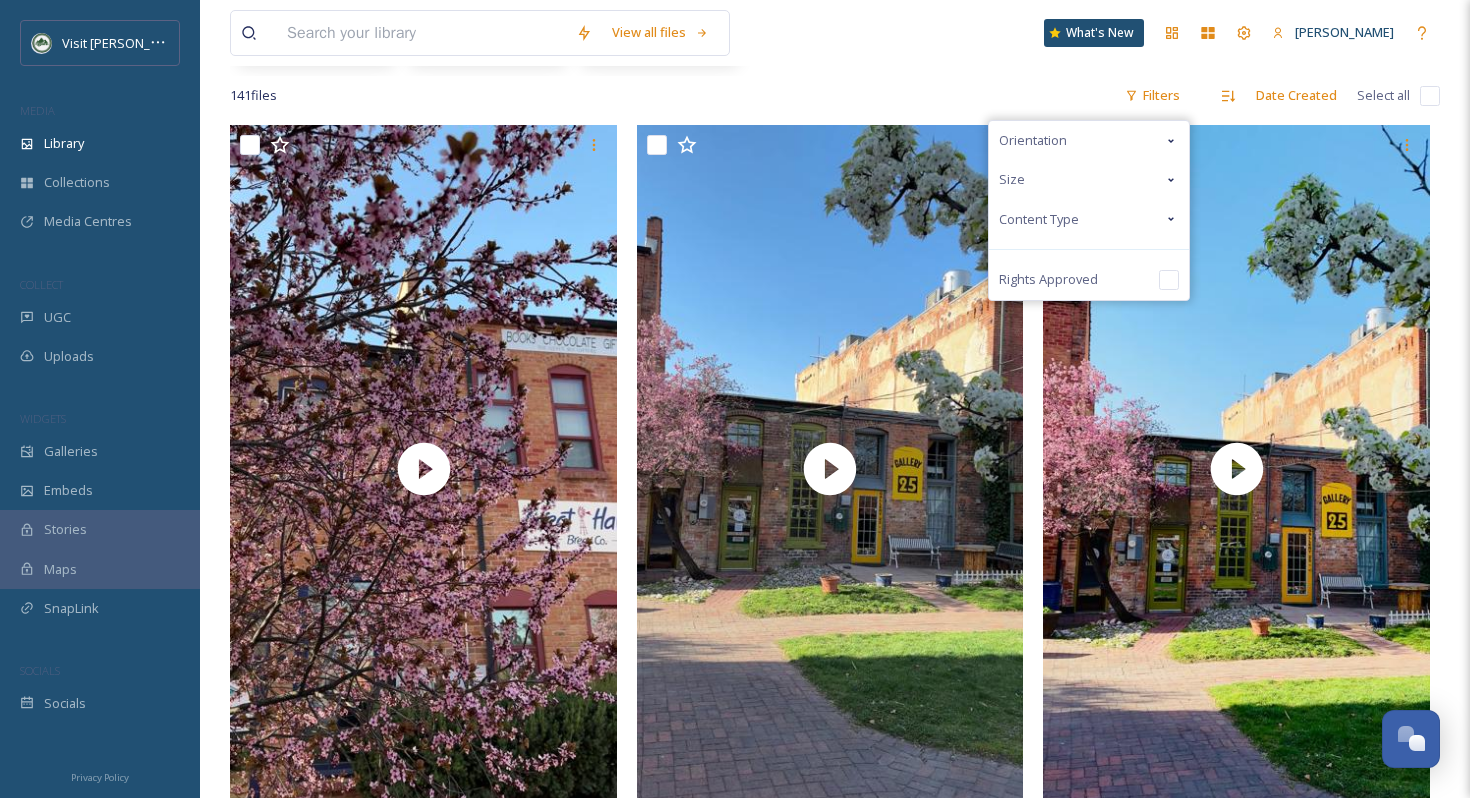 click on "Content Type" at bounding box center (1089, 219) 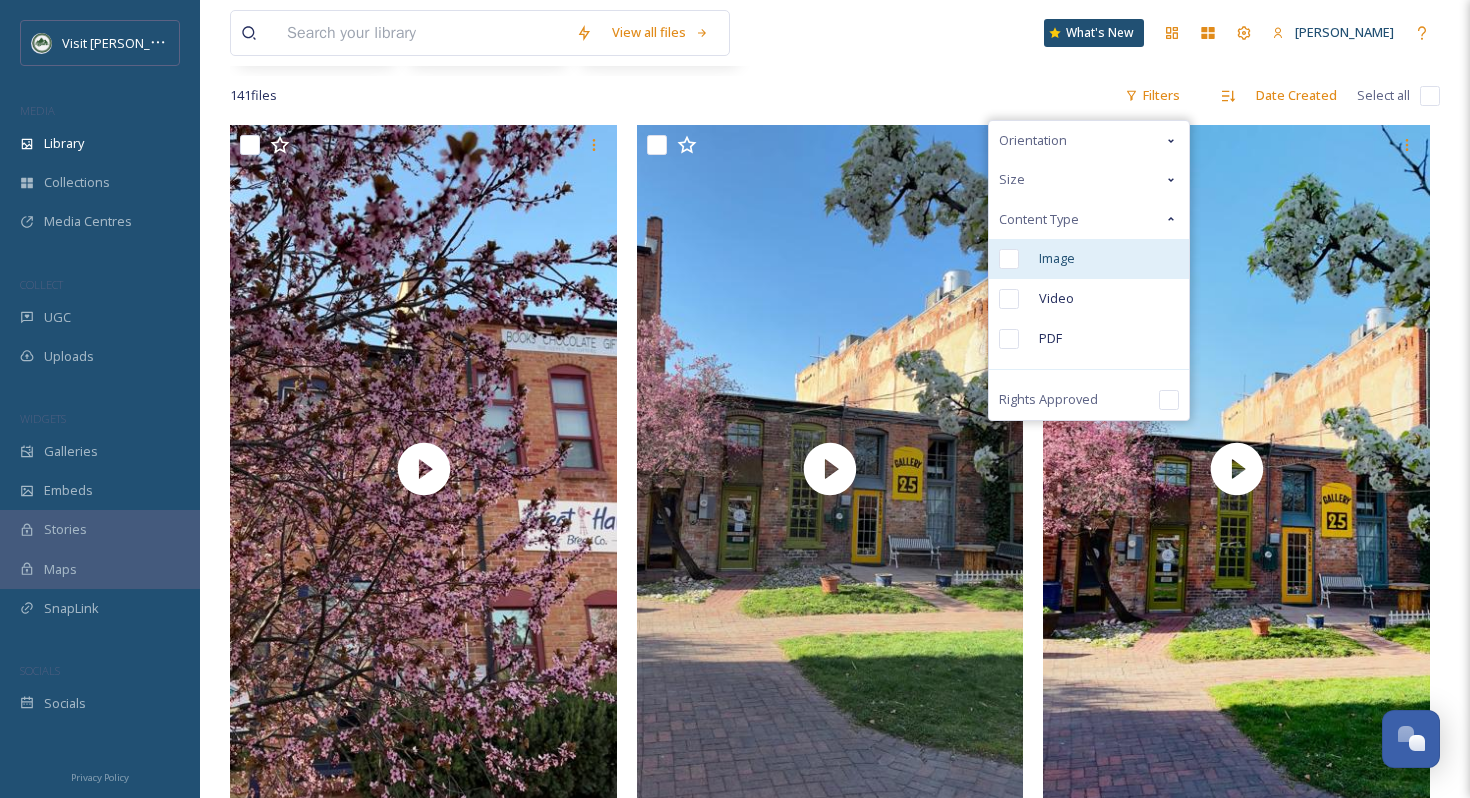 click on "Image" at bounding box center [1089, 259] 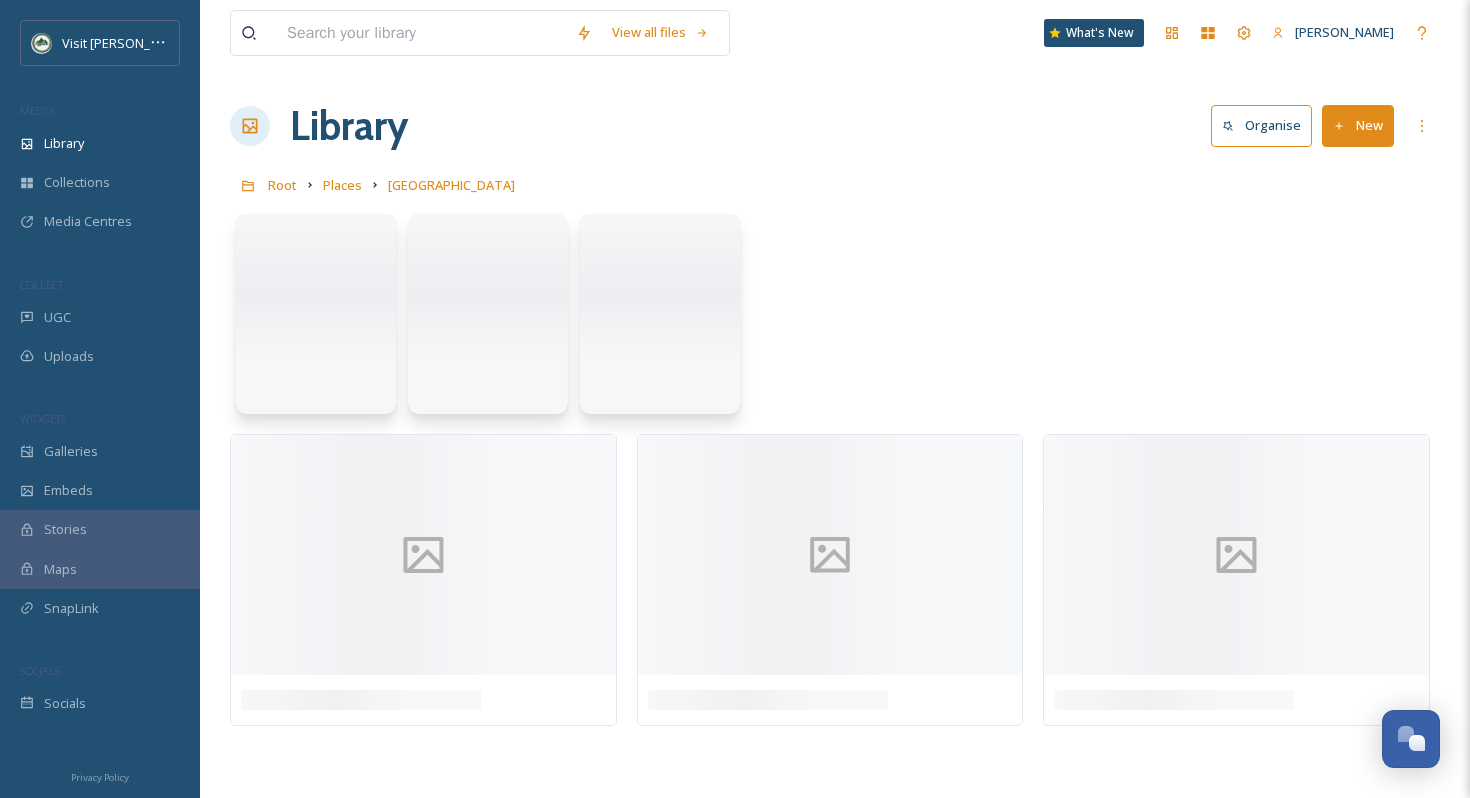 scroll, scrollTop: 0, scrollLeft: 0, axis: both 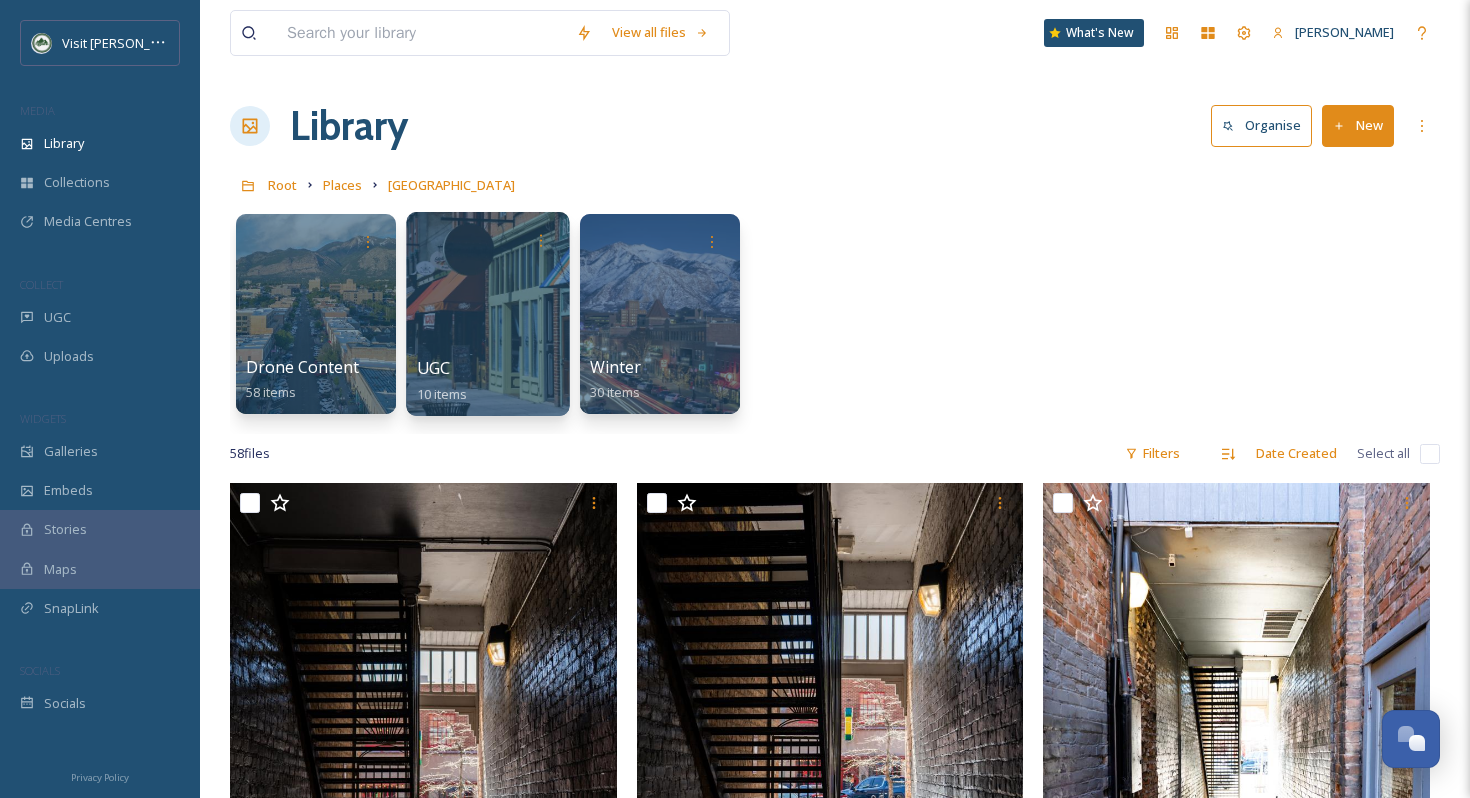 click on "UGC 10   items" at bounding box center (488, 381) 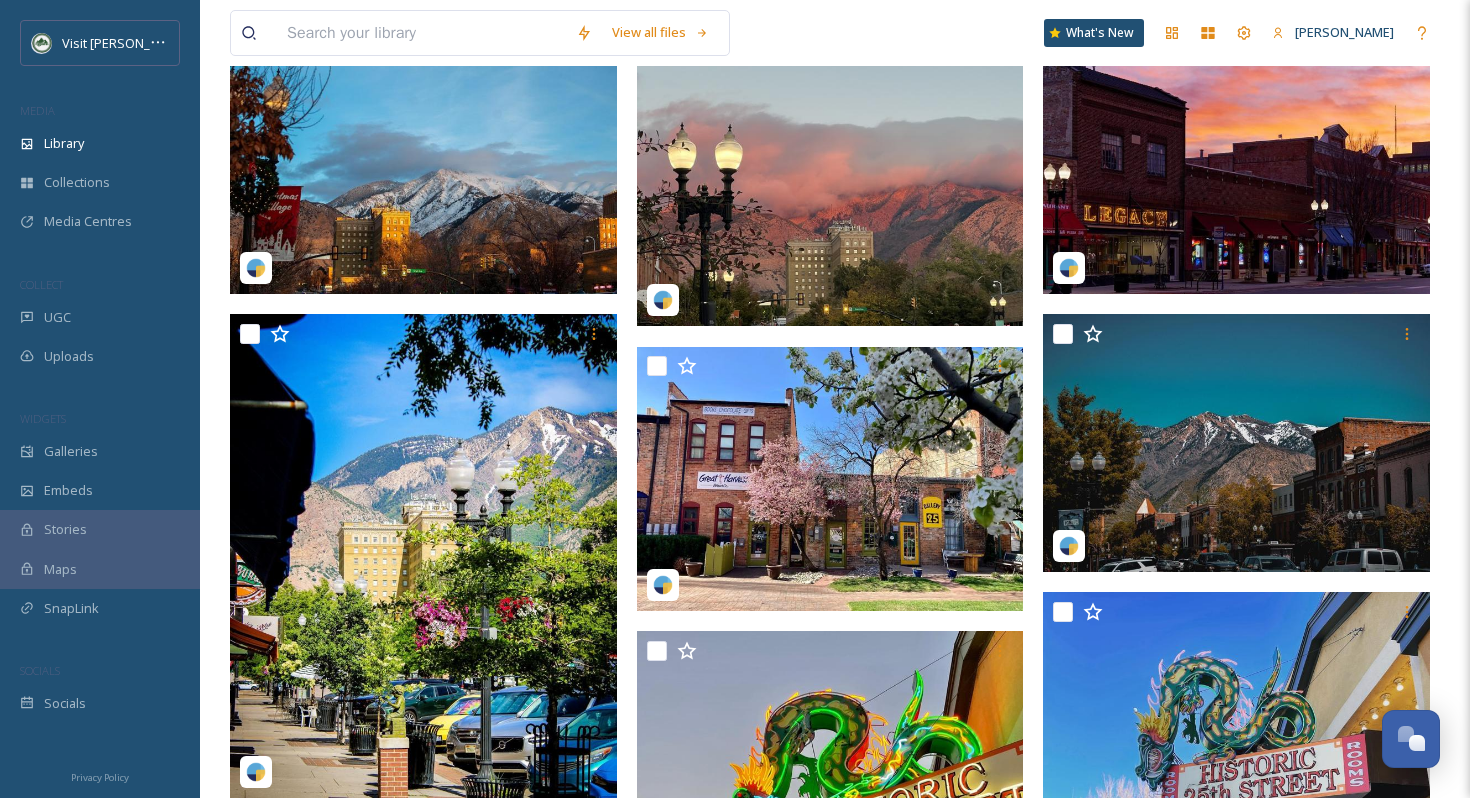 scroll, scrollTop: 0, scrollLeft: 0, axis: both 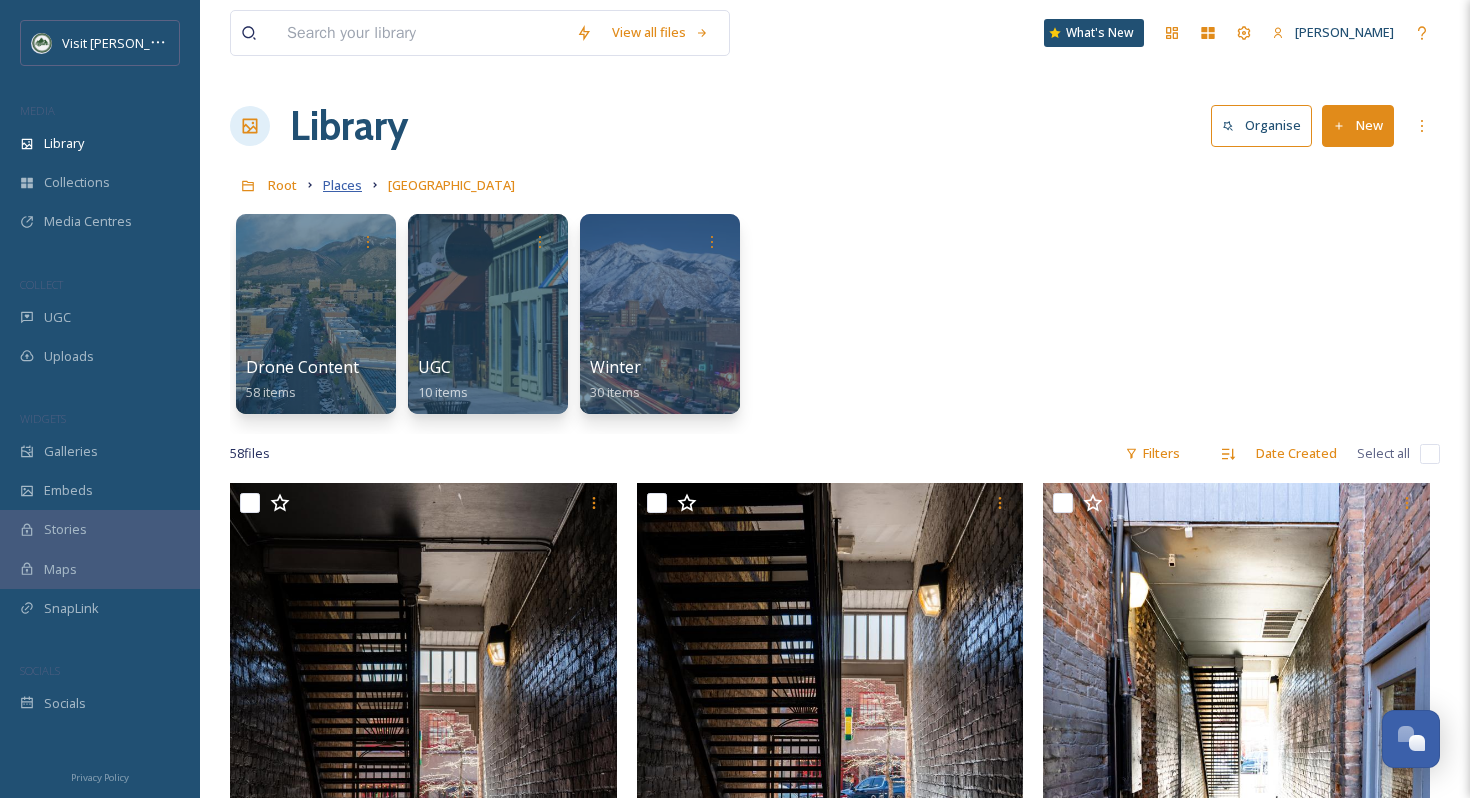 click on "Places" at bounding box center [342, 185] 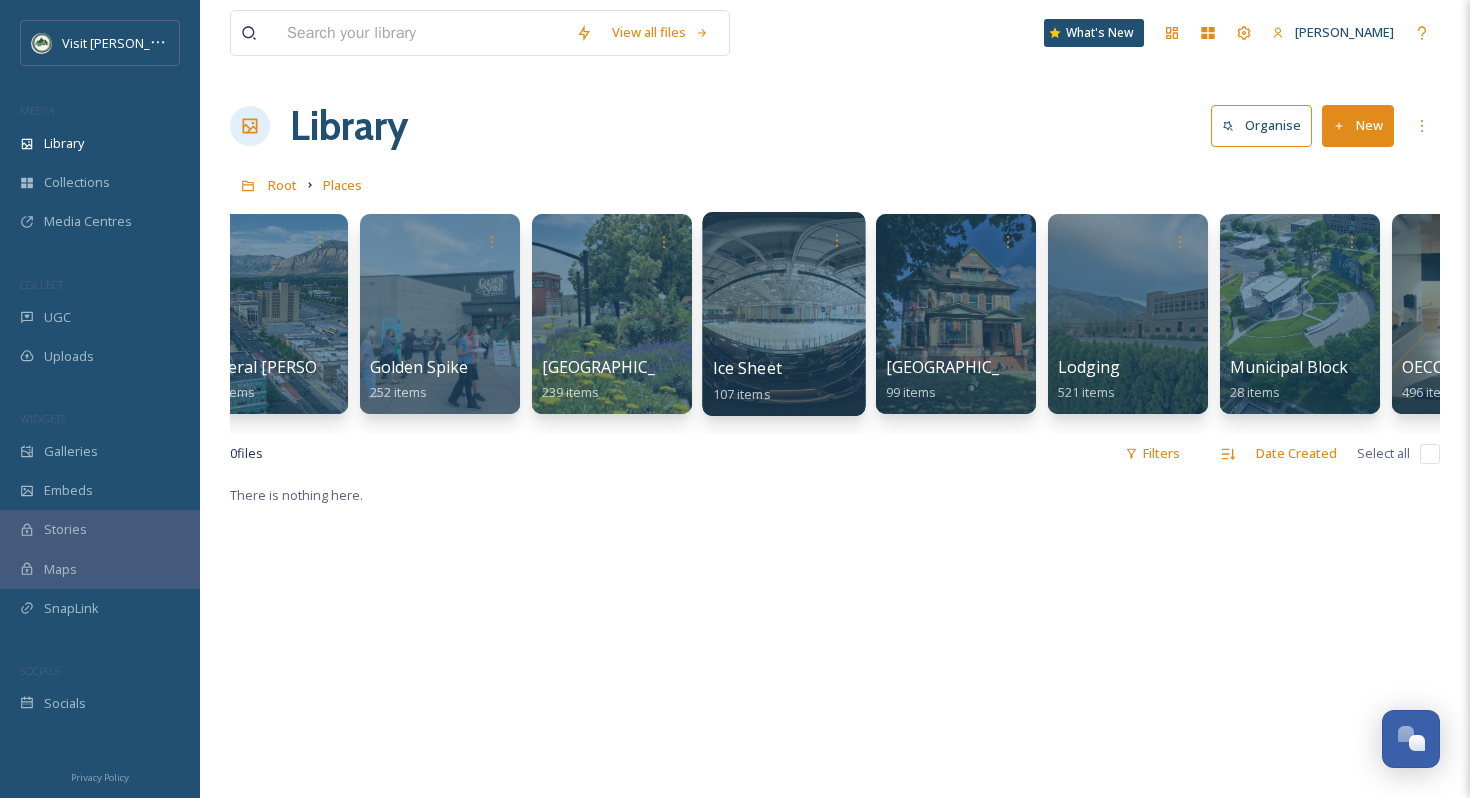 scroll, scrollTop: 0, scrollLeft: 222, axis: horizontal 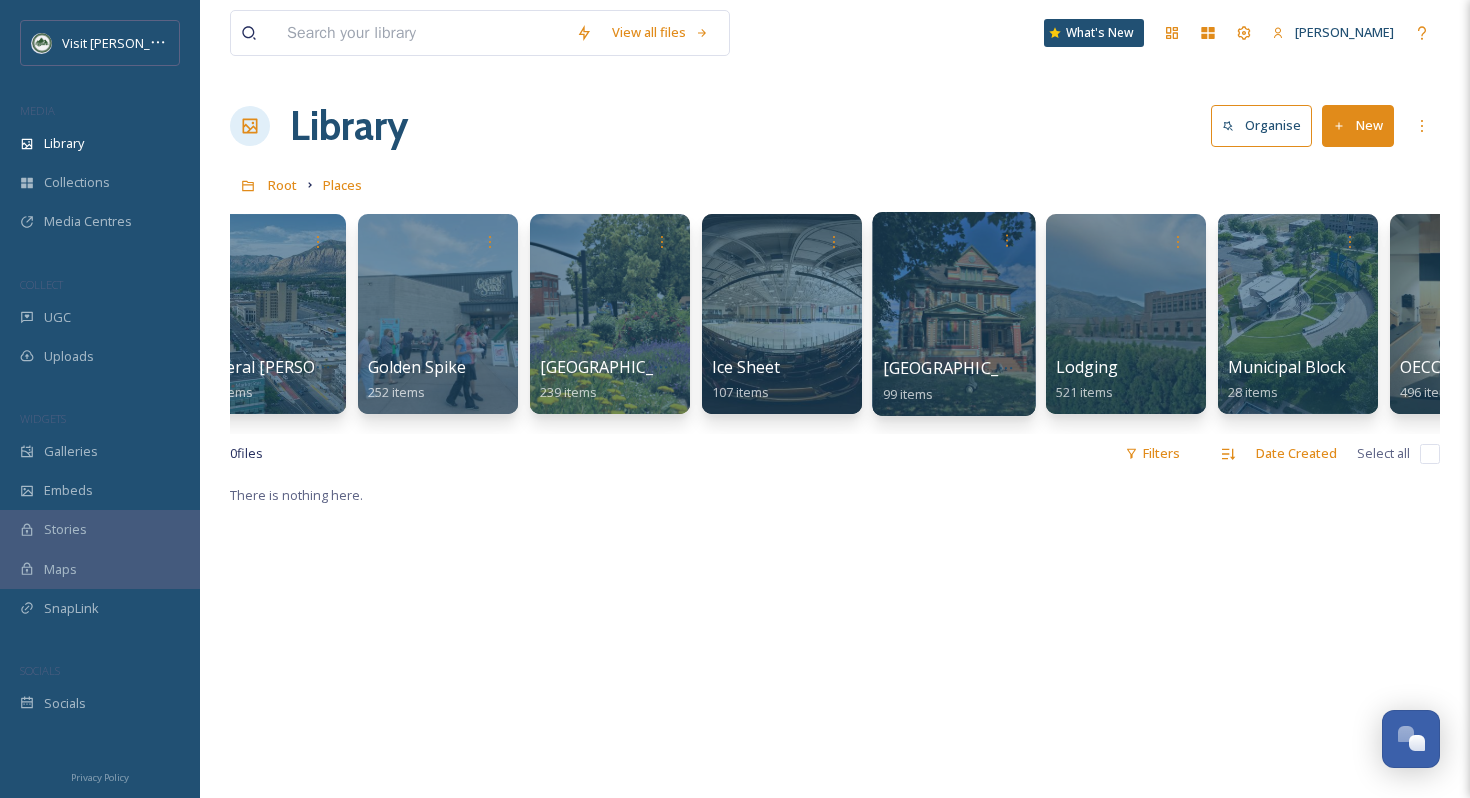 click at bounding box center (953, 314) 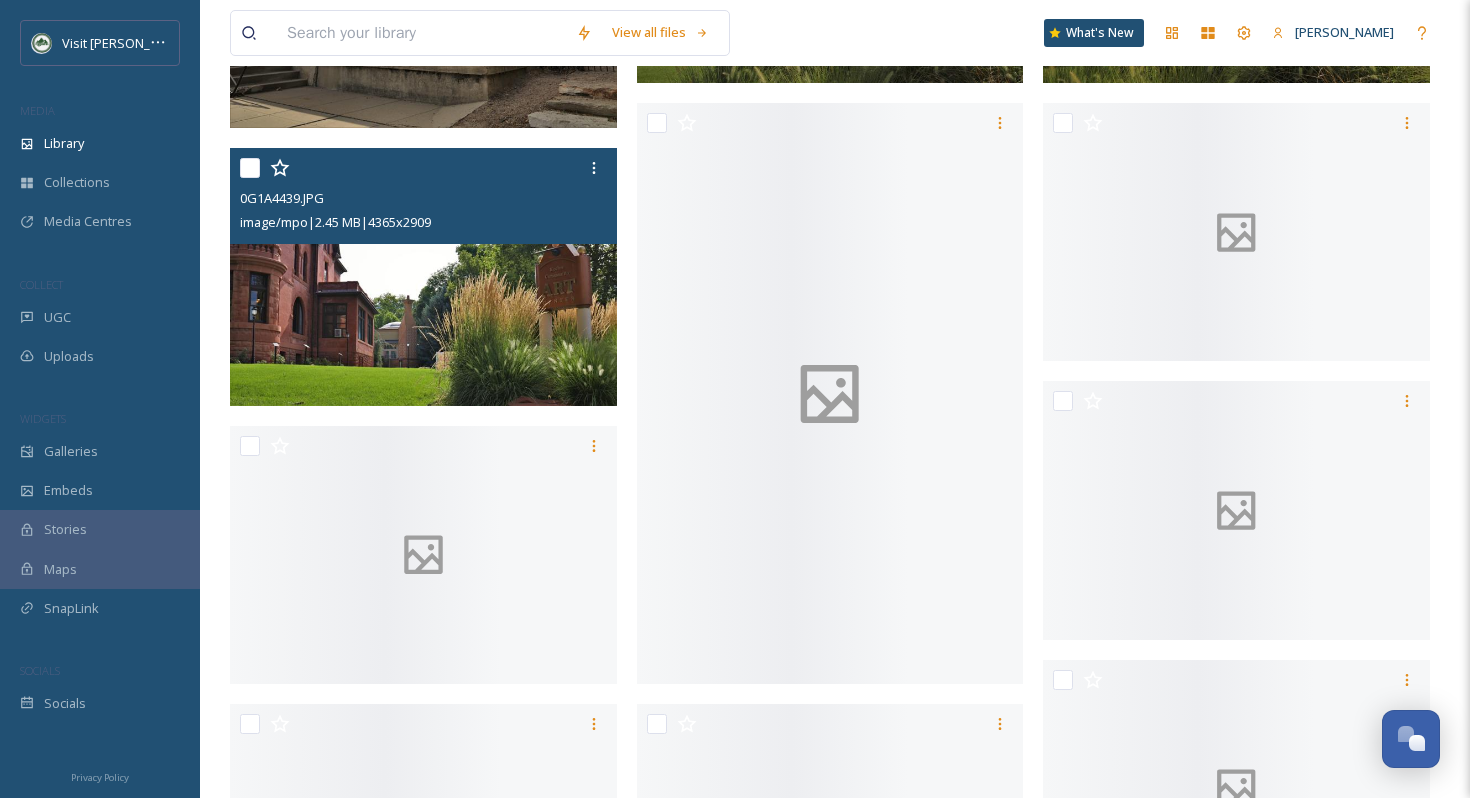 scroll, scrollTop: 3545, scrollLeft: 0, axis: vertical 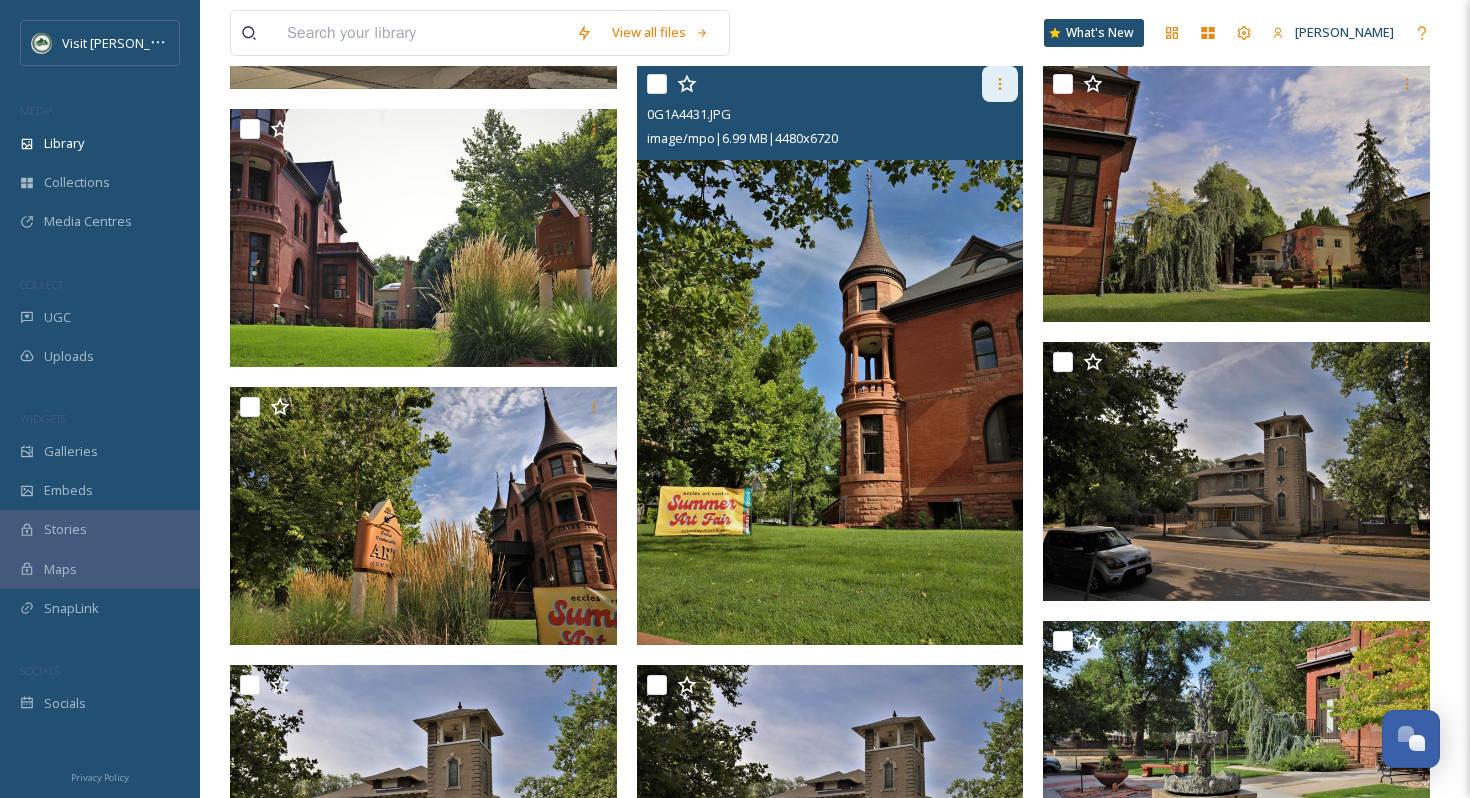 click 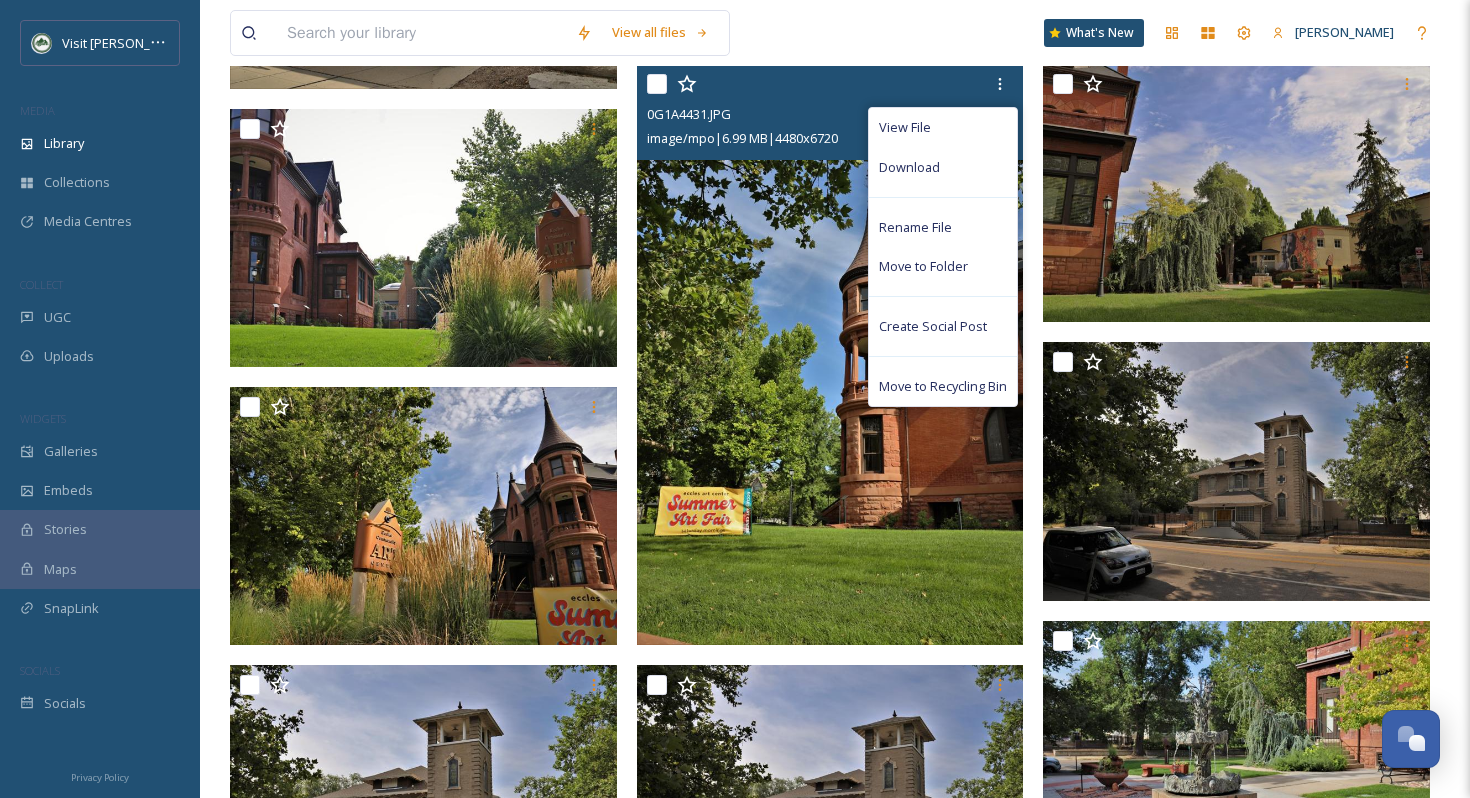 click at bounding box center (830, 354) 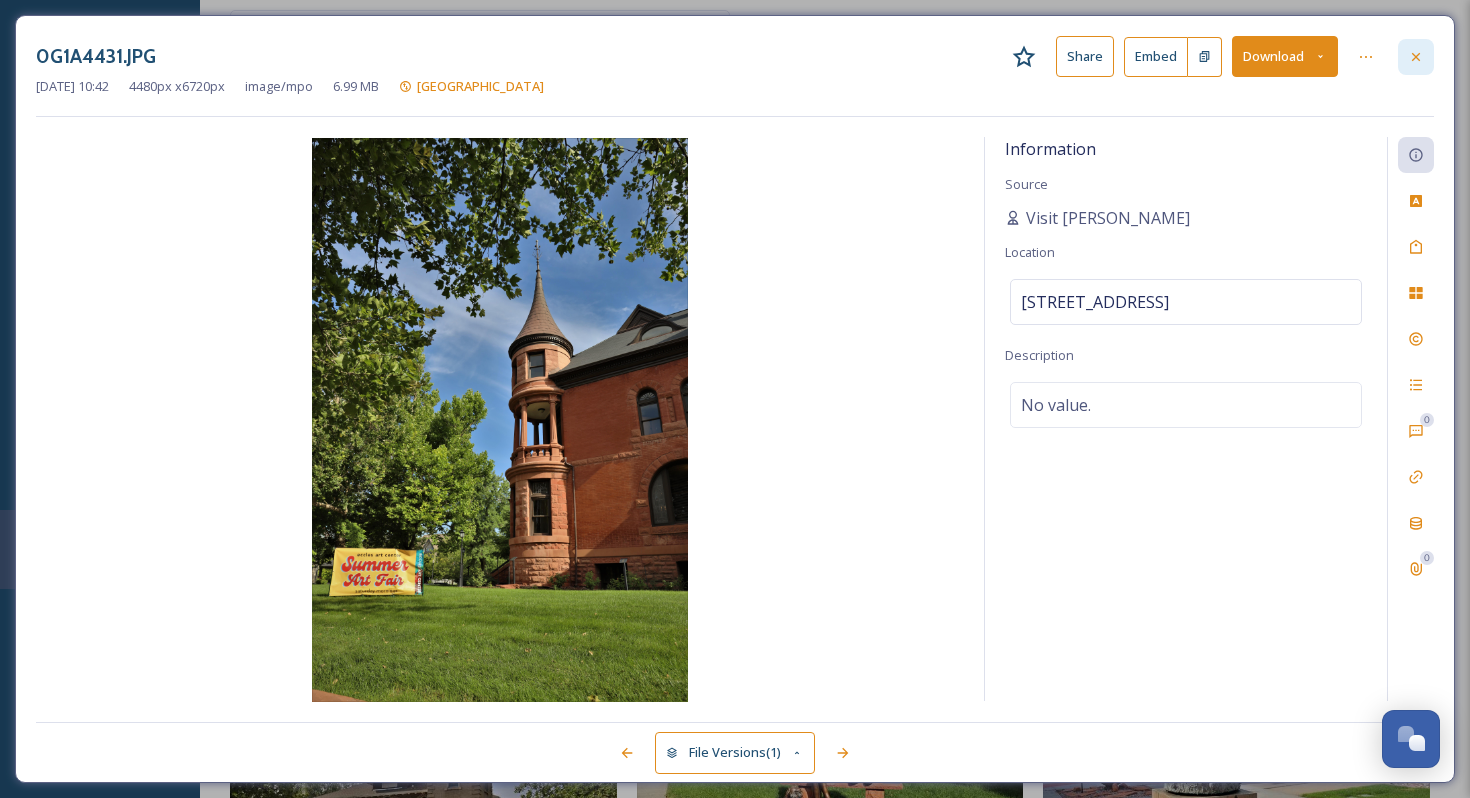 click at bounding box center [1416, 57] 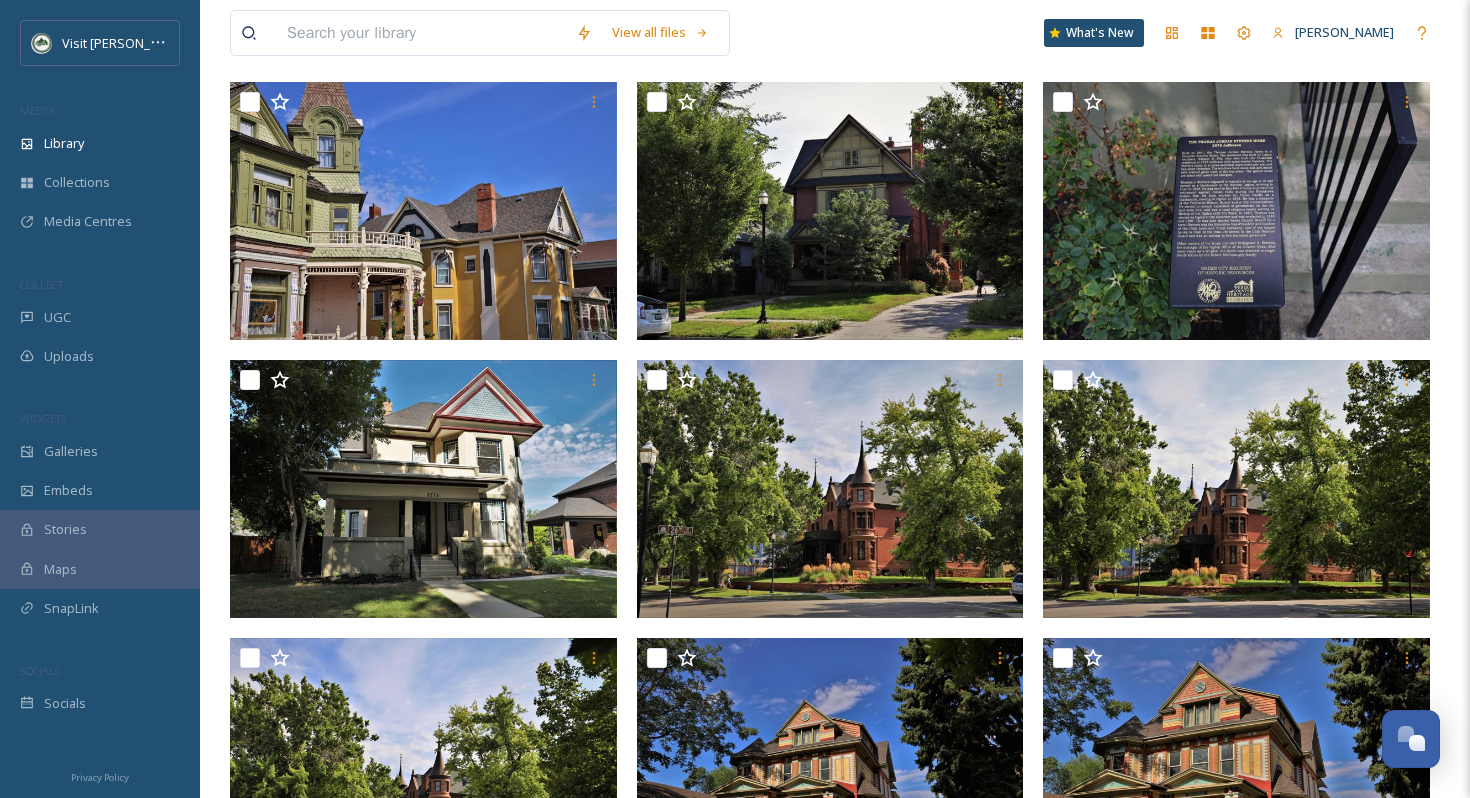 scroll, scrollTop: 0, scrollLeft: 0, axis: both 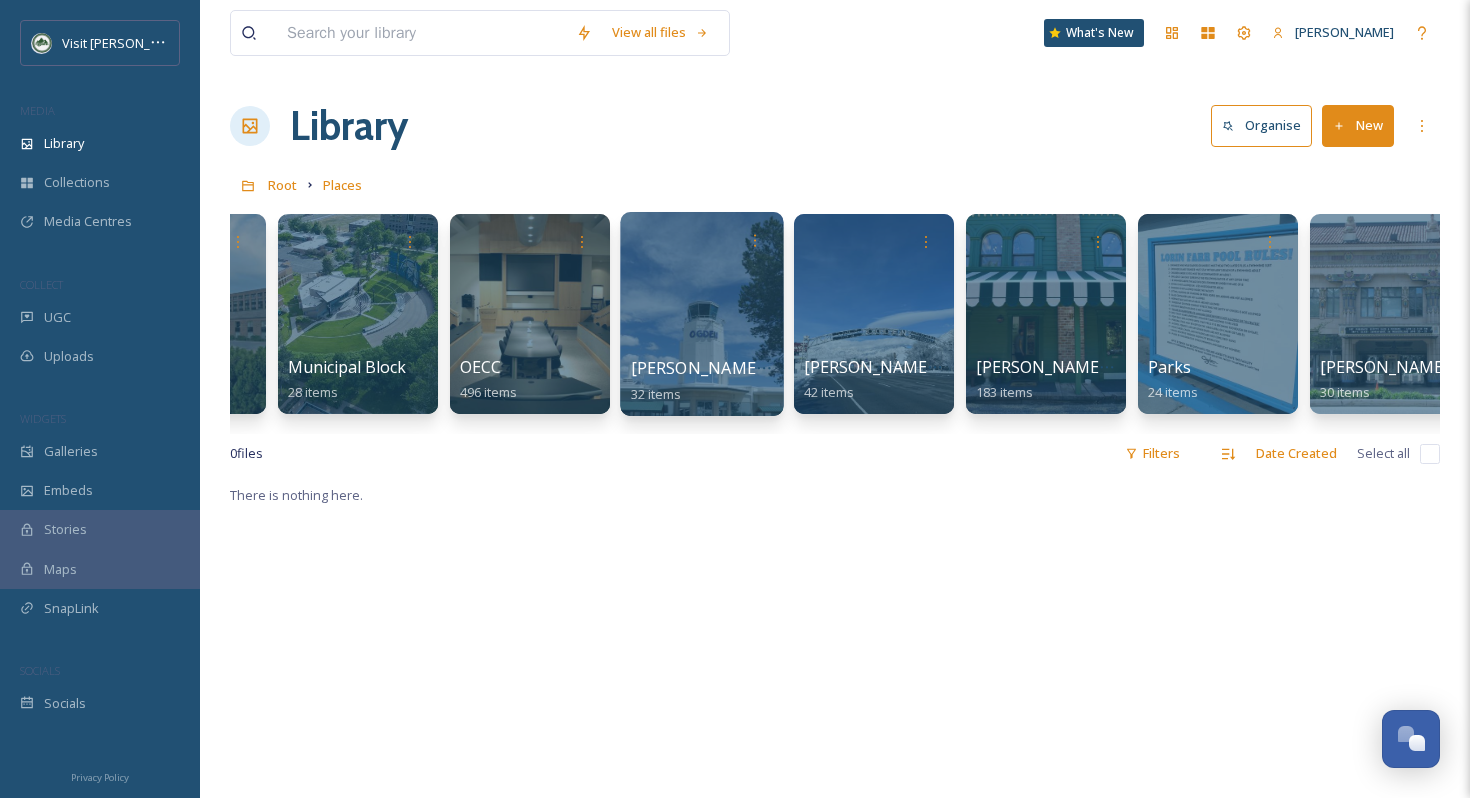 click at bounding box center (1046, 314) 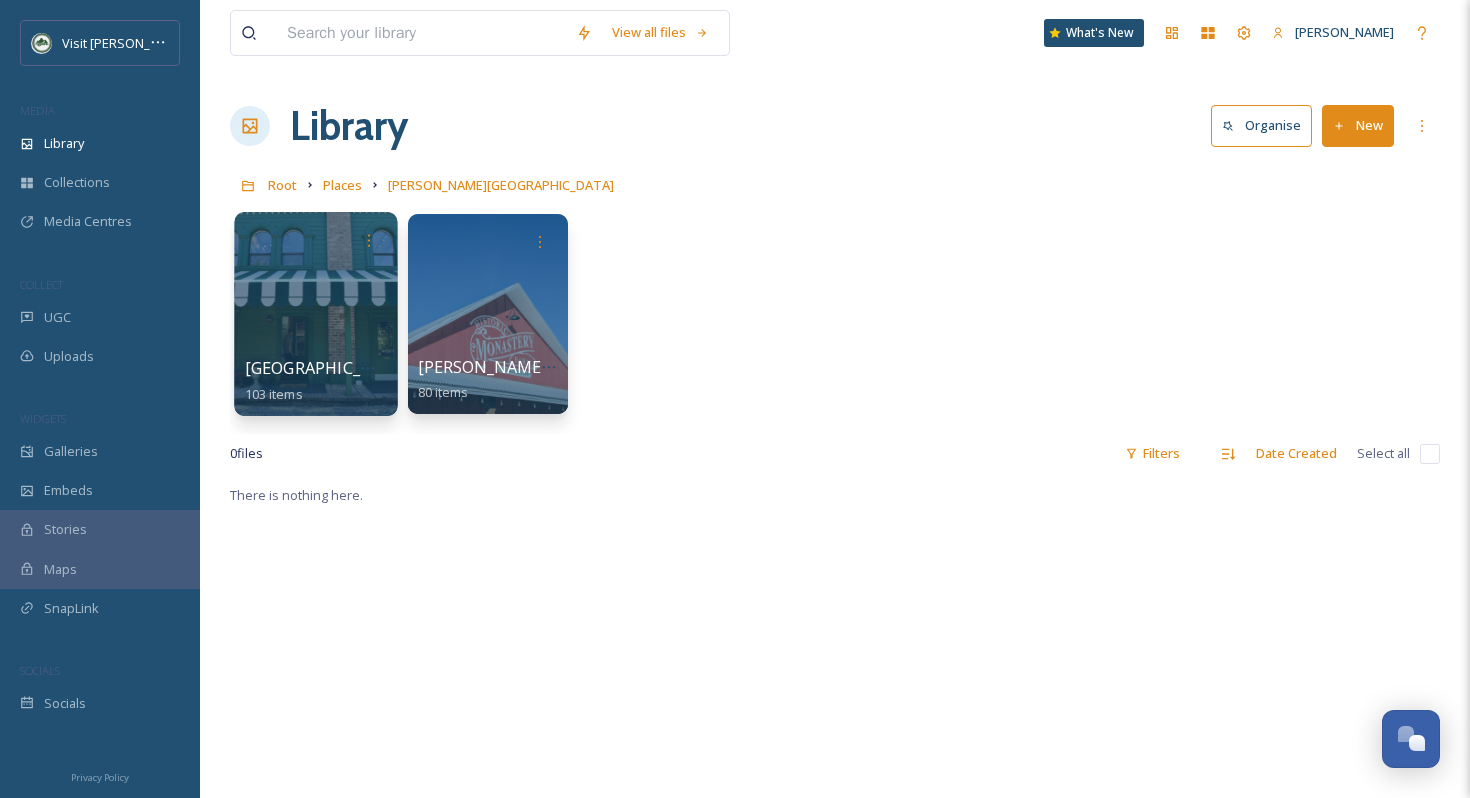 click at bounding box center [315, 314] 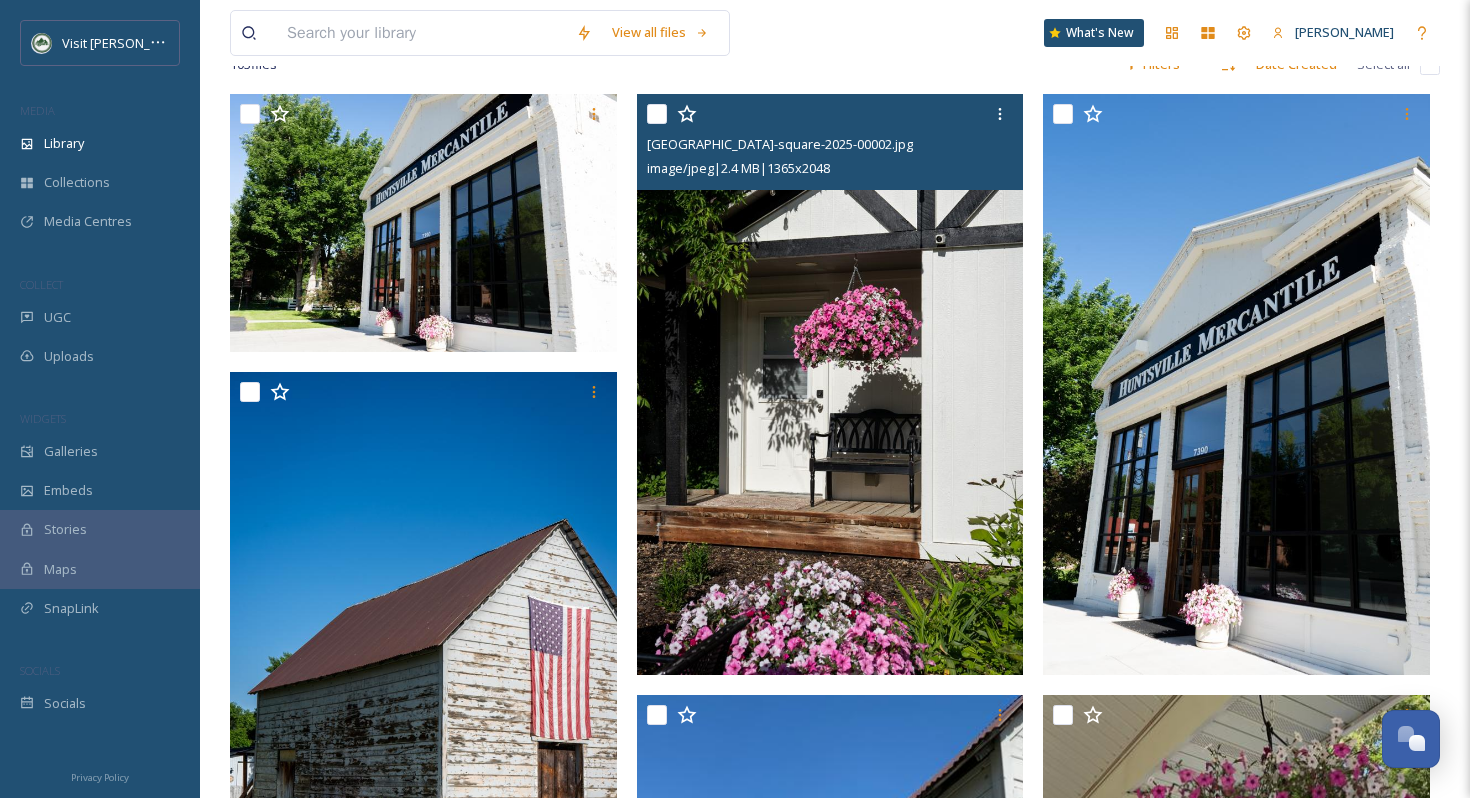 scroll, scrollTop: 351, scrollLeft: 0, axis: vertical 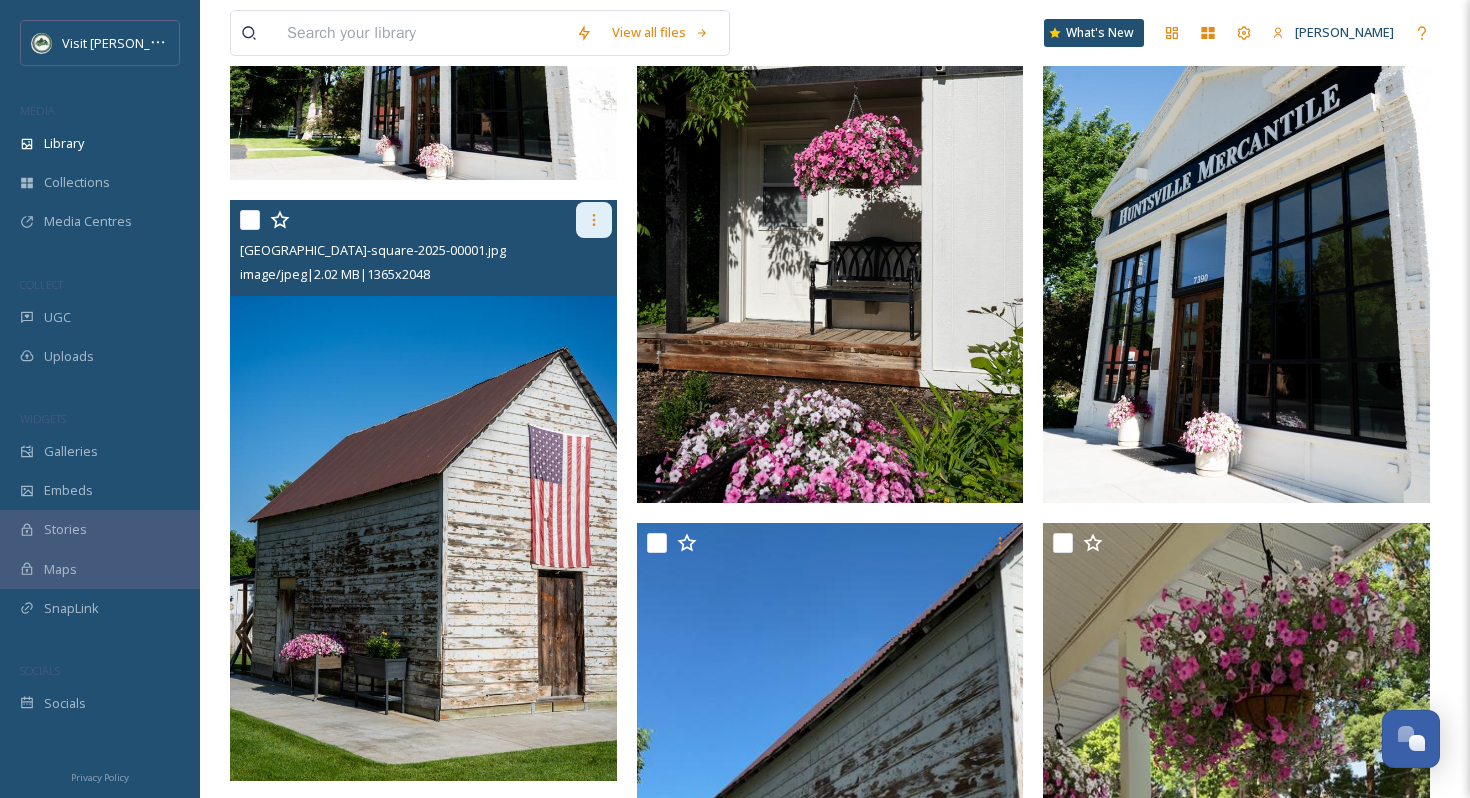click at bounding box center (594, 220) 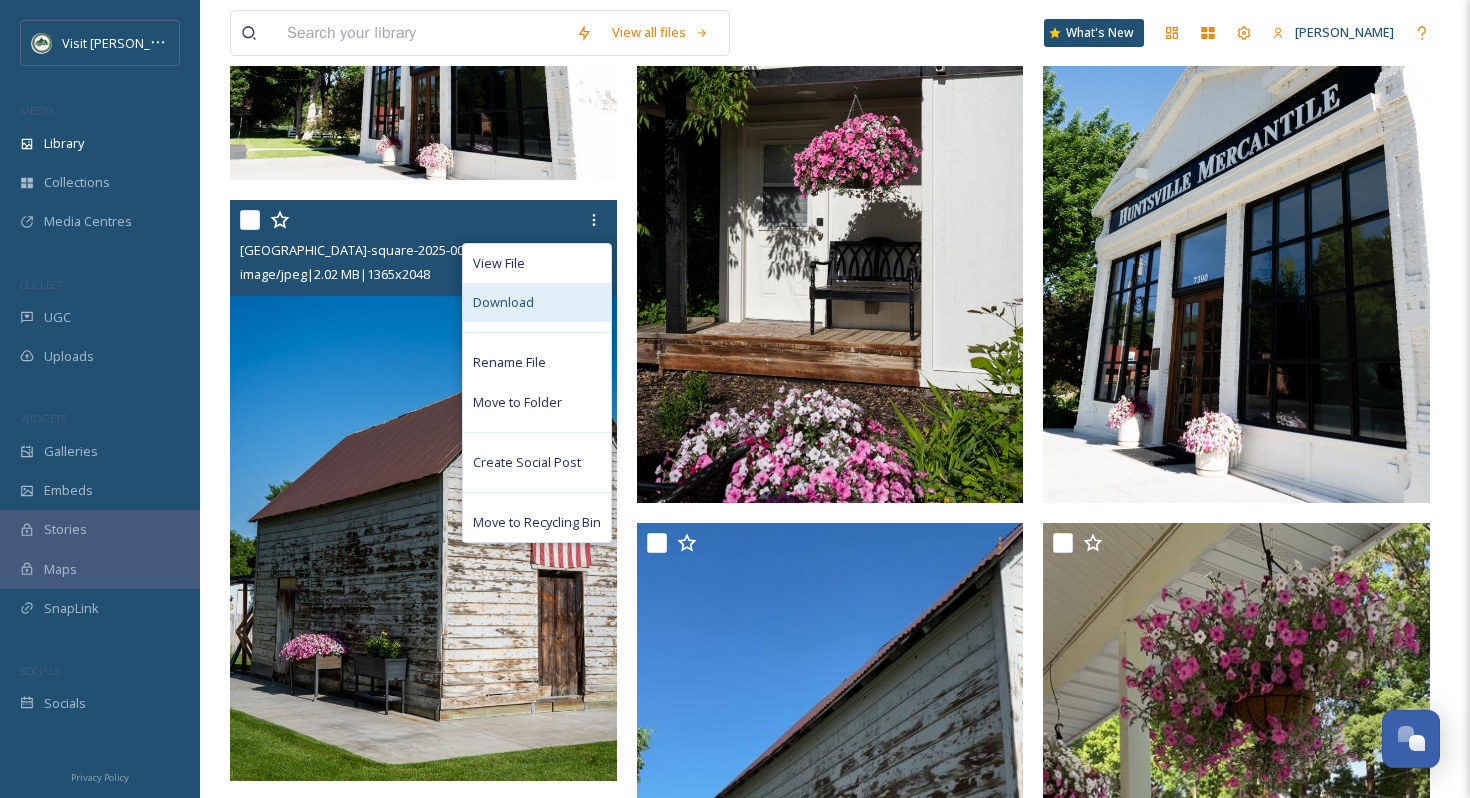 click on "Download" at bounding box center [537, 302] 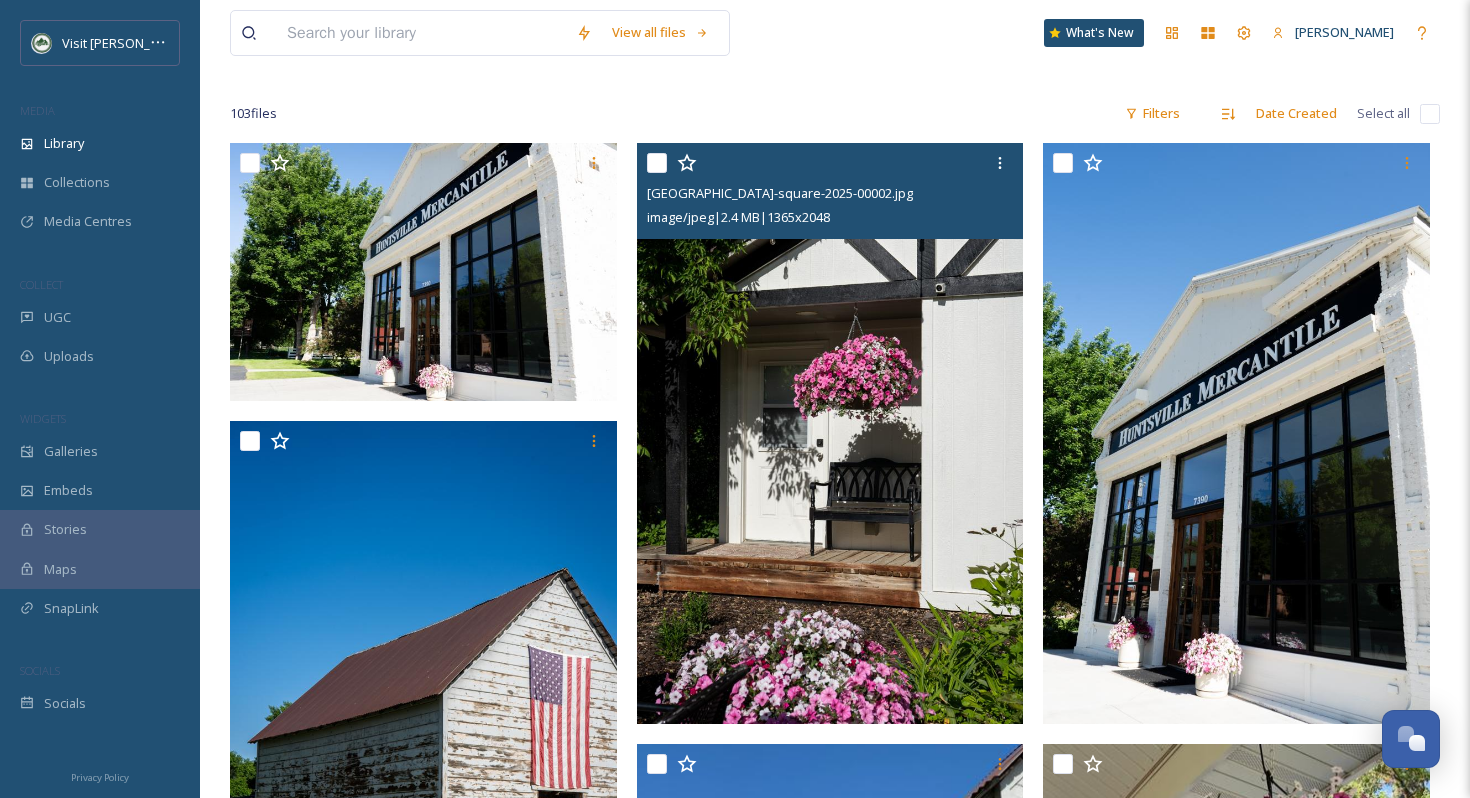 scroll, scrollTop: 105, scrollLeft: 0, axis: vertical 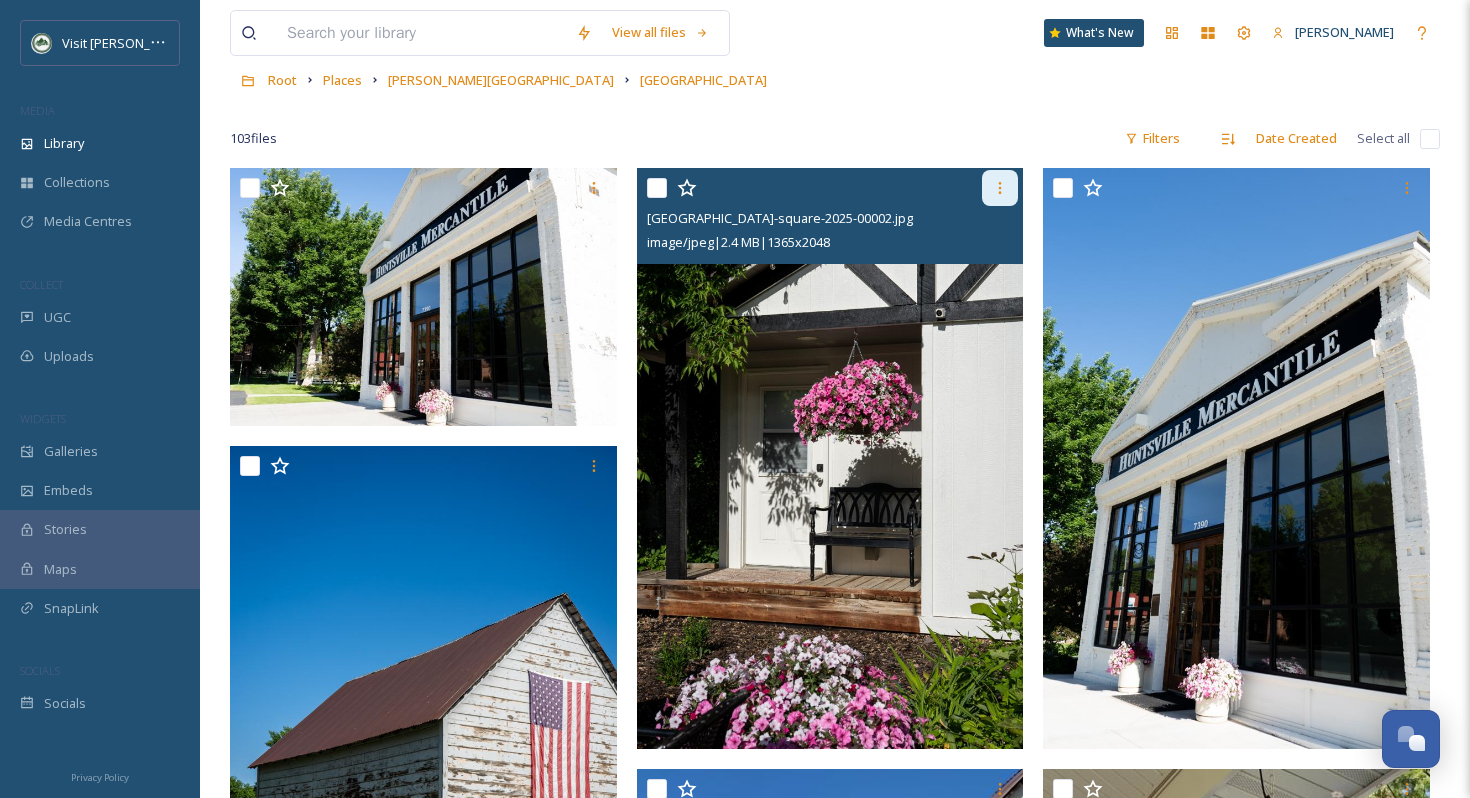 click 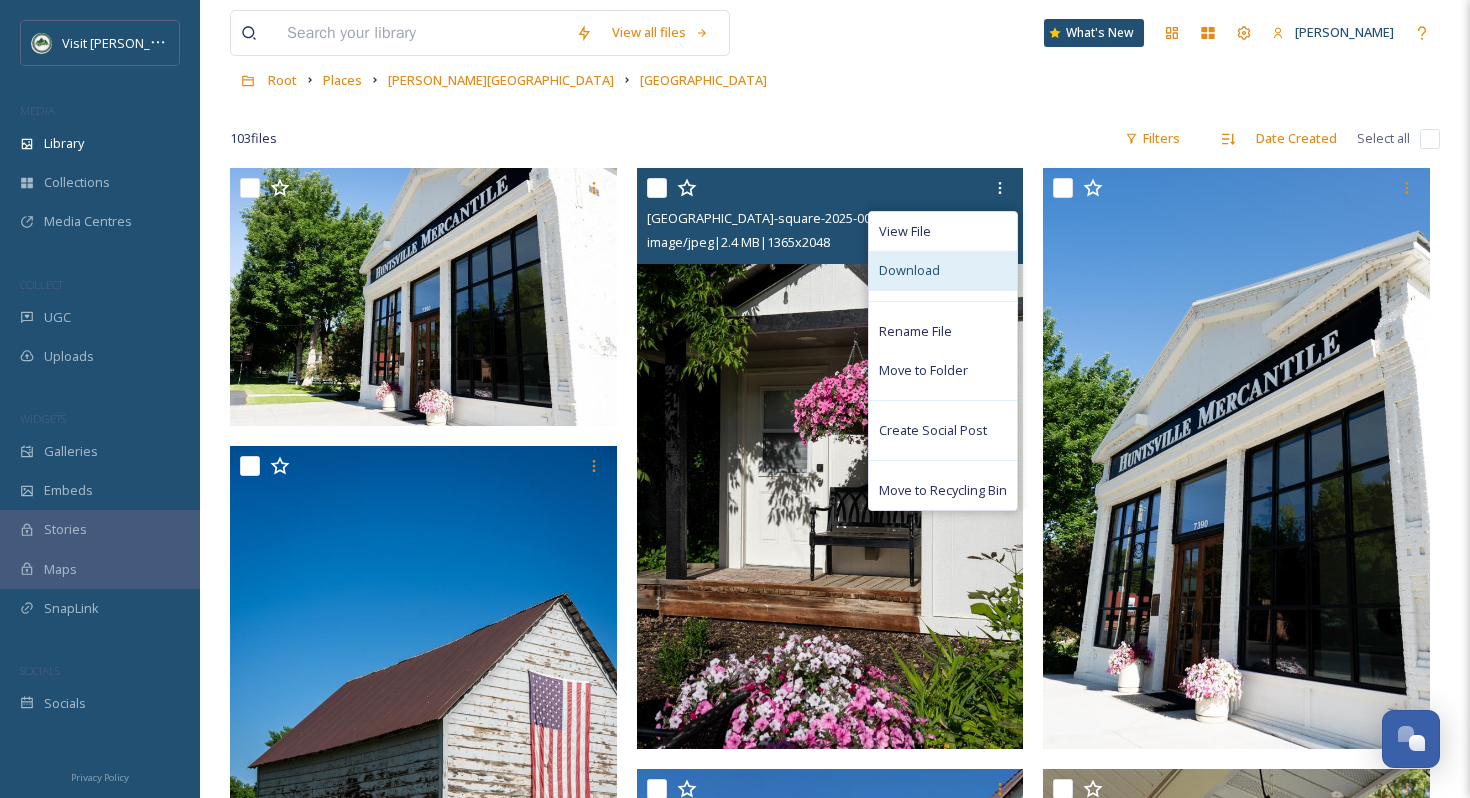 click on "Download" at bounding box center [943, 270] 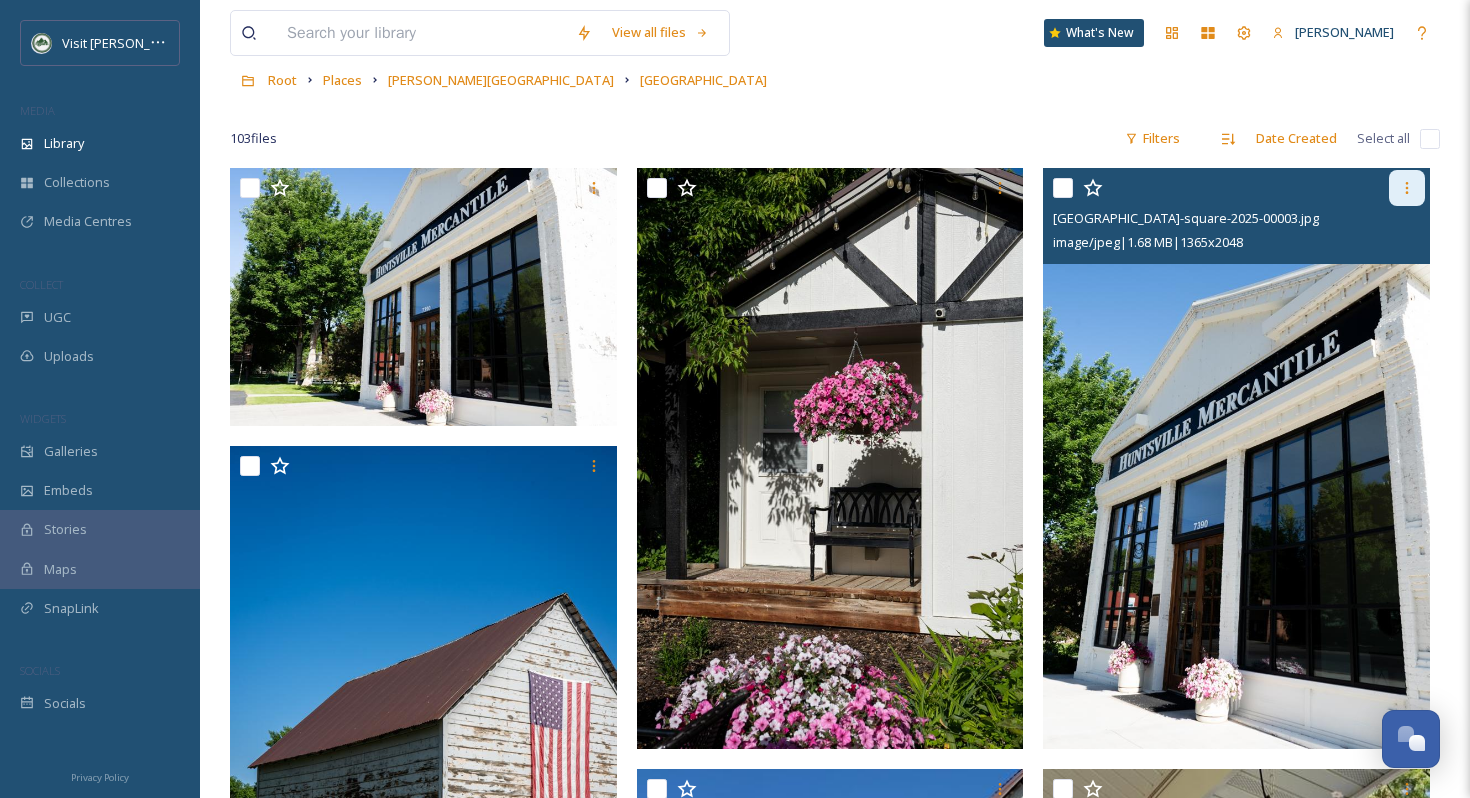 click 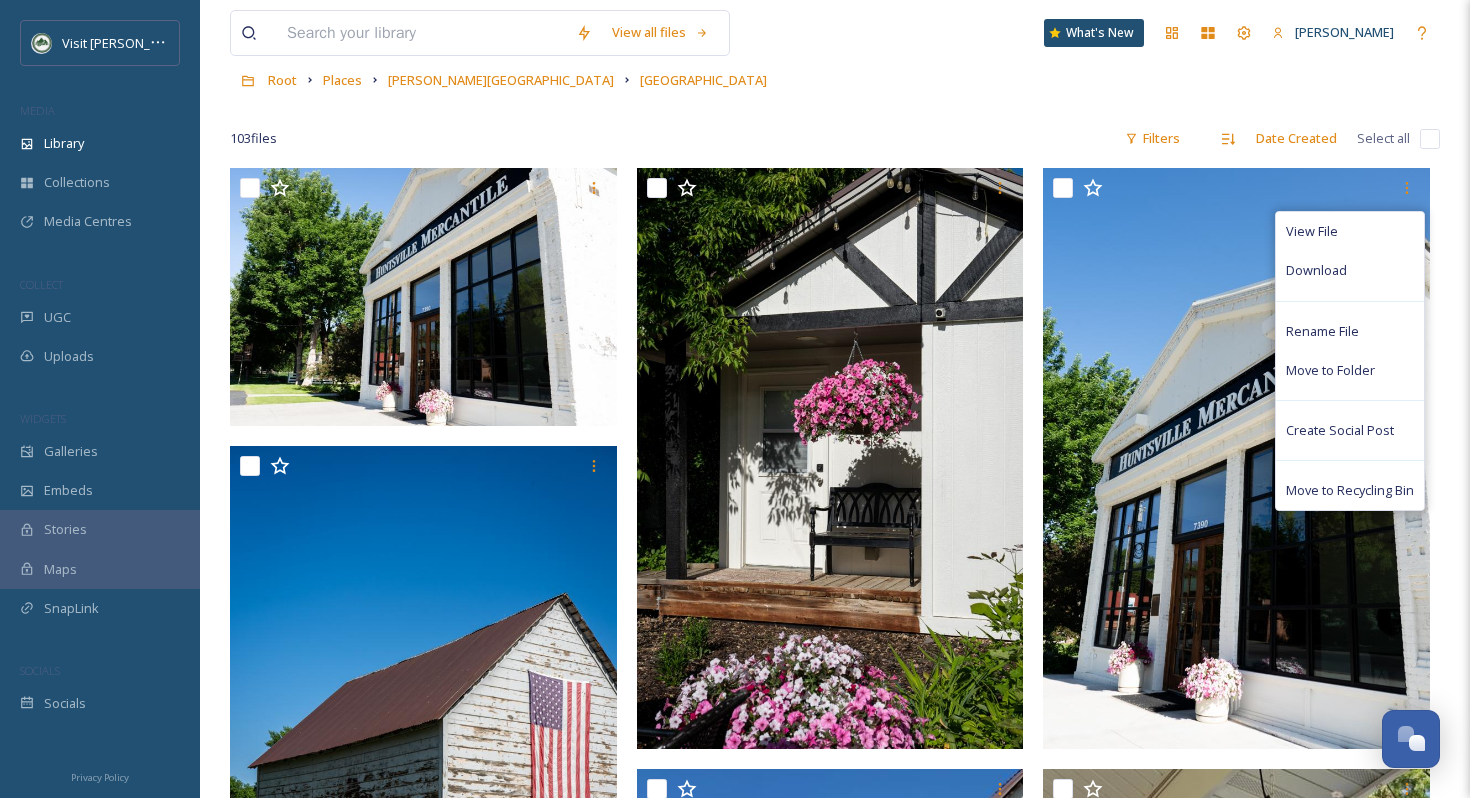 click on "View all files What's New Faith Petersen Library Organise New Root Places Ogden Valley Huntsville Your Selections There is nothing here. 103  file s Filters Date Created Select all View File Download Rename File Move to Folder Create Social Post Move to Recycling Bin" at bounding box center (835, 3925) 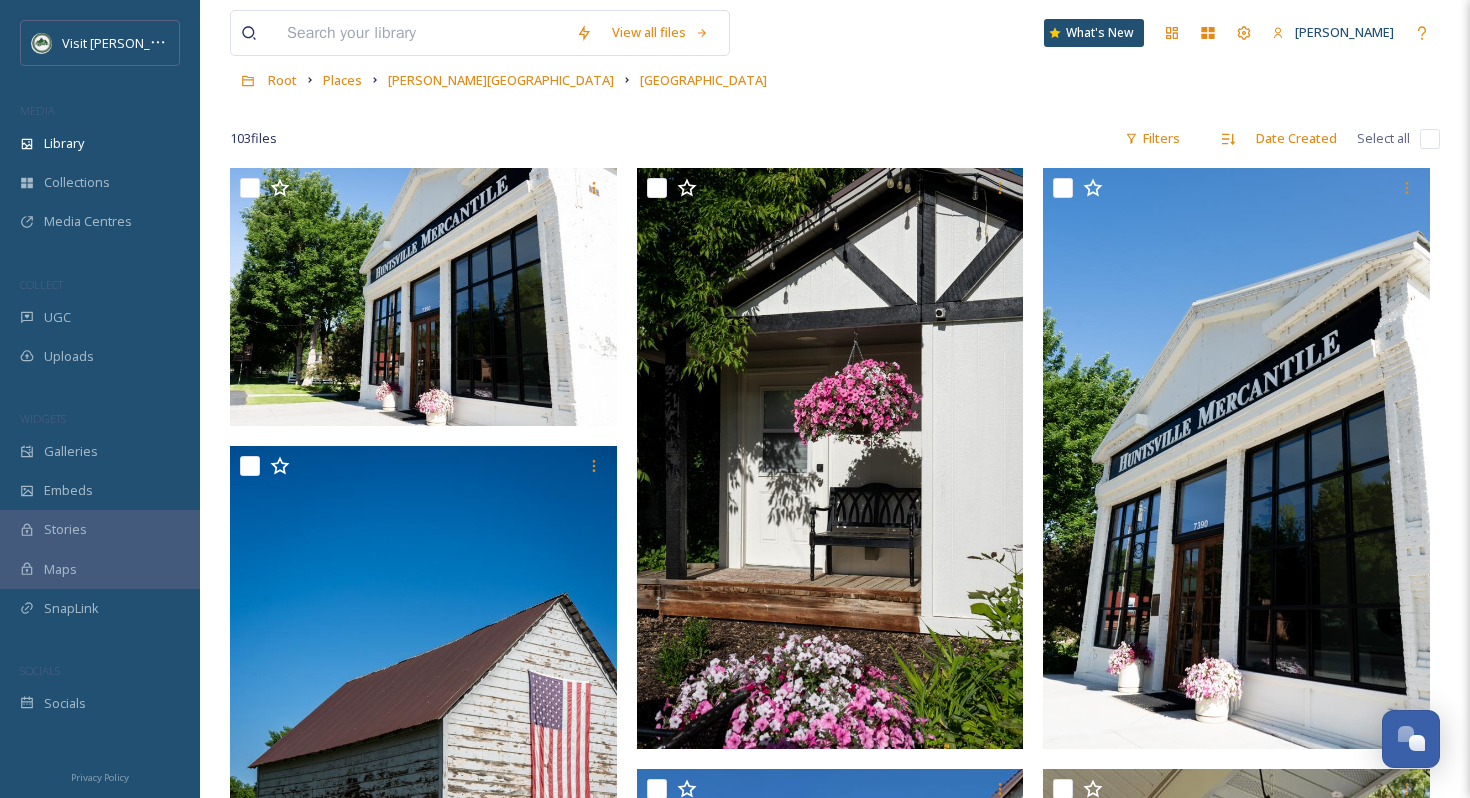 click on "Root Places Ogden Valley Huntsville" at bounding box center (835, 80) 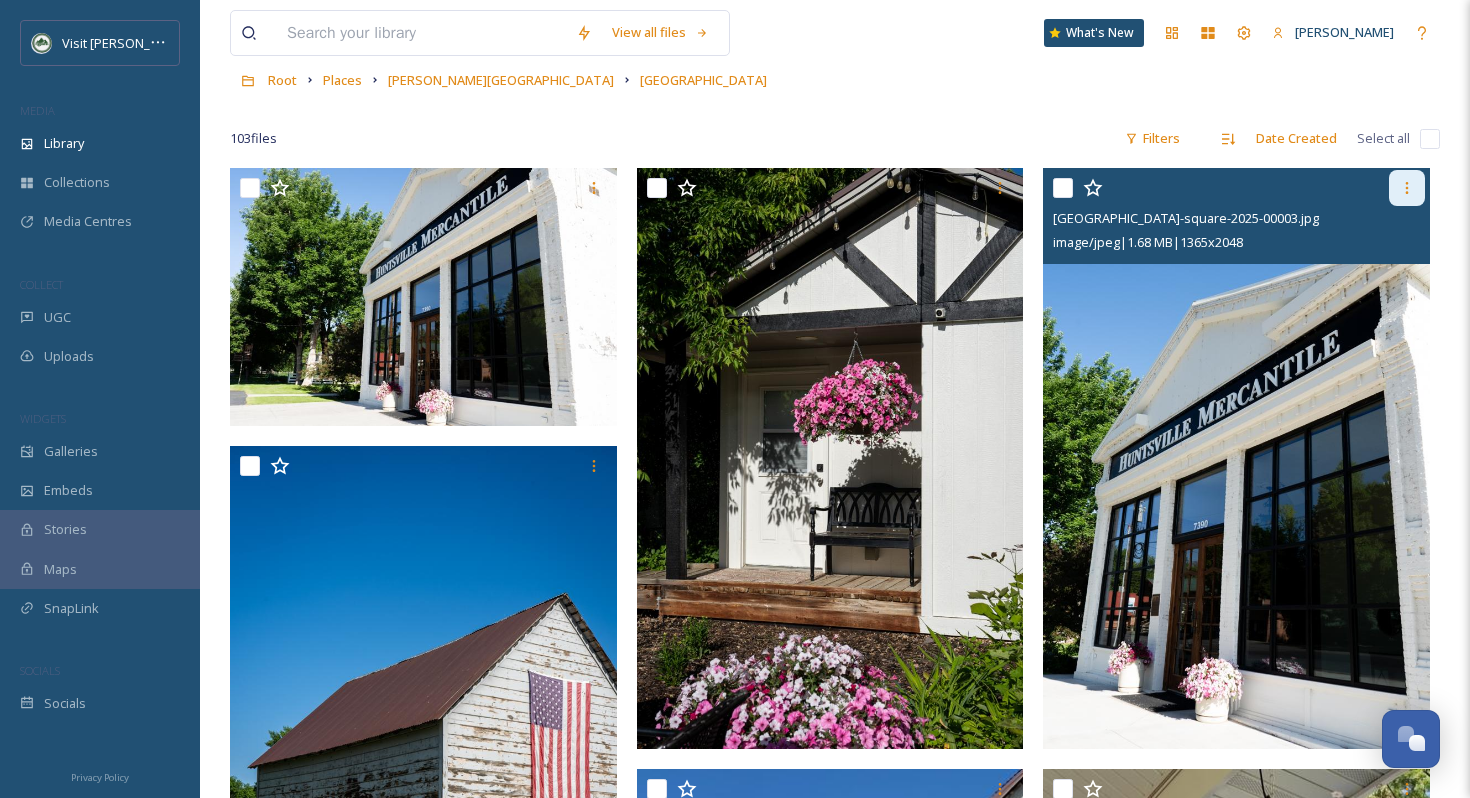 click at bounding box center (1407, 188) 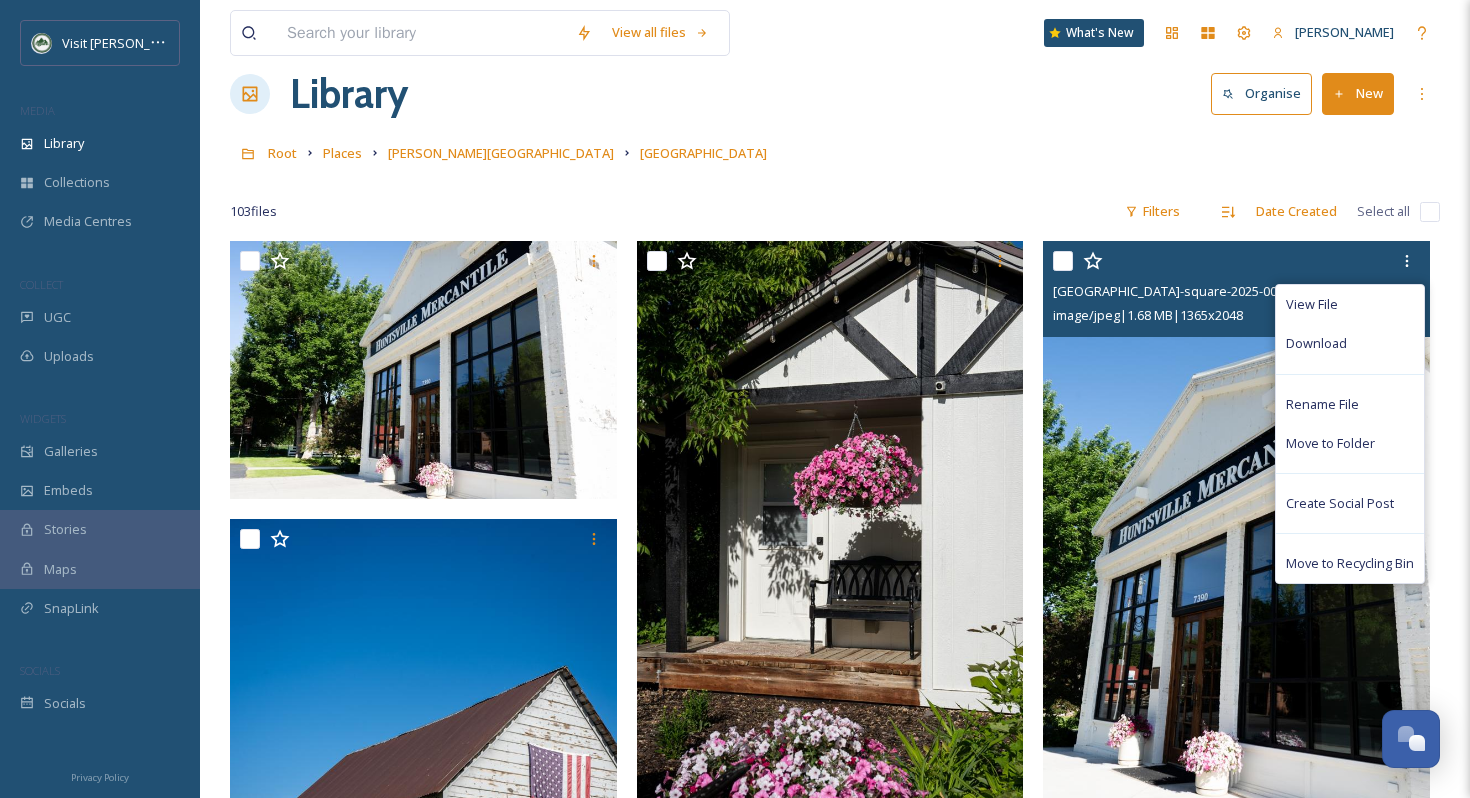 scroll, scrollTop: 0, scrollLeft: 0, axis: both 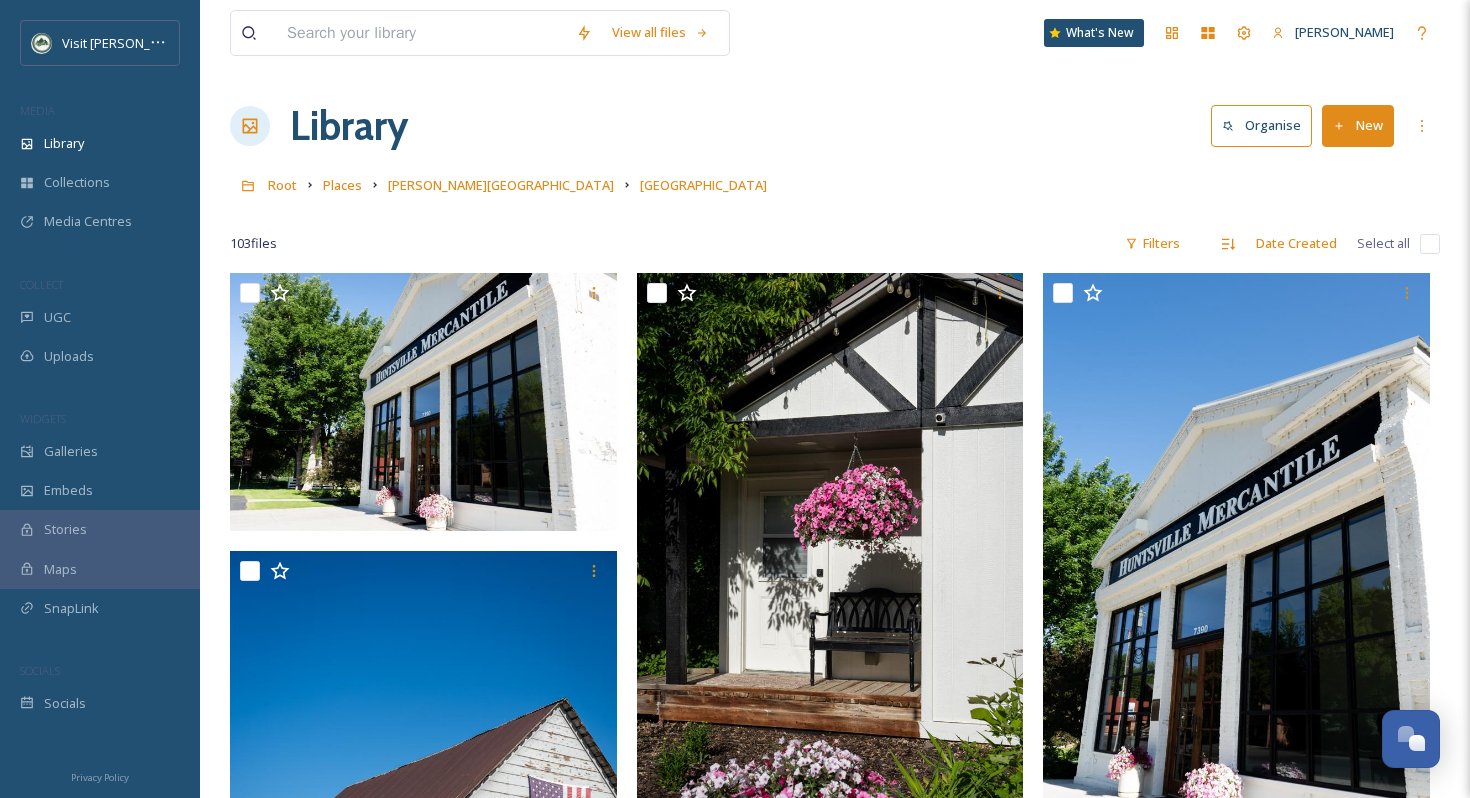 click on "View all files What's New Faith Petersen" at bounding box center (835, 33) 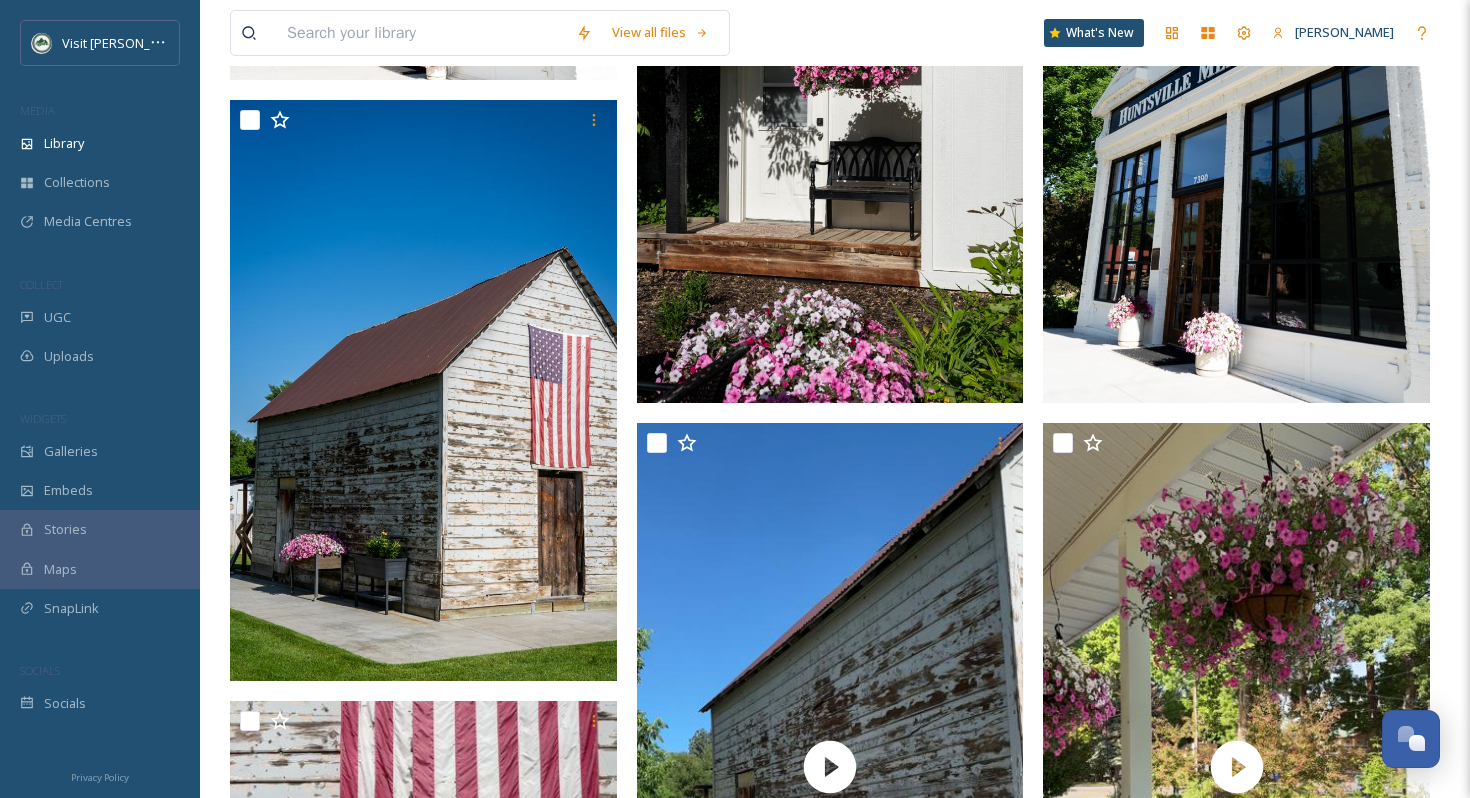 scroll, scrollTop: 0, scrollLeft: 0, axis: both 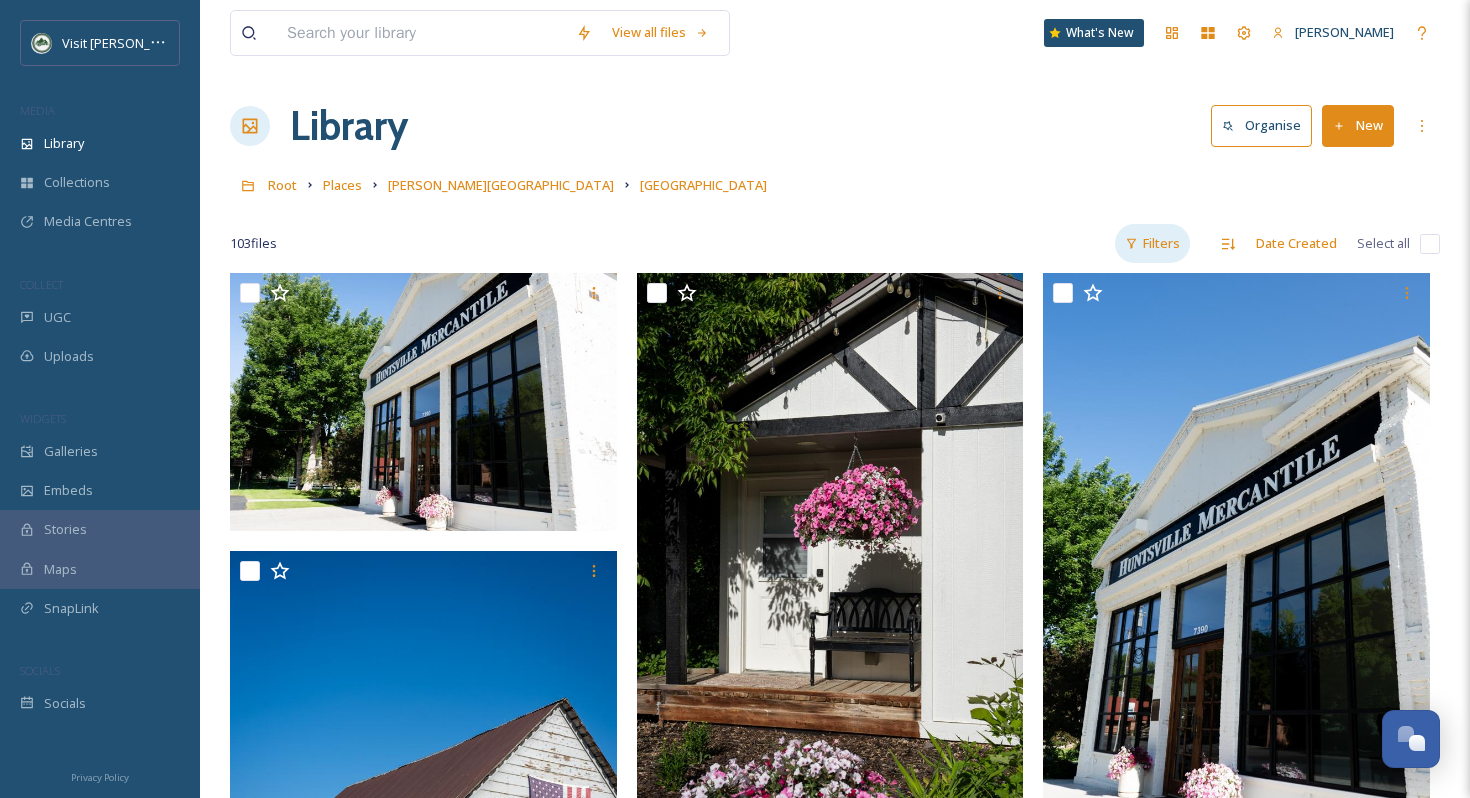 click on "Filters" at bounding box center (1152, 243) 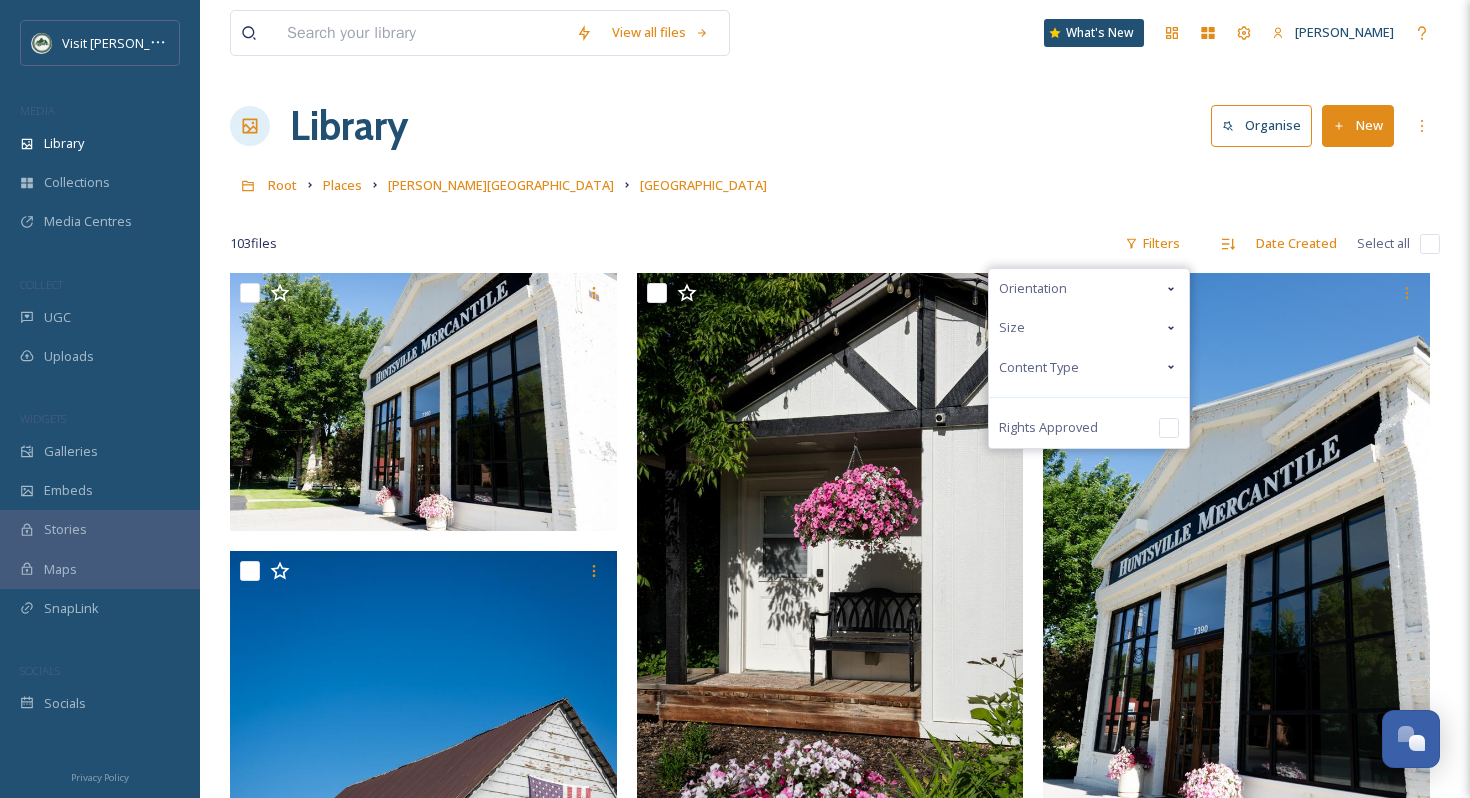 click on "Content Type" at bounding box center (1089, 367) 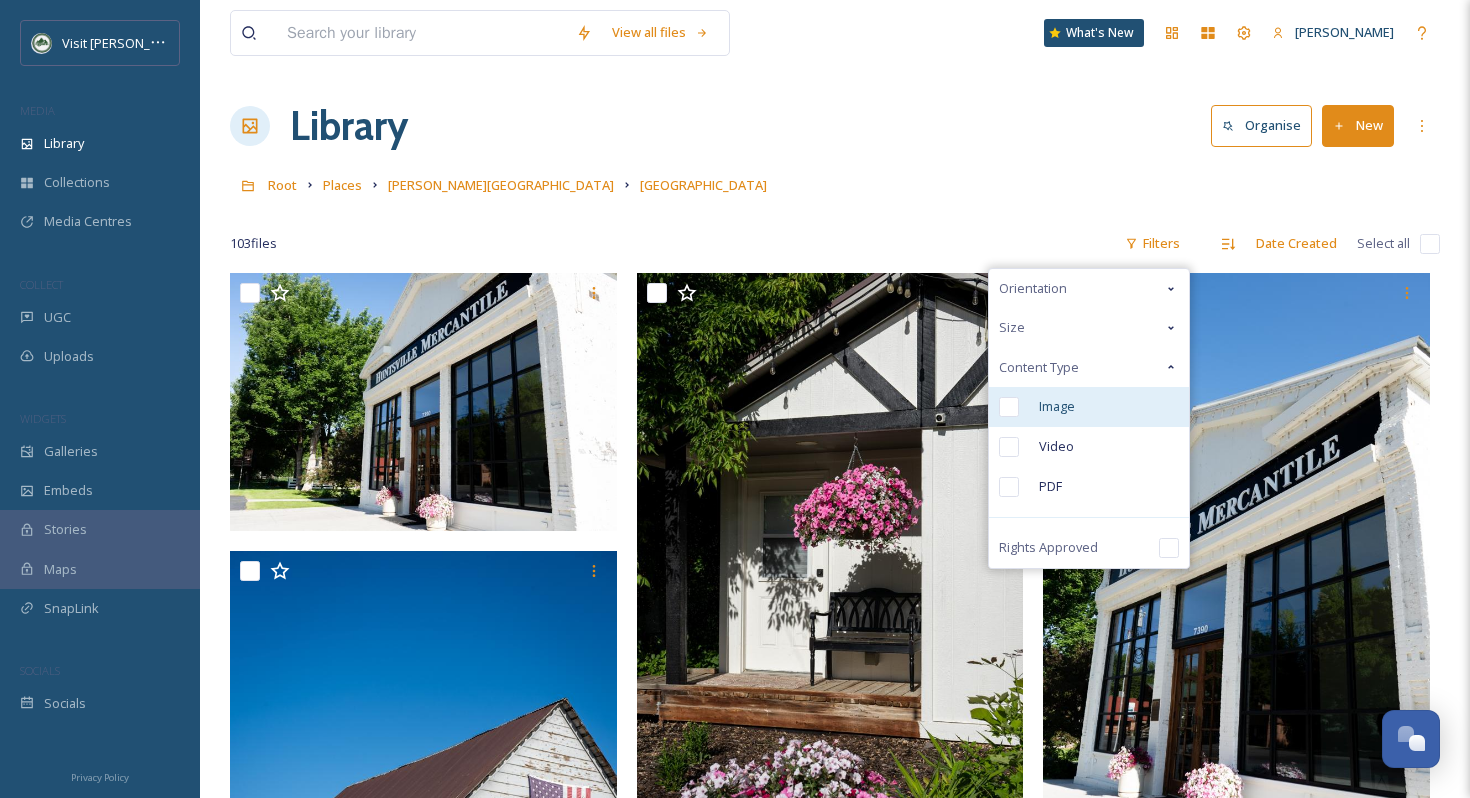 click on "Image" at bounding box center [1089, 407] 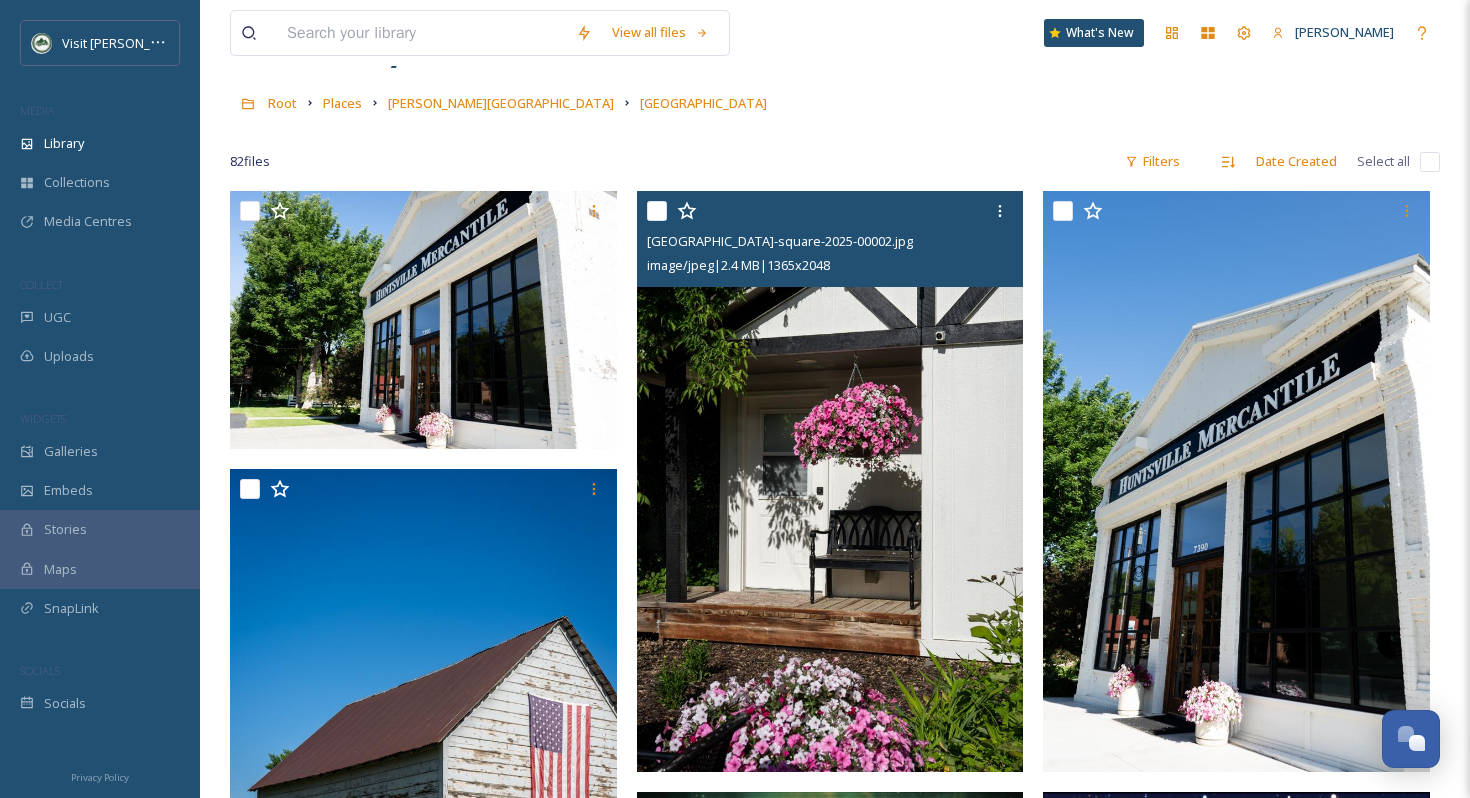 scroll, scrollTop: 78, scrollLeft: 0, axis: vertical 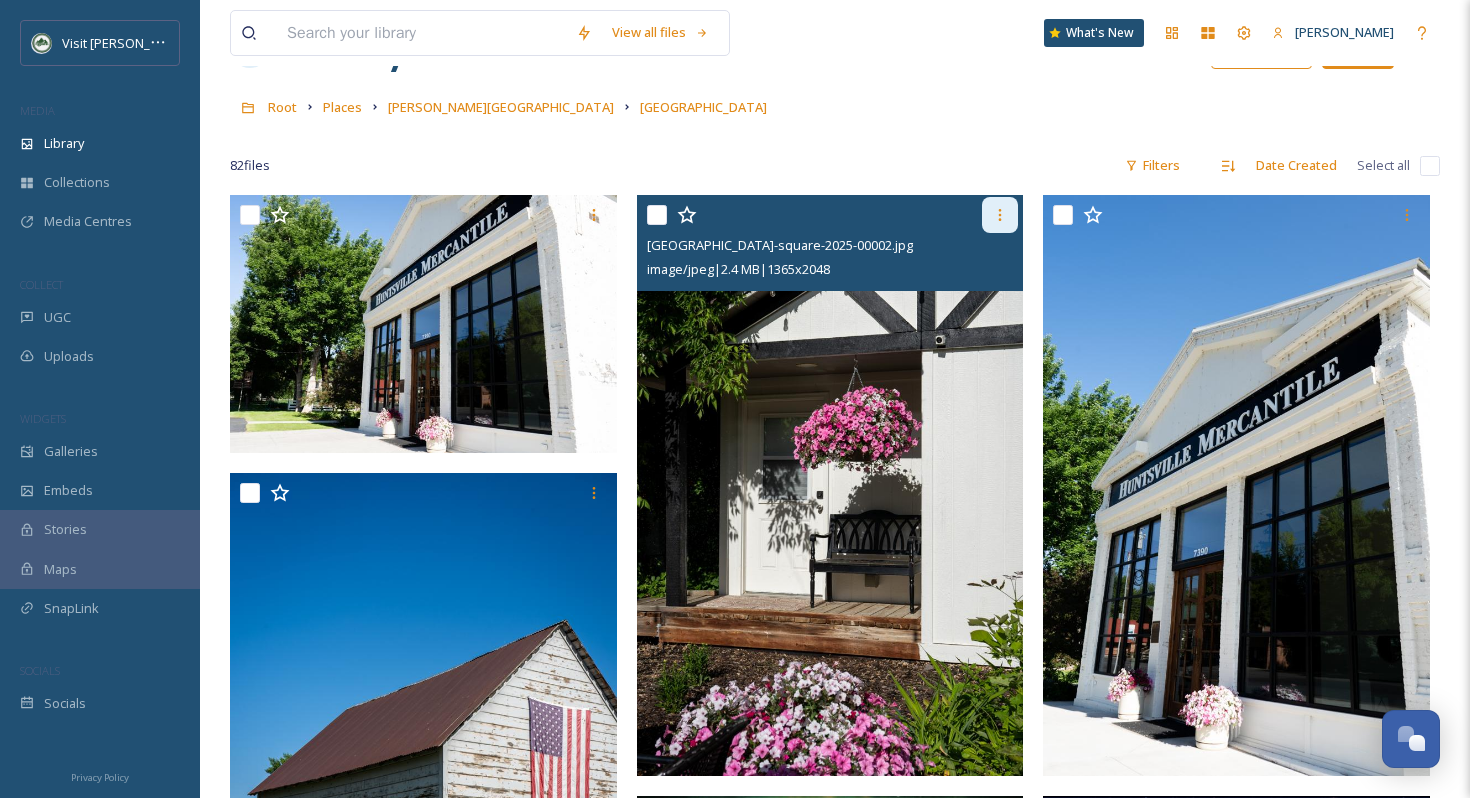 click 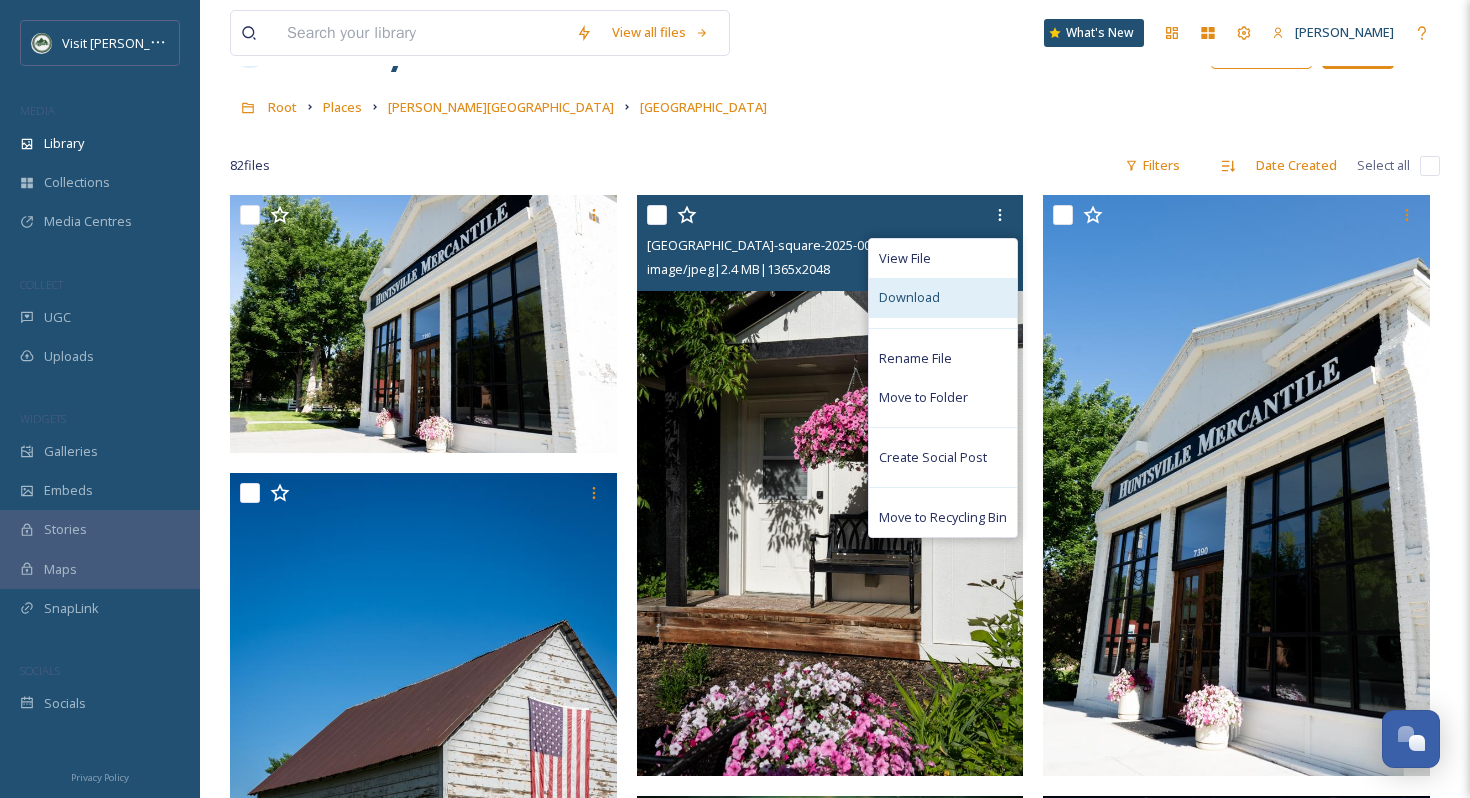 click on "Download" at bounding box center [943, 297] 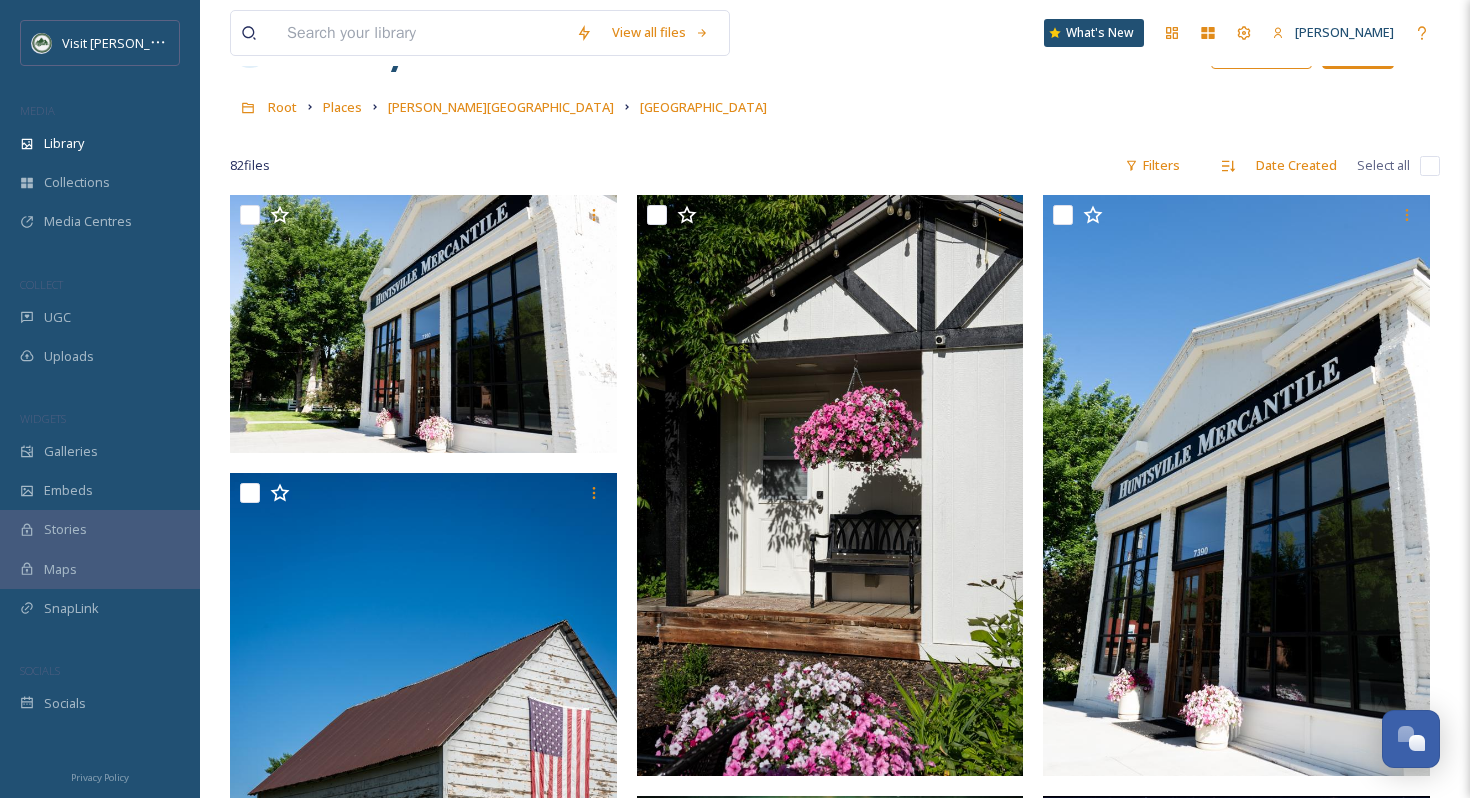 click on "Library Organise New" at bounding box center [835, 48] 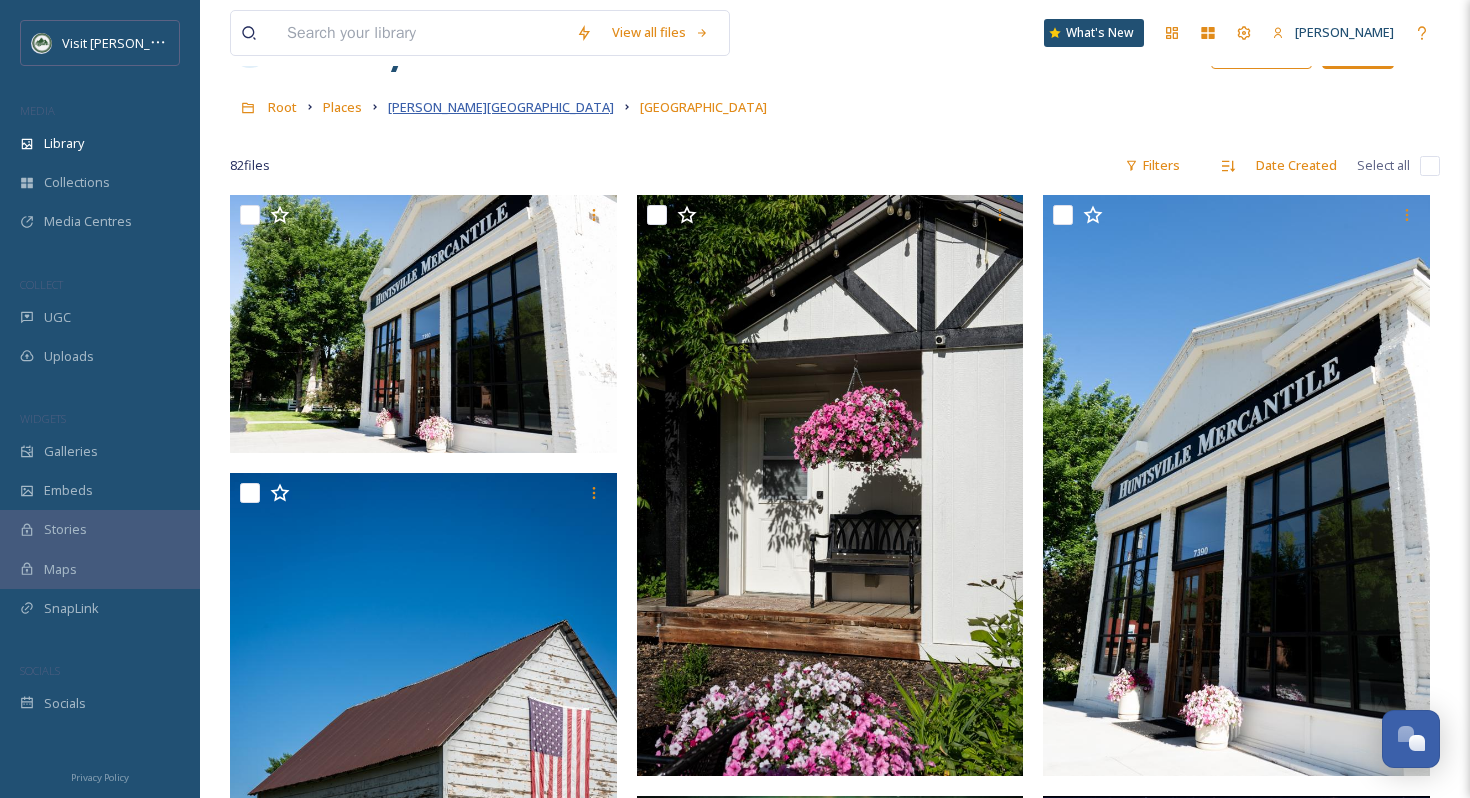 click on "[PERSON_NAME][GEOGRAPHIC_DATA]" at bounding box center (501, 107) 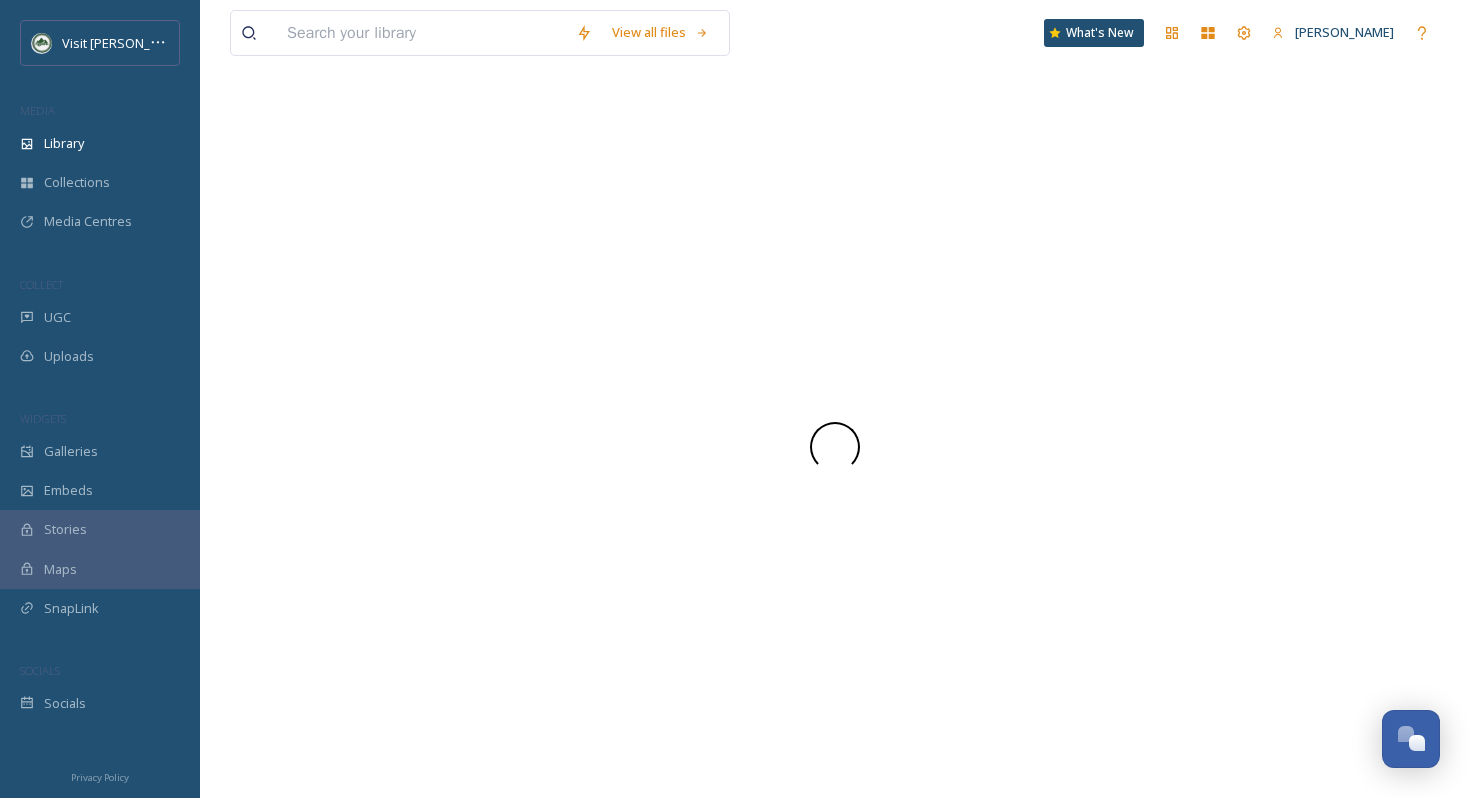 scroll, scrollTop: 0, scrollLeft: 0, axis: both 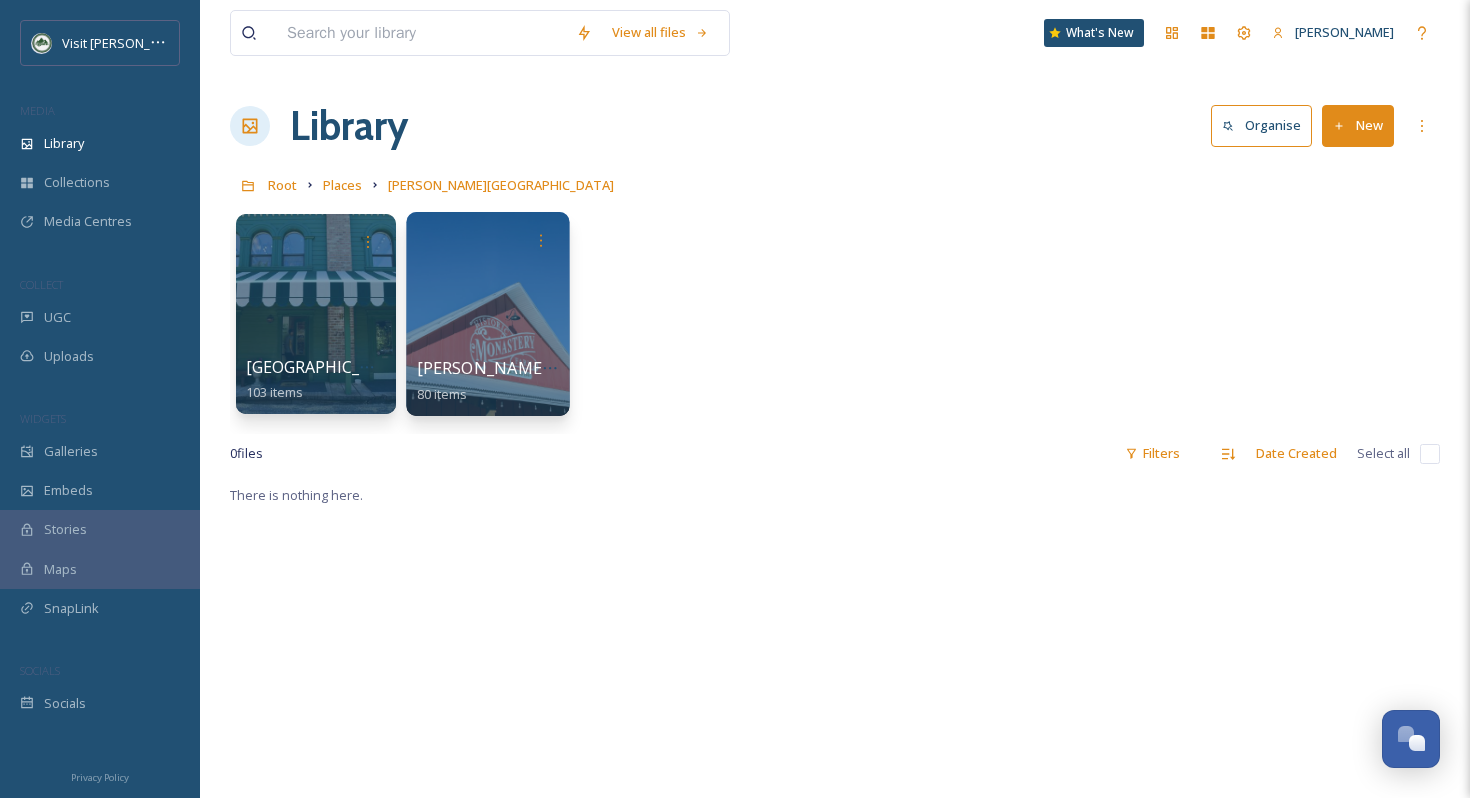 click at bounding box center [487, 314] 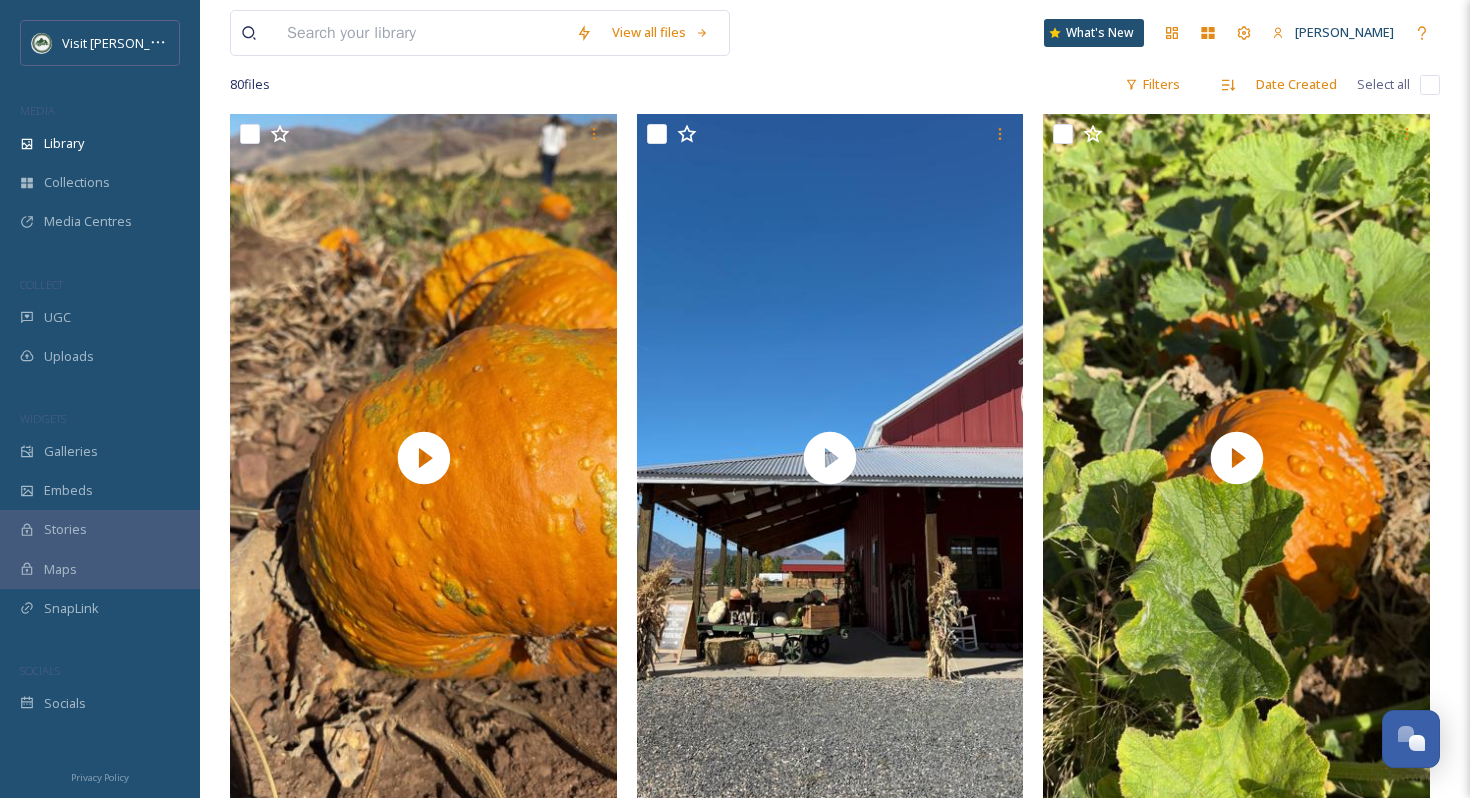 scroll, scrollTop: 0, scrollLeft: 0, axis: both 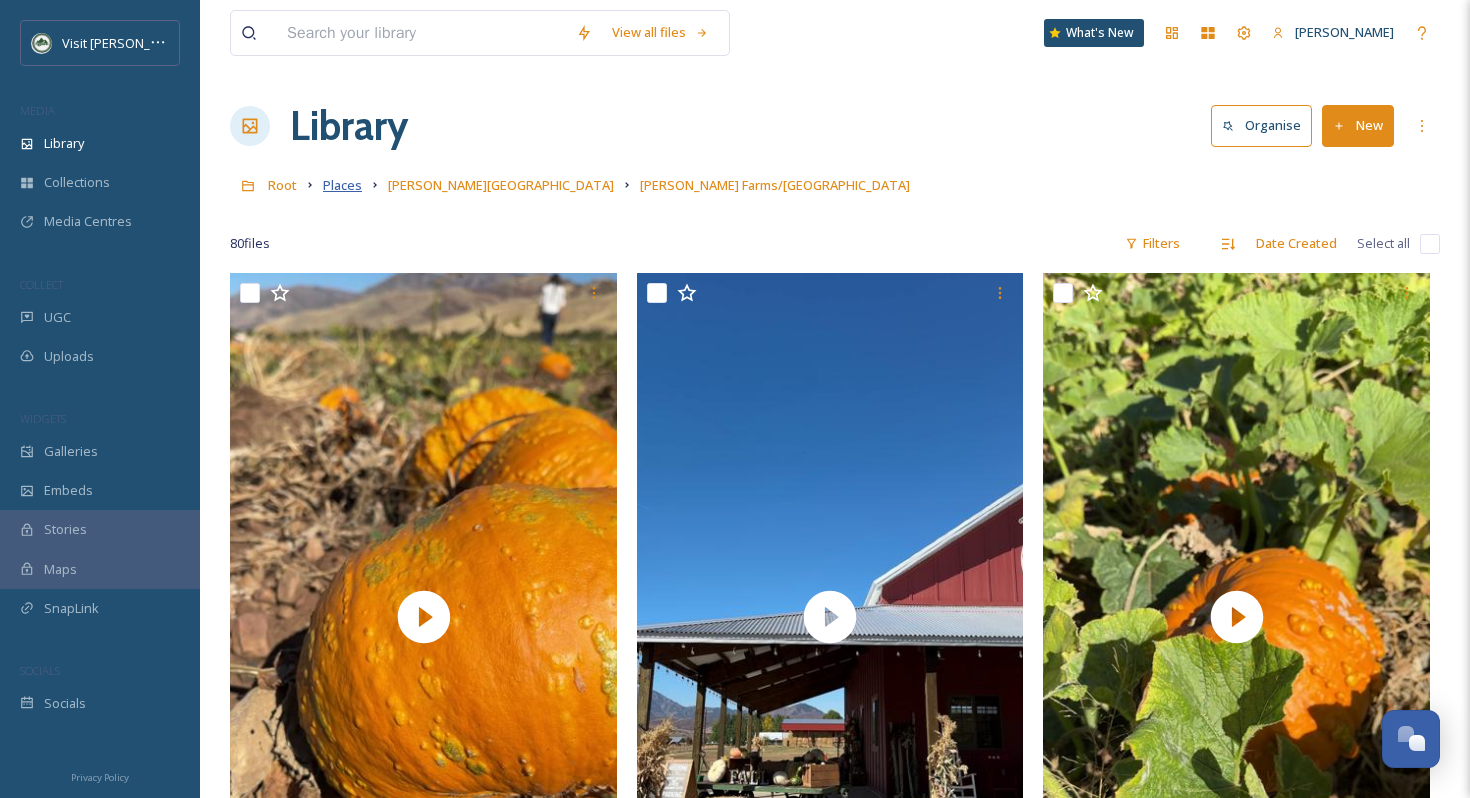 click on "Places" at bounding box center [342, 185] 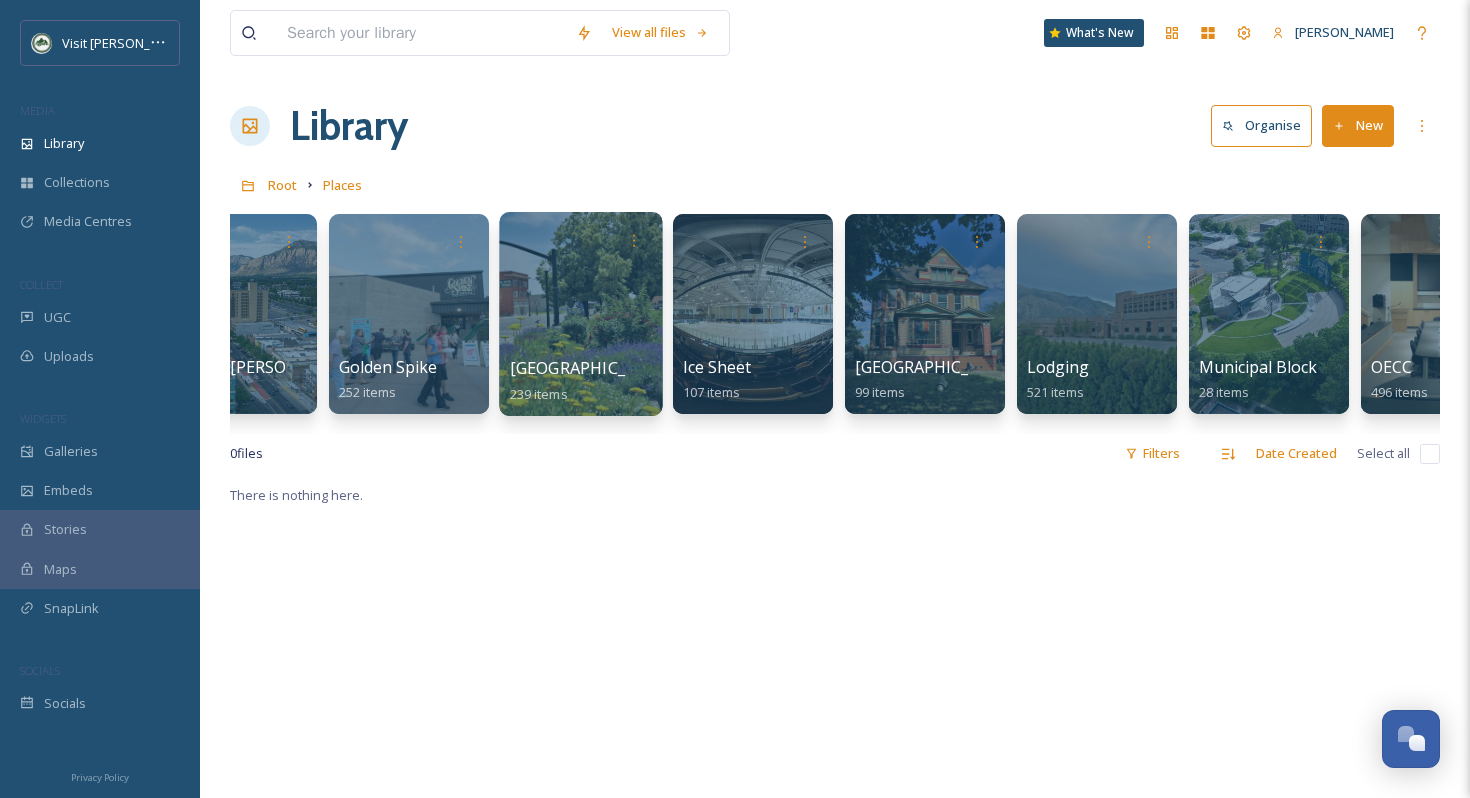 scroll, scrollTop: 0, scrollLeft: 255, axis: horizontal 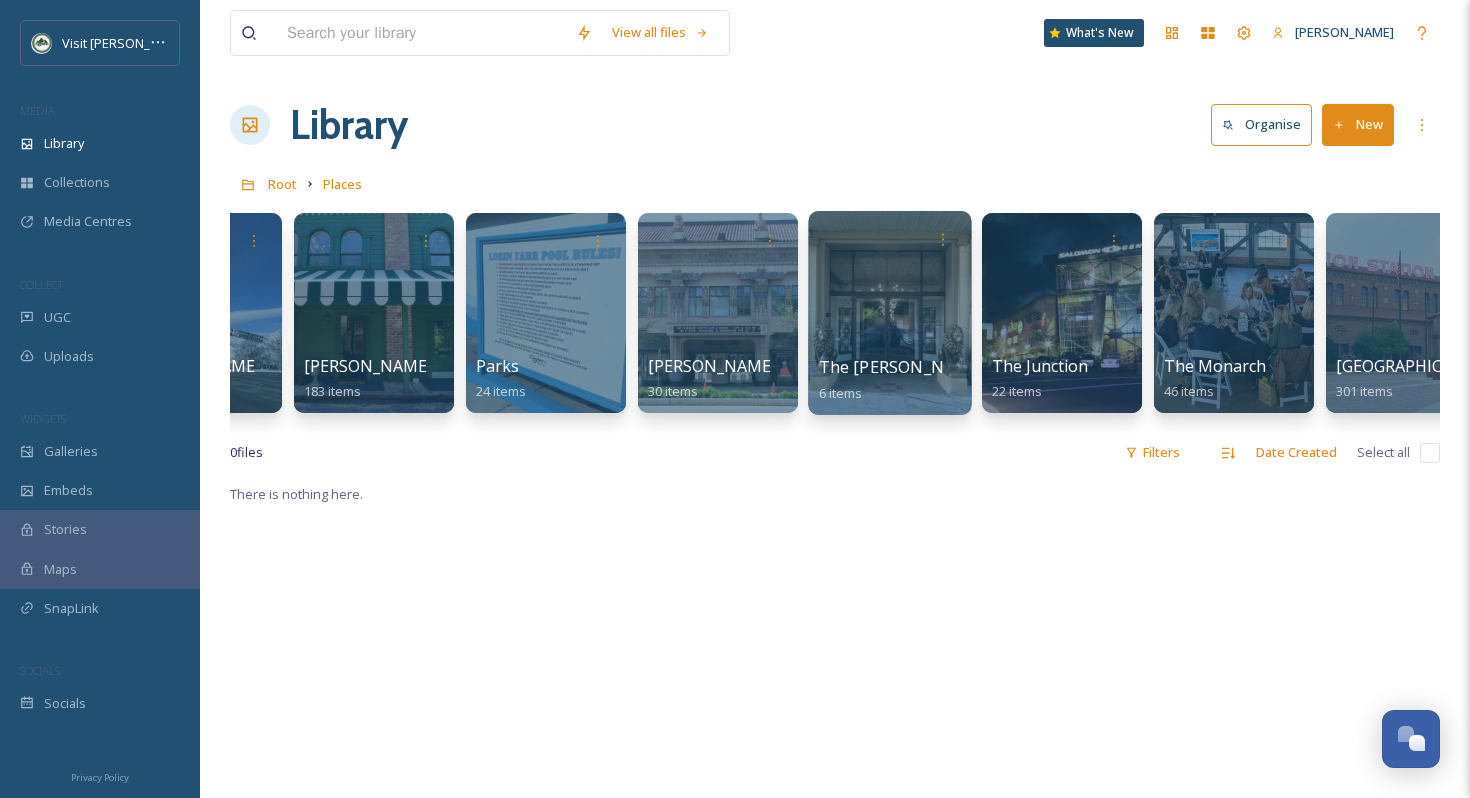 click at bounding box center [889, 313] 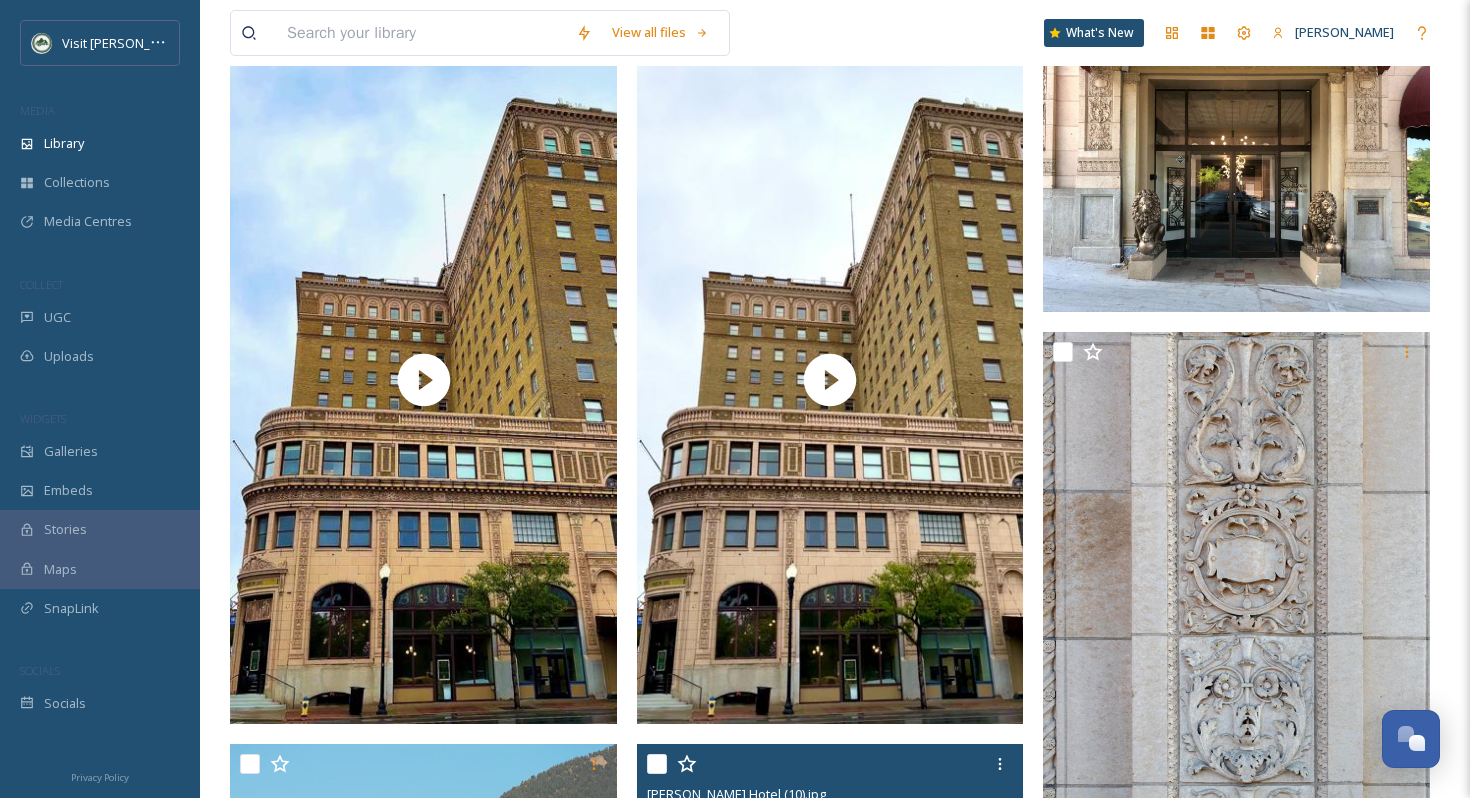 scroll, scrollTop: 0, scrollLeft: 0, axis: both 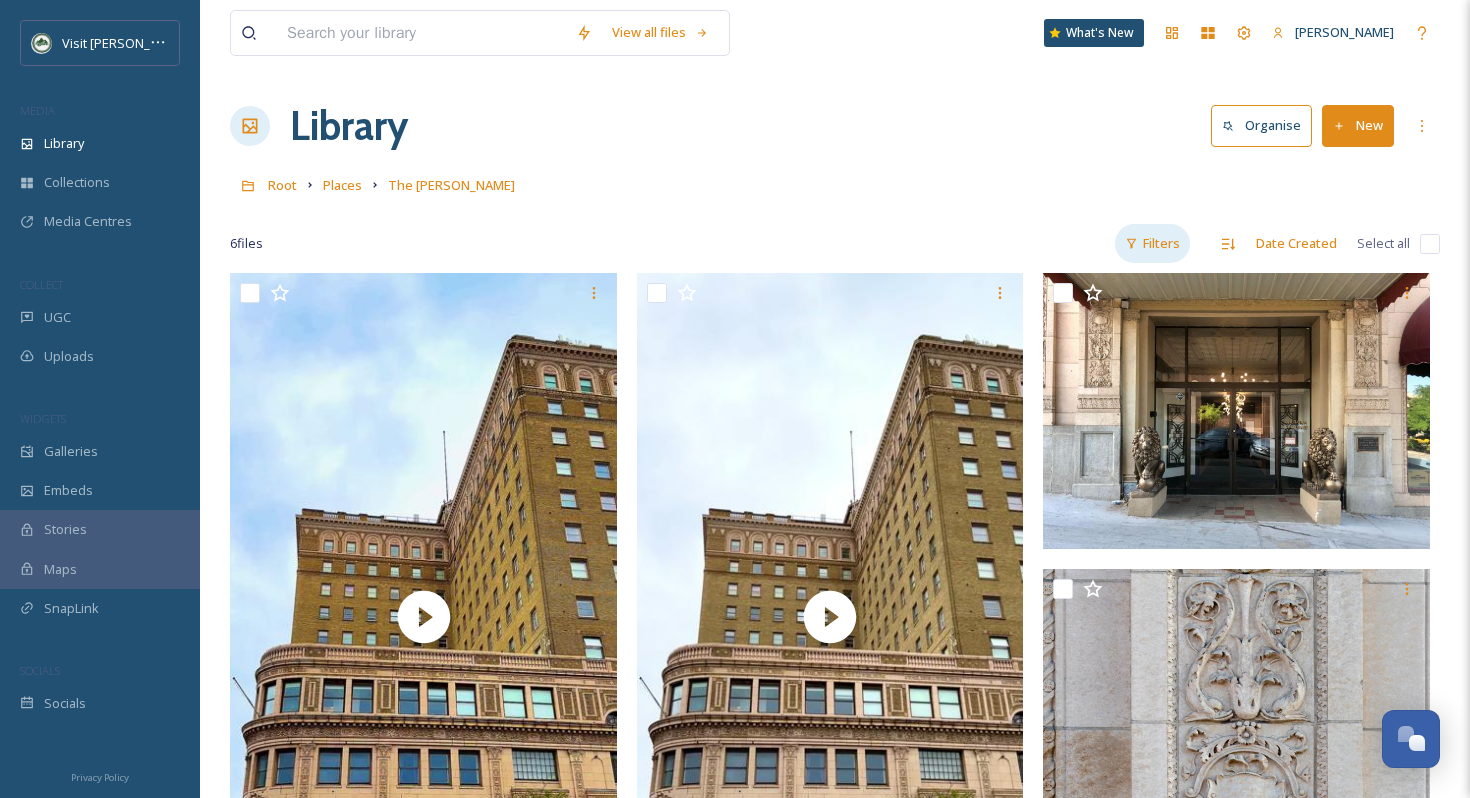 click on "Filters" at bounding box center (1152, 243) 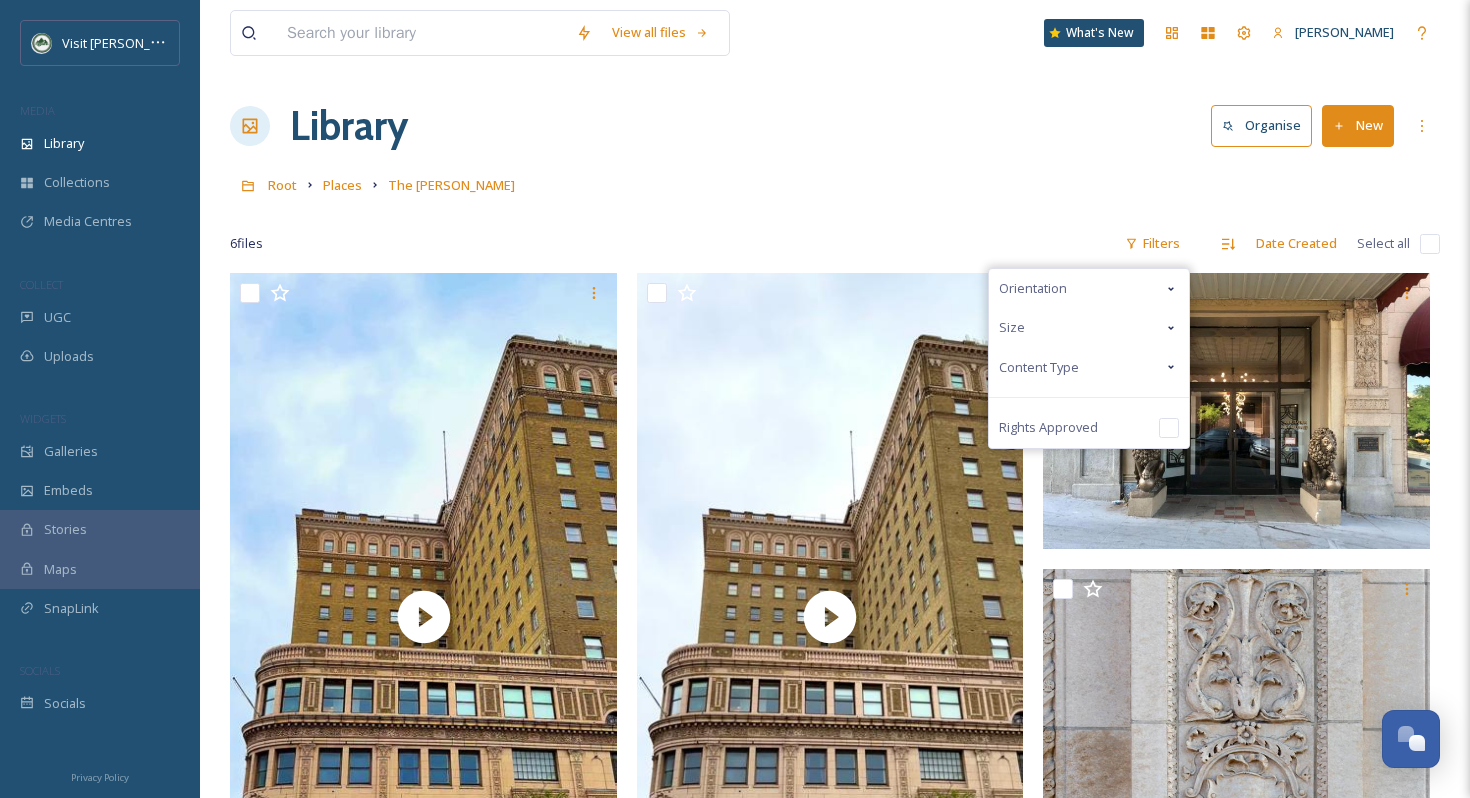 click on "Content Type" at bounding box center [1089, 367] 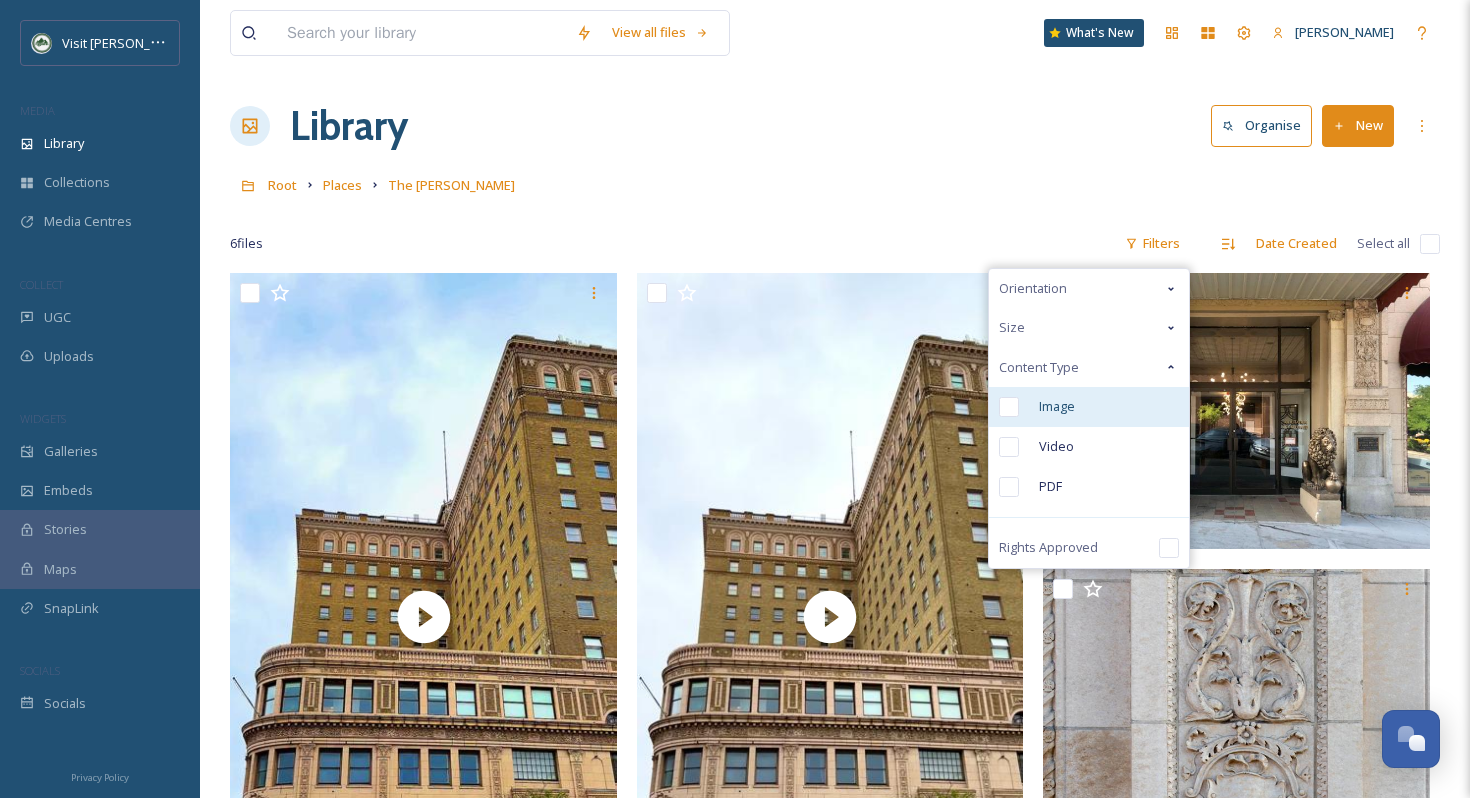 click on "Image" at bounding box center [1089, 407] 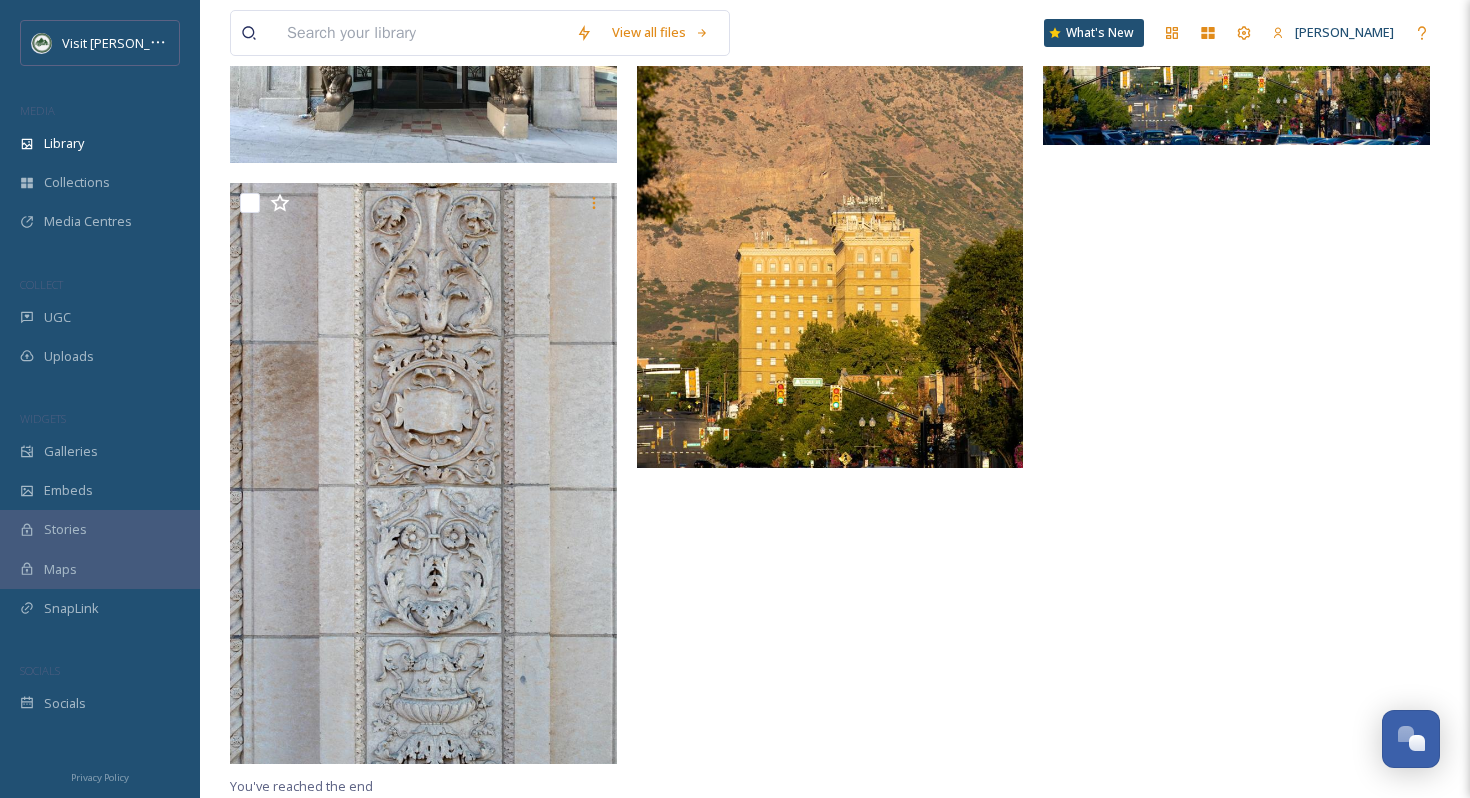 scroll, scrollTop: 0, scrollLeft: 0, axis: both 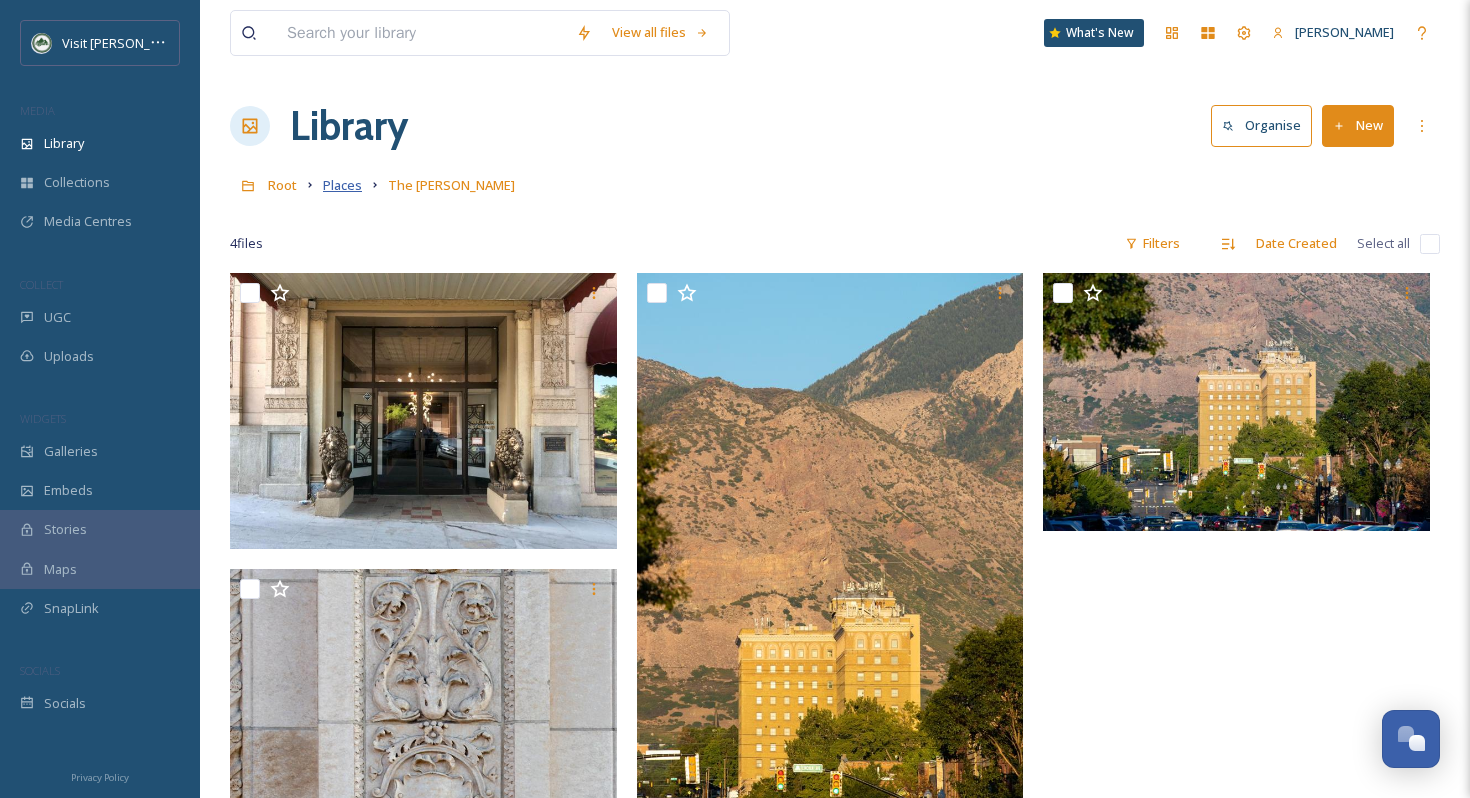 click on "Places" at bounding box center (342, 185) 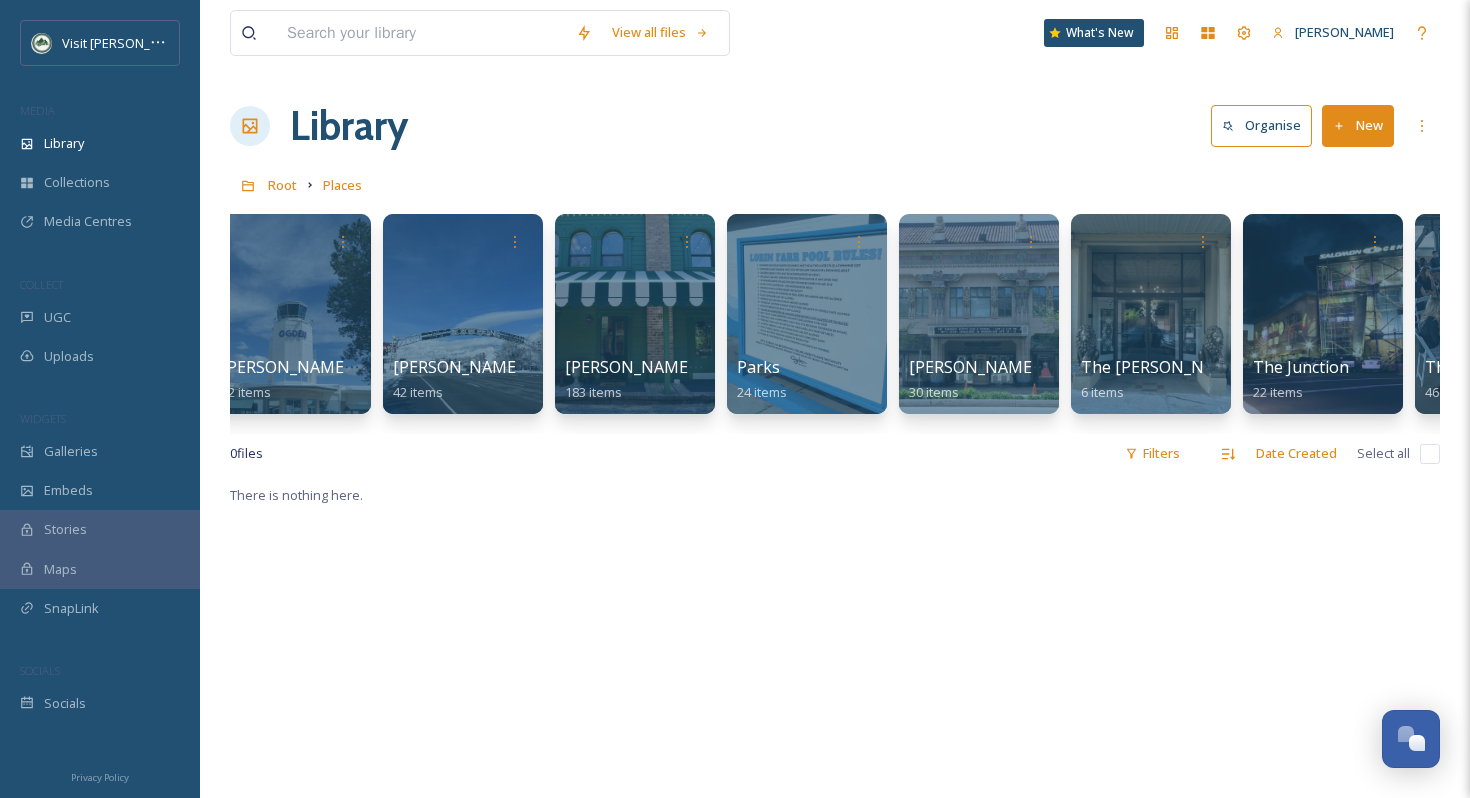 scroll, scrollTop: 0, scrollLeft: 2058, axis: horizontal 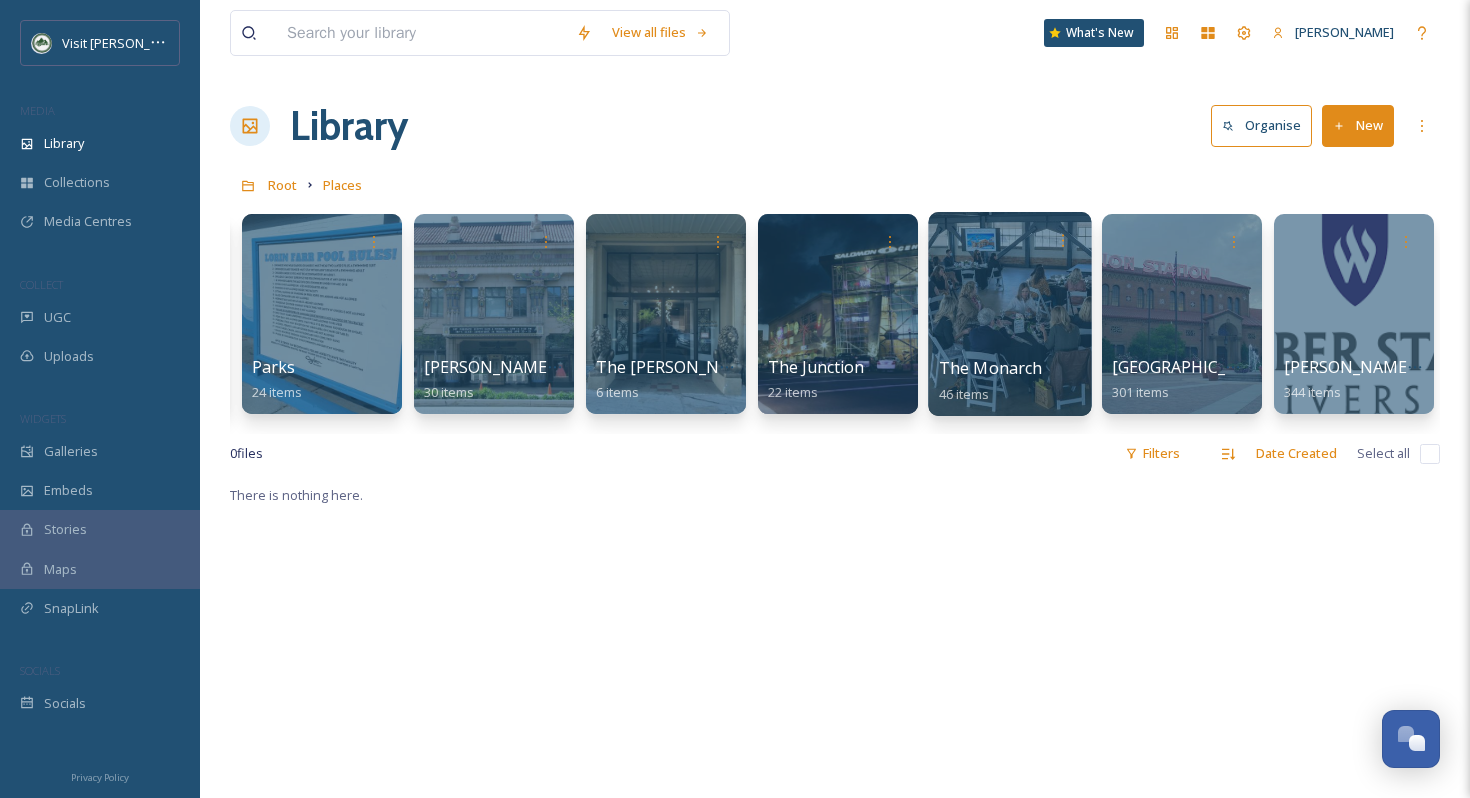 click at bounding box center (1009, 314) 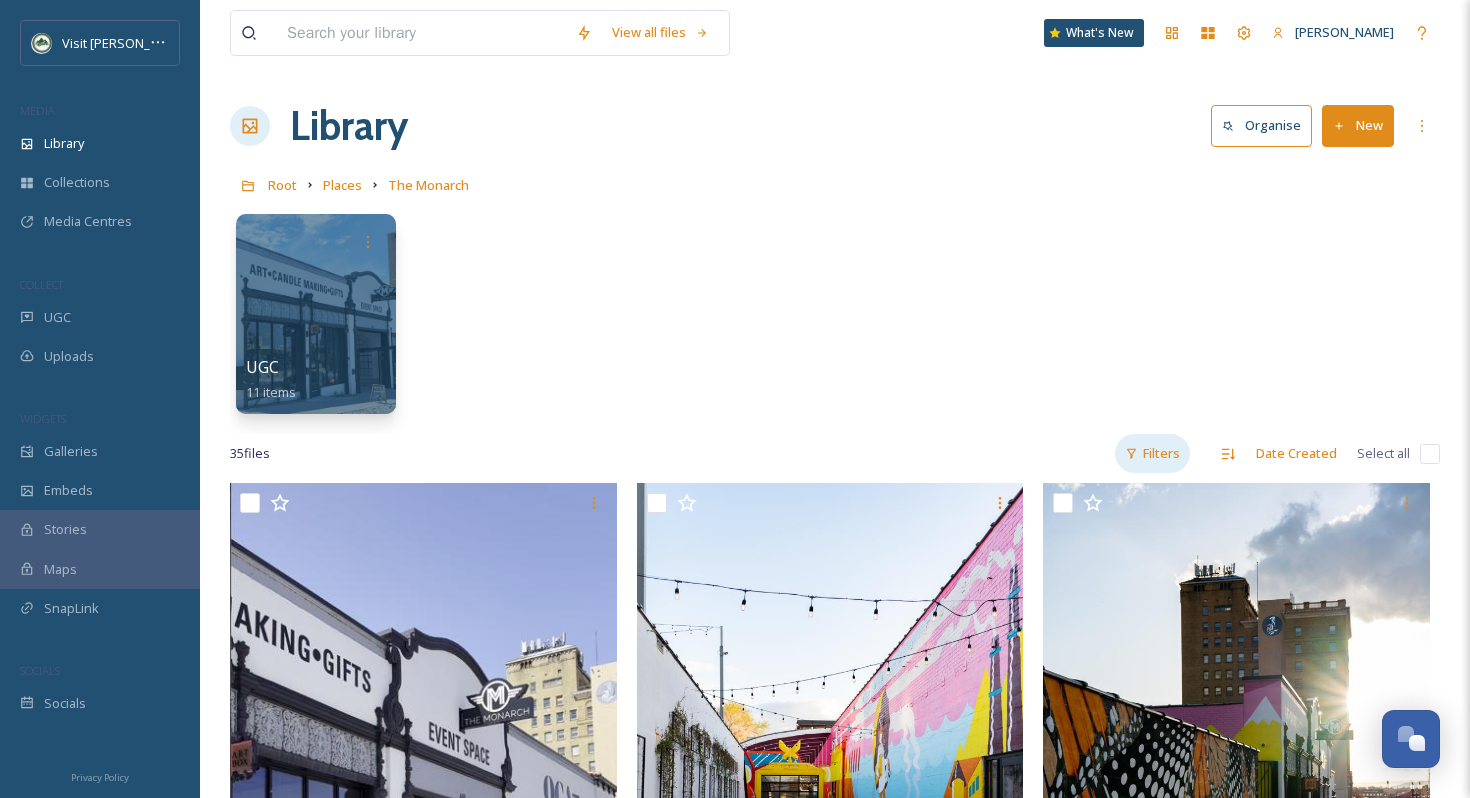 click on "Filters" at bounding box center (1152, 453) 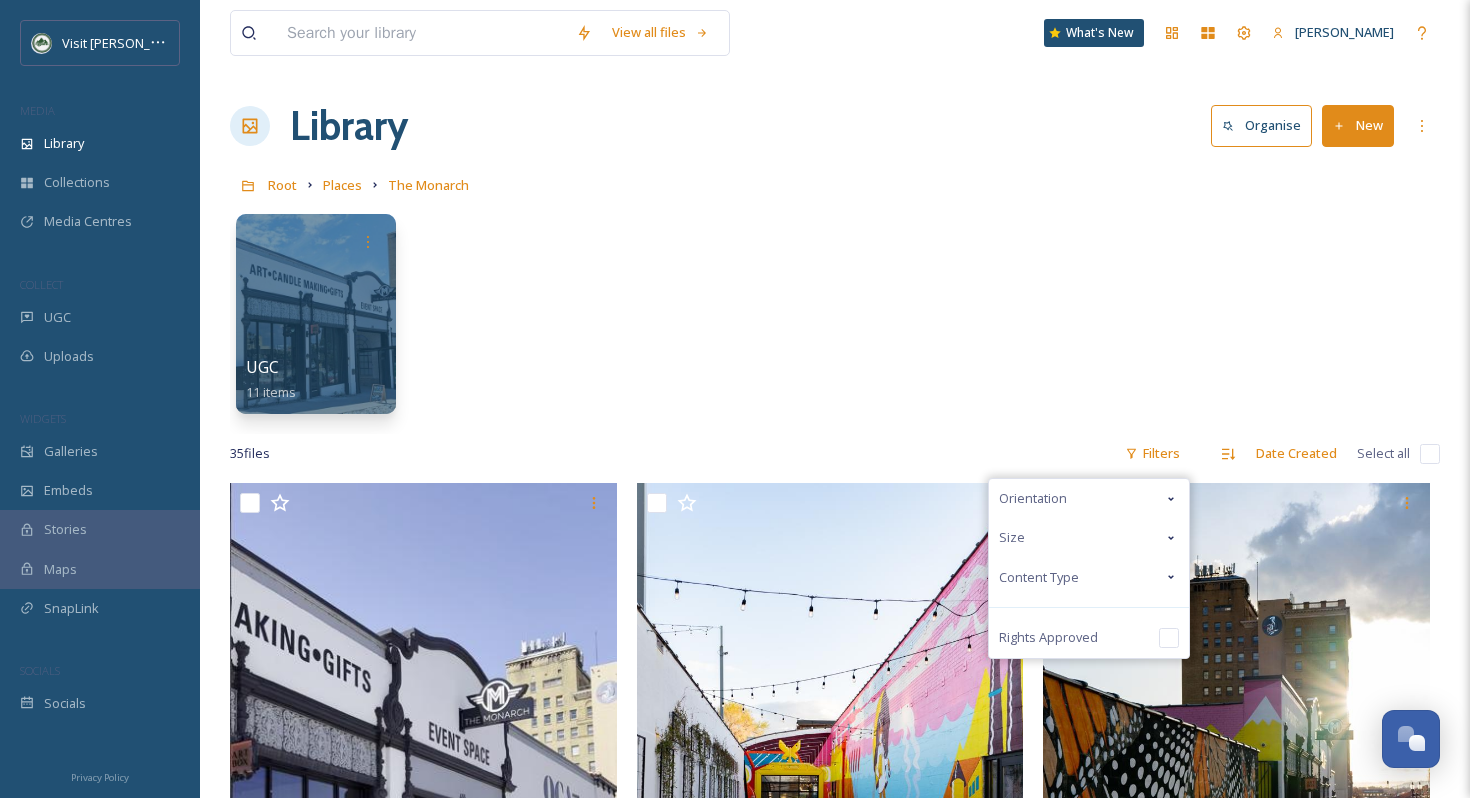 click on "Content Type" at bounding box center [1089, 577] 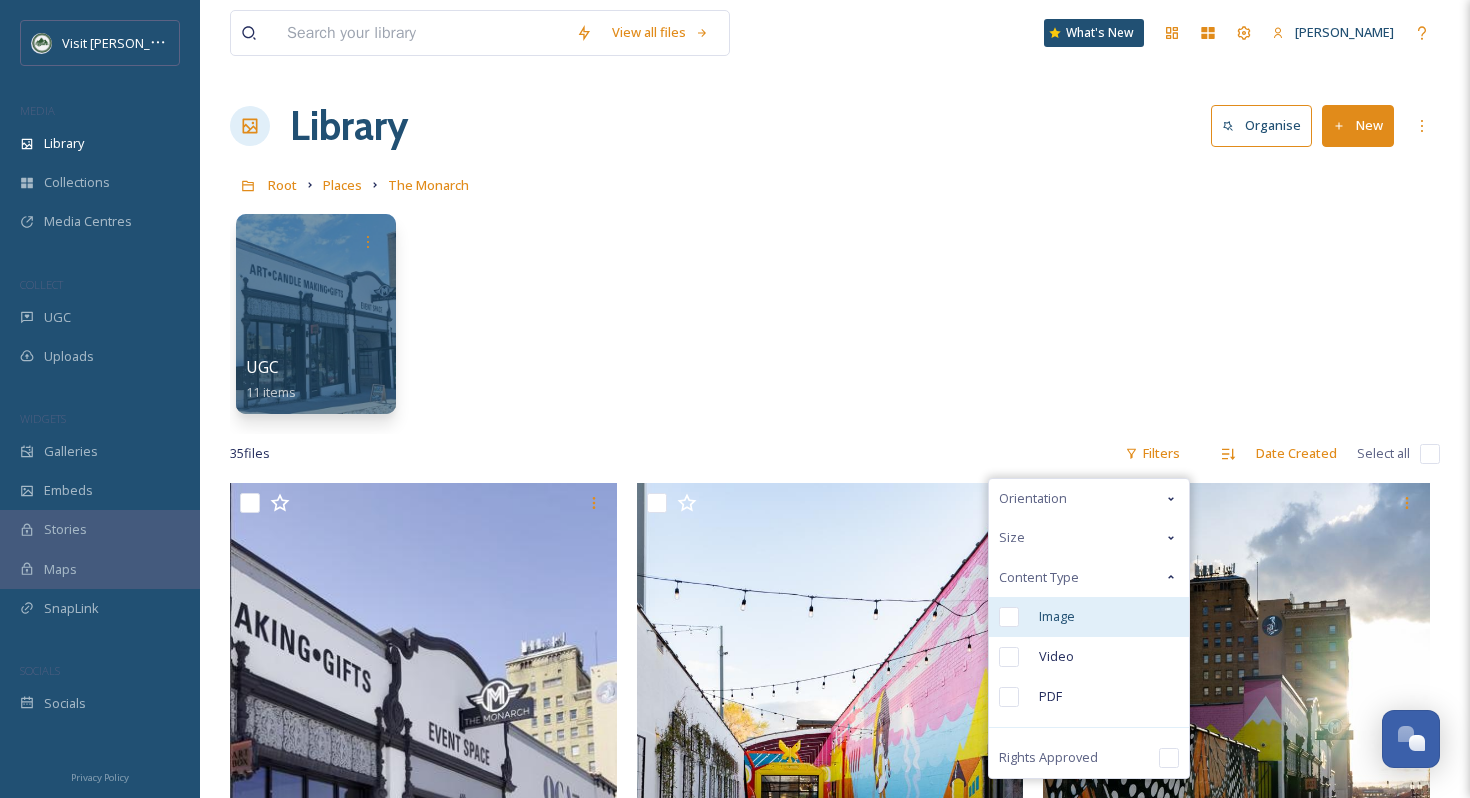 click on "Image" at bounding box center (1089, 617) 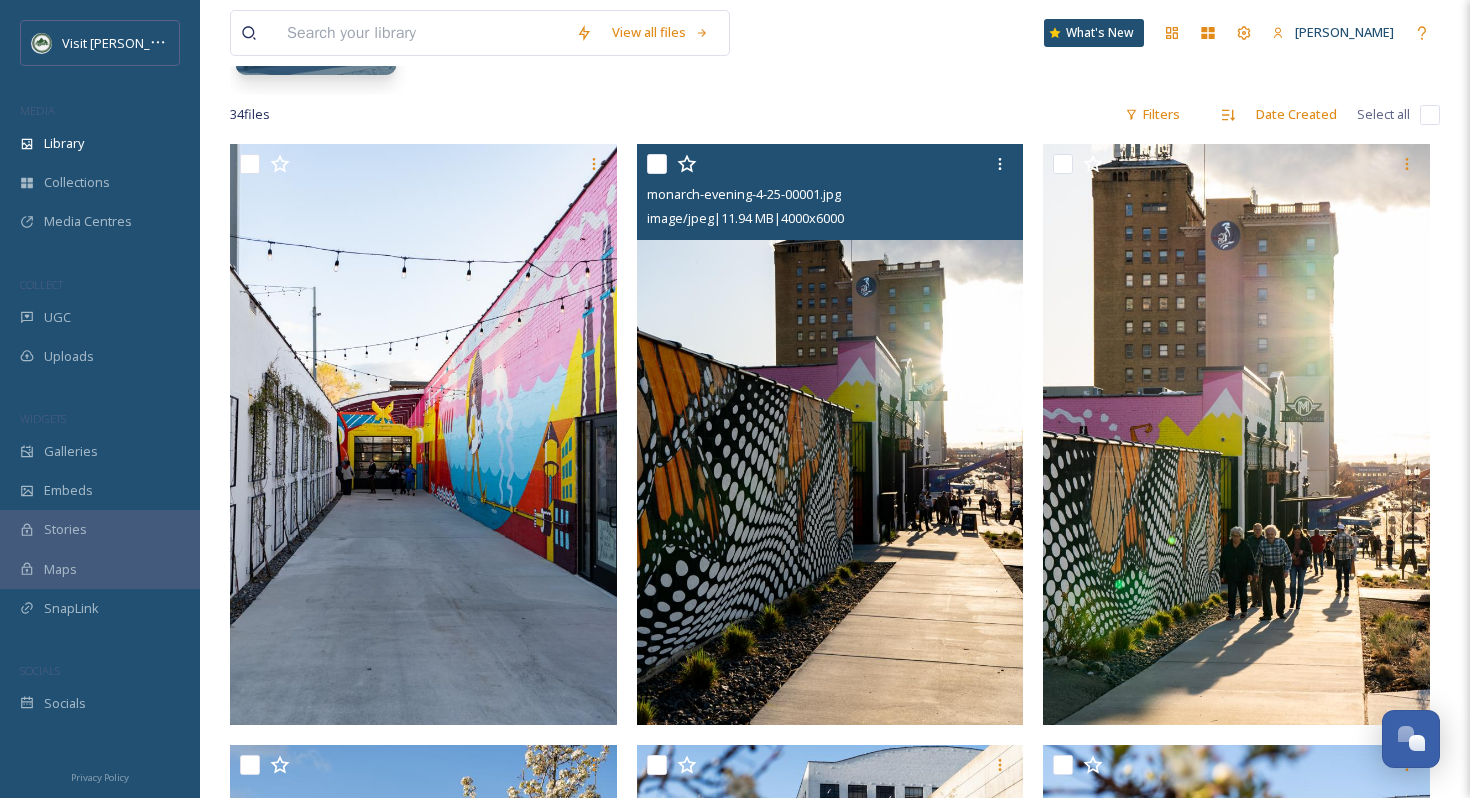 scroll, scrollTop: 0, scrollLeft: 0, axis: both 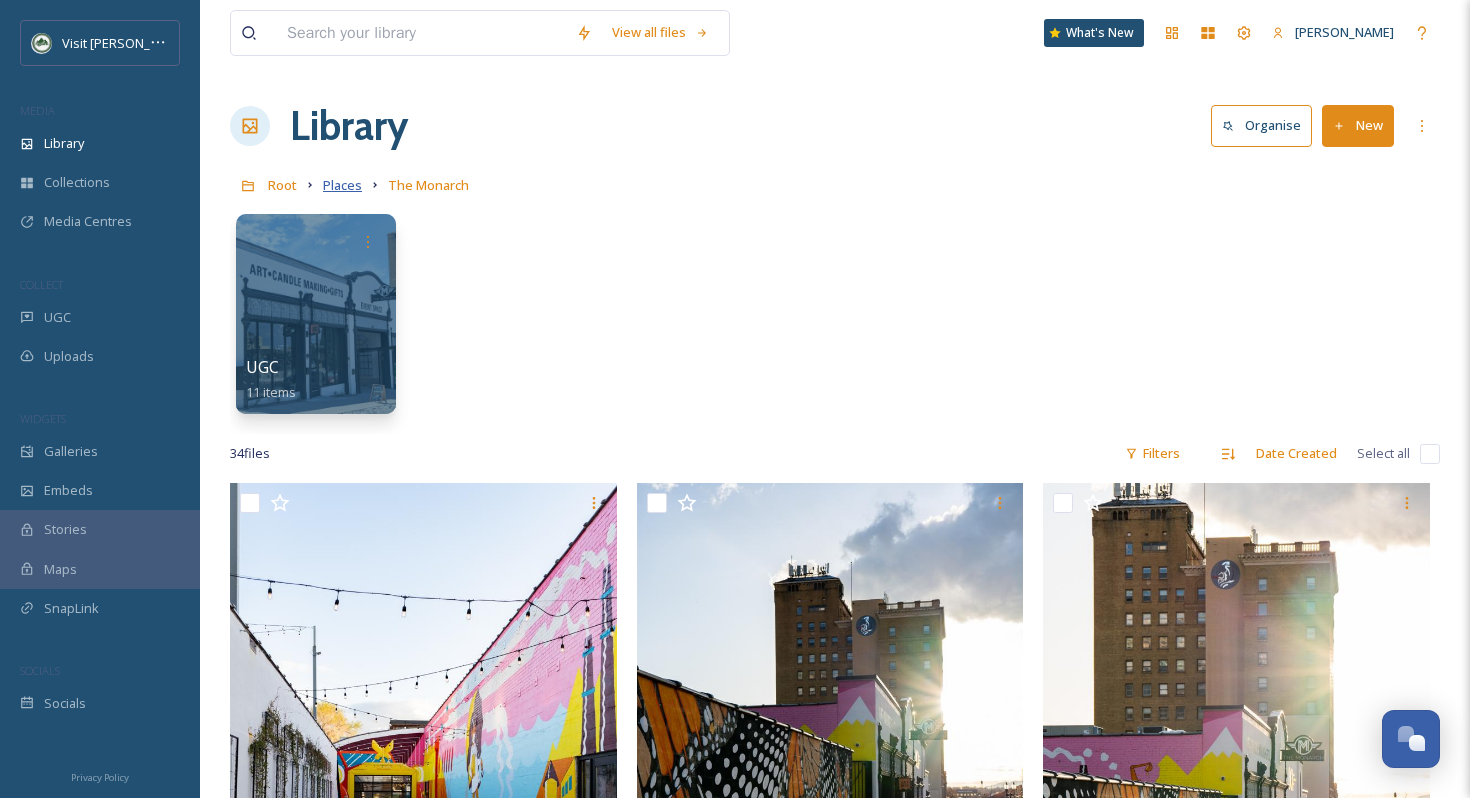 click on "Places" at bounding box center (342, 185) 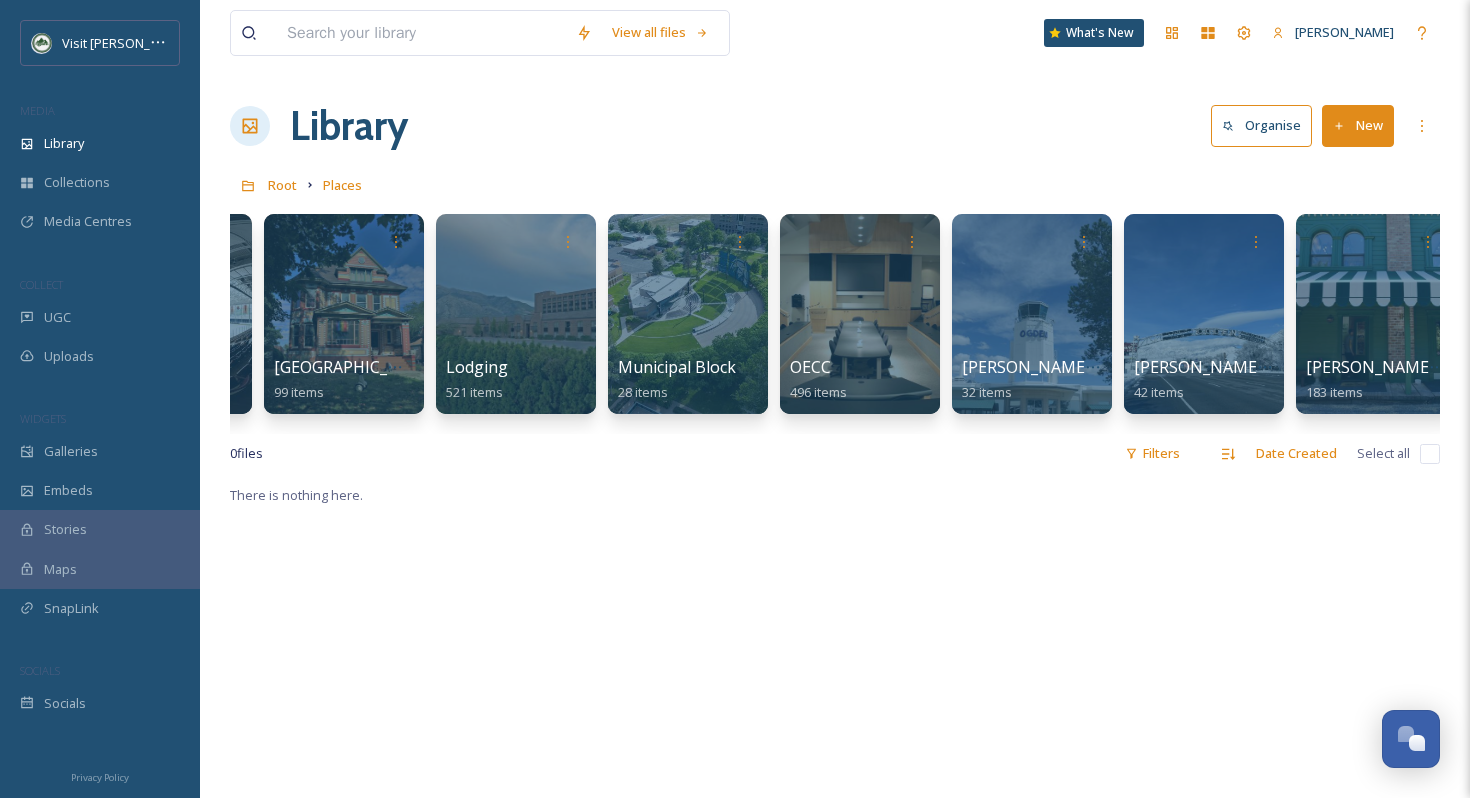 scroll, scrollTop: 0, scrollLeft: 2058, axis: horizontal 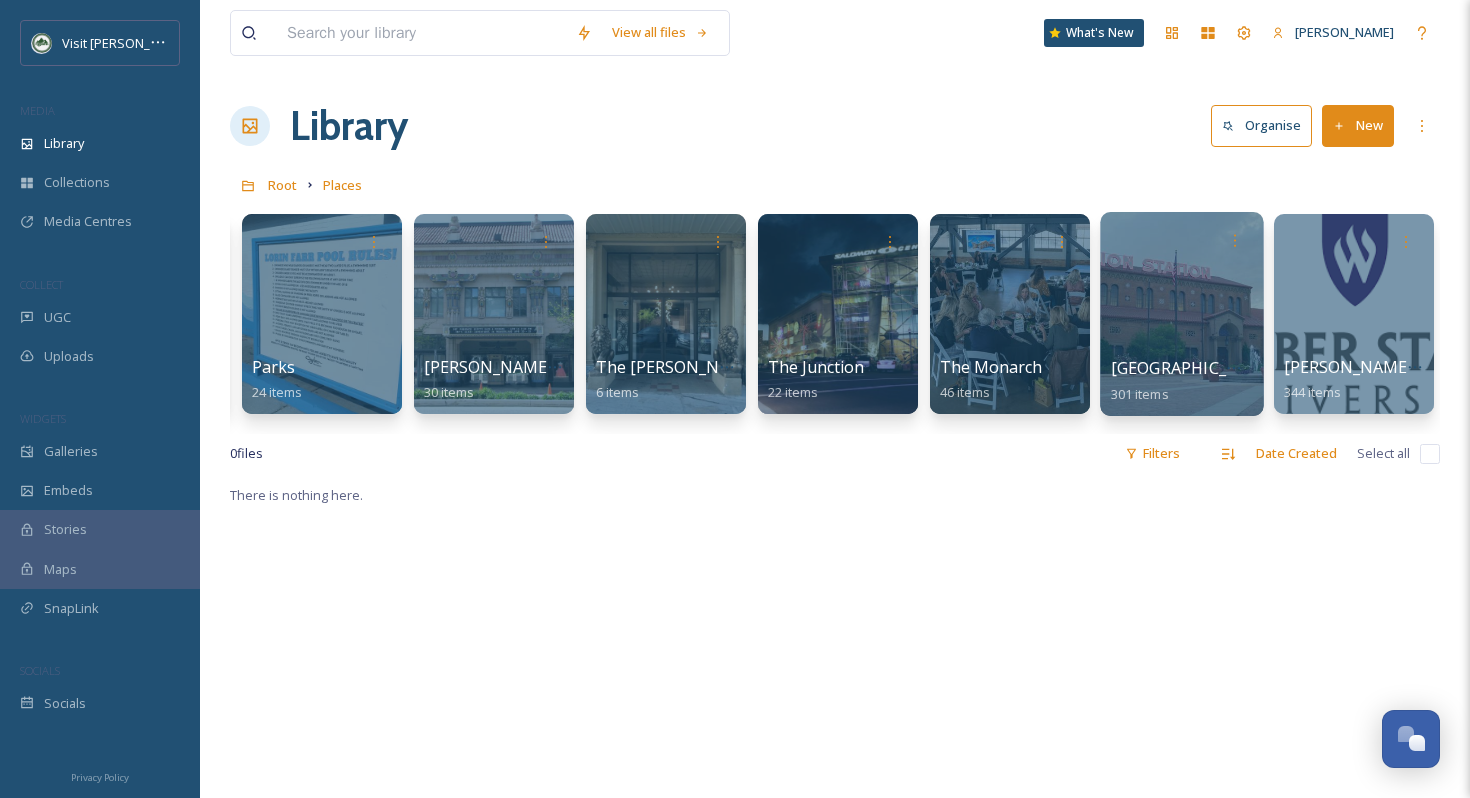 click at bounding box center [1181, 314] 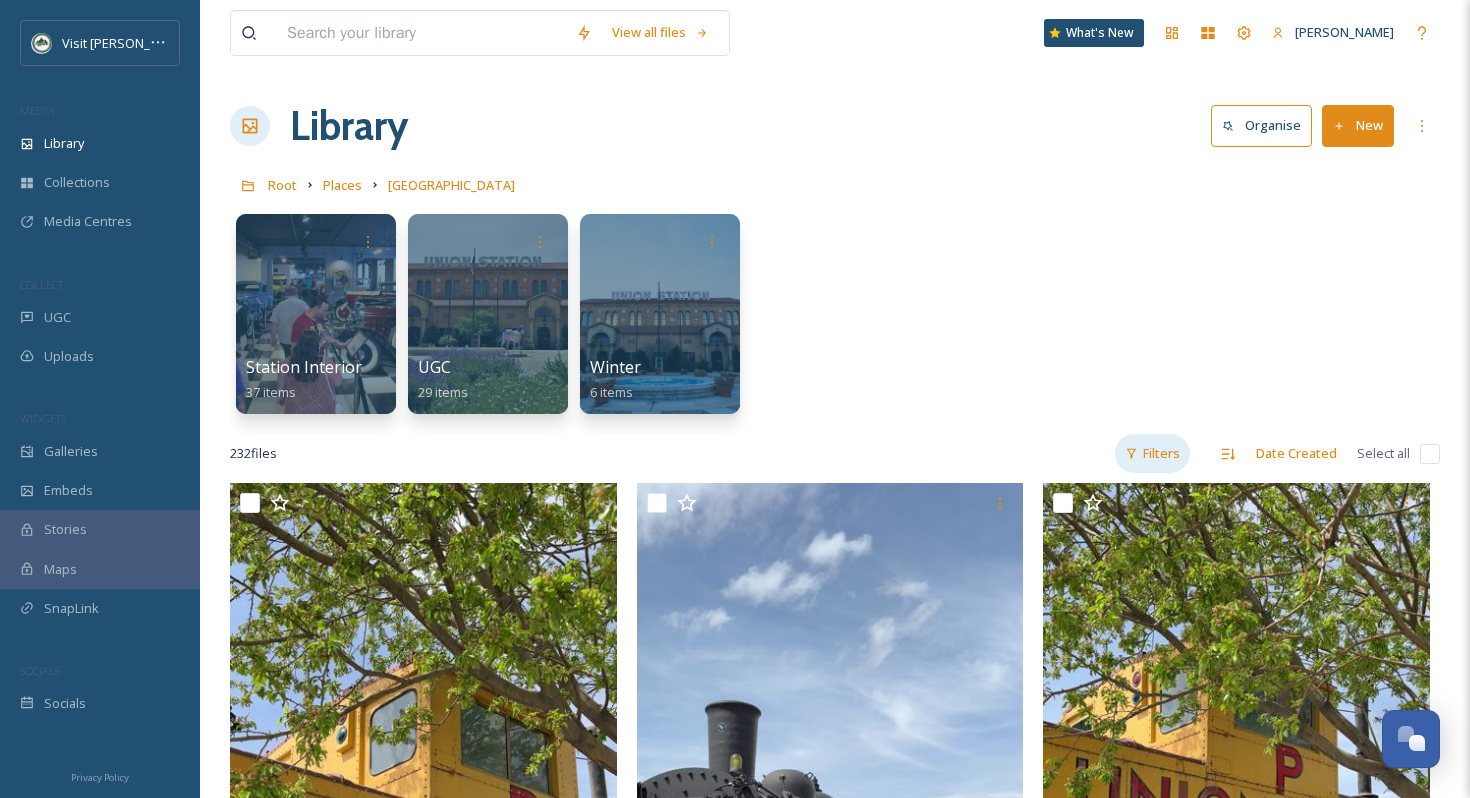 click on "Filters" at bounding box center (1152, 453) 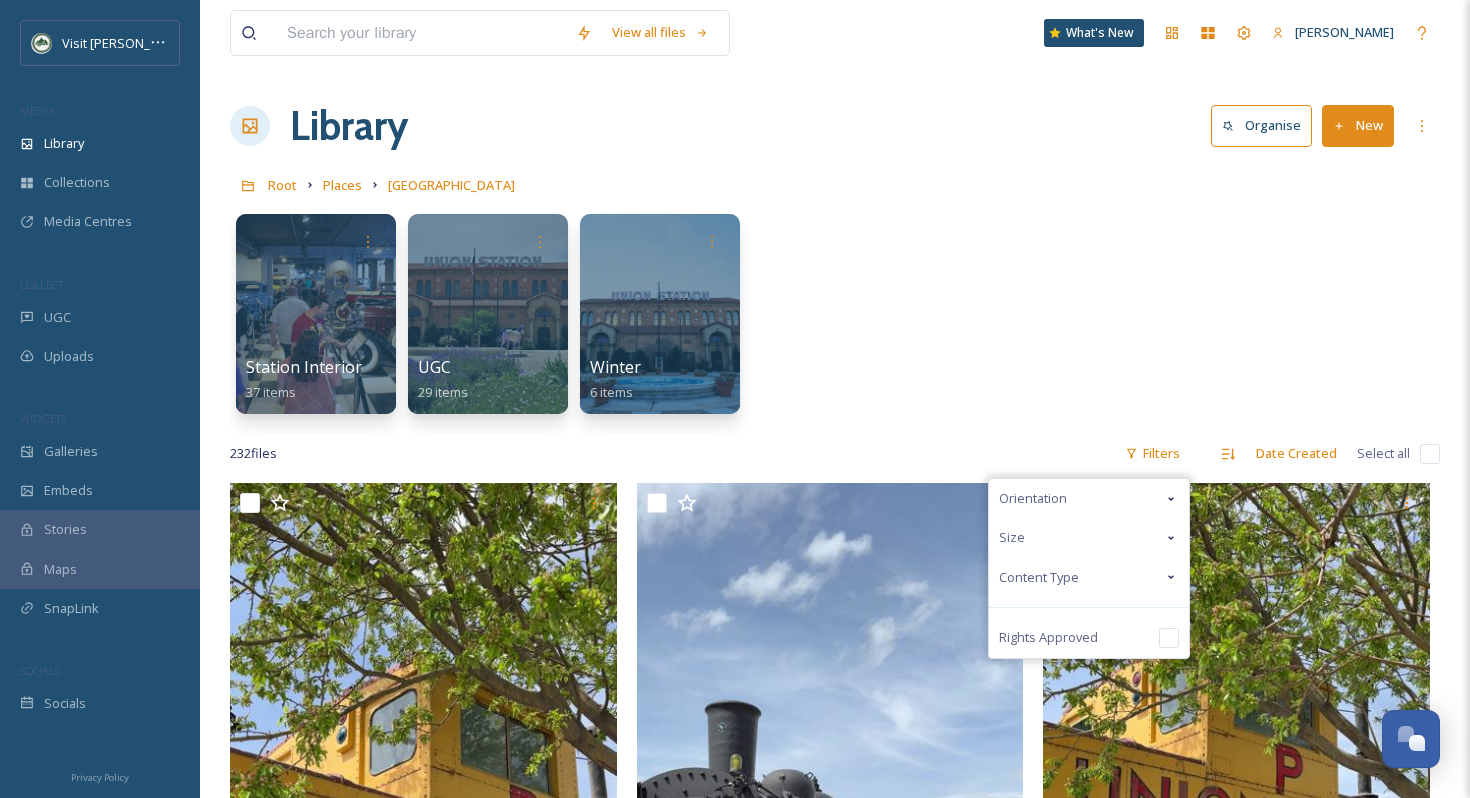 click on "Content Type" at bounding box center (1089, 577) 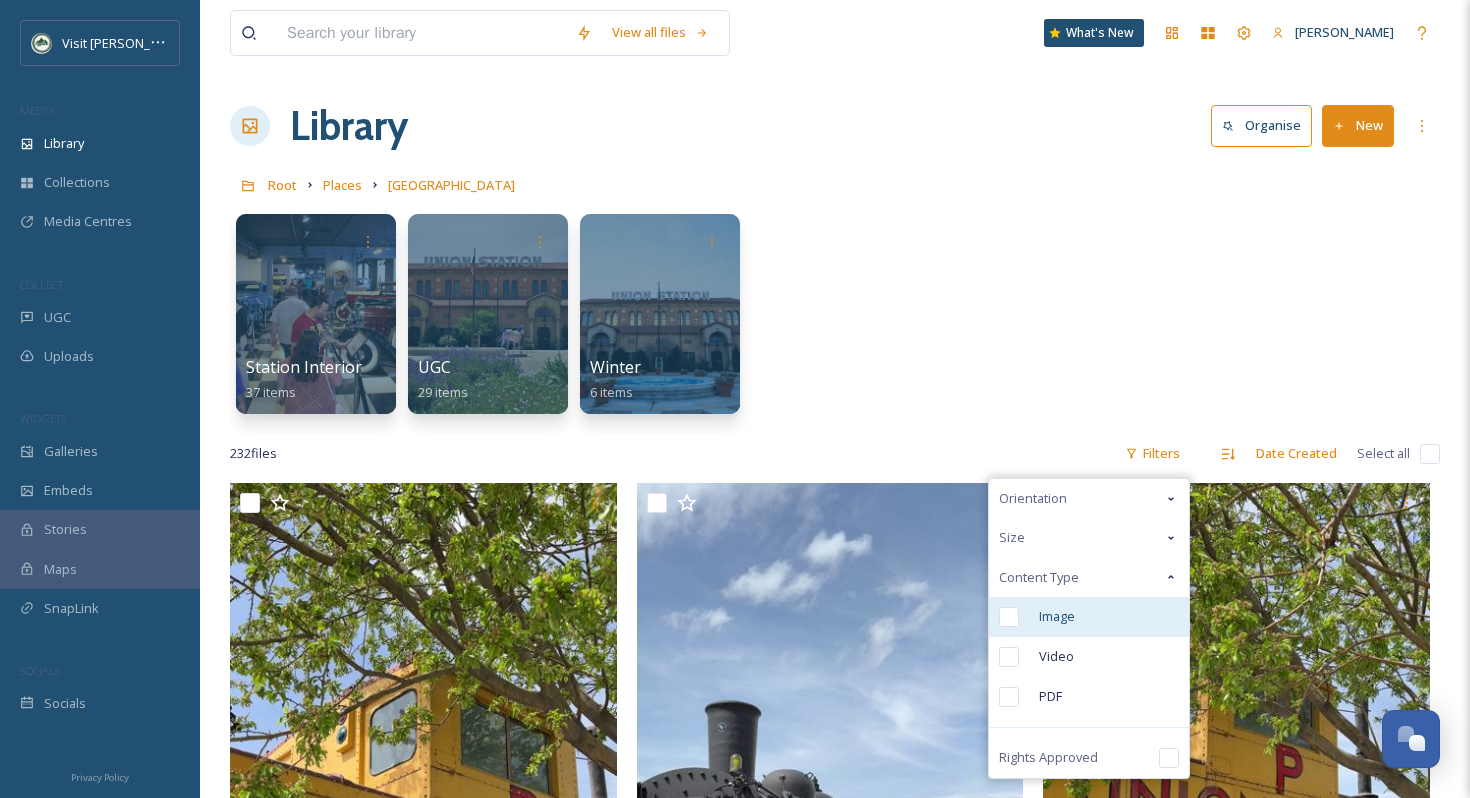click on "Image" at bounding box center [1089, 617] 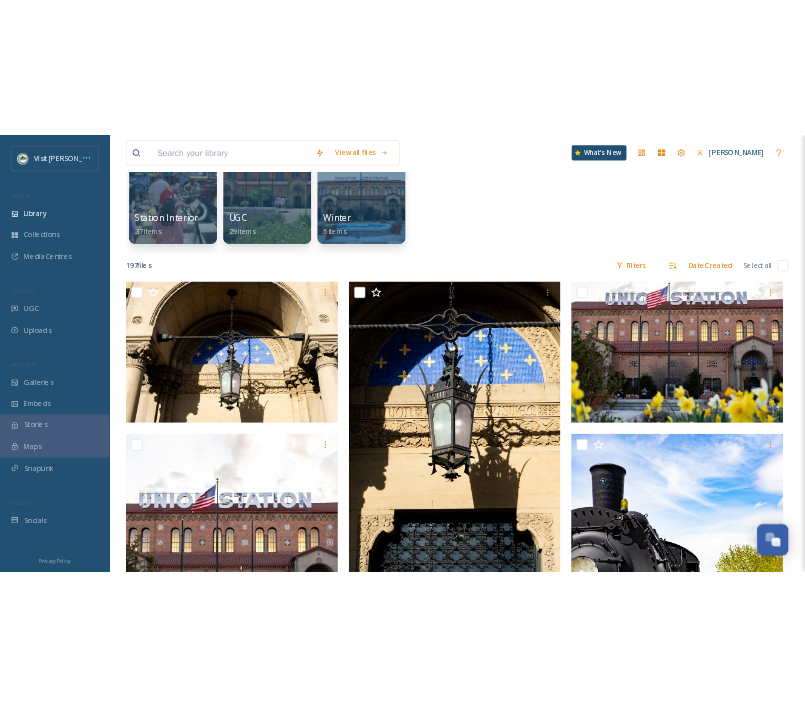scroll, scrollTop: 0, scrollLeft: 0, axis: both 